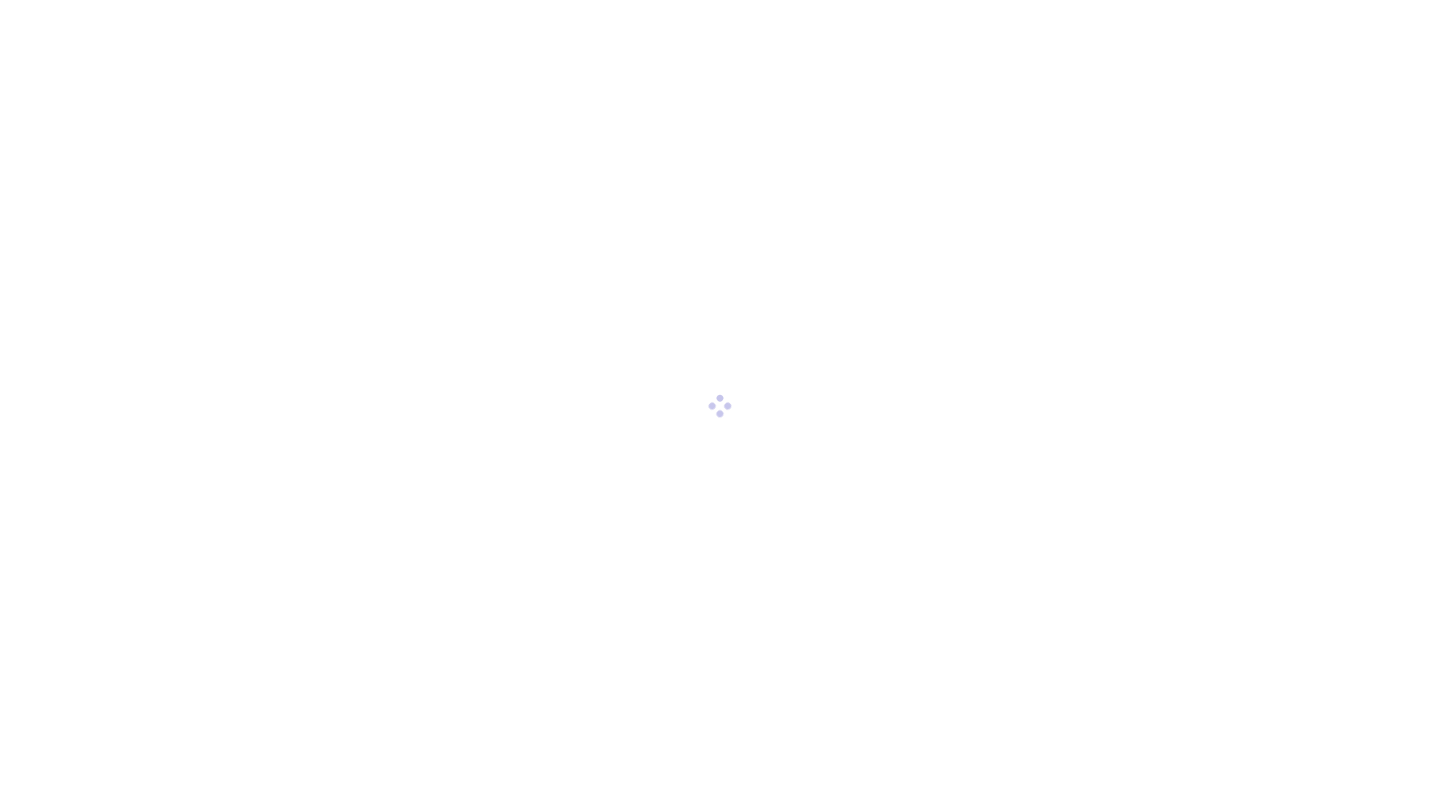 scroll, scrollTop: 0, scrollLeft: 0, axis: both 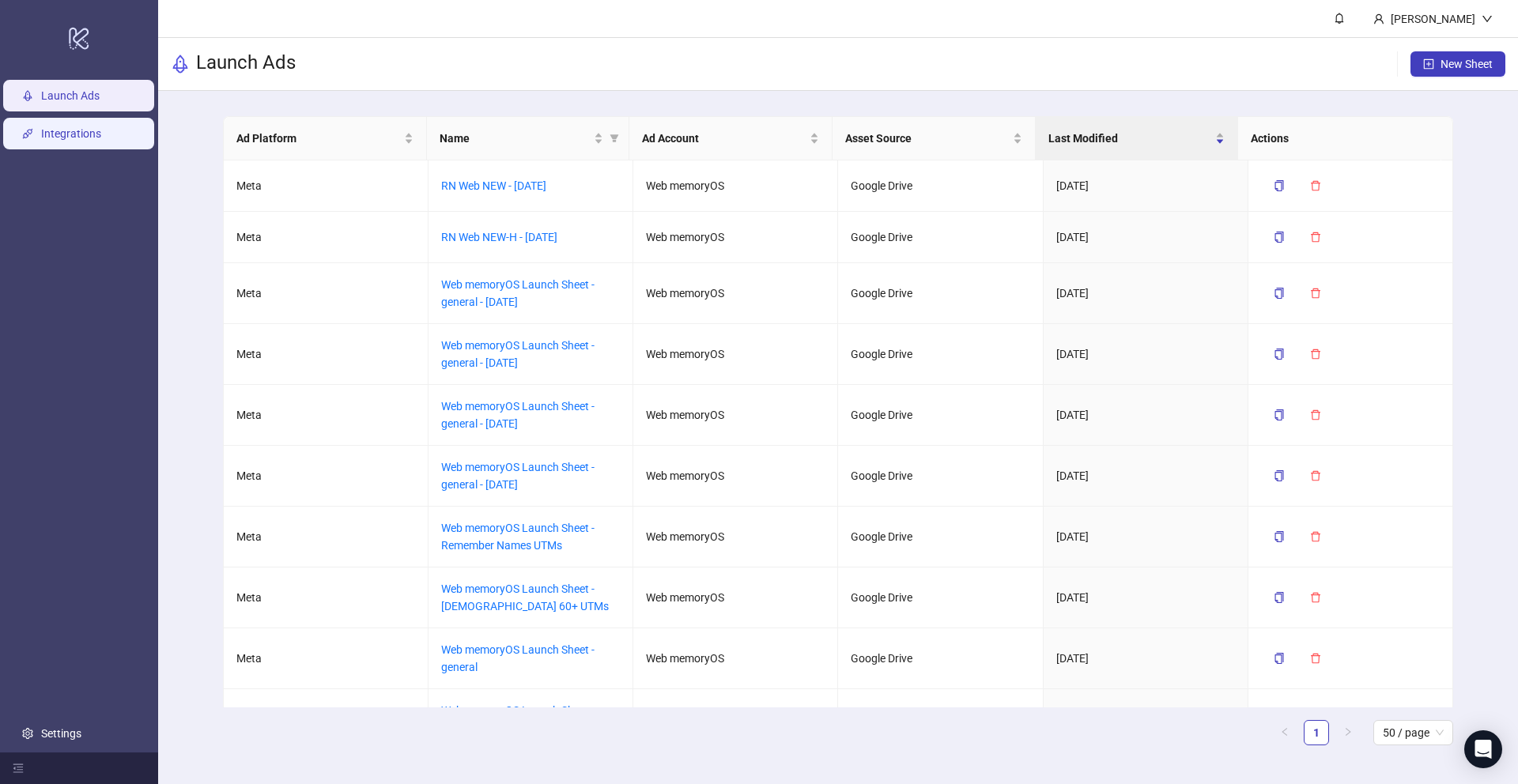 click on "Integrations" at bounding box center [71, 134] 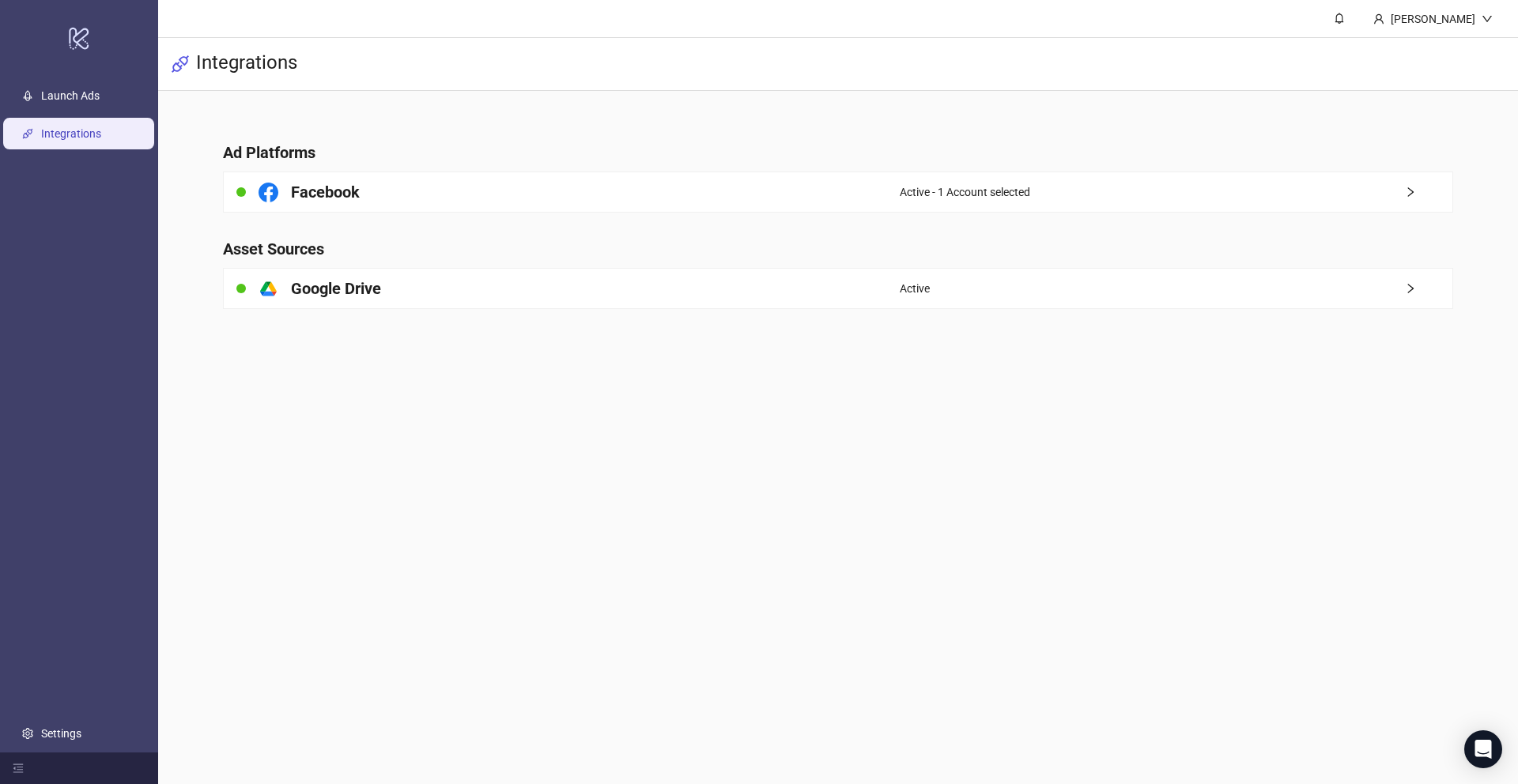 click on "Launch Ads Integrations Settings" at bounding box center [79, 414] 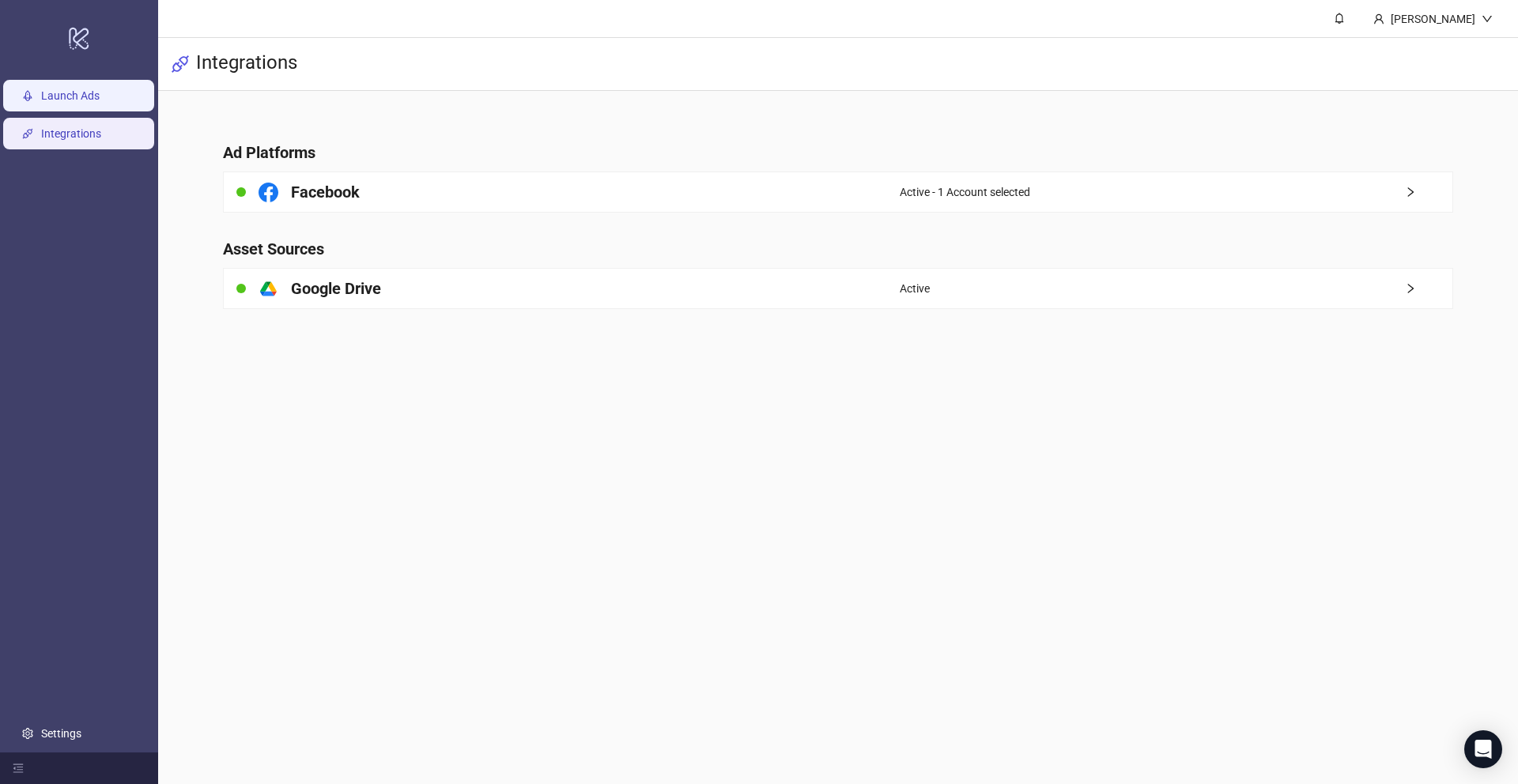 click on "Launch Ads" at bounding box center (70, 96) 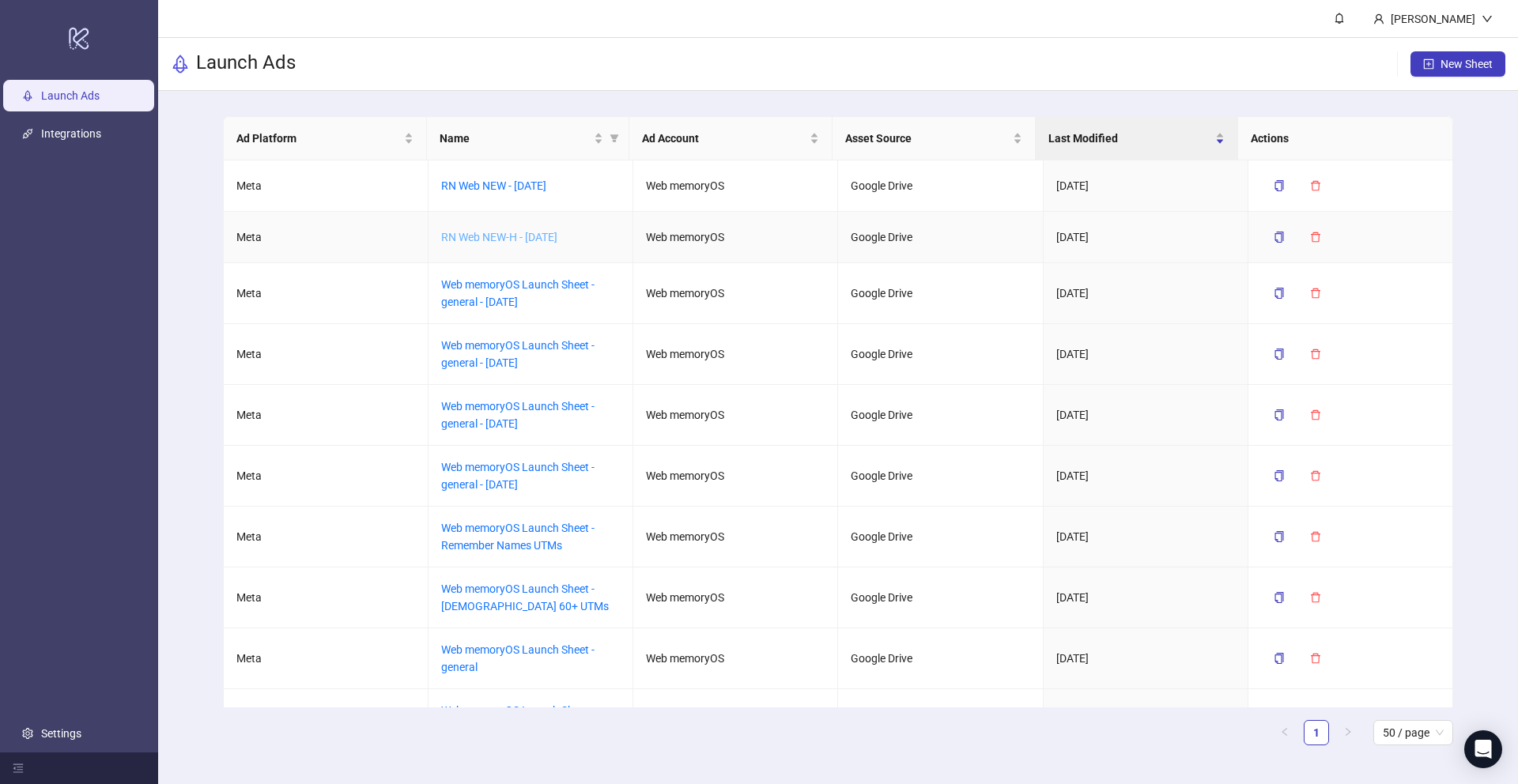 click on "RN Web NEW-H - [DATE]" at bounding box center [499, 237] 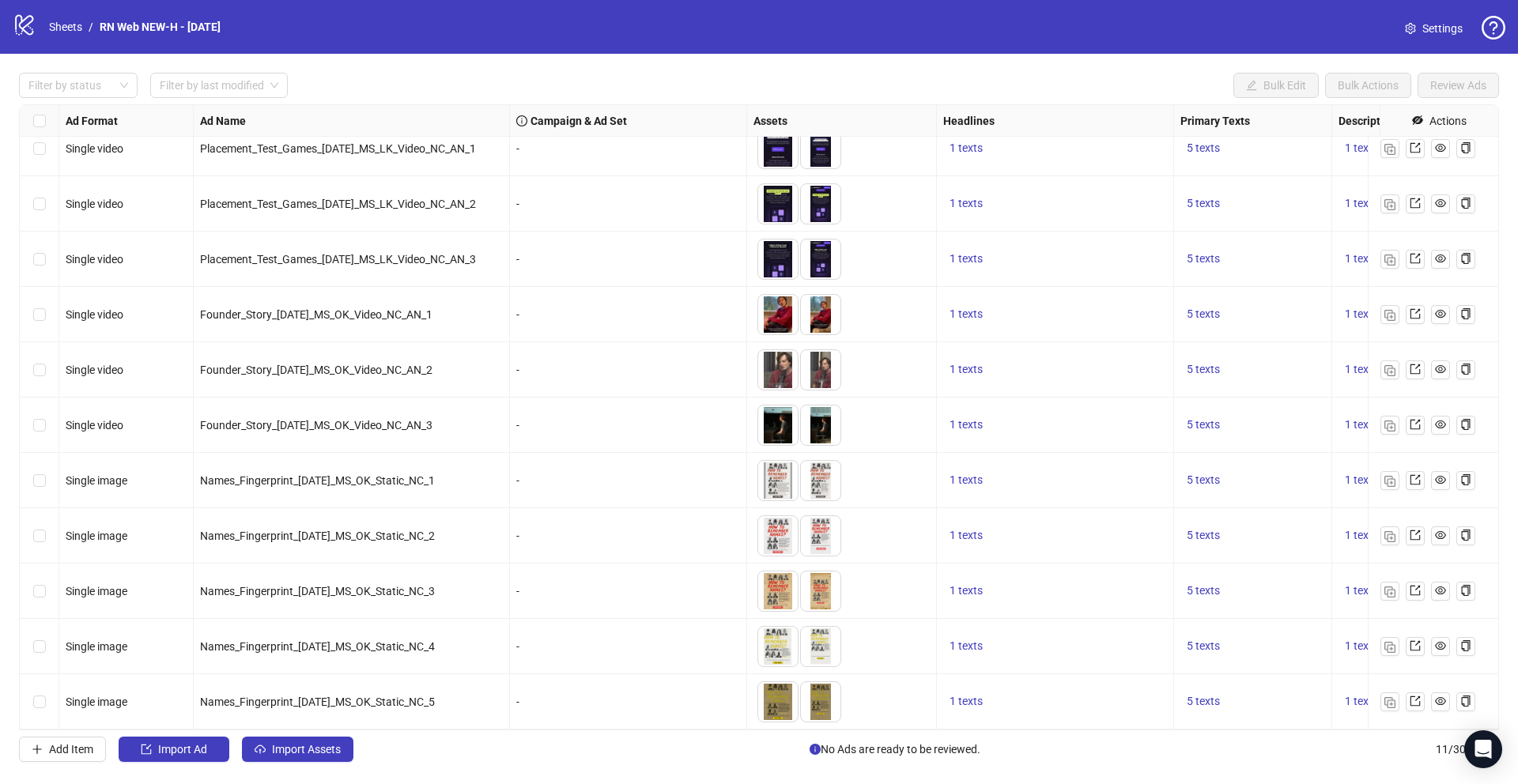 scroll, scrollTop: 28, scrollLeft: 0, axis: vertical 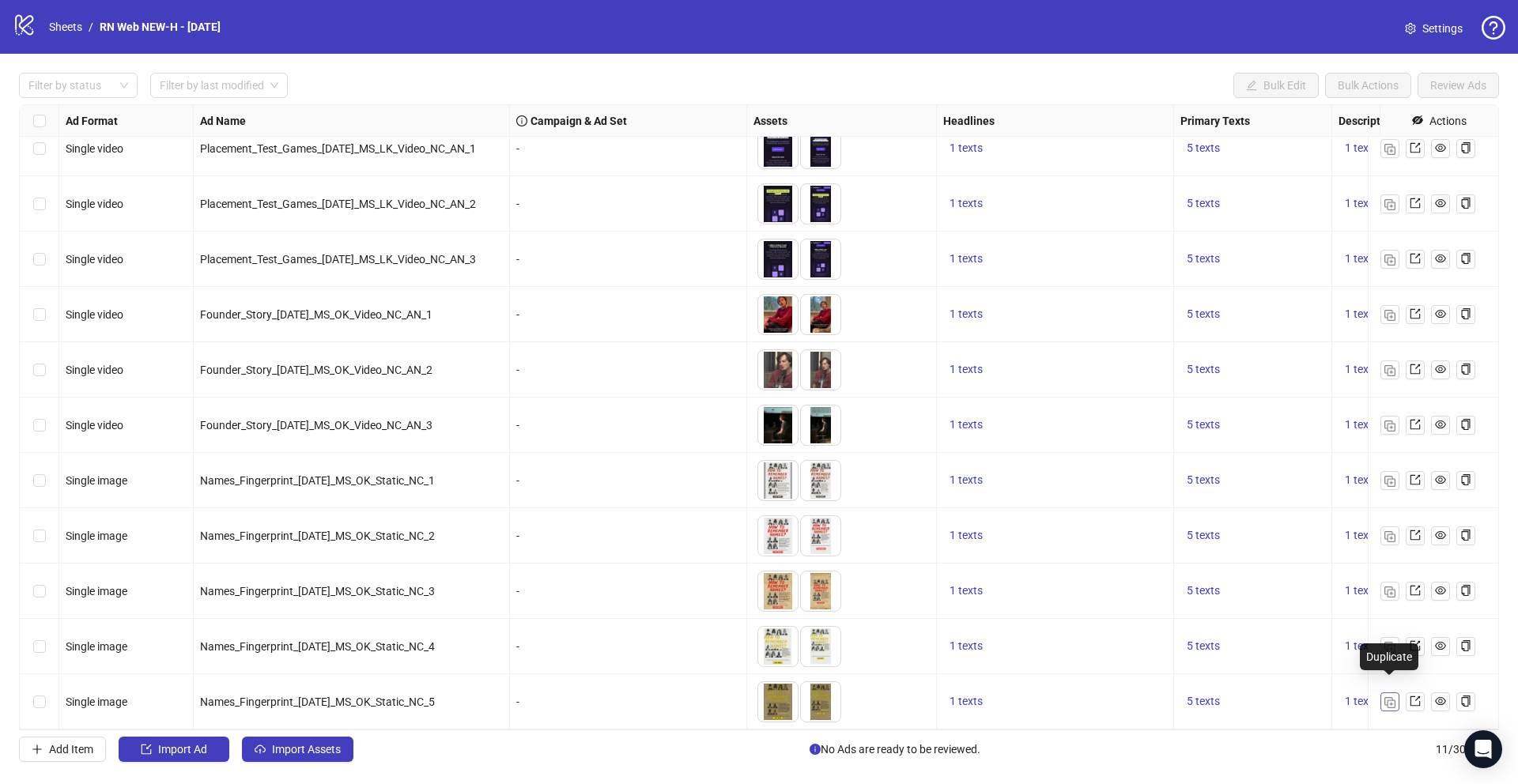 click at bounding box center [1390, 703] 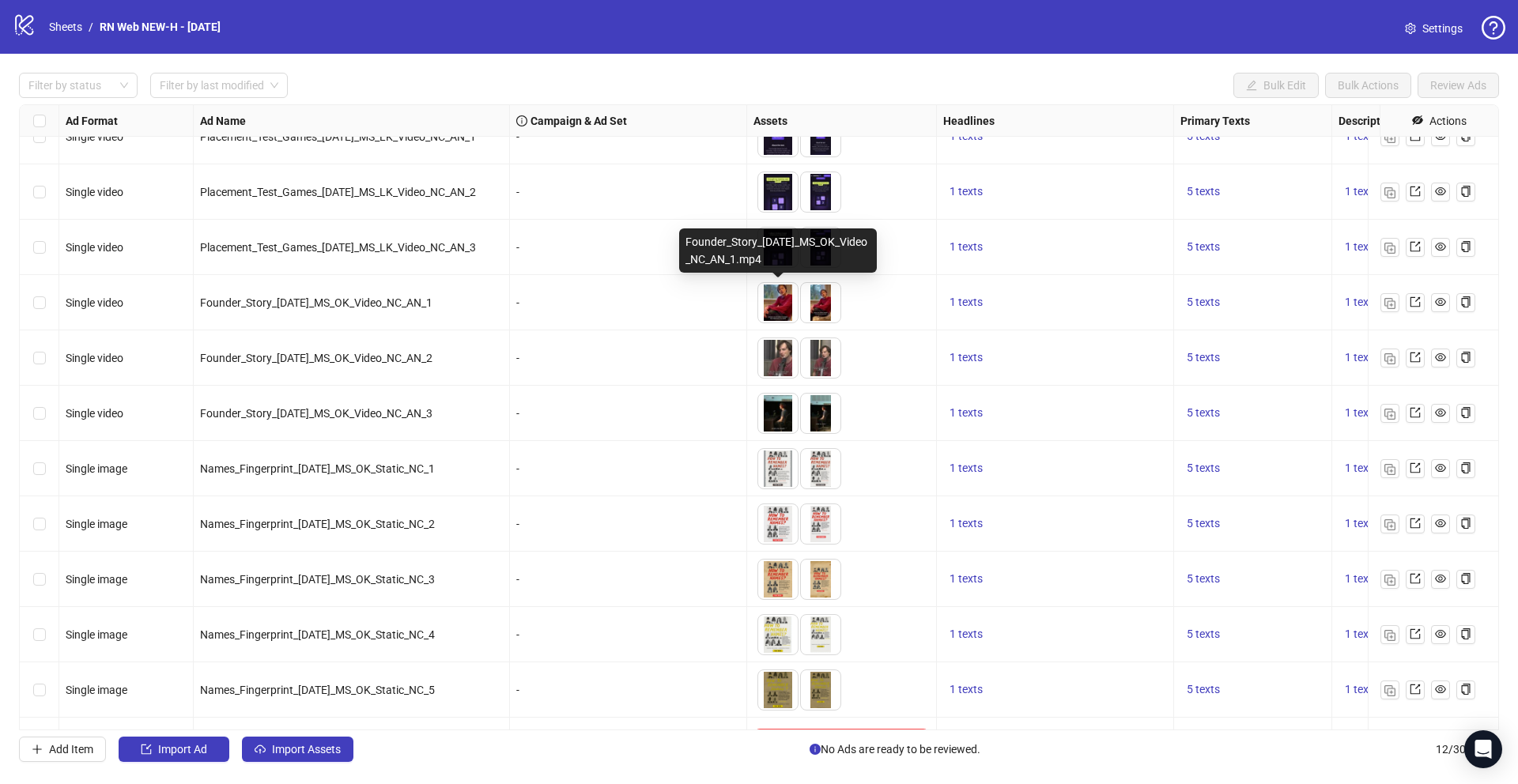 scroll, scrollTop: 83, scrollLeft: 0, axis: vertical 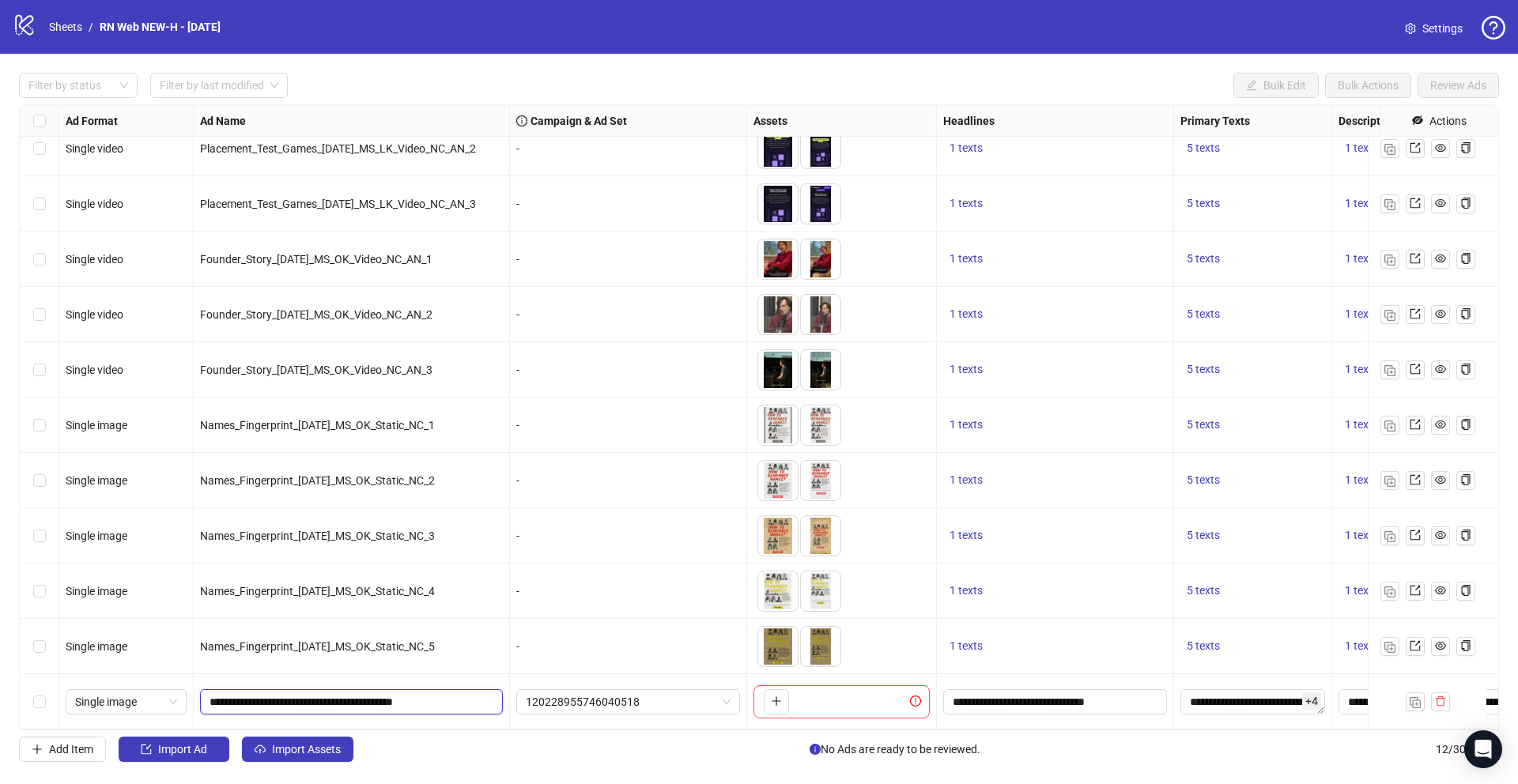 click on "**********" at bounding box center [349, 702] 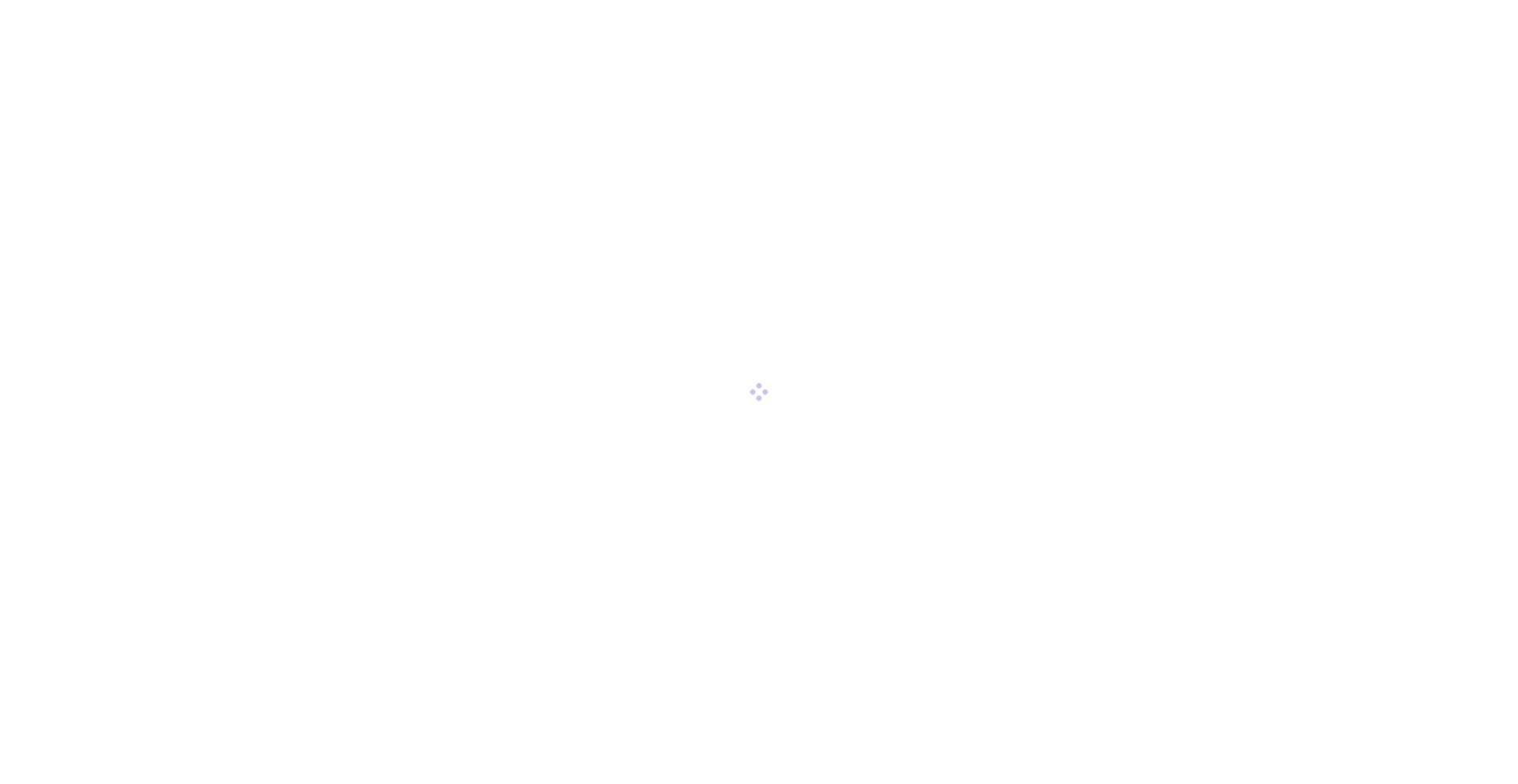 scroll, scrollTop: 0, scrollLeft: 0, axis: both 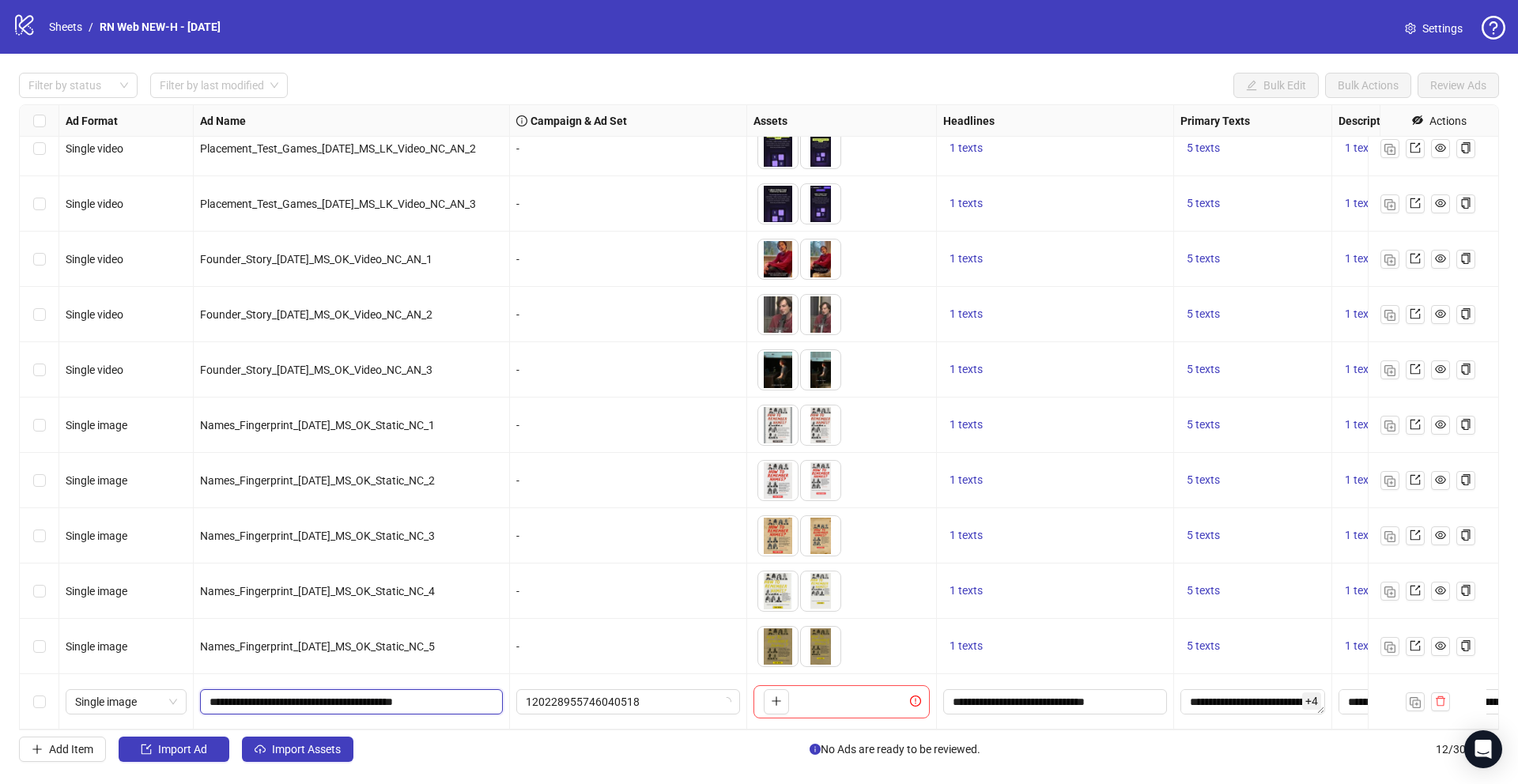 click on "**********" at bounding box center (349, 702) 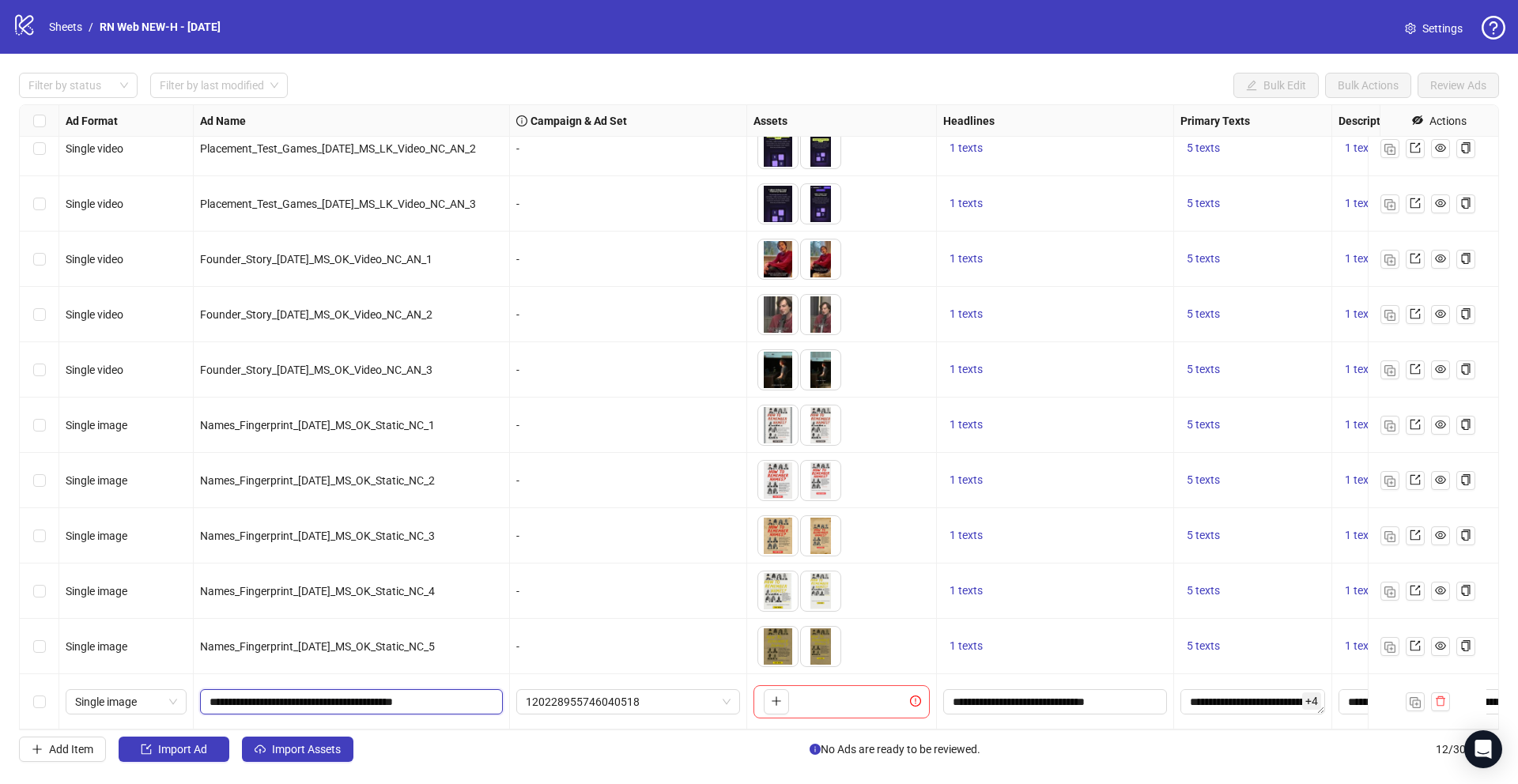 paste on "*" 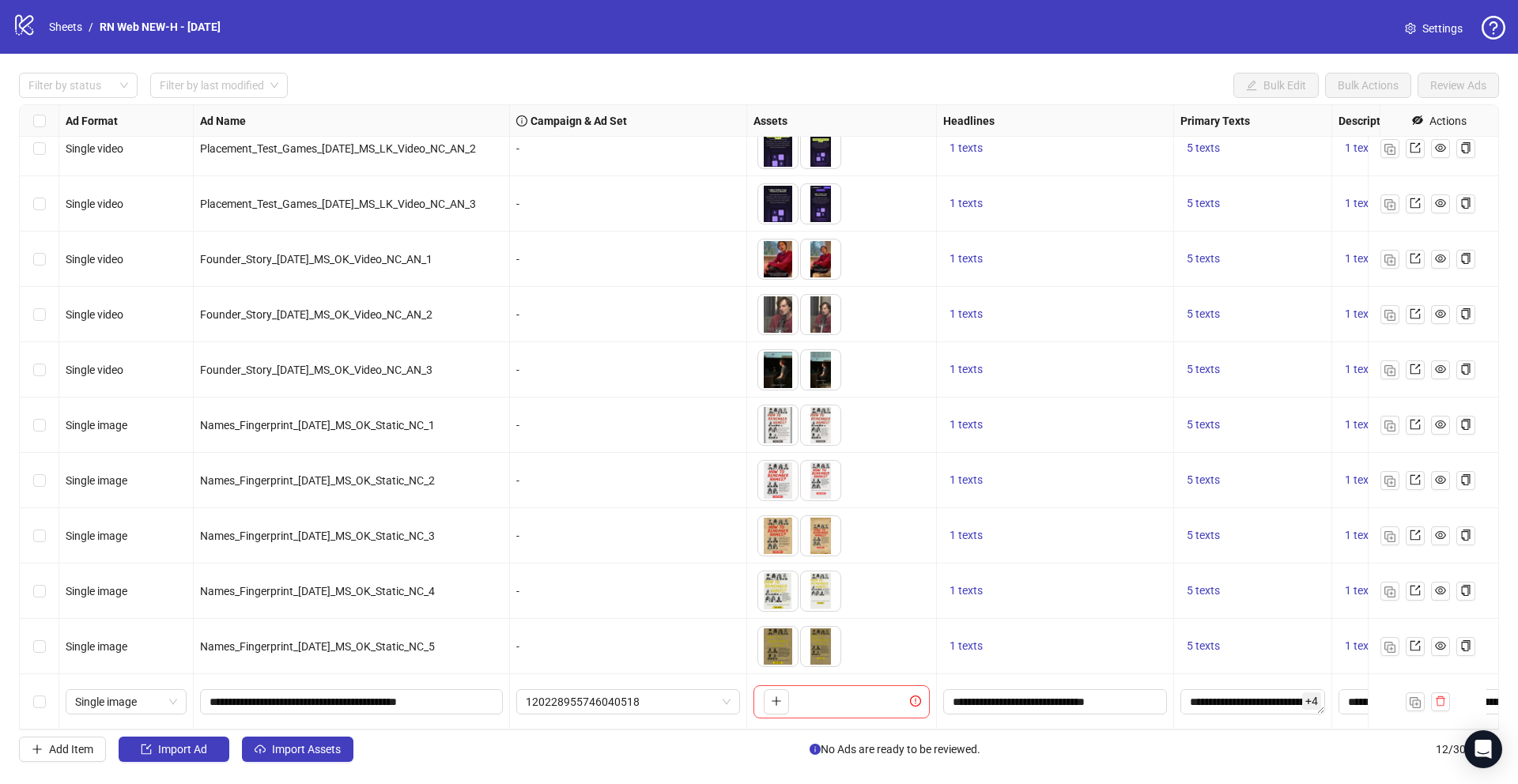 click on "**********" at bounding box center [352, 702] 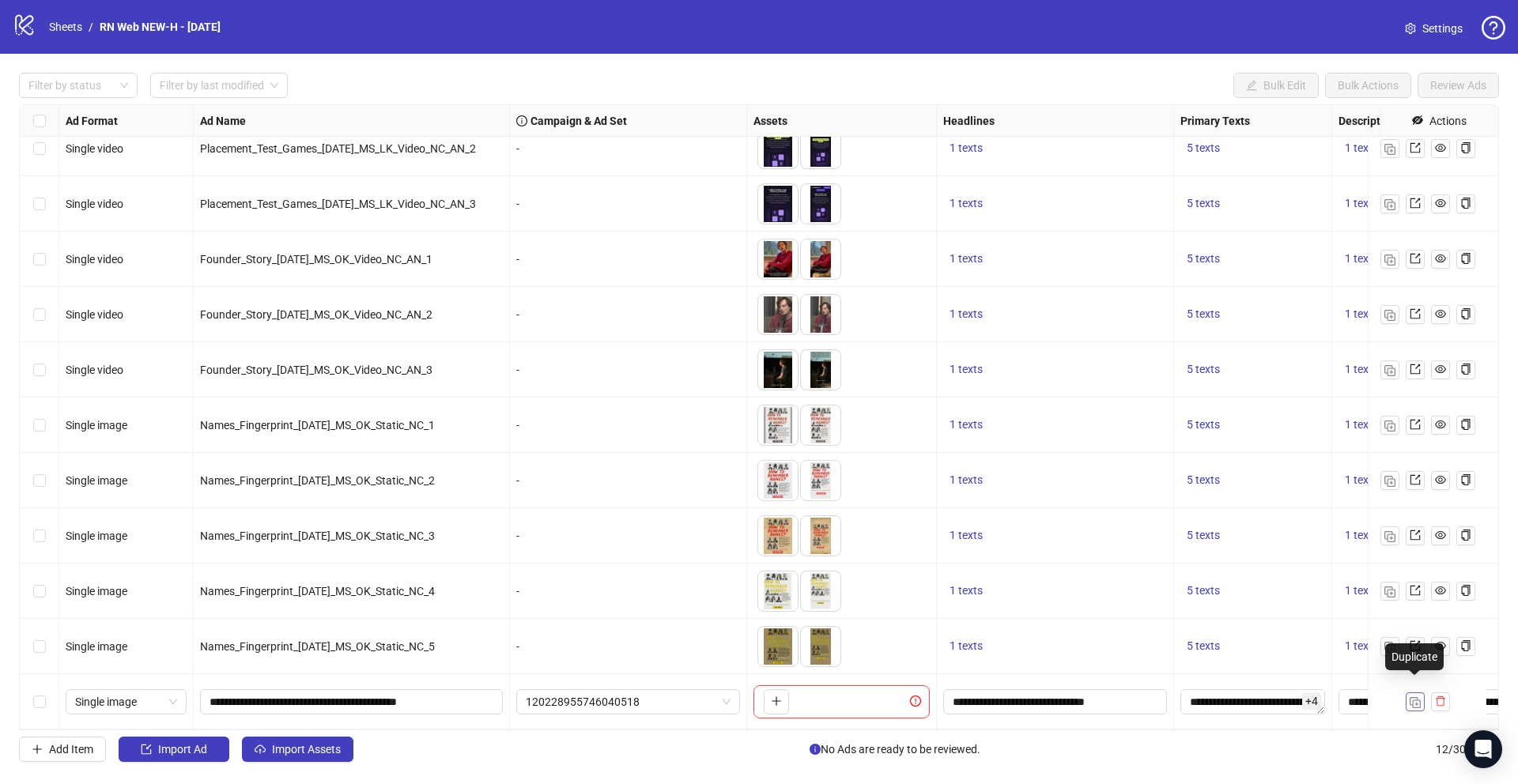 click at bounding box center (1415, 702) 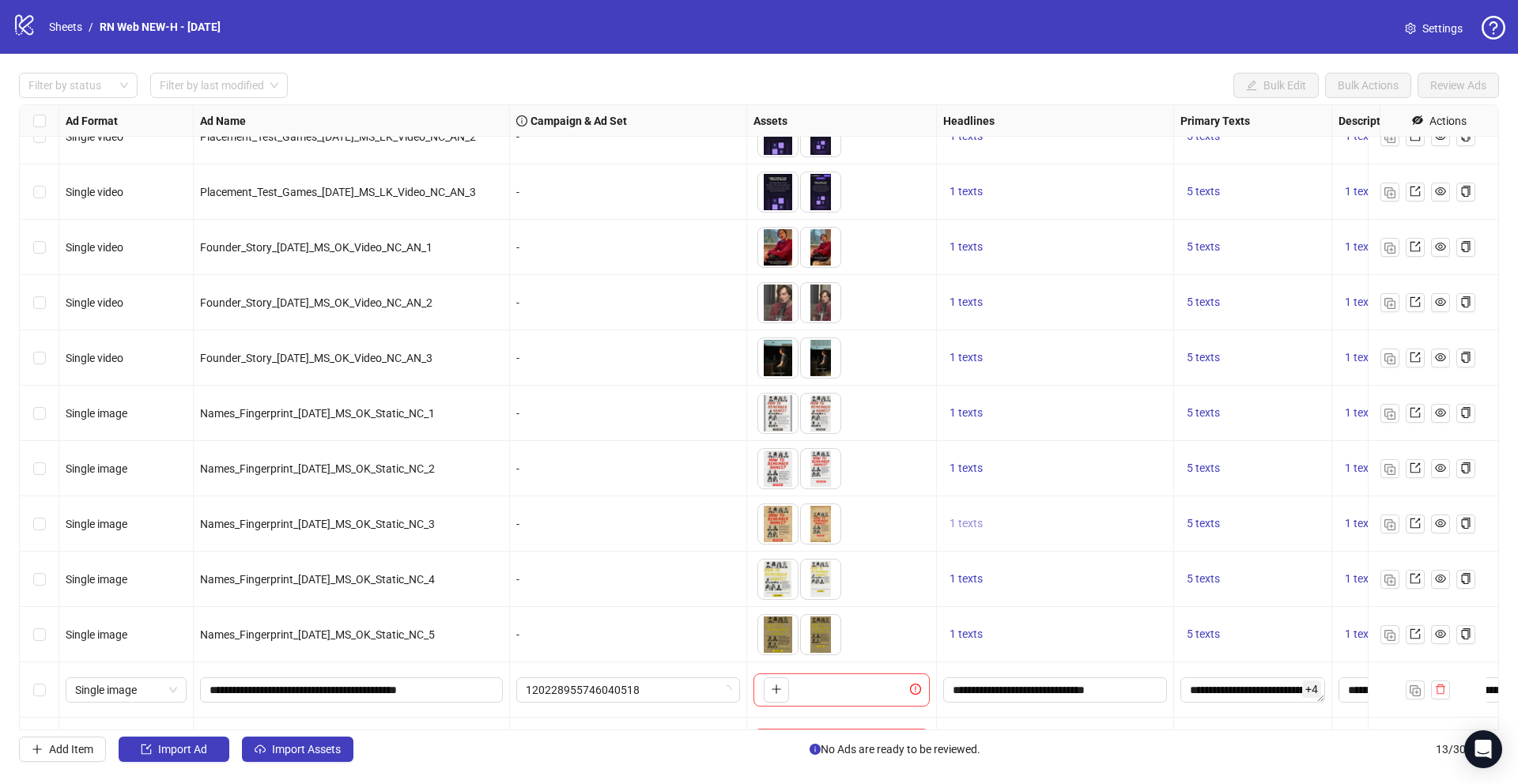 scroll, scrollTop: 138, scrollLeft: 0, axis: vertical 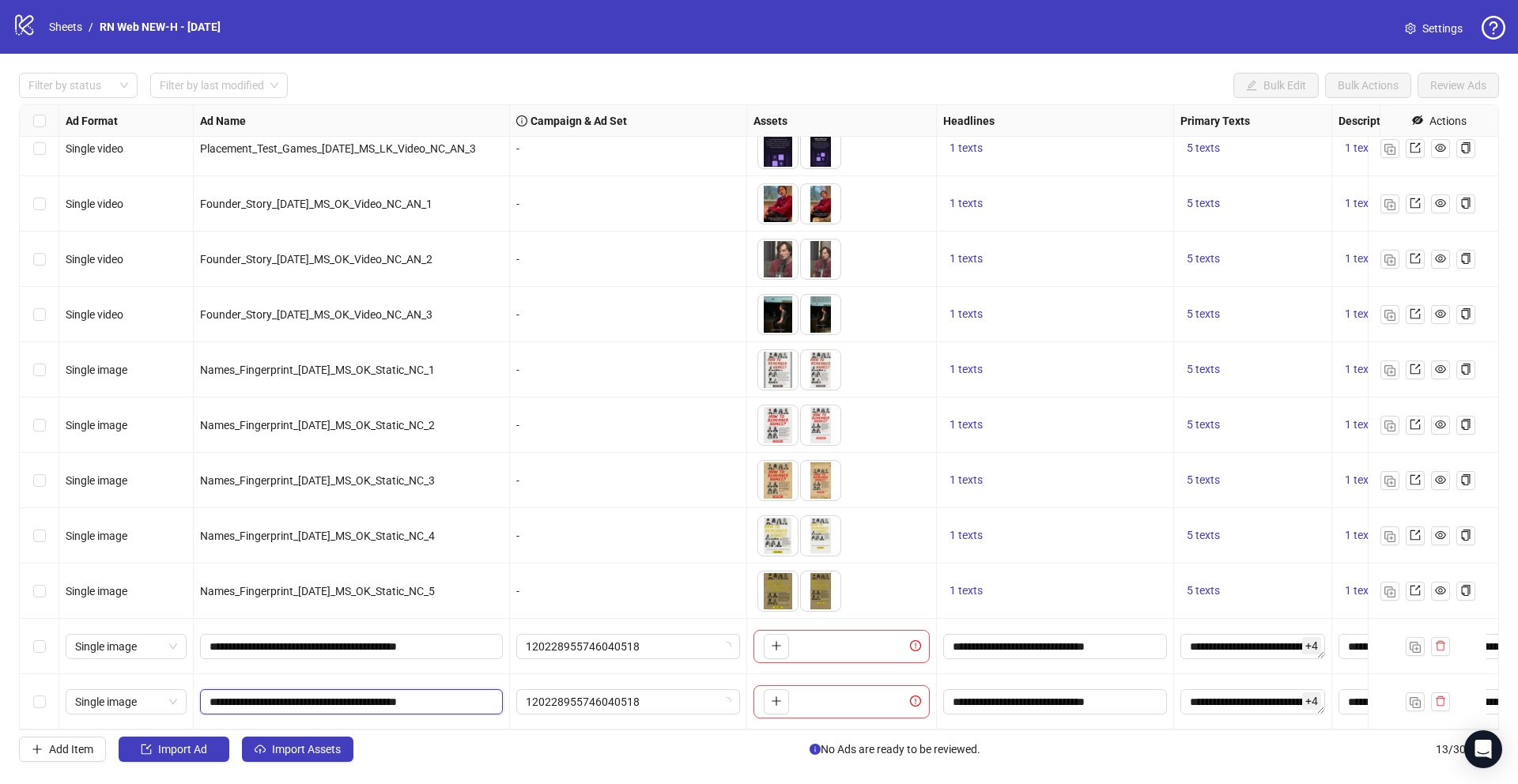 click on "**********" at bounding box center [349, 702] 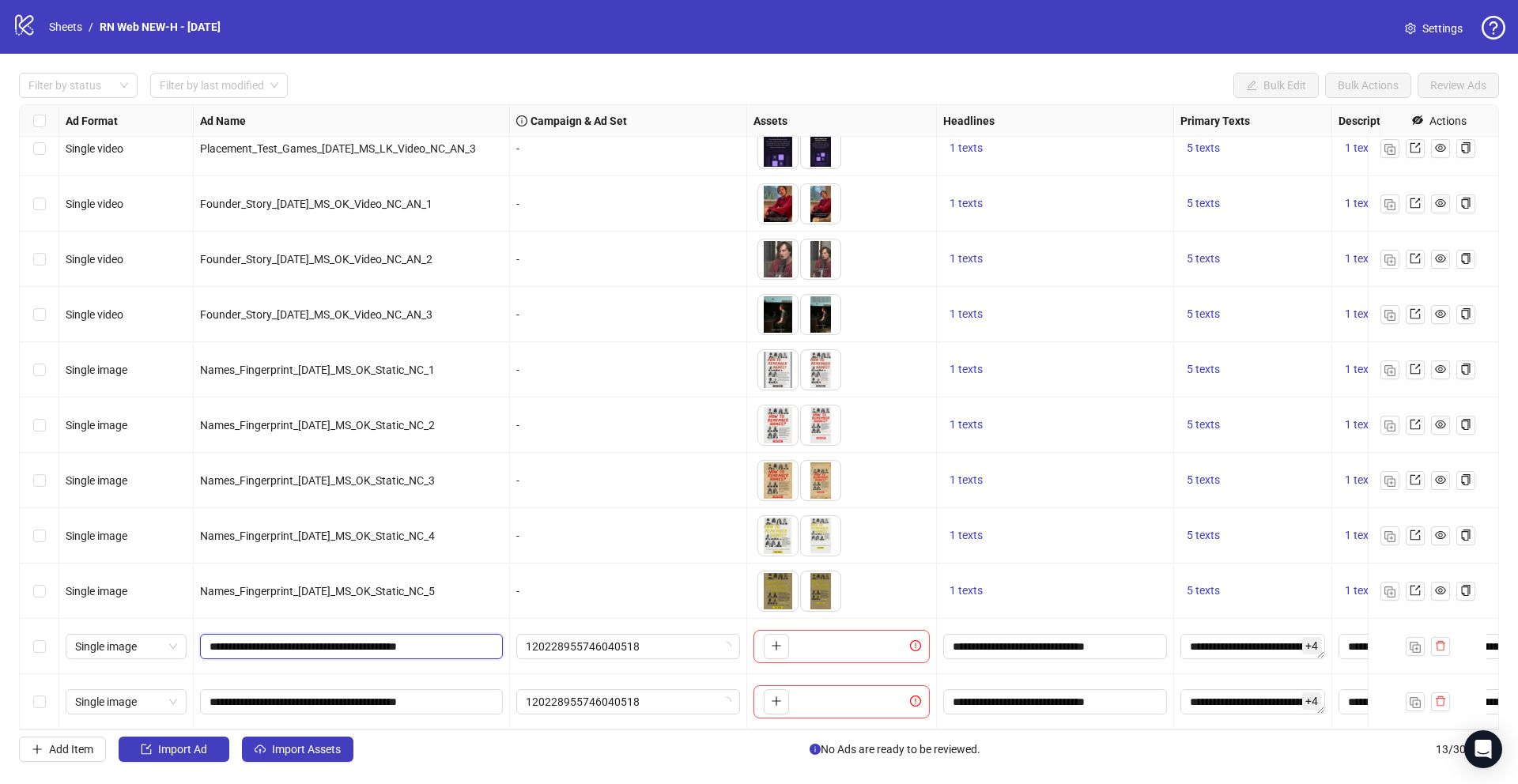 click on "**********" at bounding box center (351, 646) 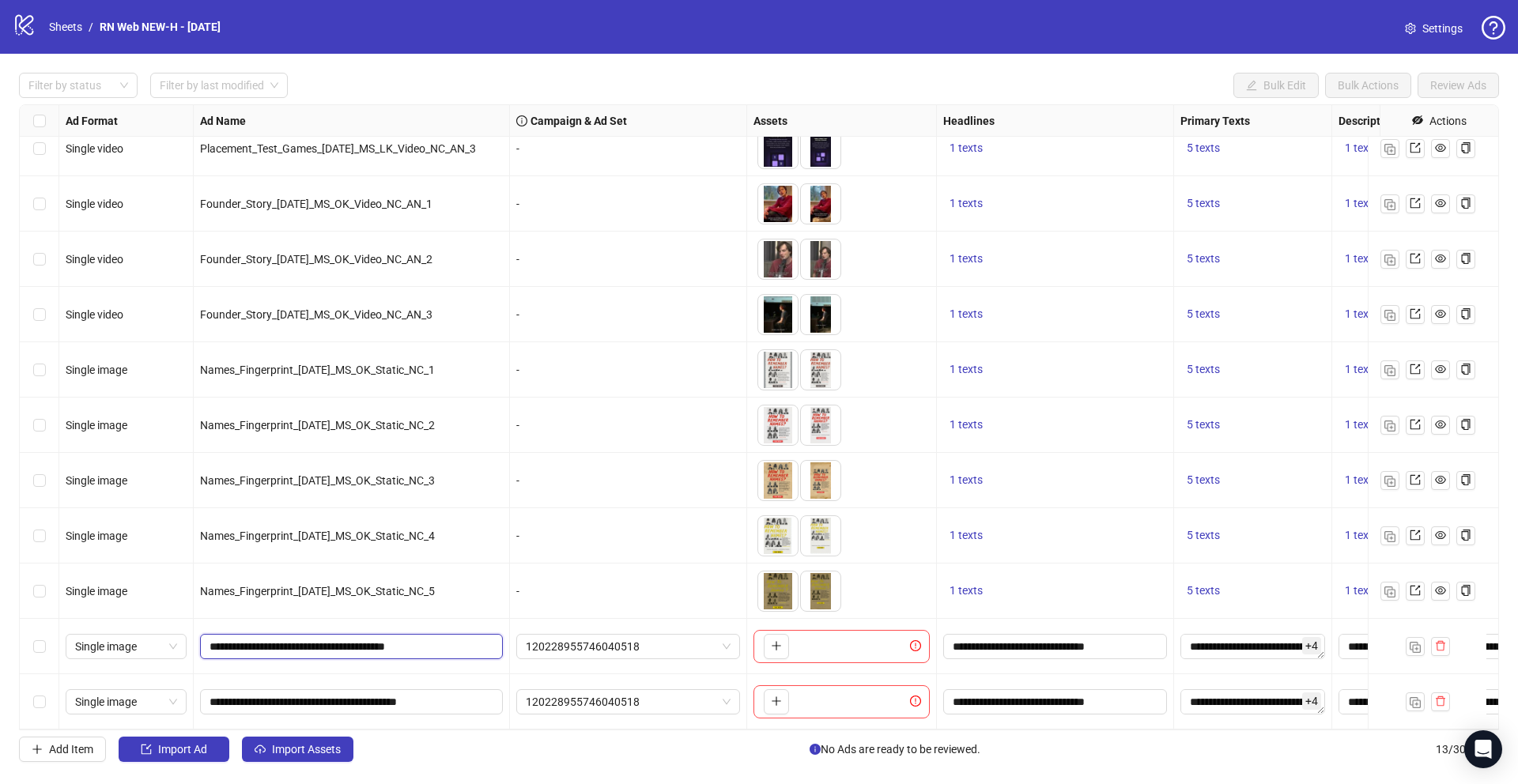 type on "**********" 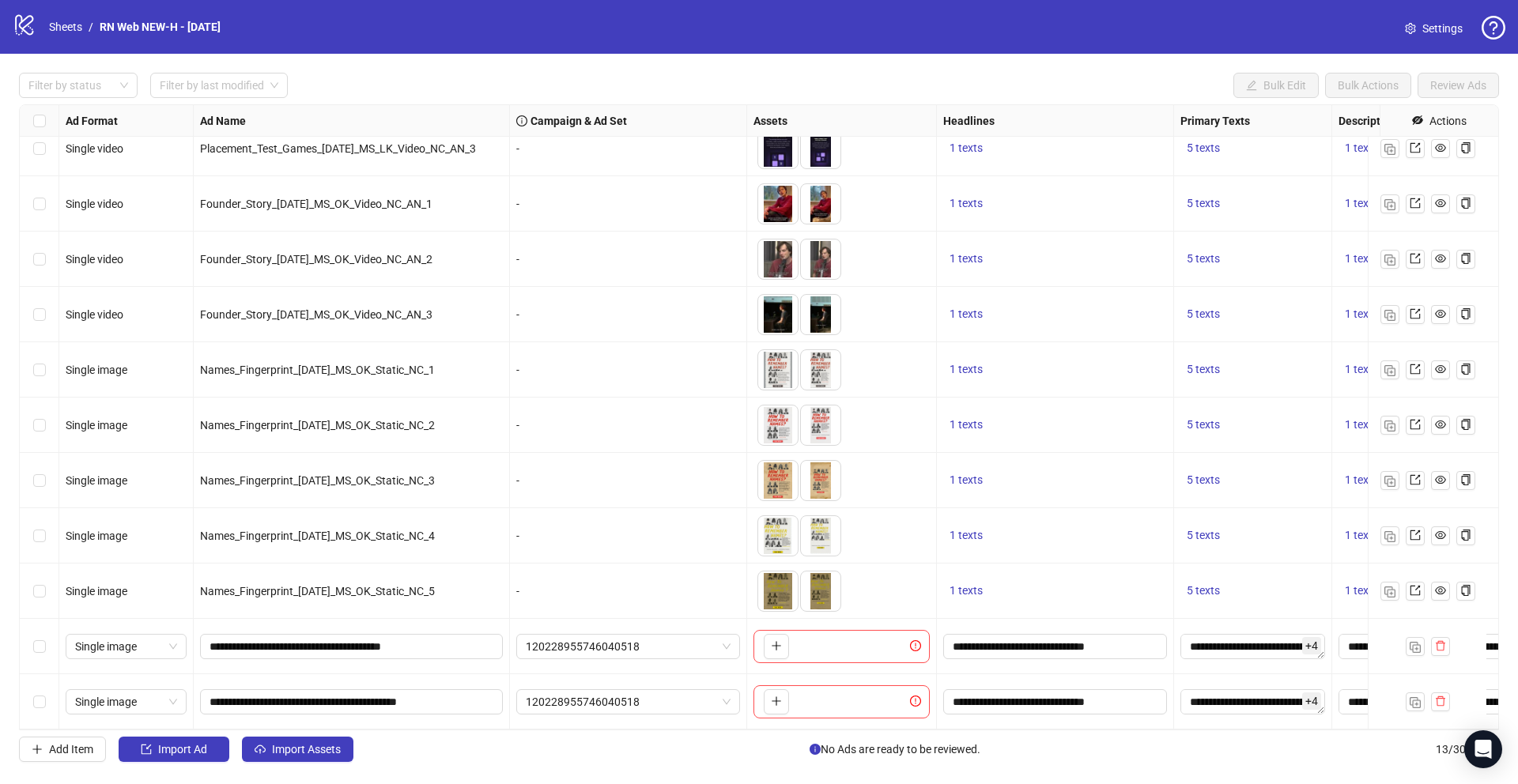 click on "**********" at bounding box center (352, 646) 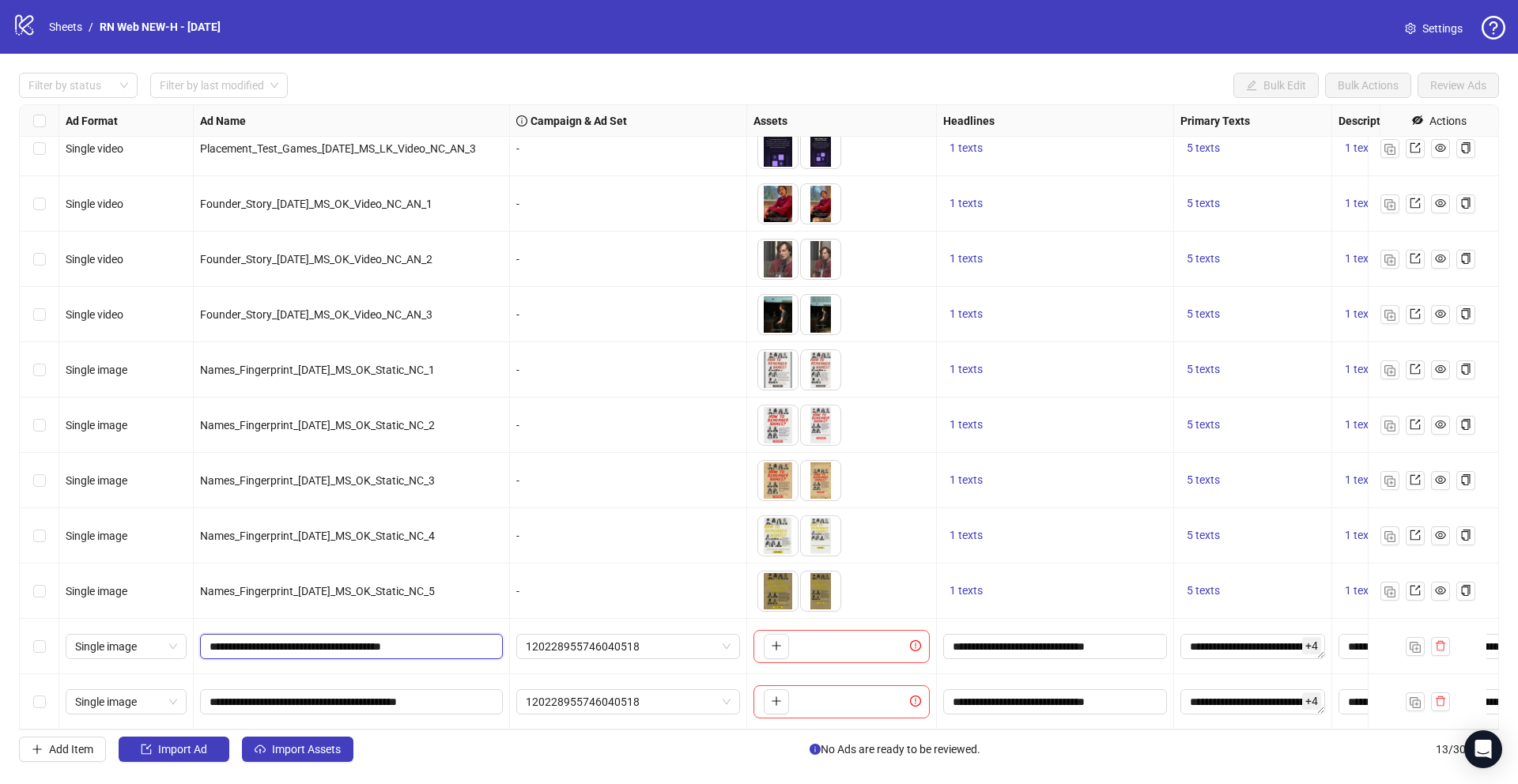click on "**********" at bounding box center (349, 646) 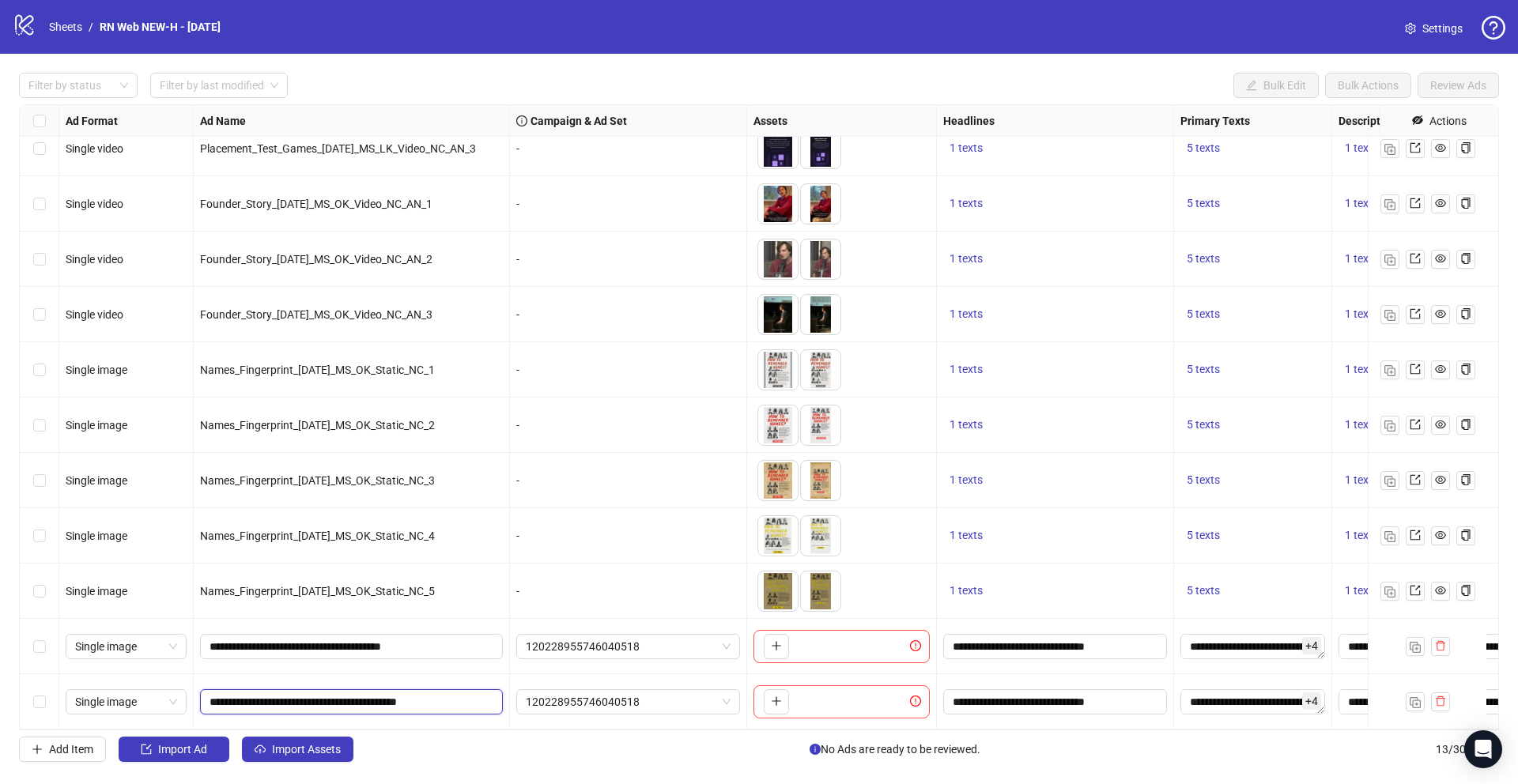 click on "**********" at bounding box center [349, 702] 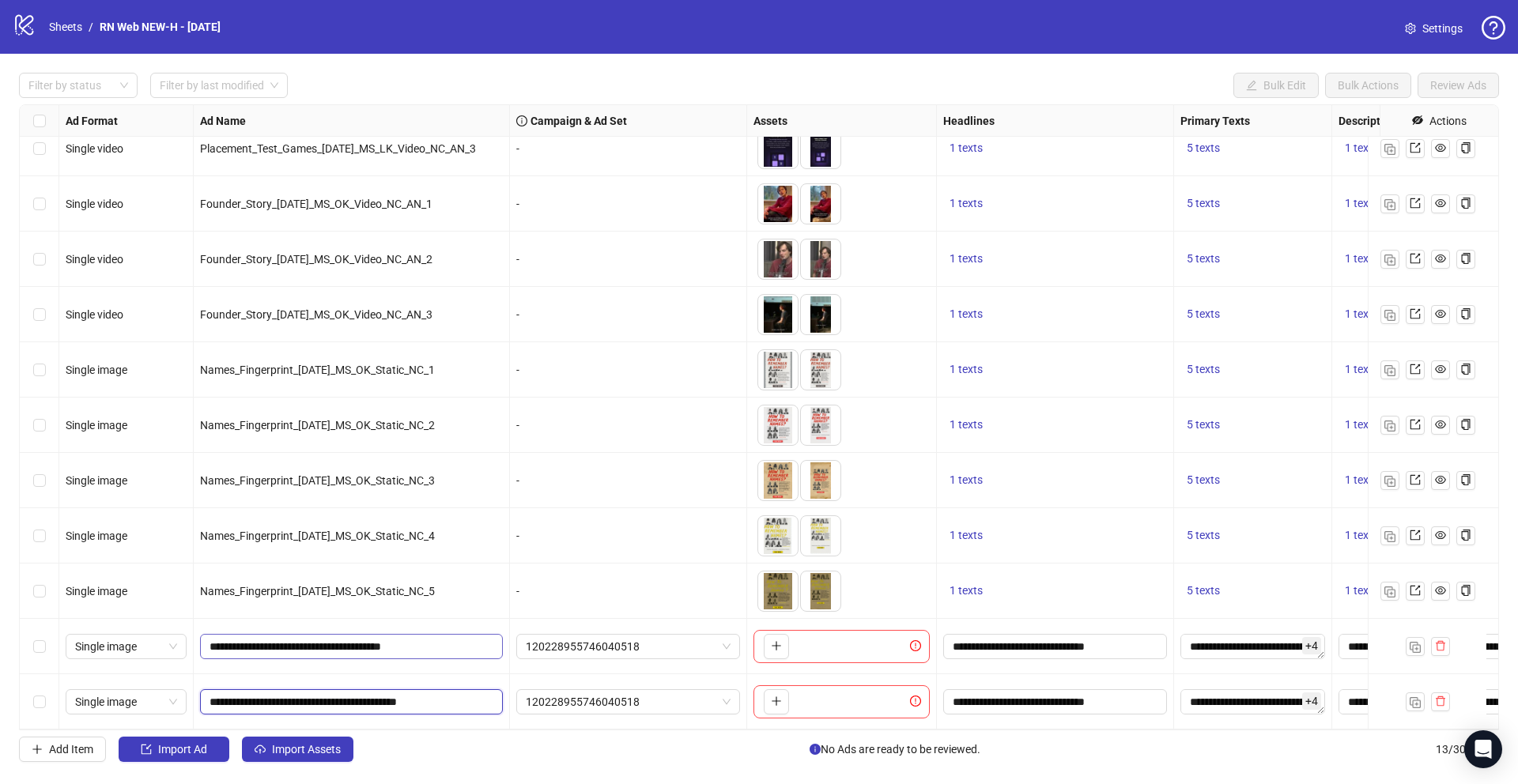 paste 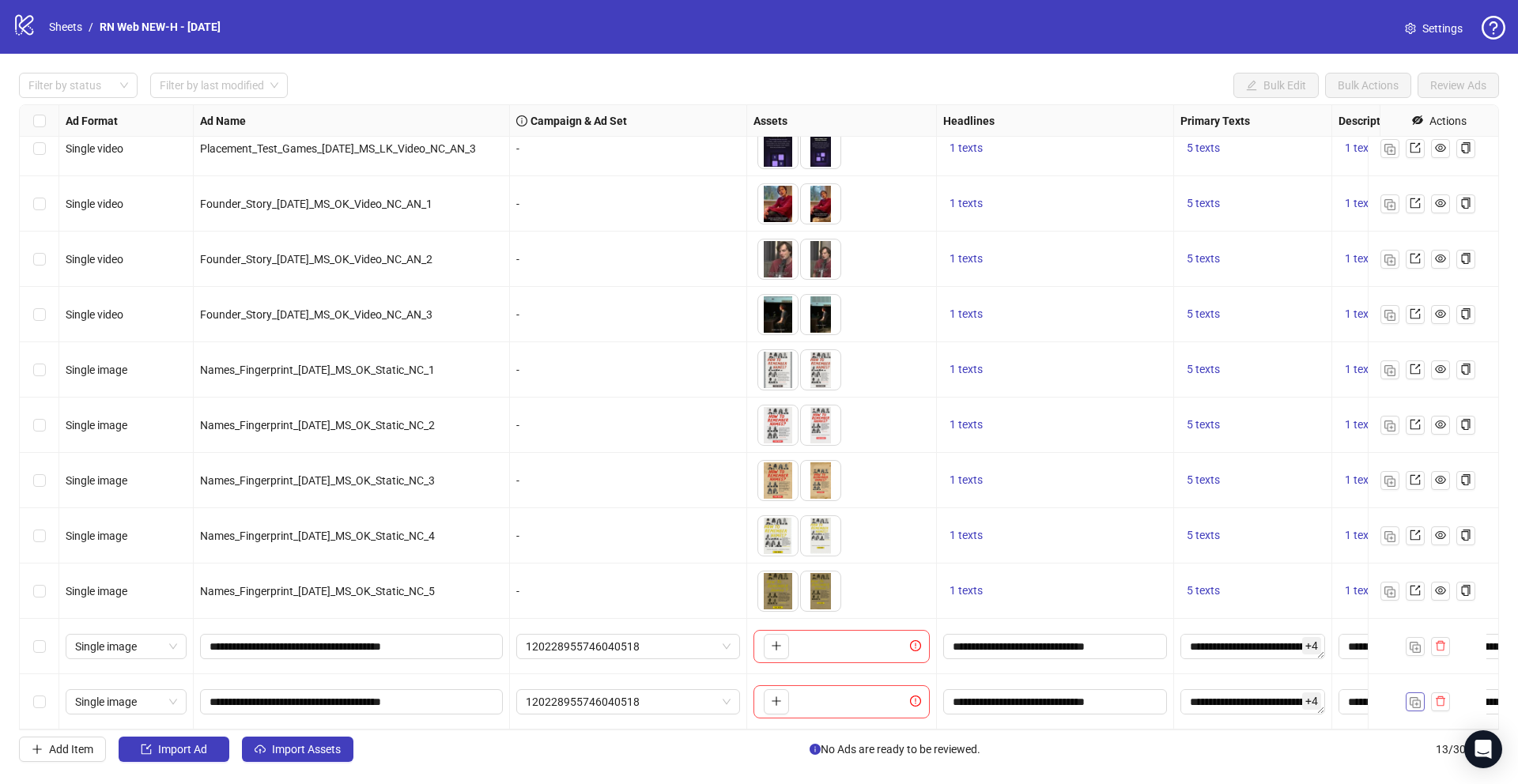 click at bounding box center [1415, 703] 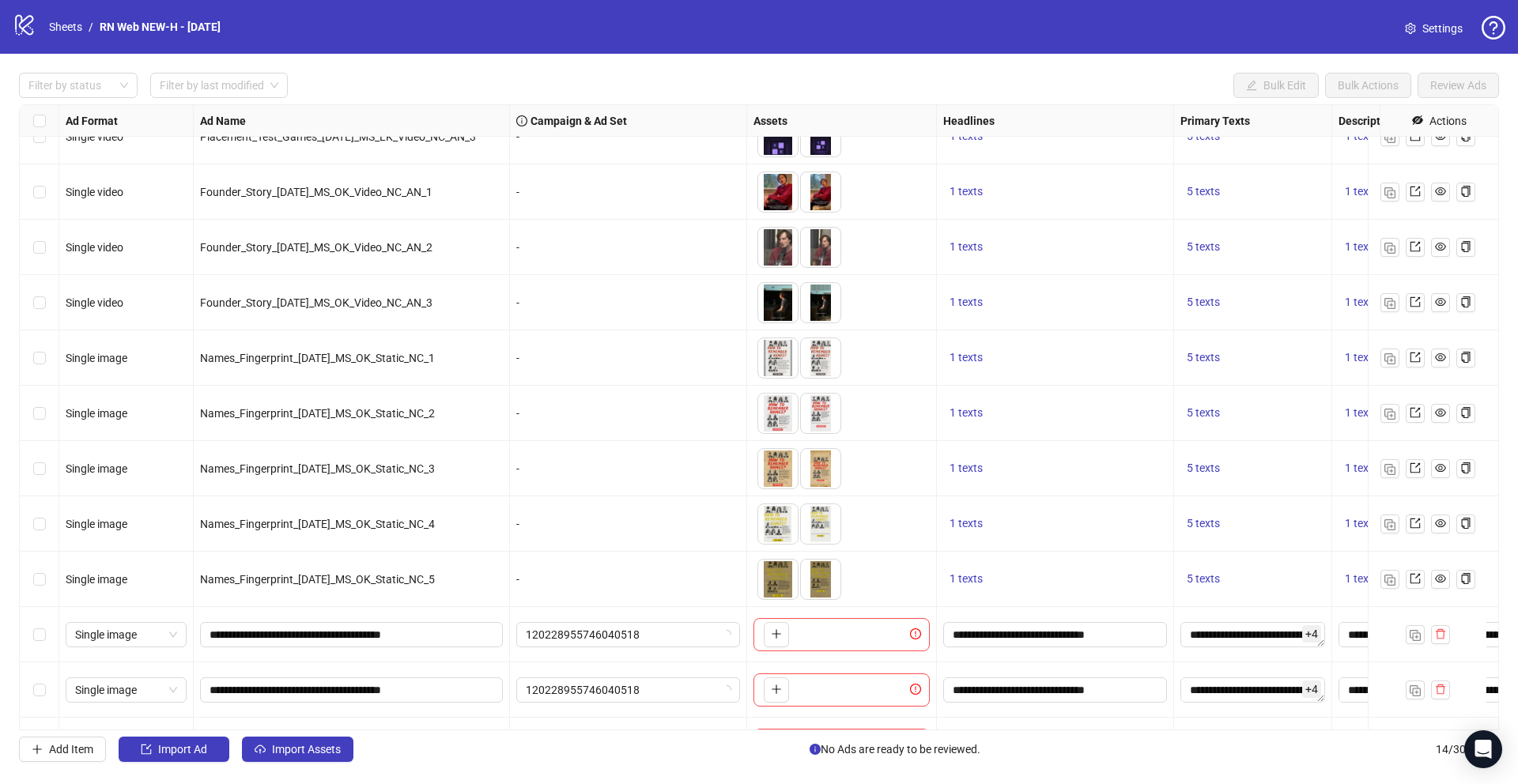 scroll, scrollTop: 194, scrollLeft: 0, axis: vertical 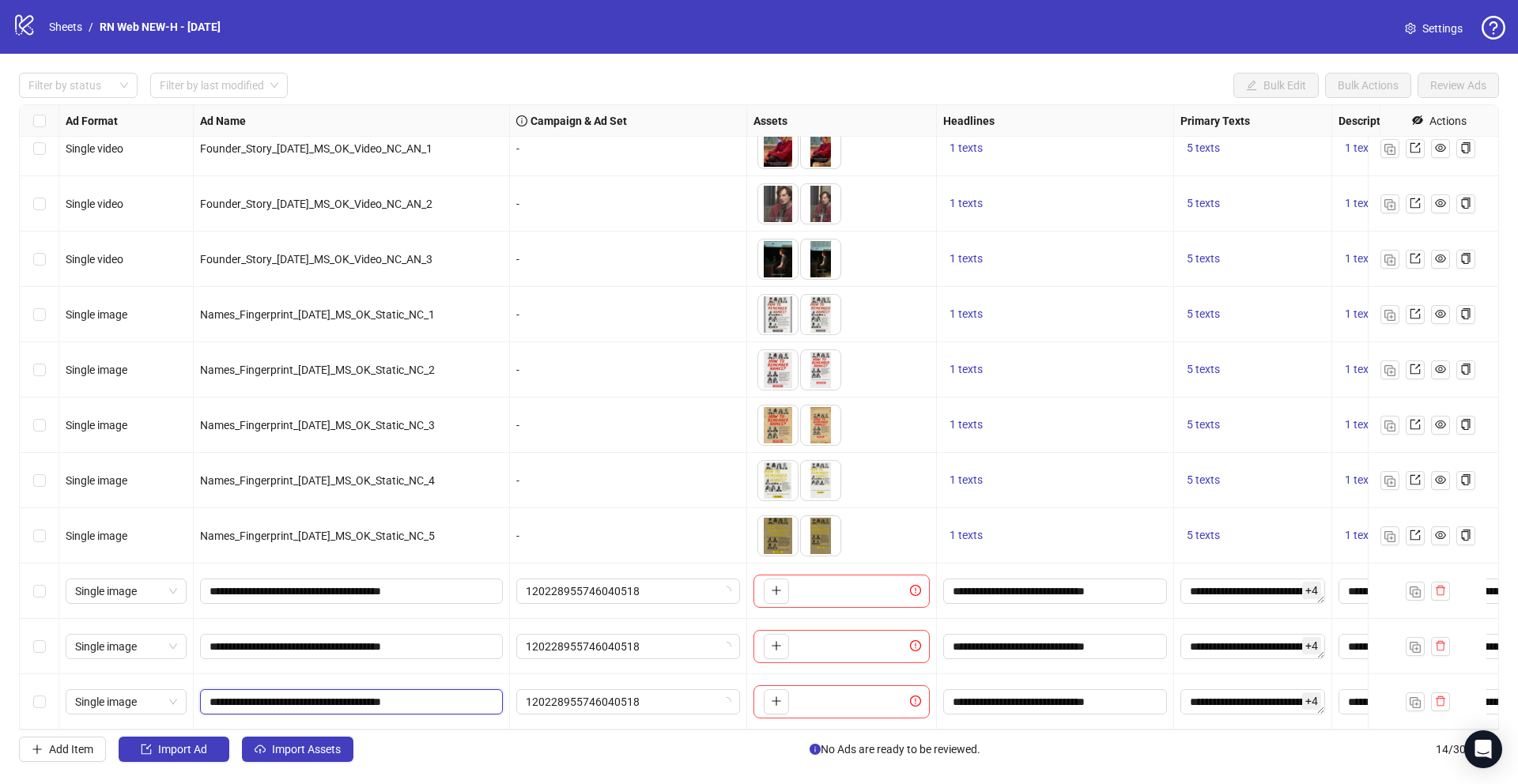 click on "**********" at bounding box center [349, 702] 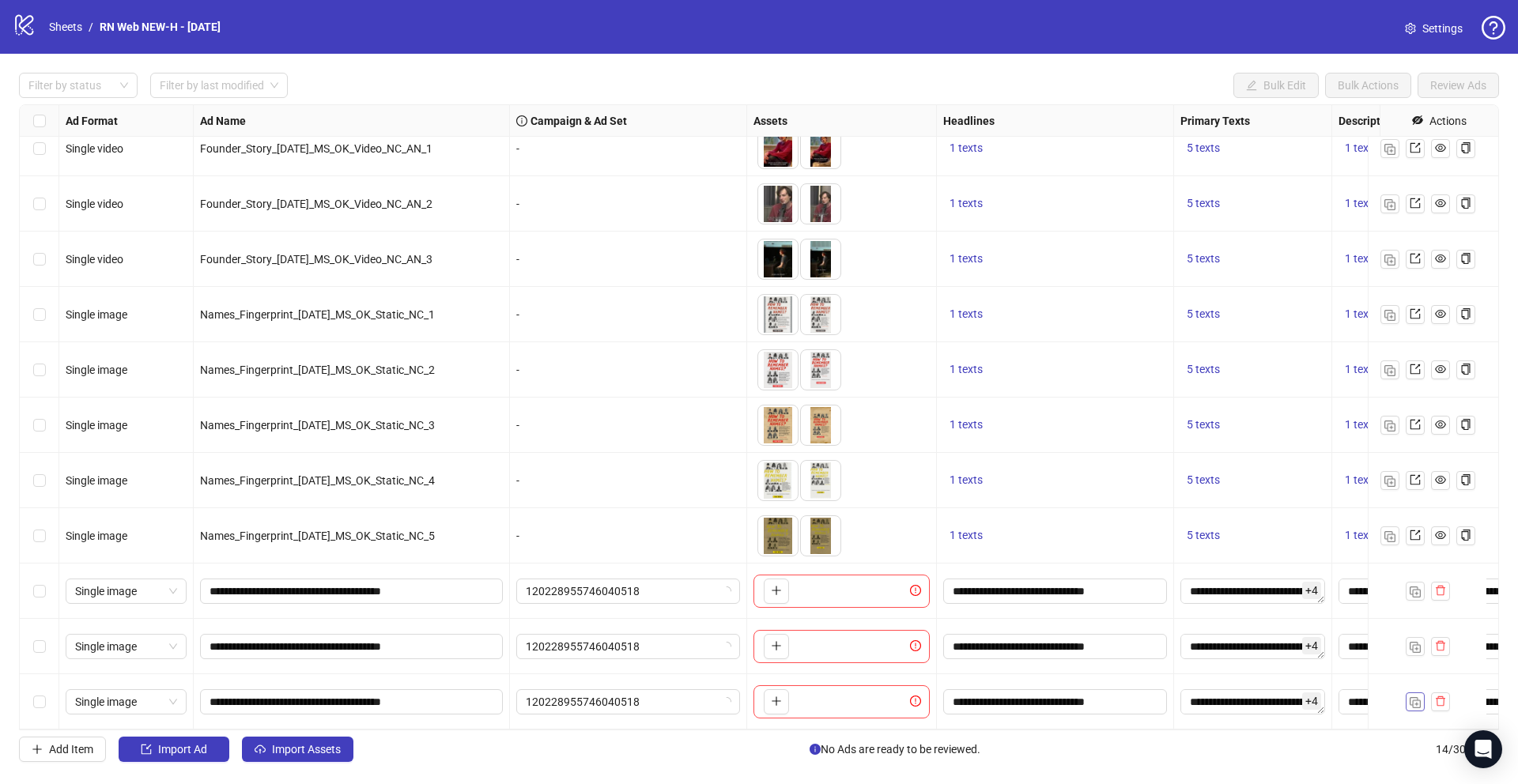 click at bounding box center [1415, 703] 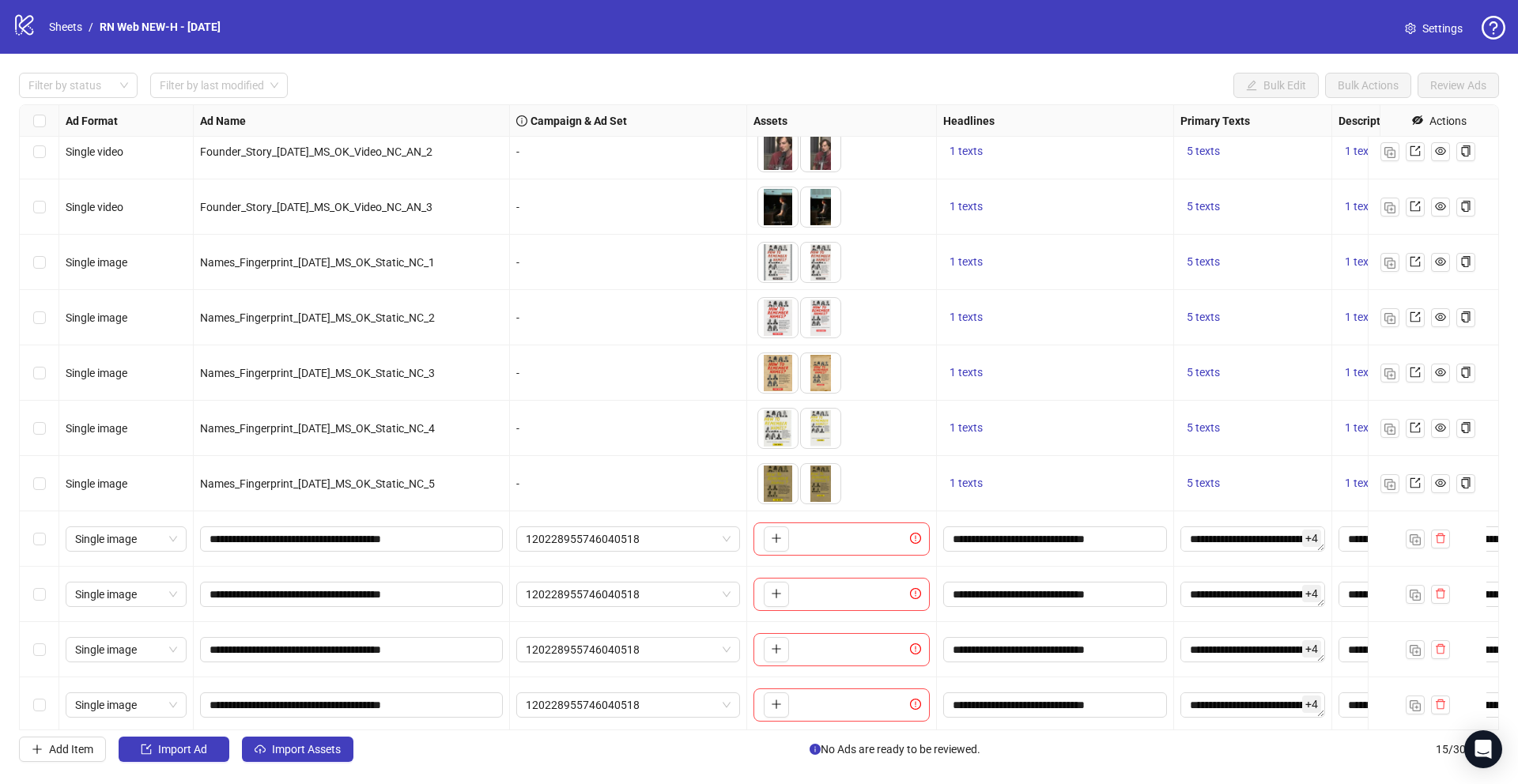 scroll, scrollTop: 249, scrollLeft: 0, axis: vertical 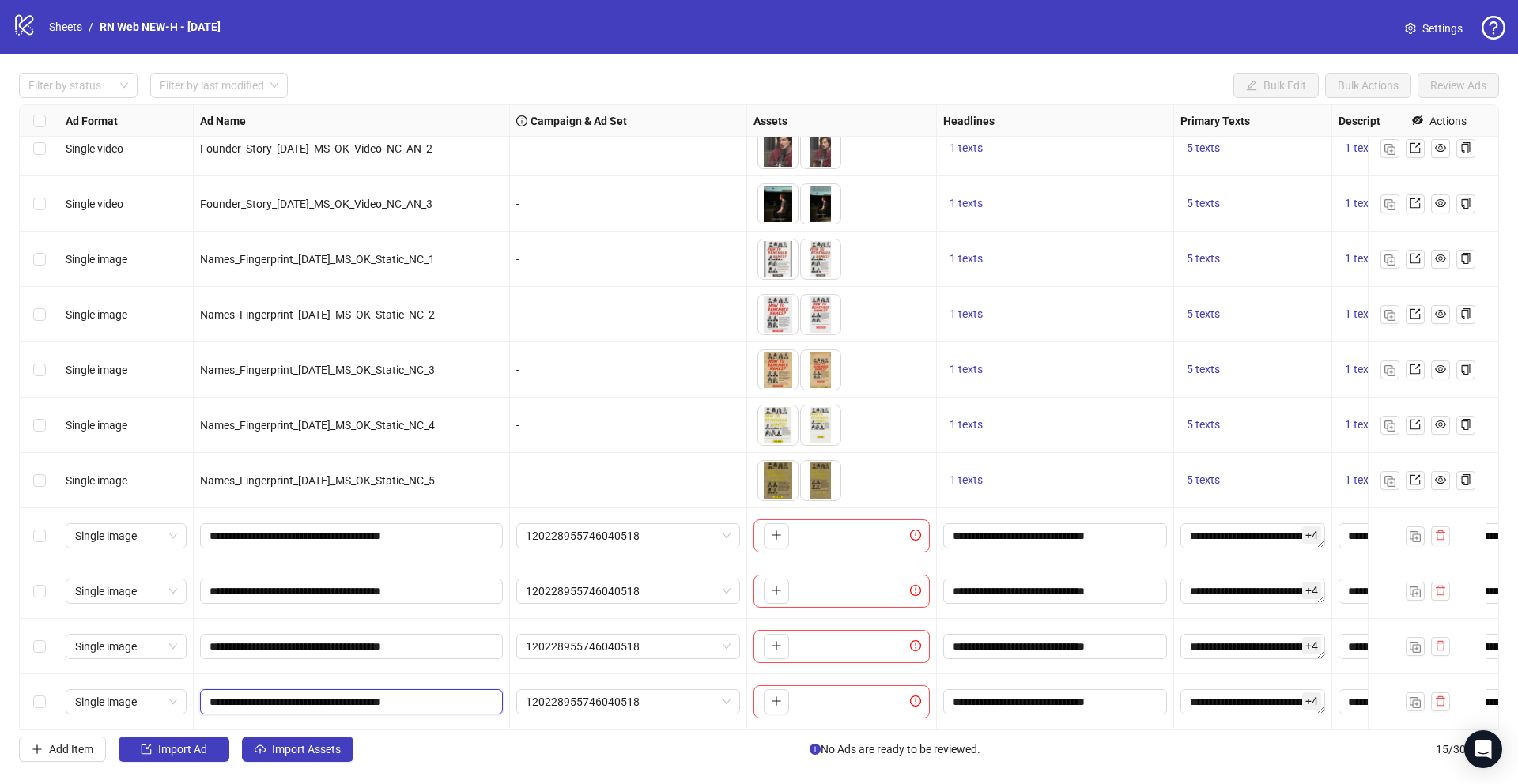 click on "**********" at bounding box center [349, 702] 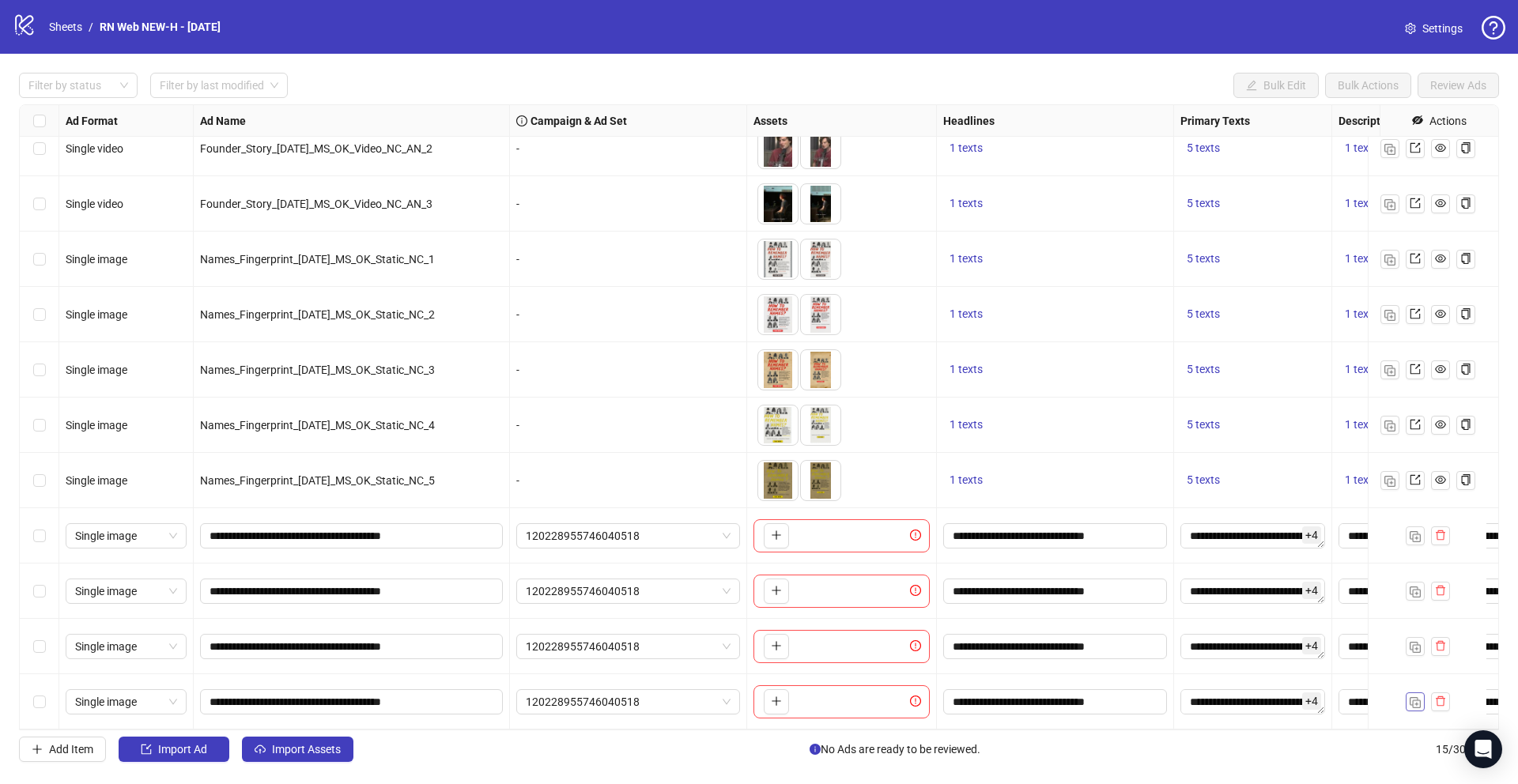 click at bounding box center [1415, 703] 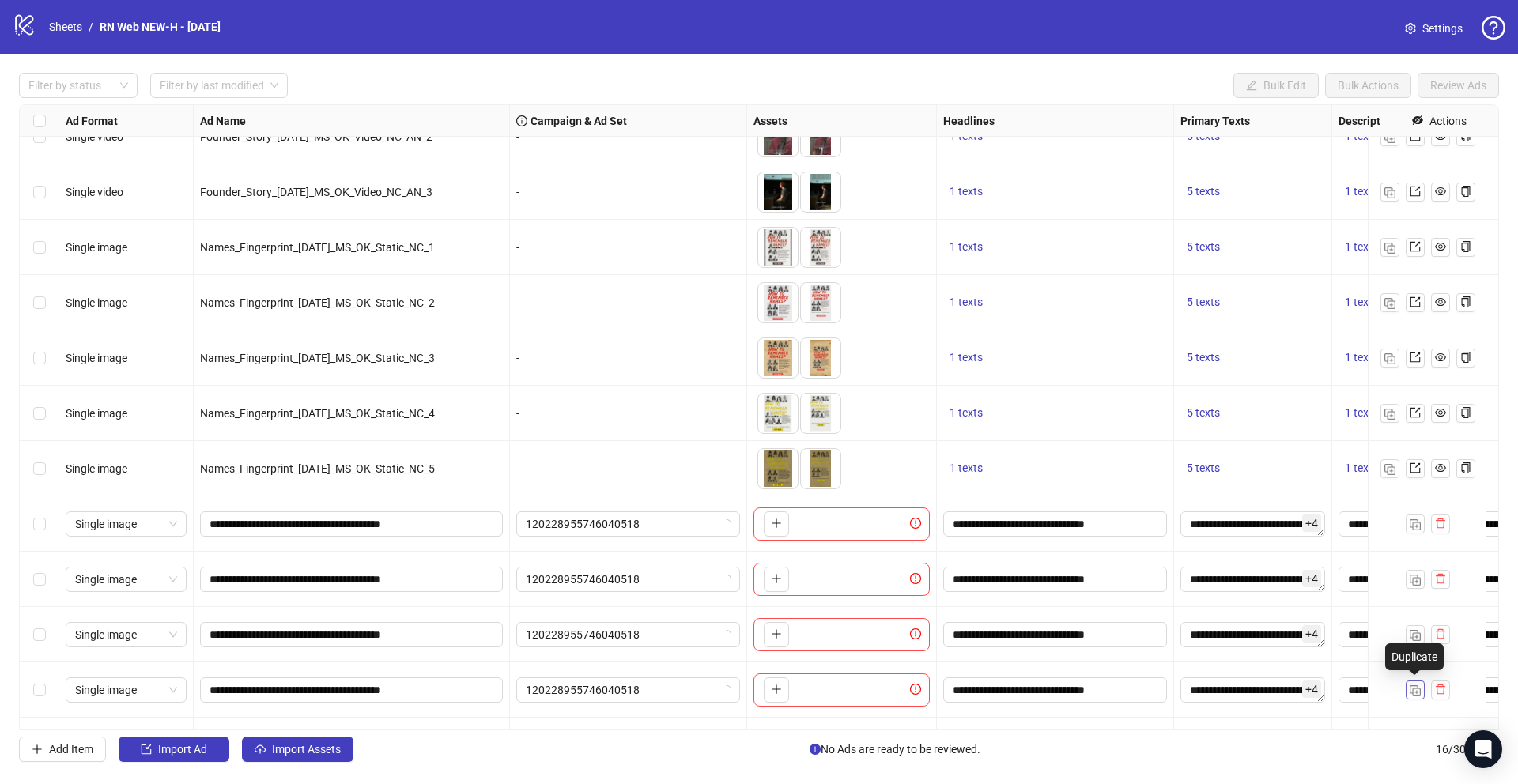 click at bounding box center (1415, 691) 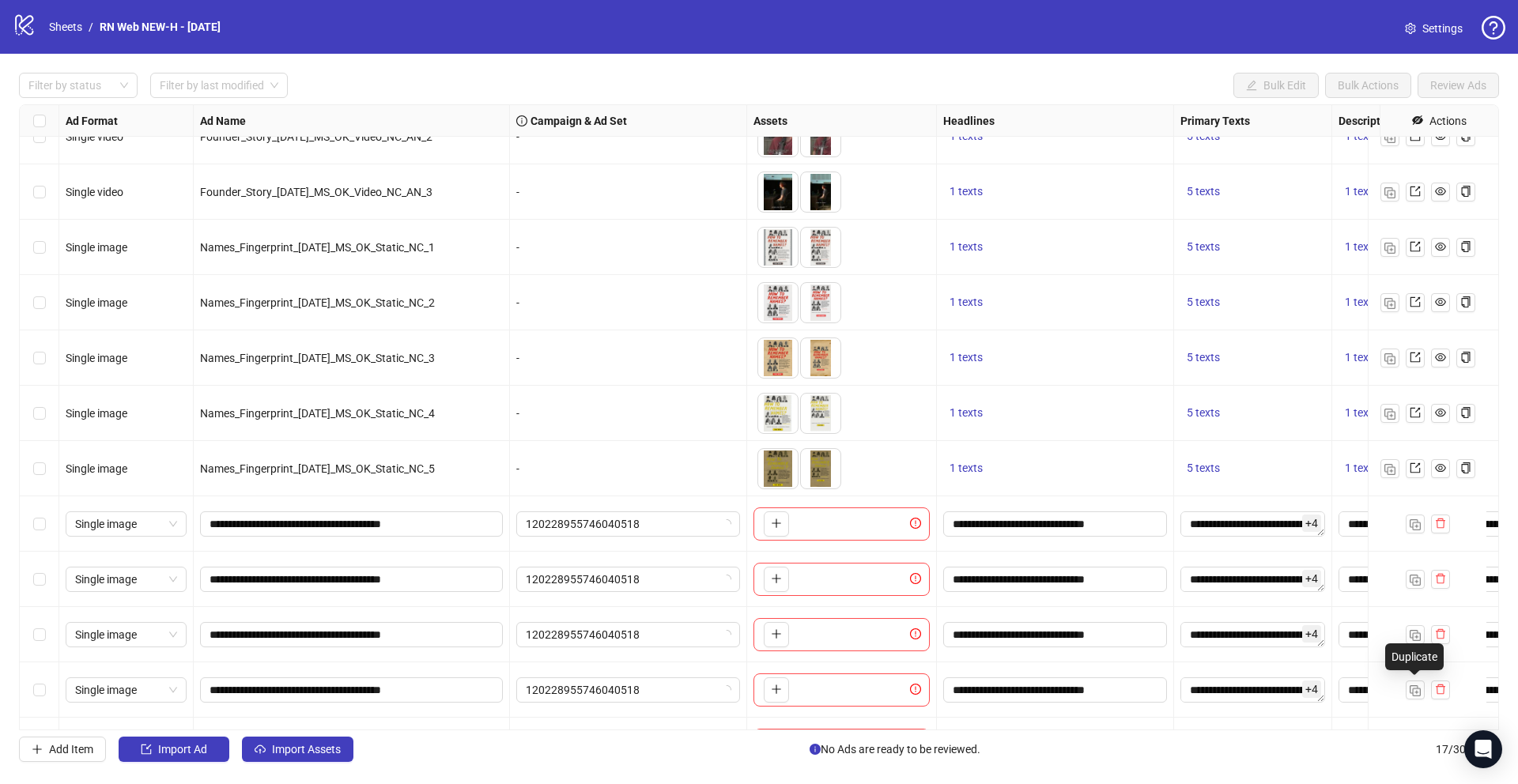 scroll, scrollTop: 360, scrollLeft: 0, axis: vertical 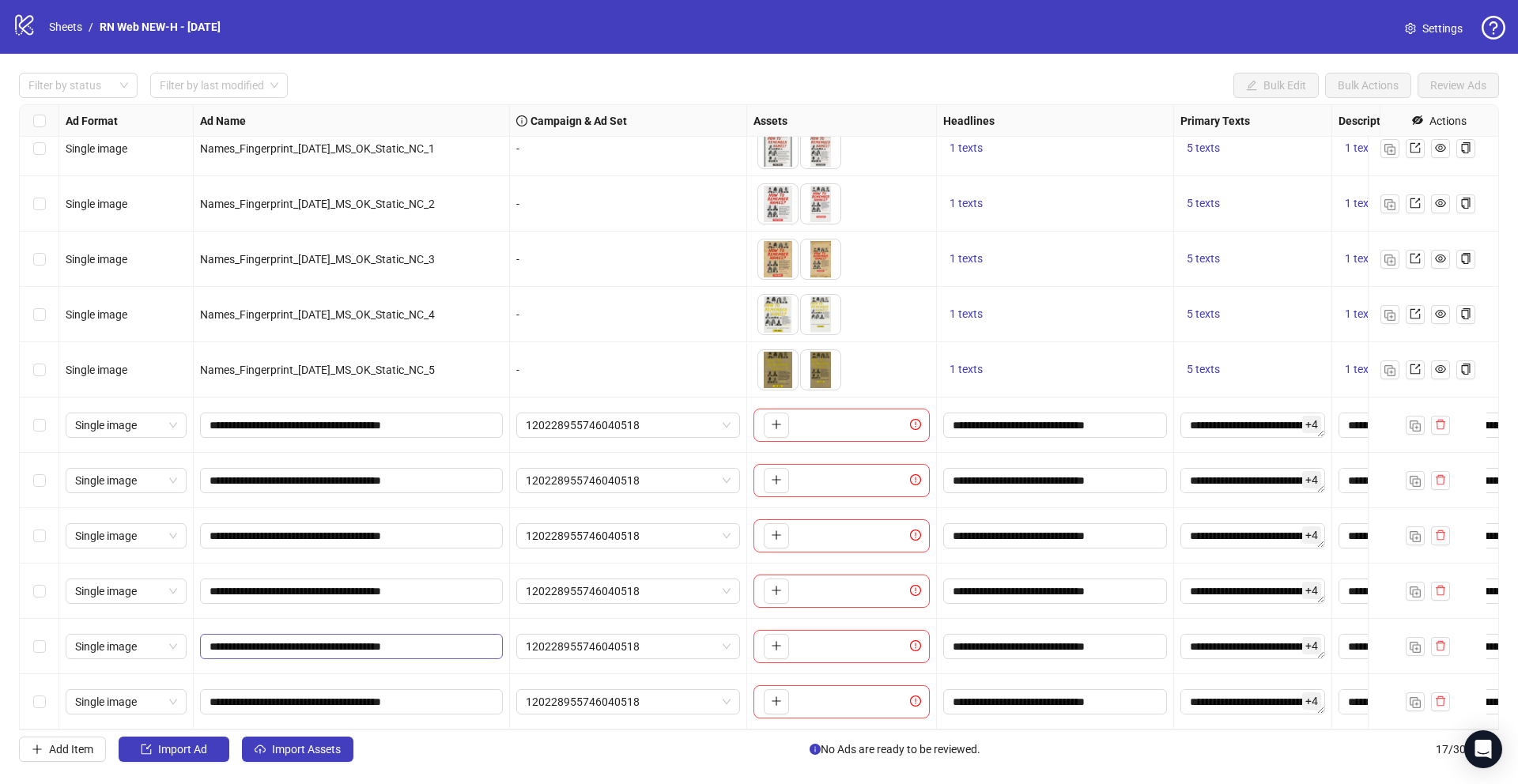 click on "**********" at bounding box center [351, 646] 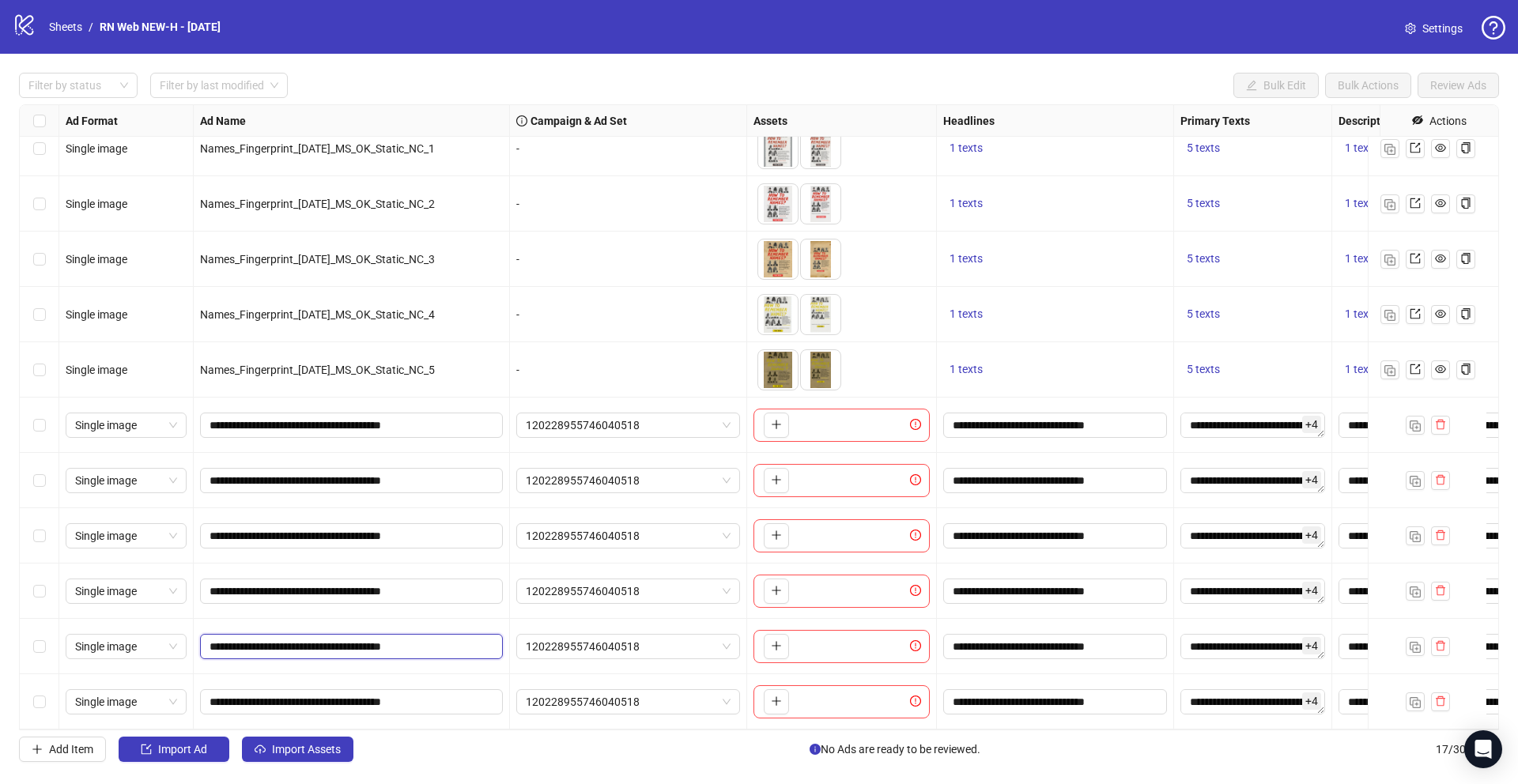 paste 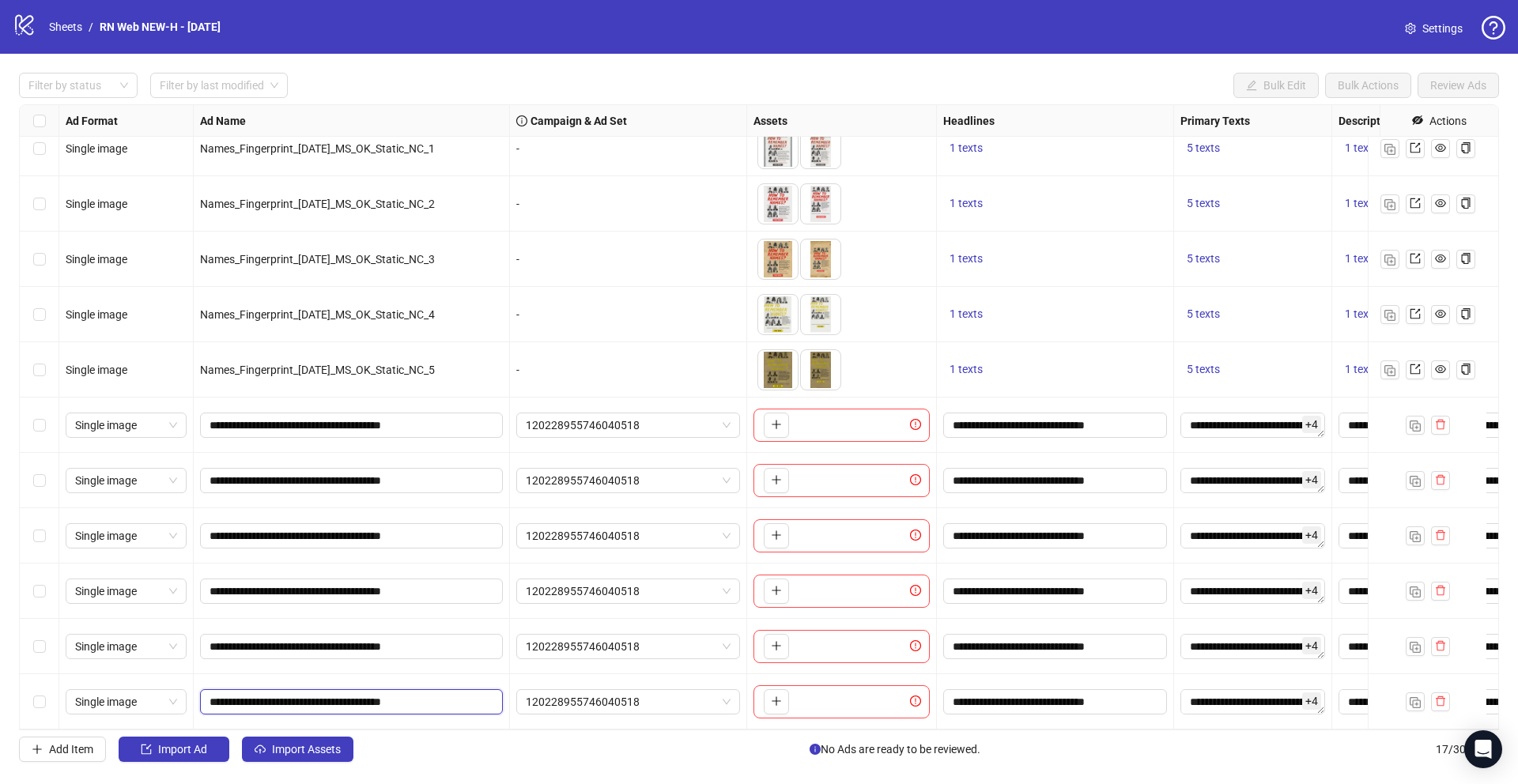 click on "**********" at bounding box center (349, 702) 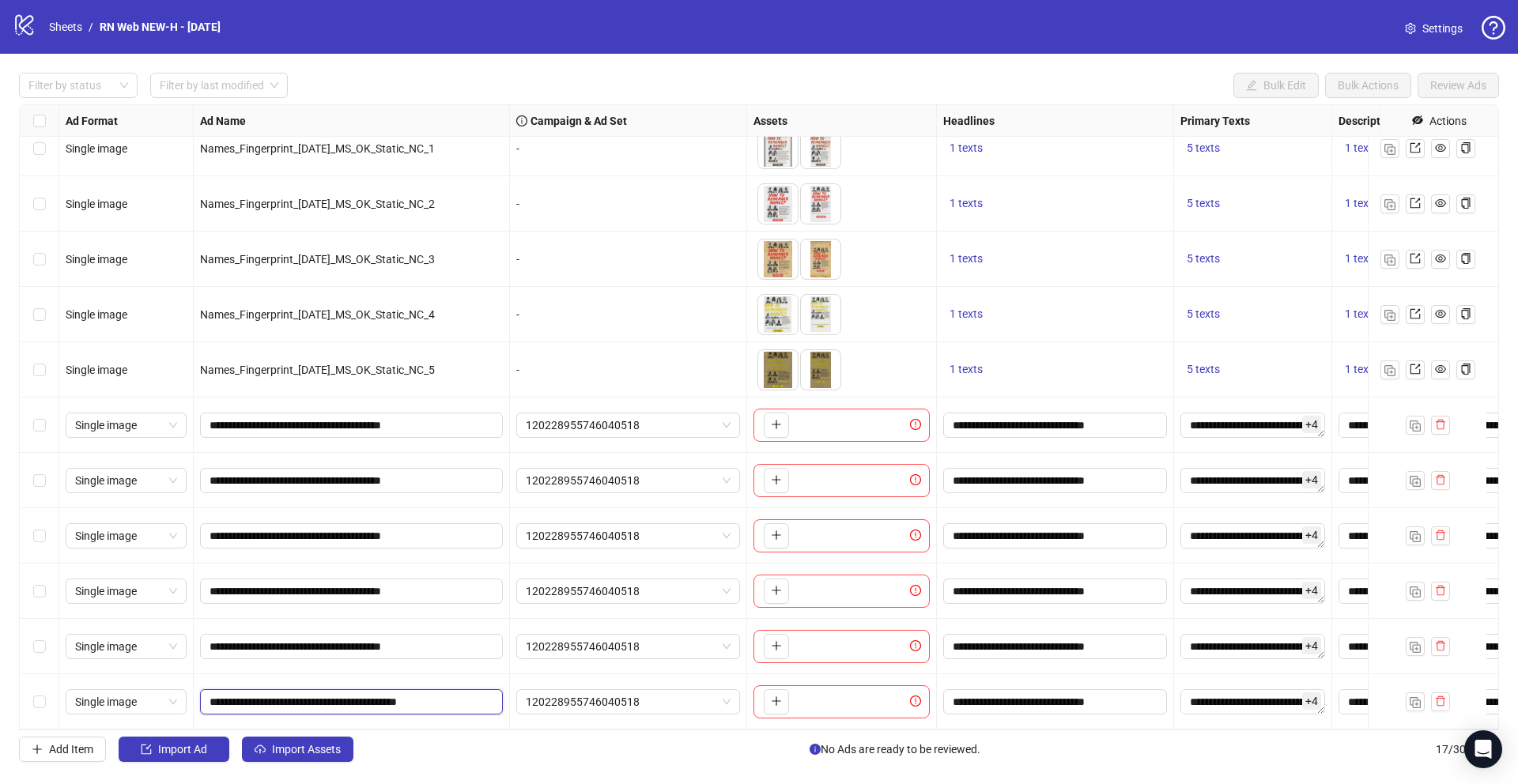 drag, startPoint x: 444, startPoint y: 688, endPoint x: 526, endPoint y: 704, distance: 83.54639 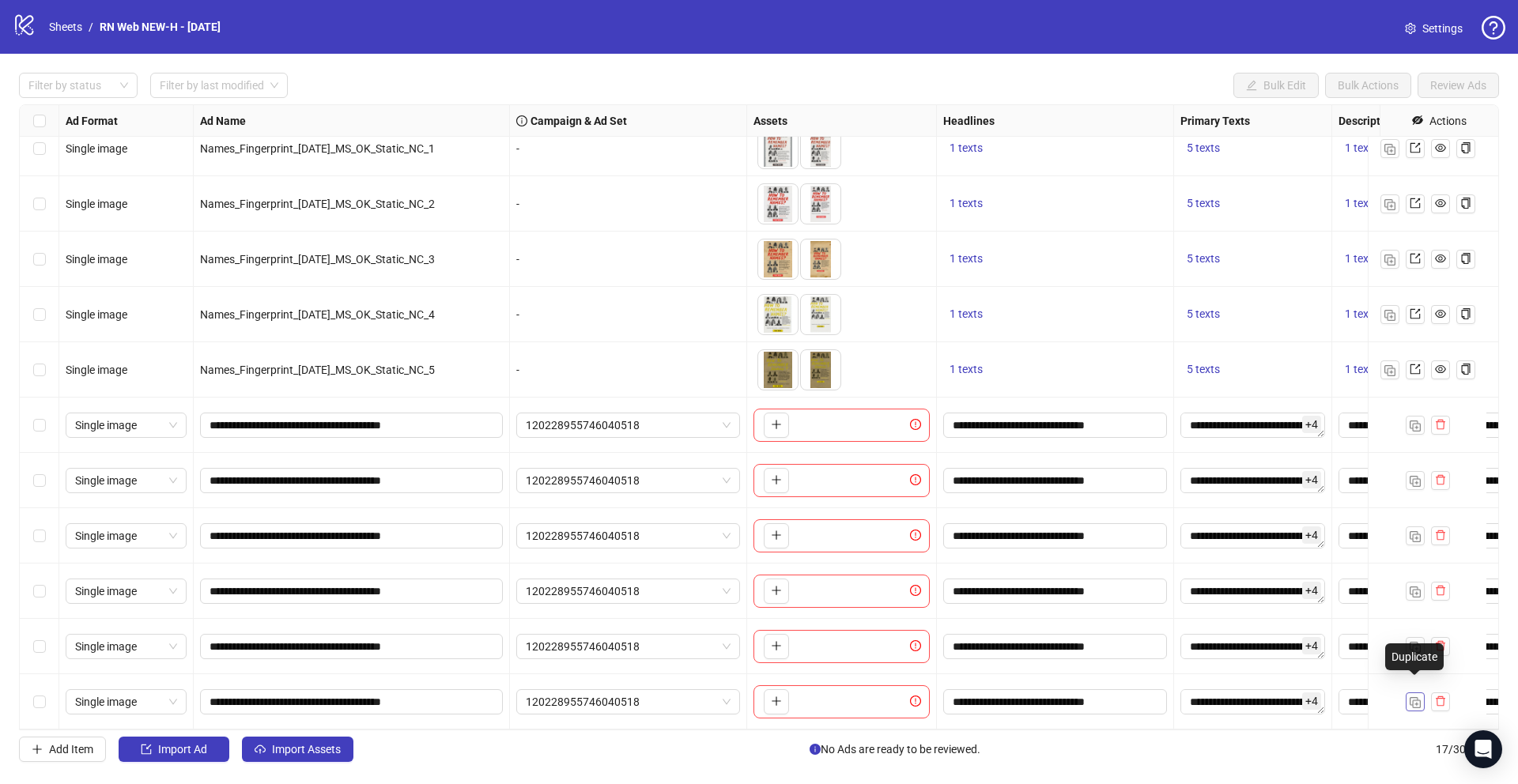 click at bounding box center [1415, 703] 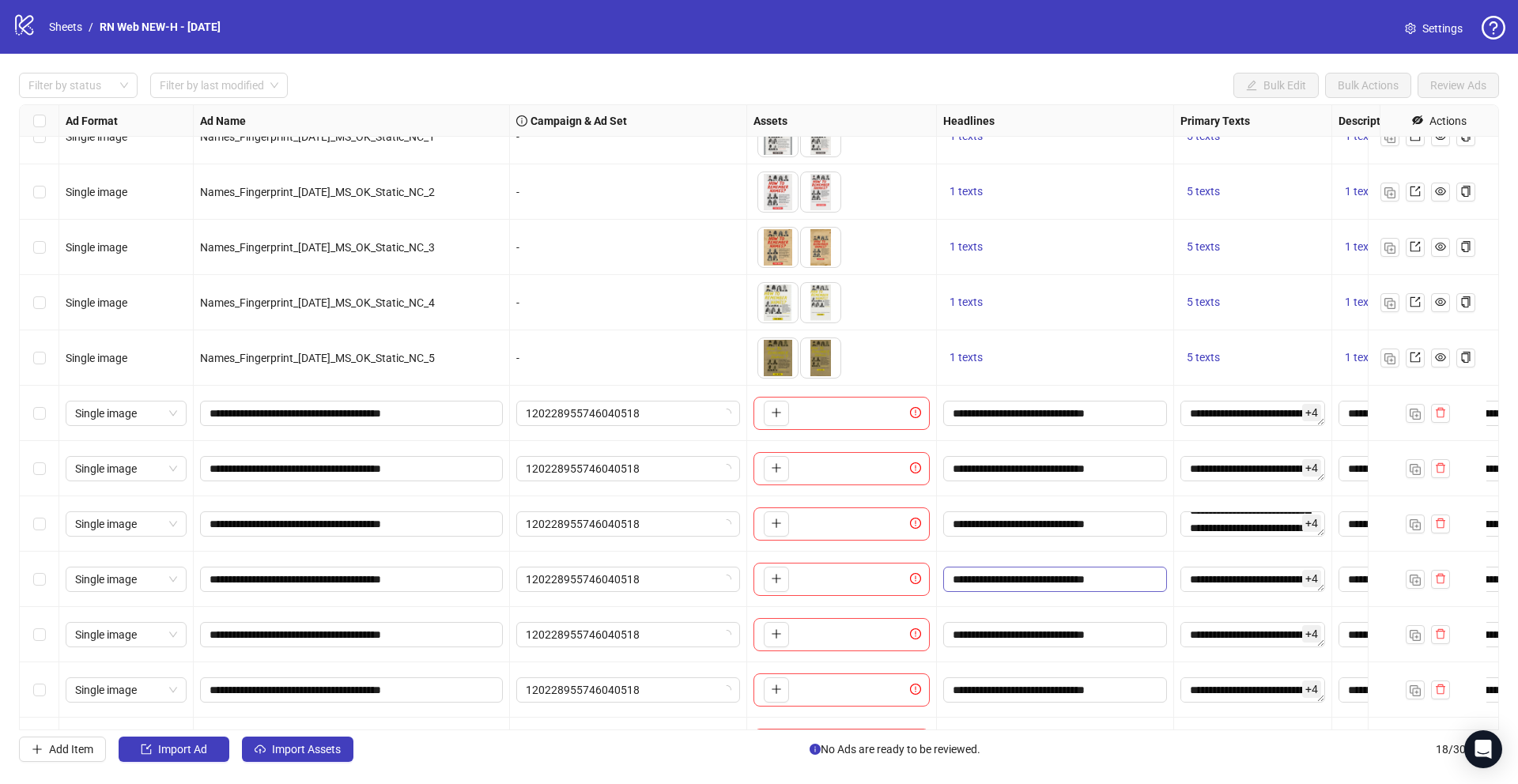 scroll, scrollTop: 1031, scrollLeft: 0, axis: vertical 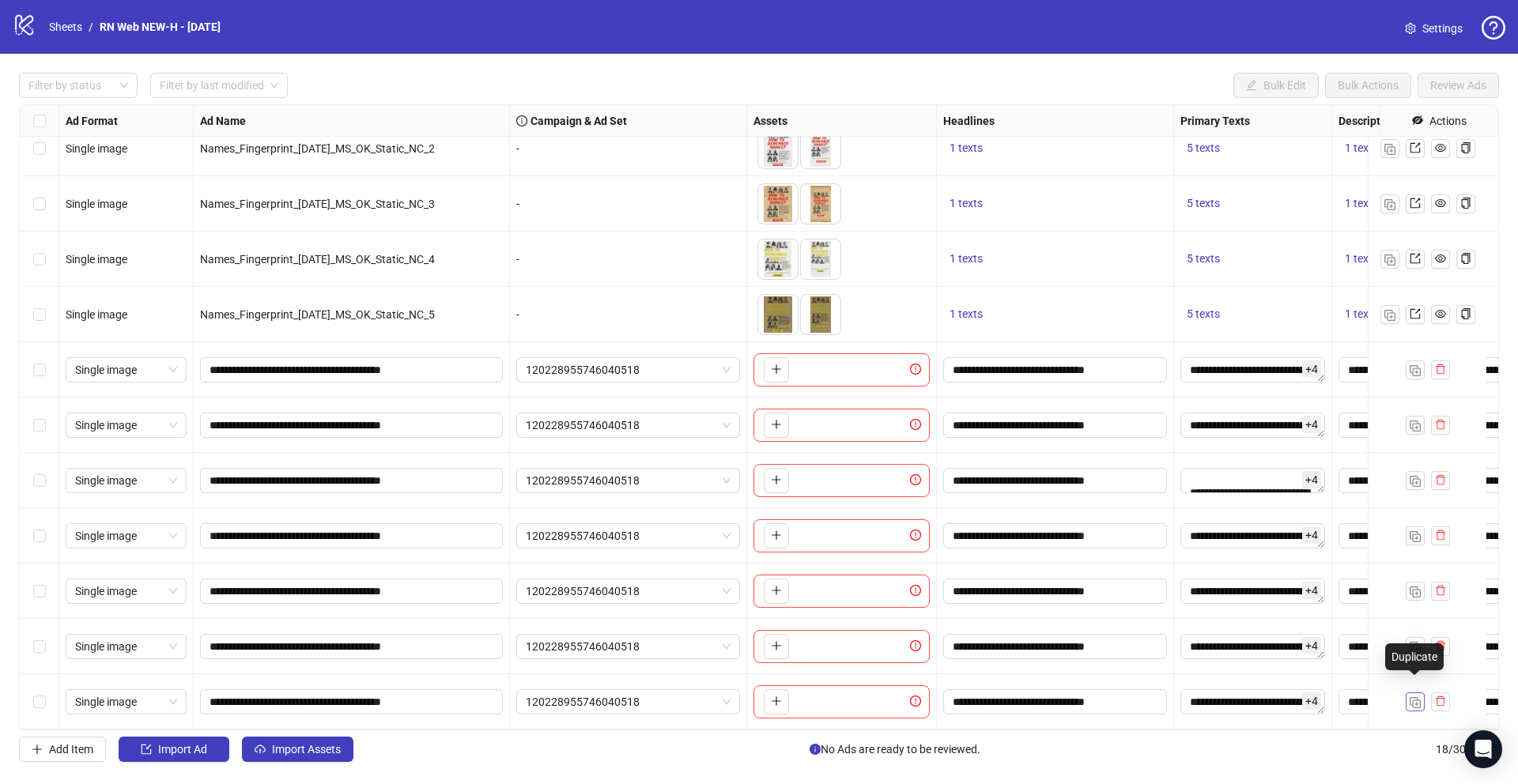 click at bounding box center (1415, 702) 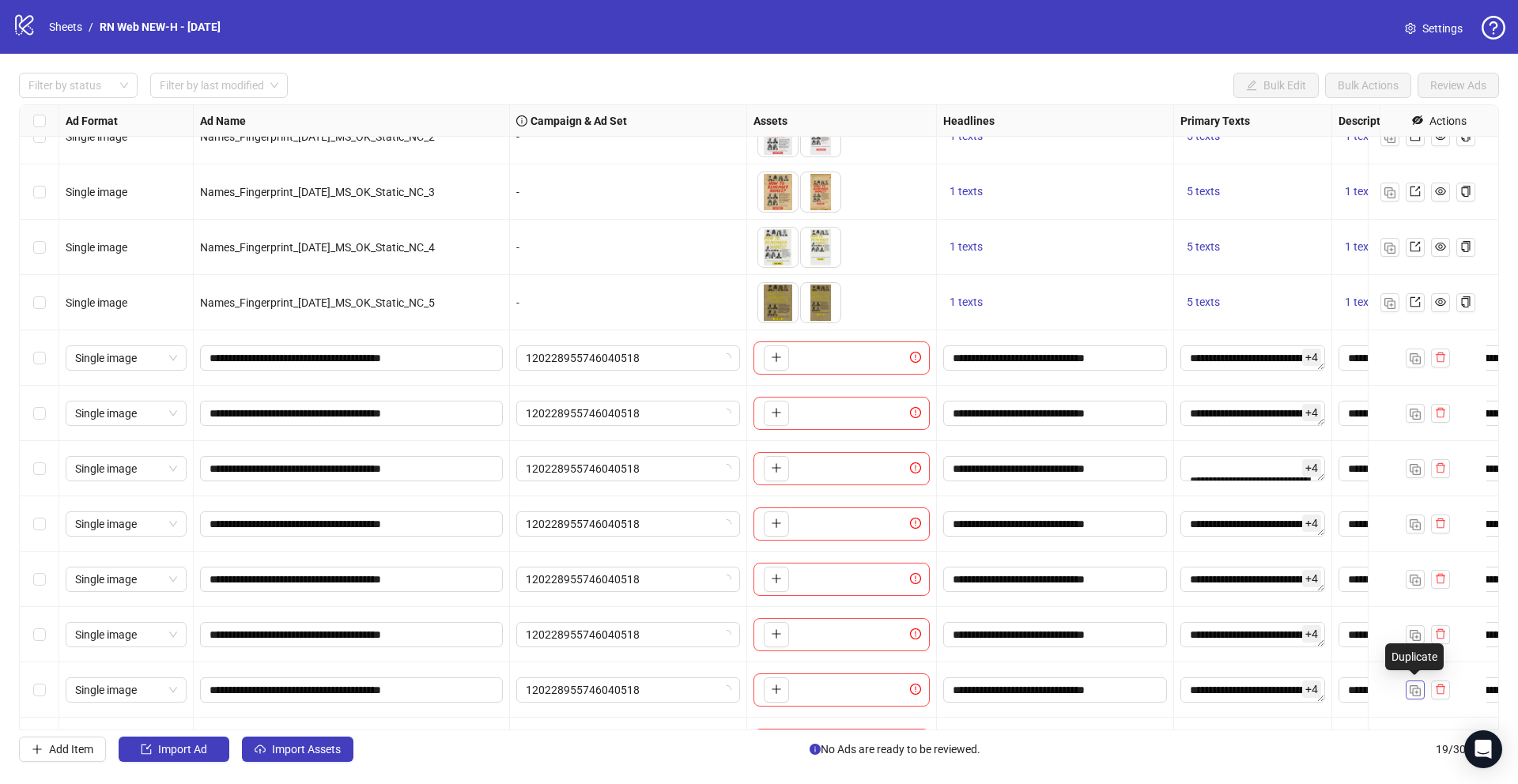 click at bounding box center (1415, 691) 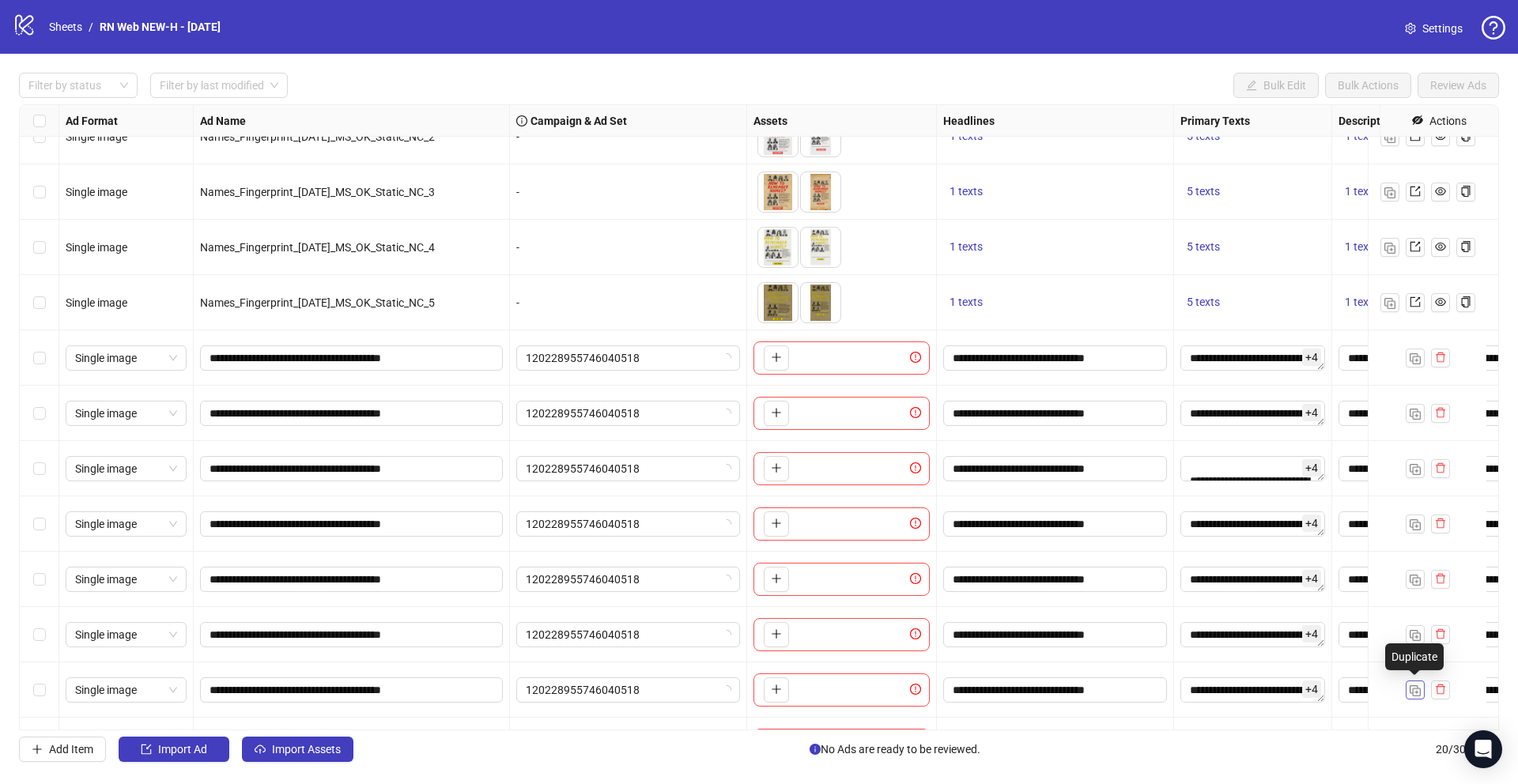 click at bounding box center [1415, 691] 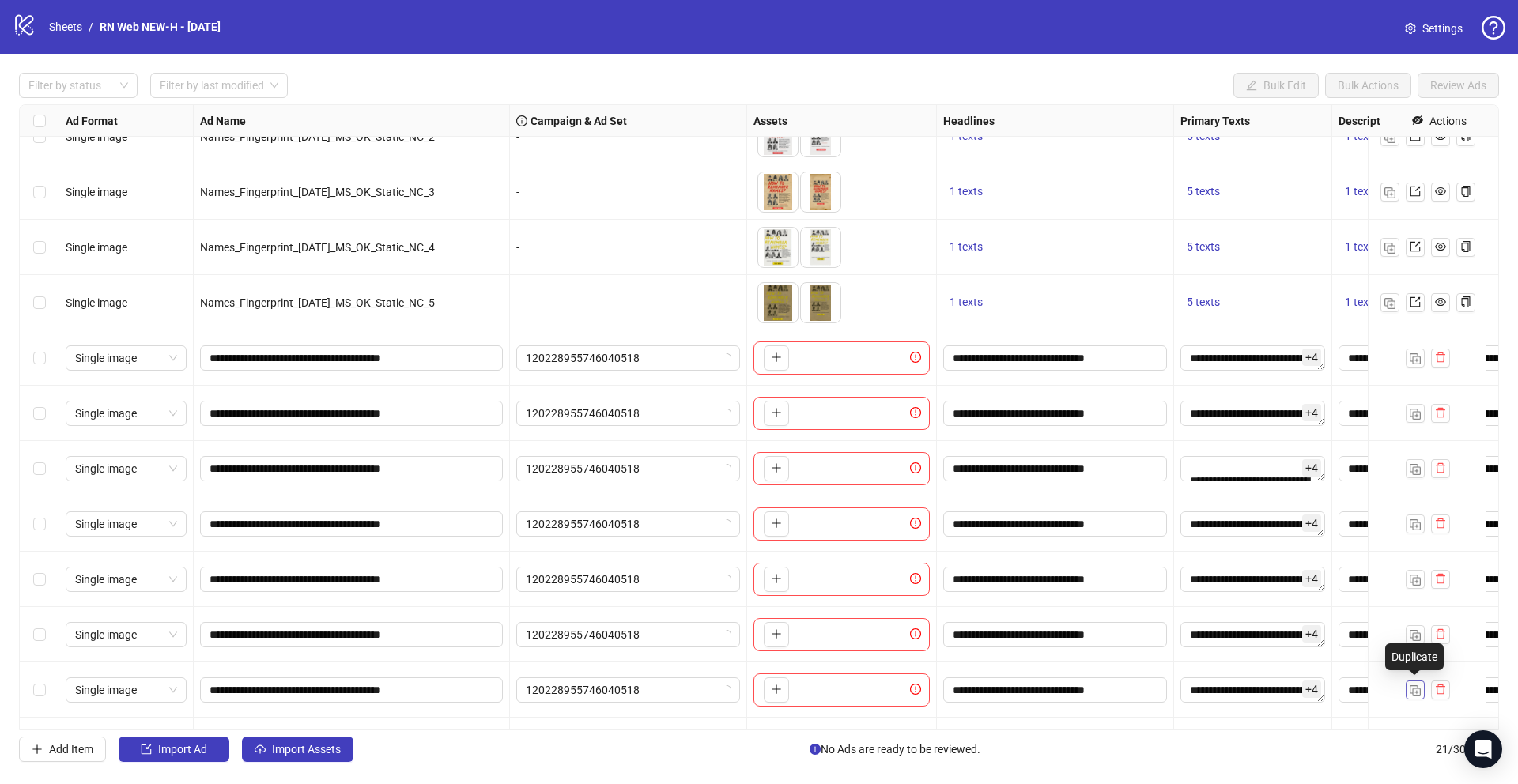 click at bounding box center (1415, 691) 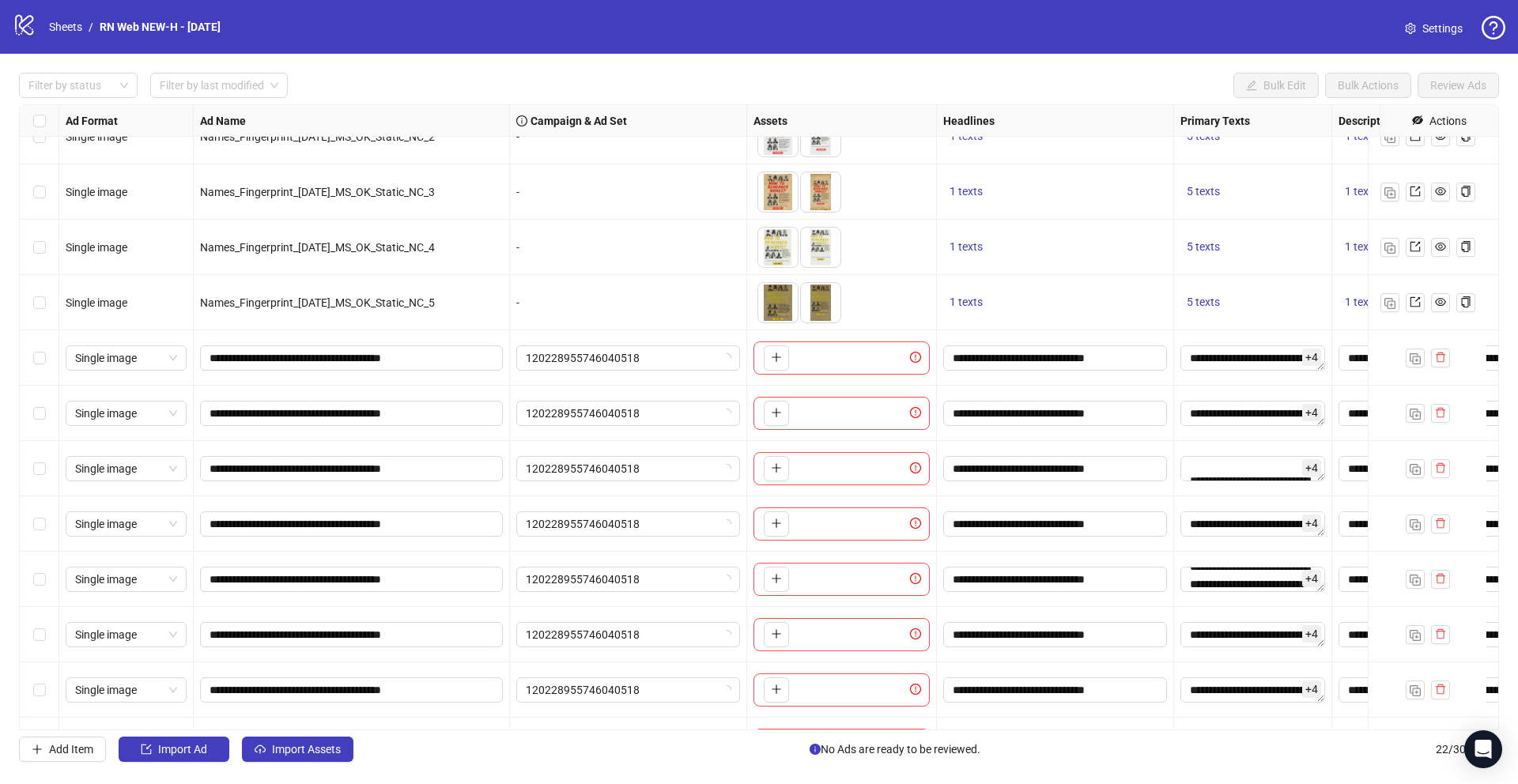 scroll, scrollTop: 830, scrollLeft: 0, axis: vertical 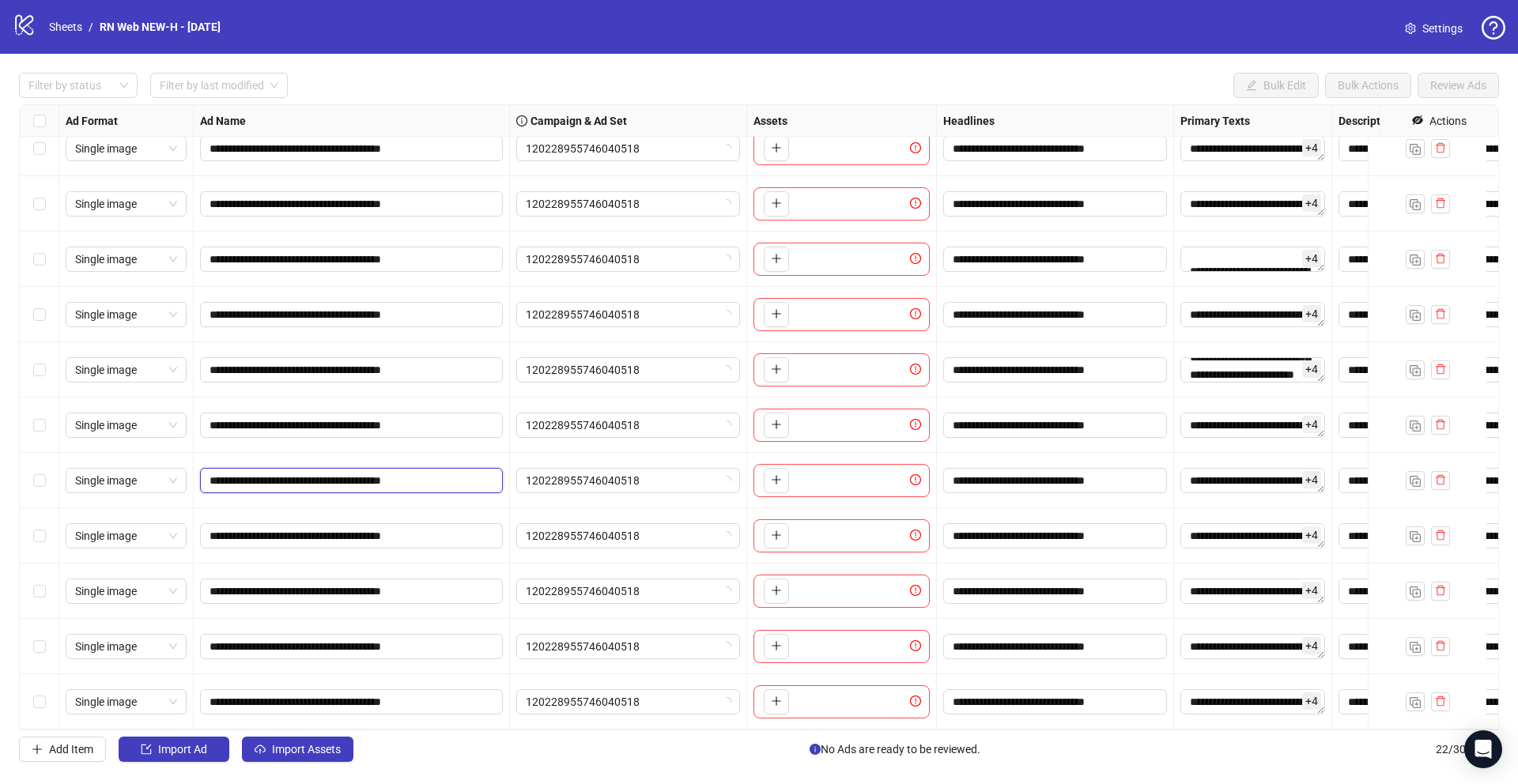 click on "**********" at bounding box center [349, 481] 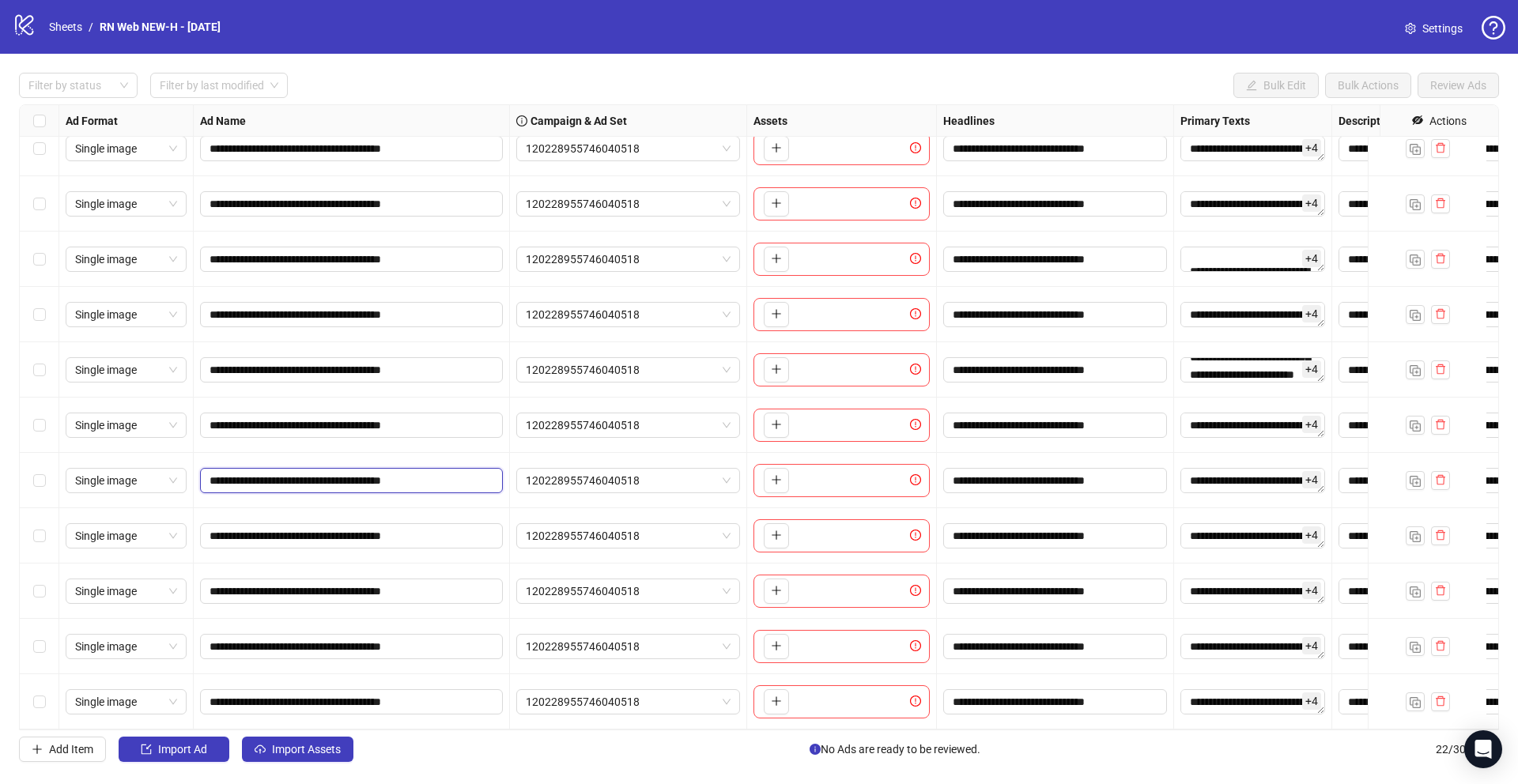 paste 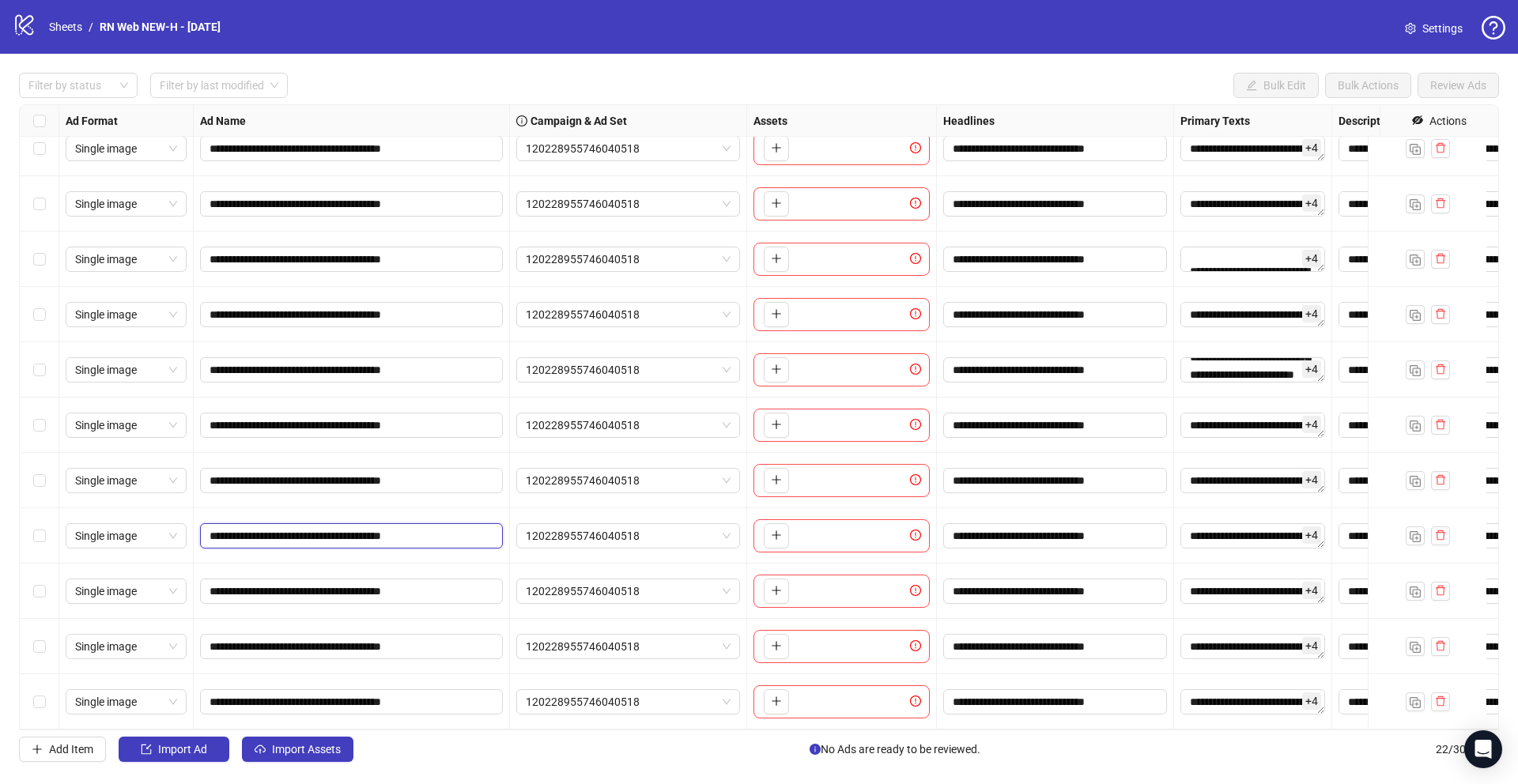 click on "**********" at bounding box center (349, 536) 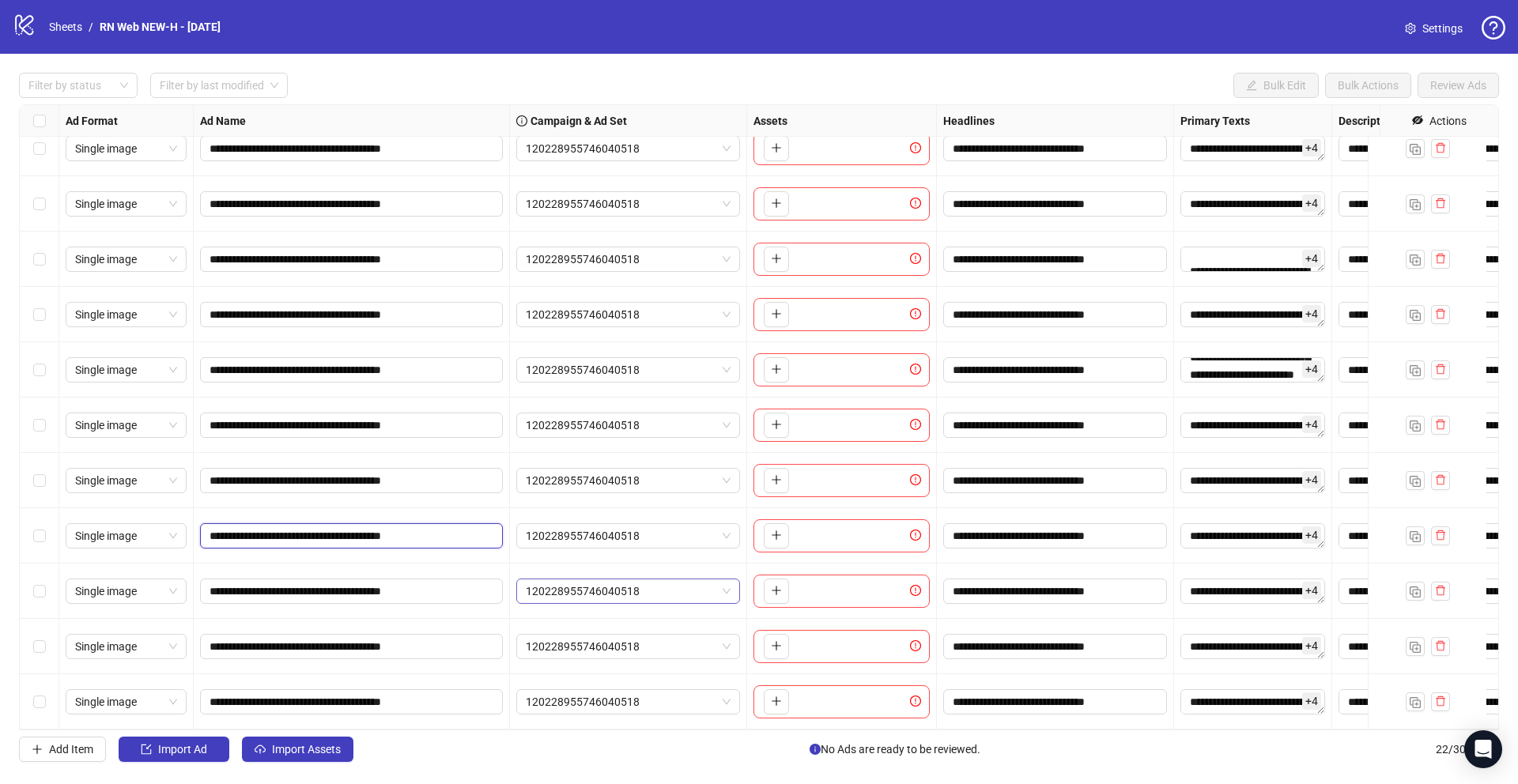 paste 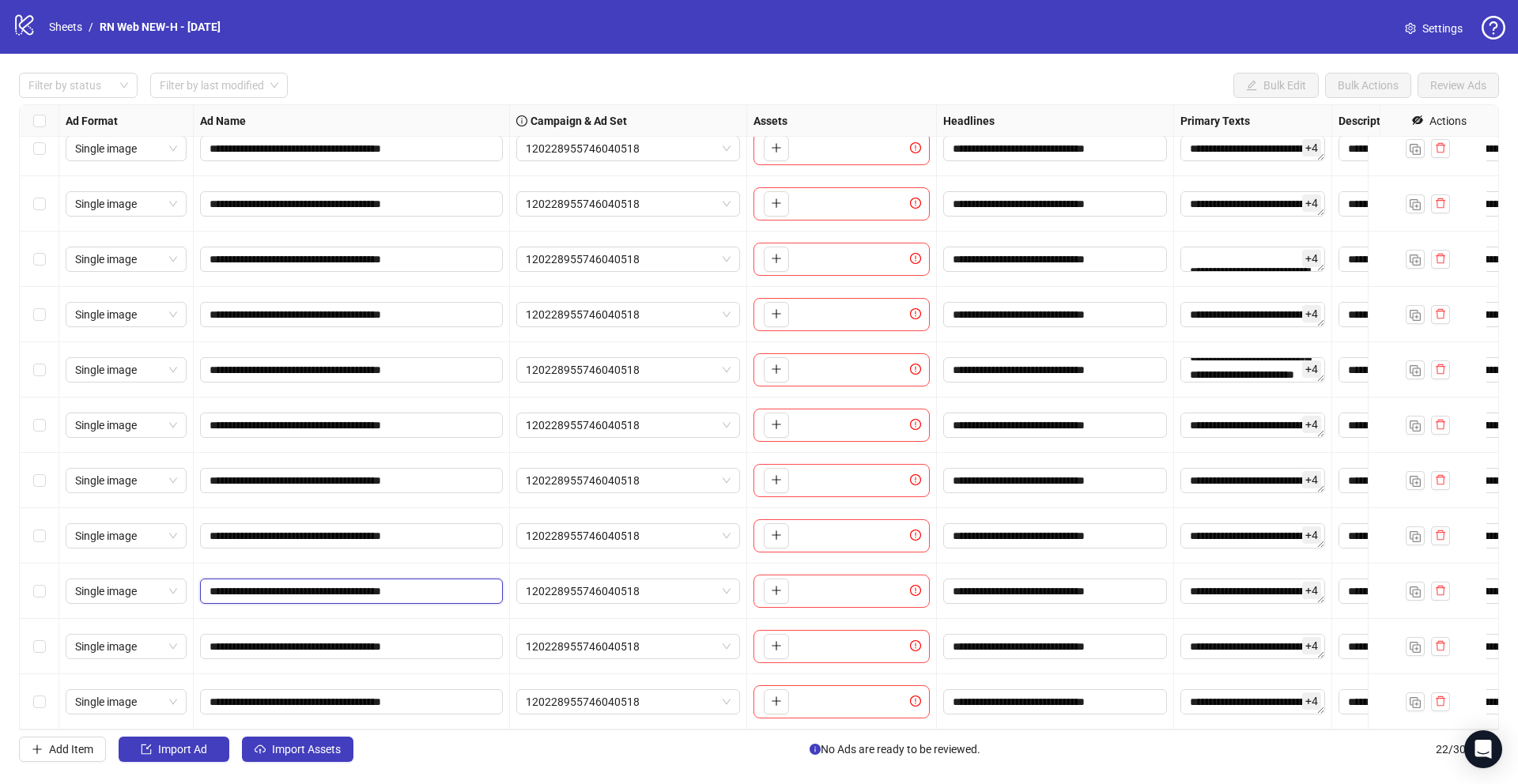 click on "**********" at bounding box center (349, 591) 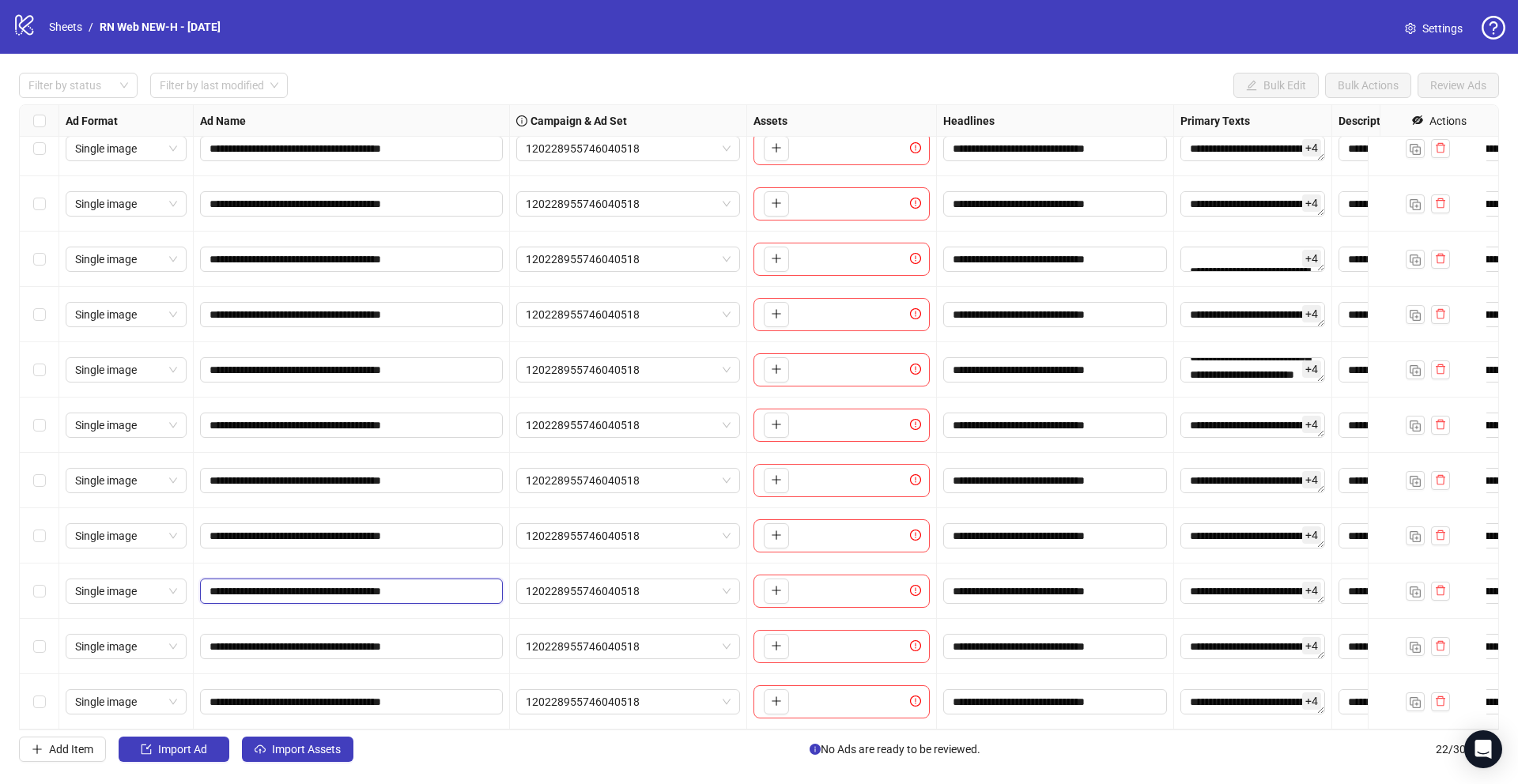 paste 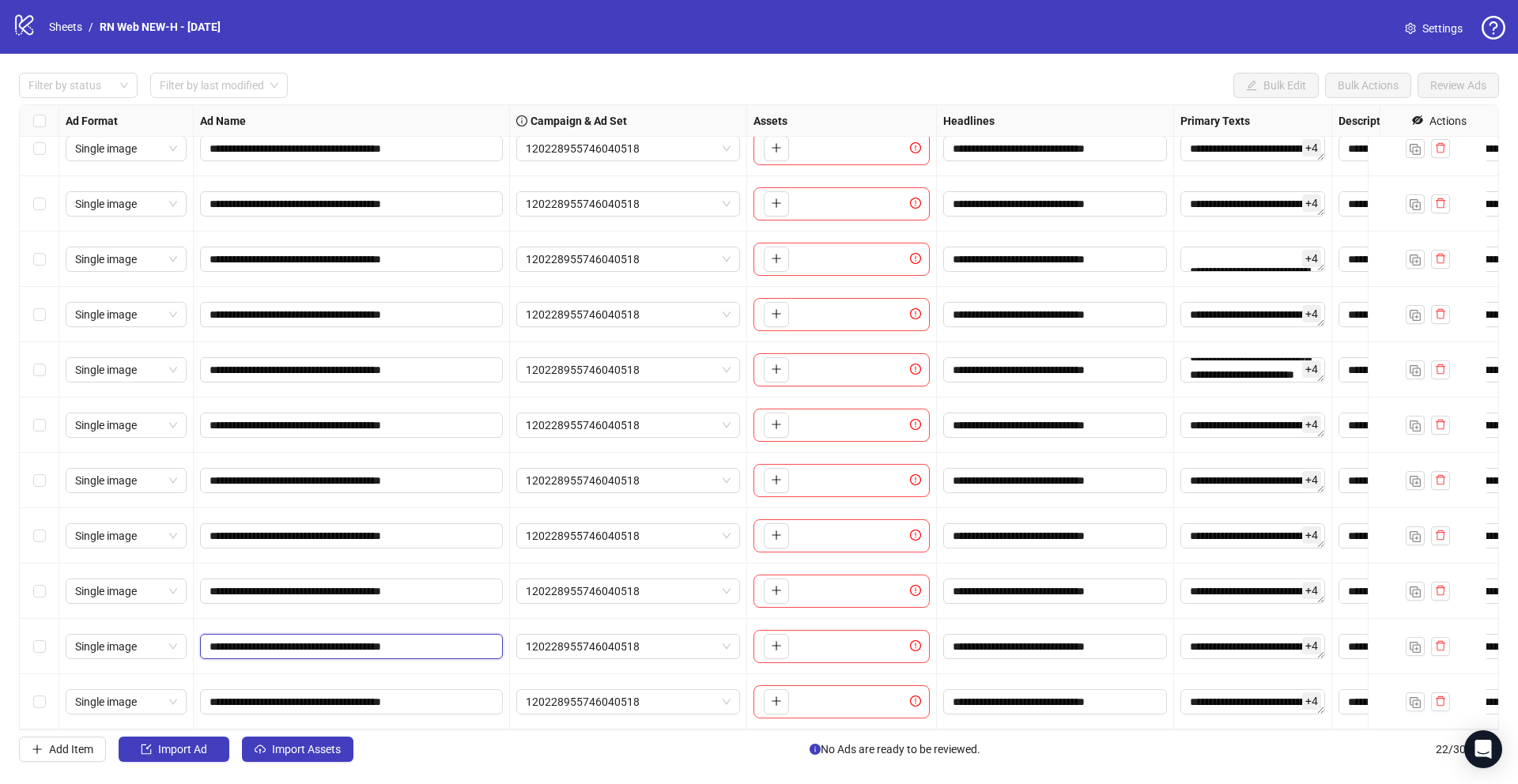 click on "**********" at bounding box center (349, 646) 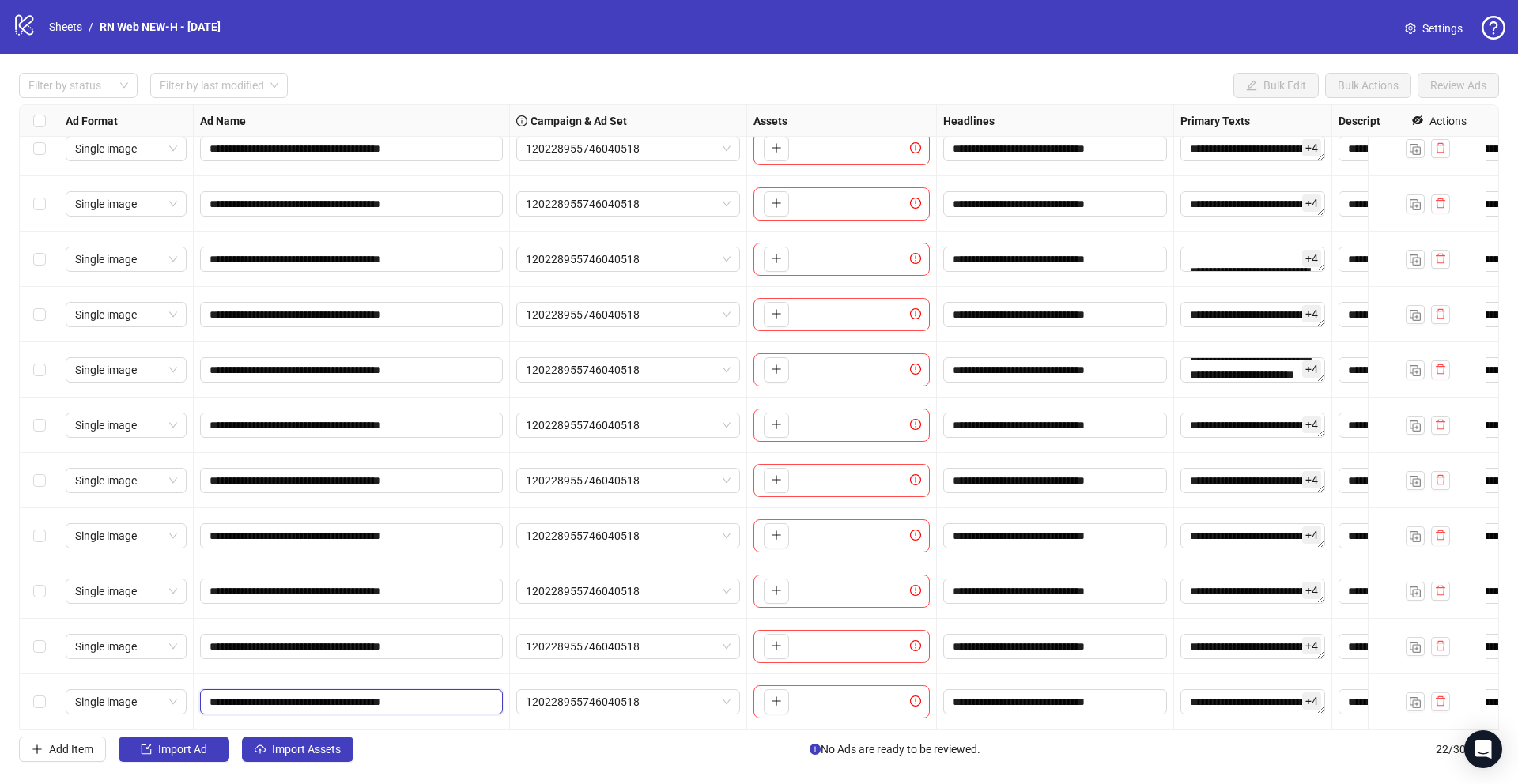 click on "**********" at bounding box center [349, 702] 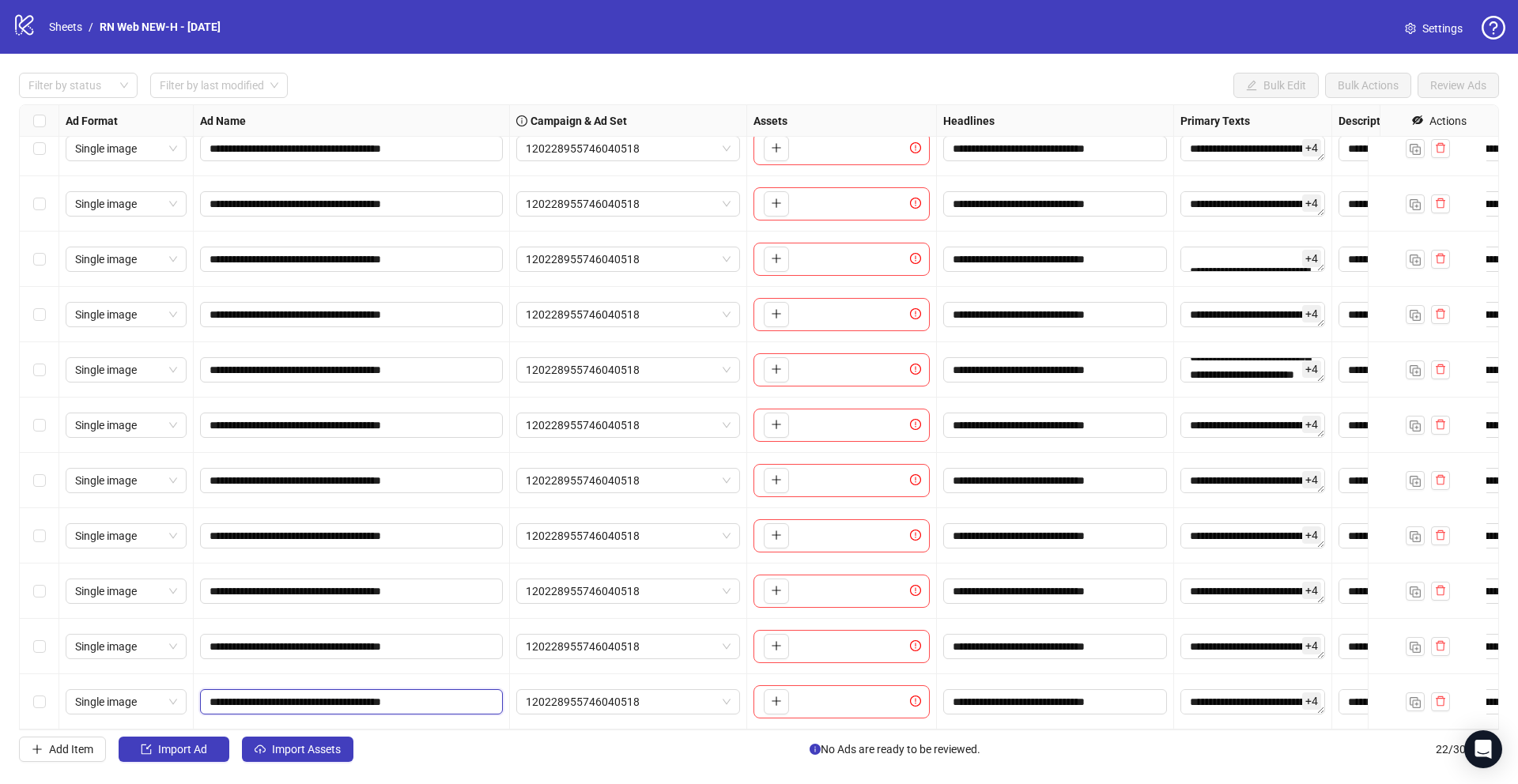 paste on "******" 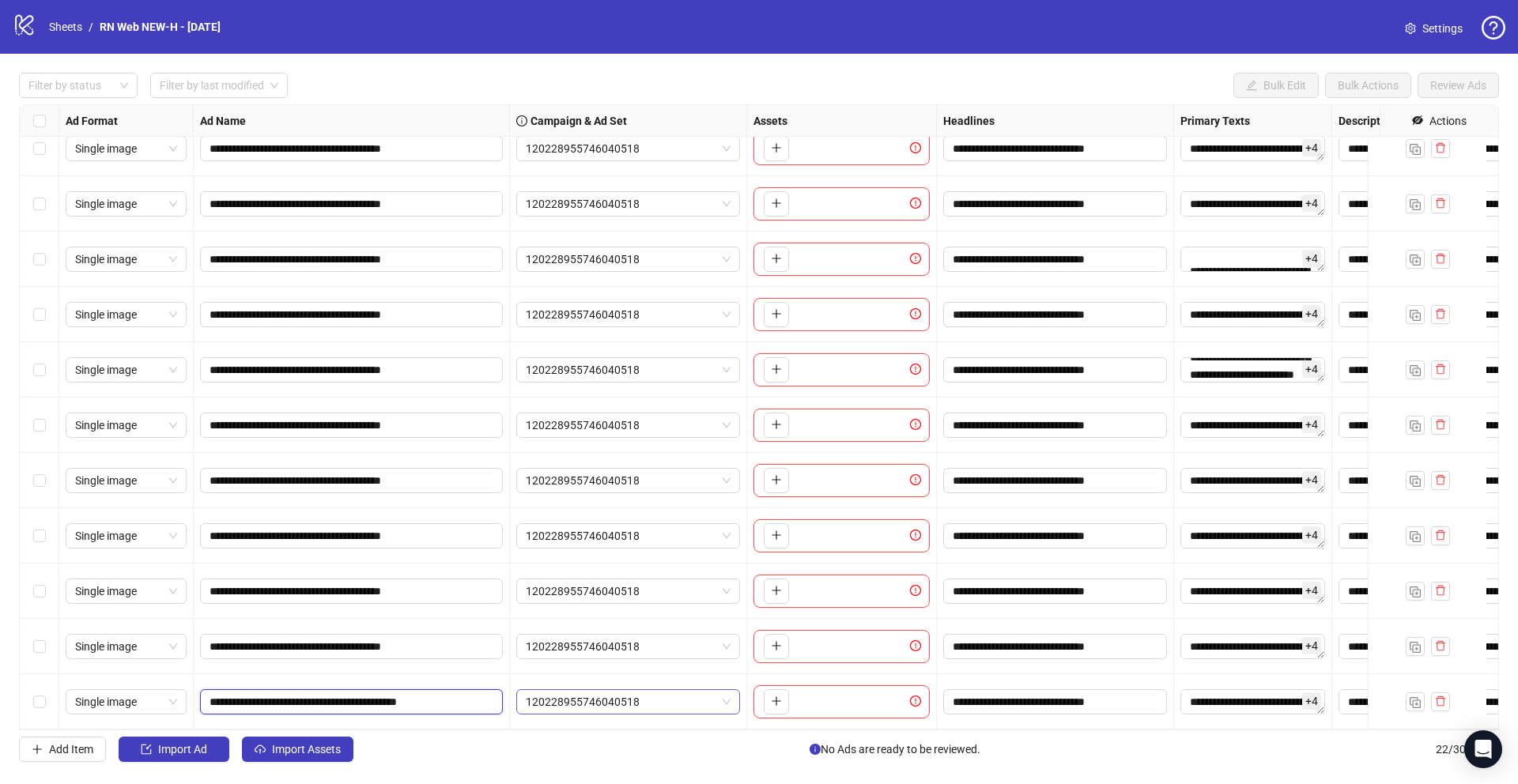 scroll, scrollTop: 0, scrollLeft: 0, axis: both 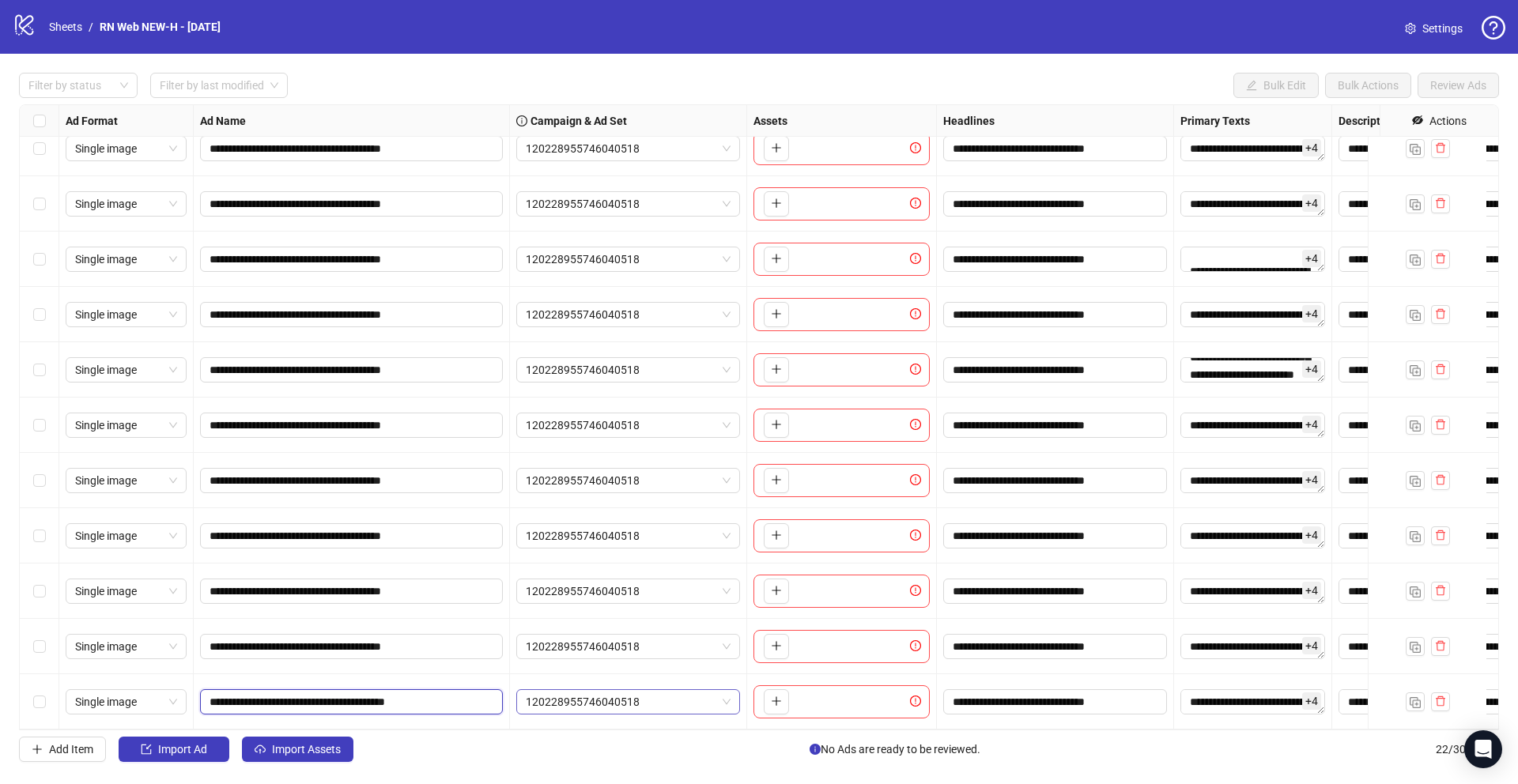 type on "**********" 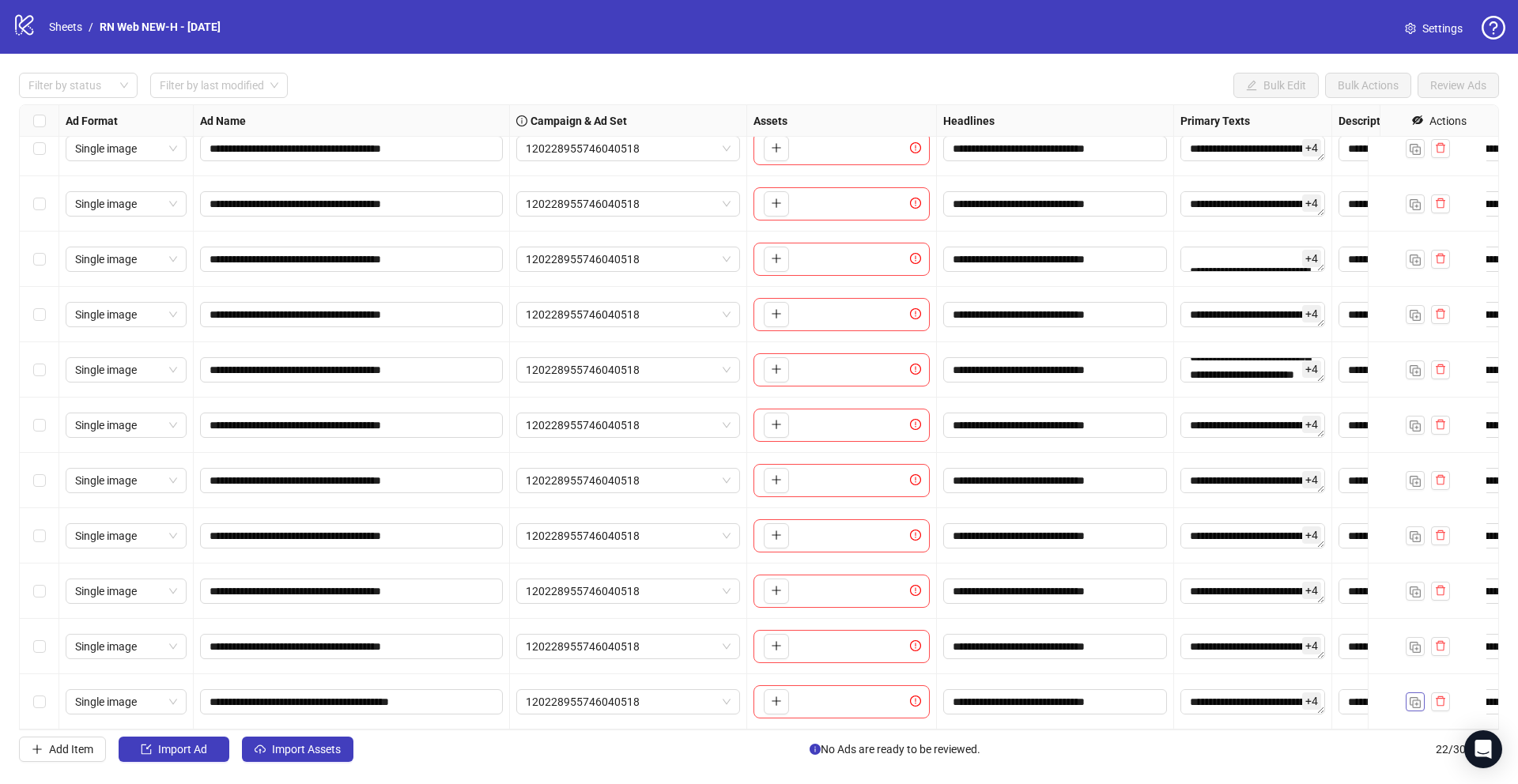 click at bounding box center [1415, 703] 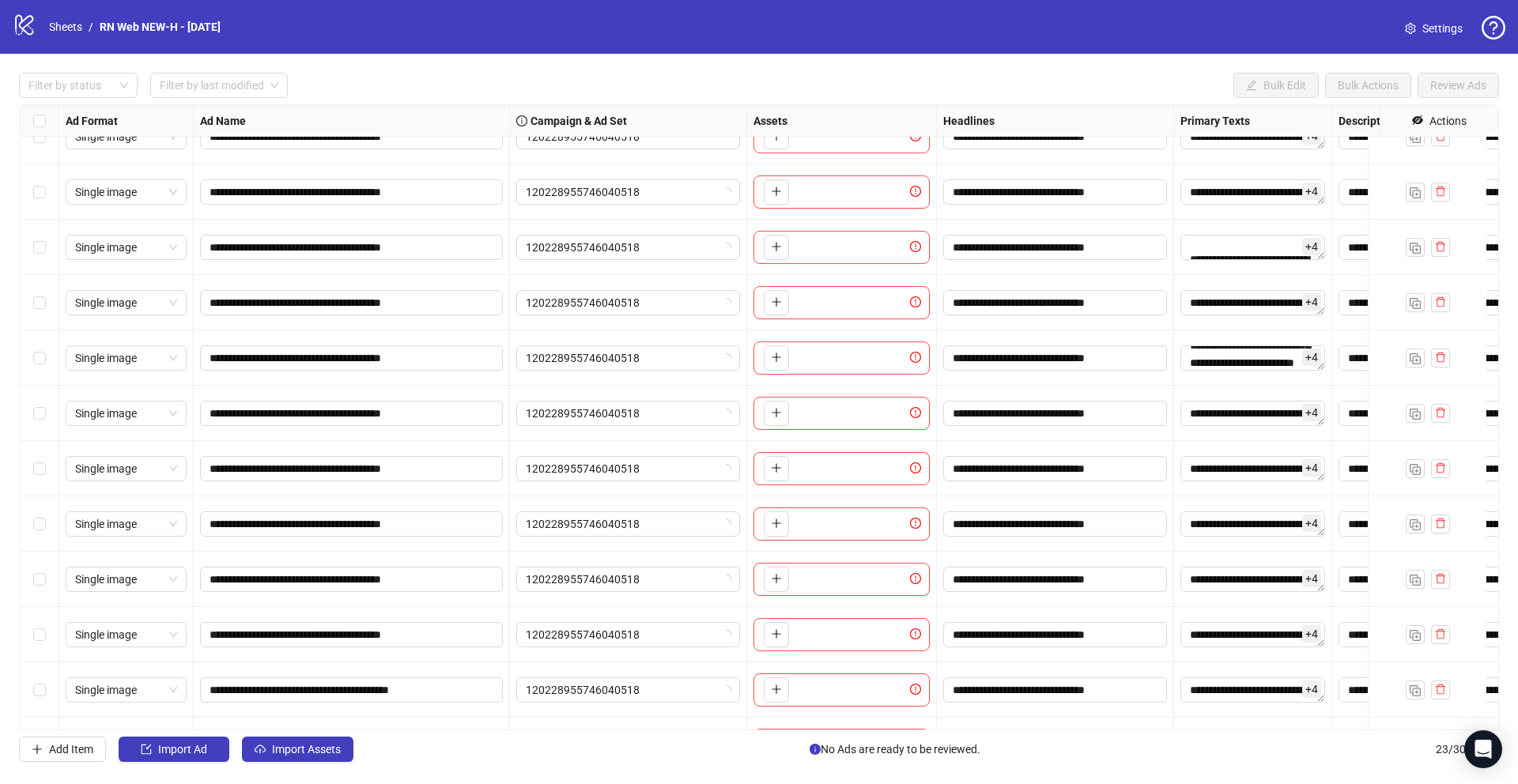 scroll, scrollTop: 692, scrollLeft: 0, axis: vertical 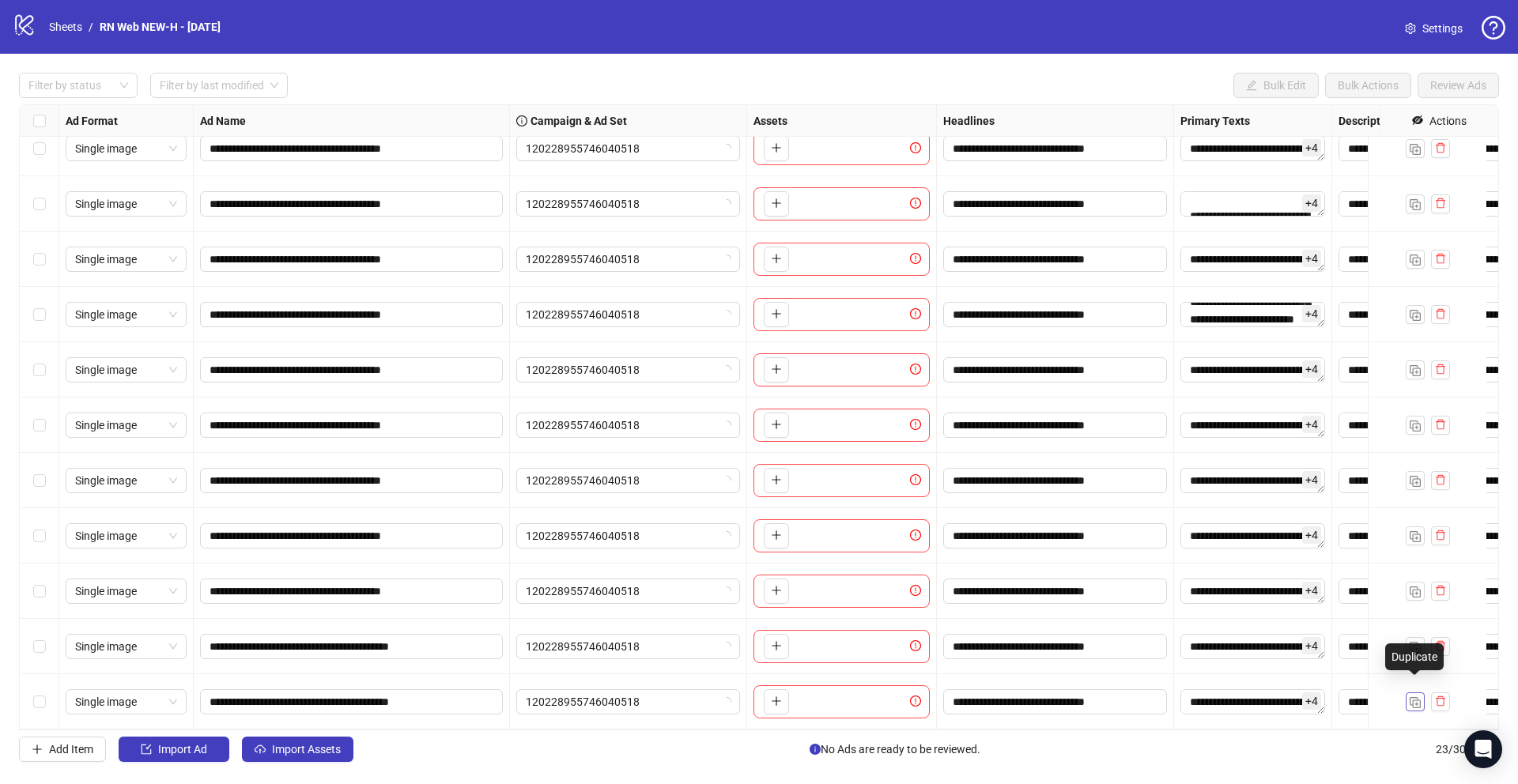 click at bounding box center [1415, 703] 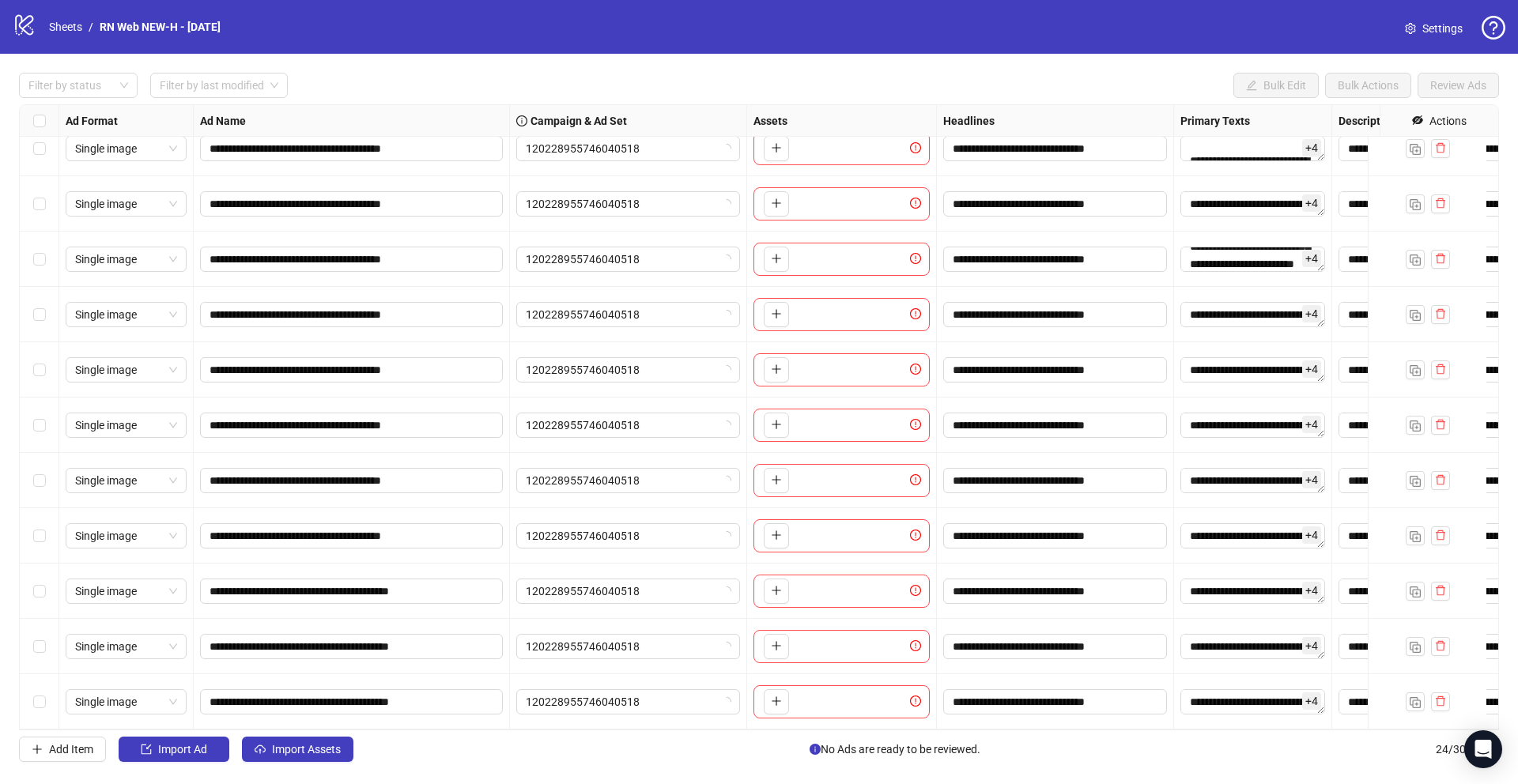scroll, scrollTop: 747, scrollLeft: 0, axis: vertical 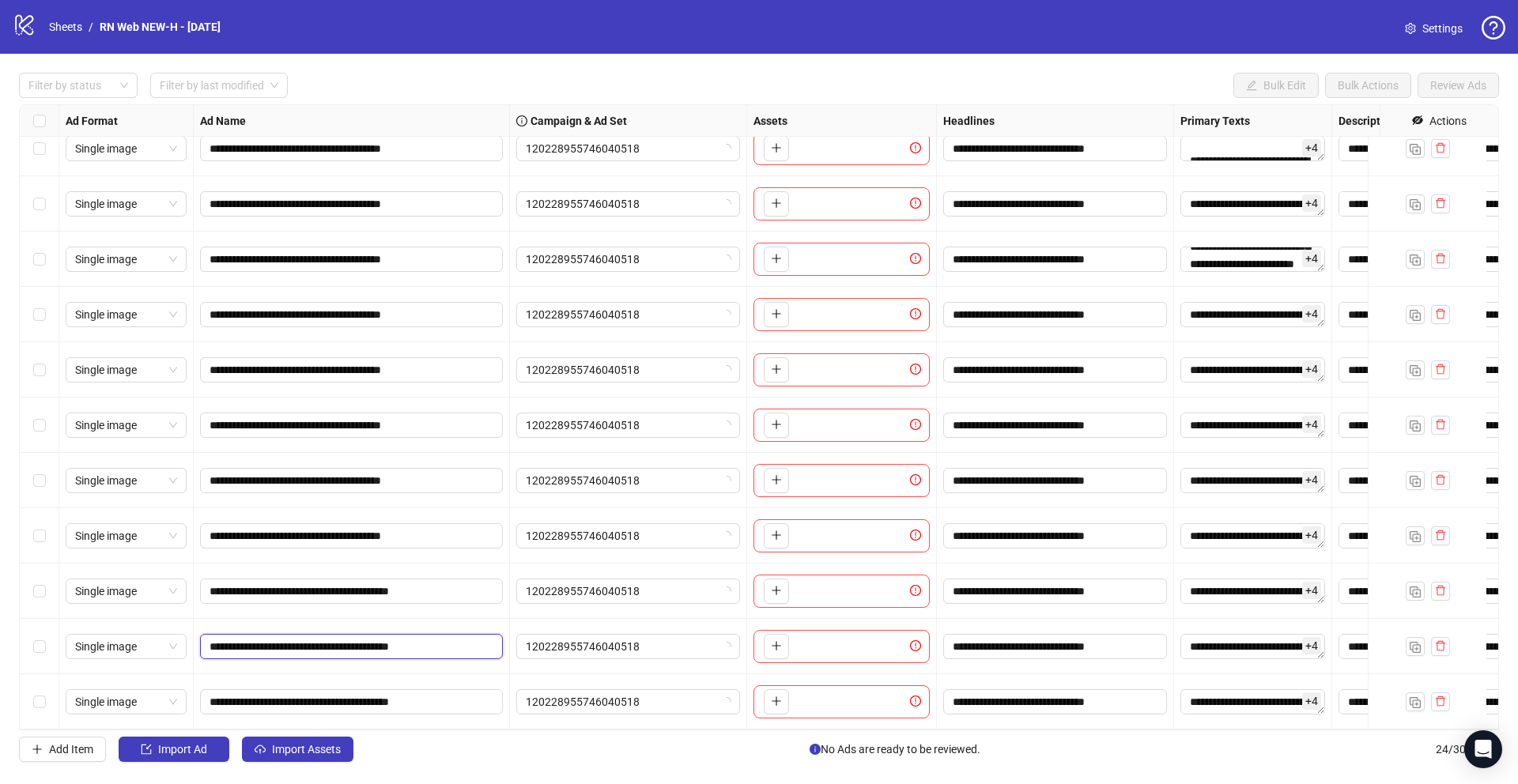 click on "**********" at bounding box center [349, 646] 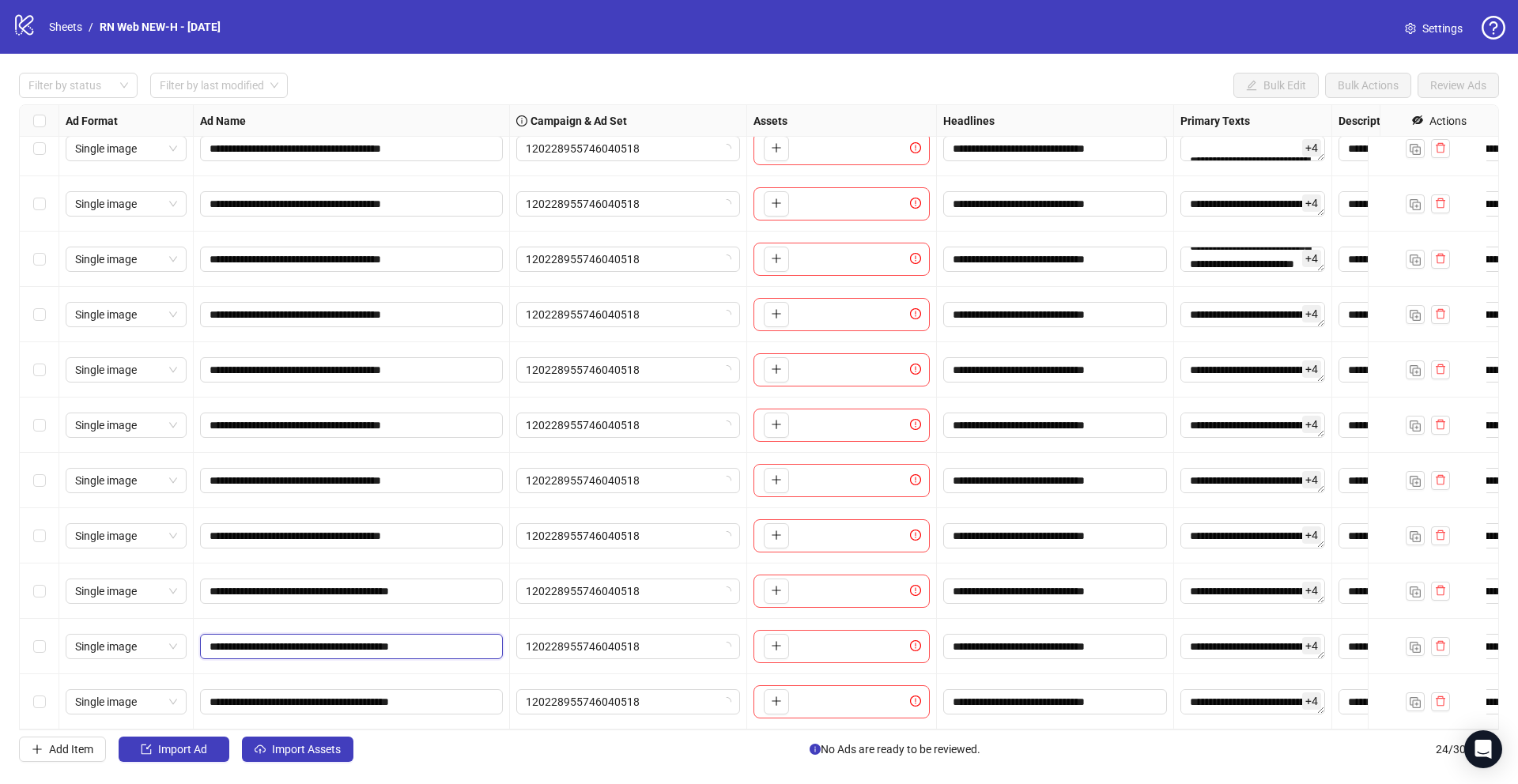 paste 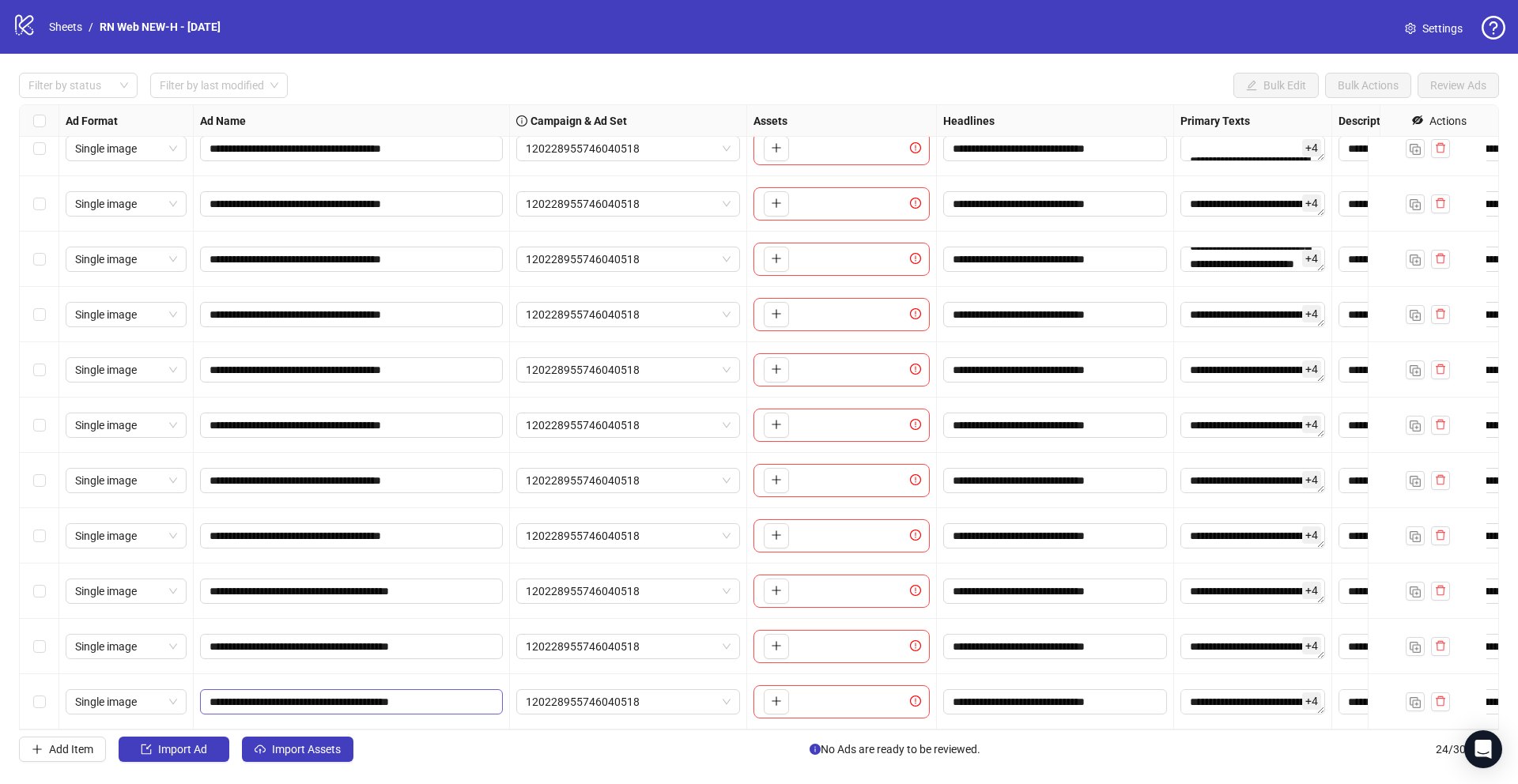 click on "**********" at bounding box center (351, 702) 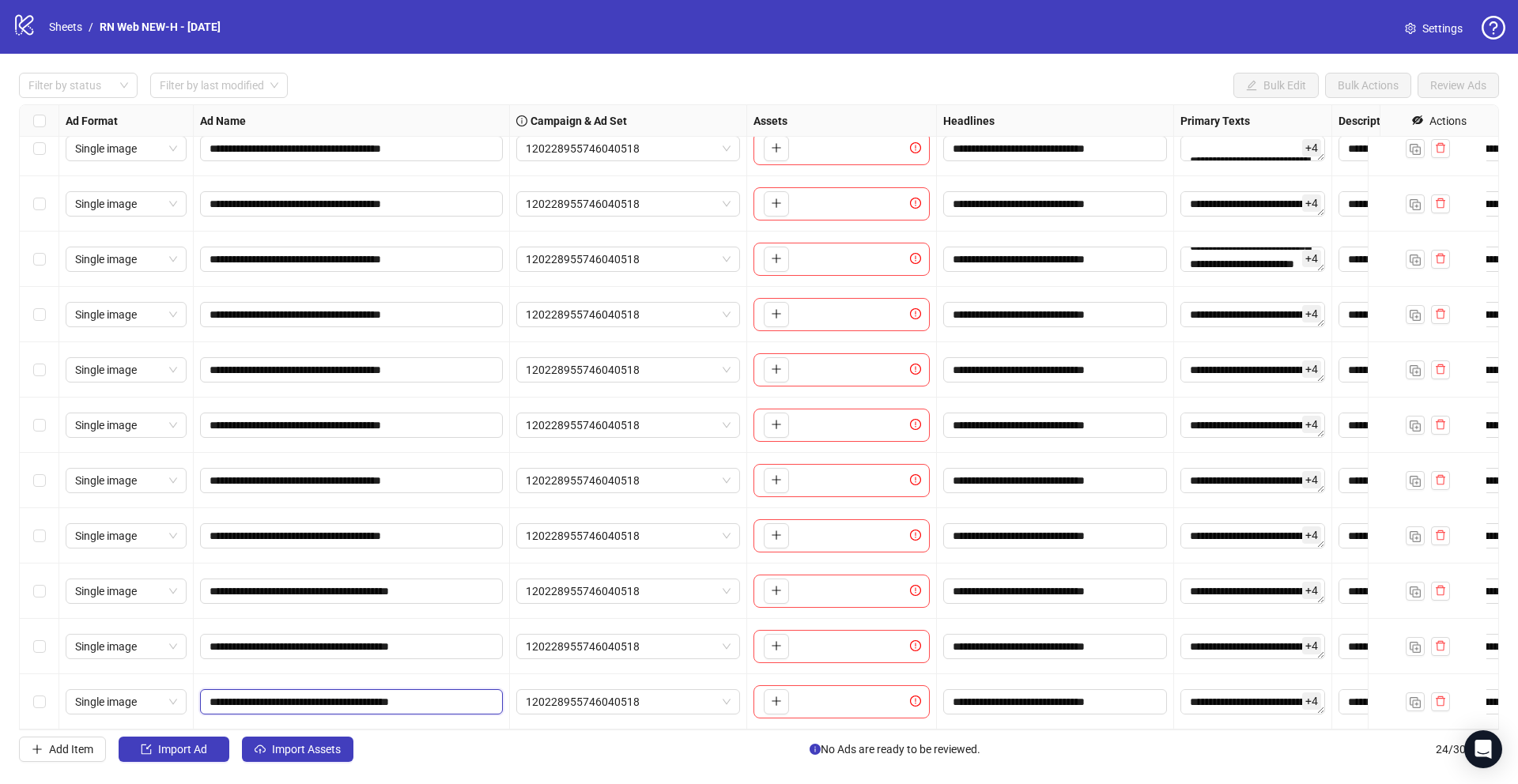 click on "**********" at bounding box center [349, 702] 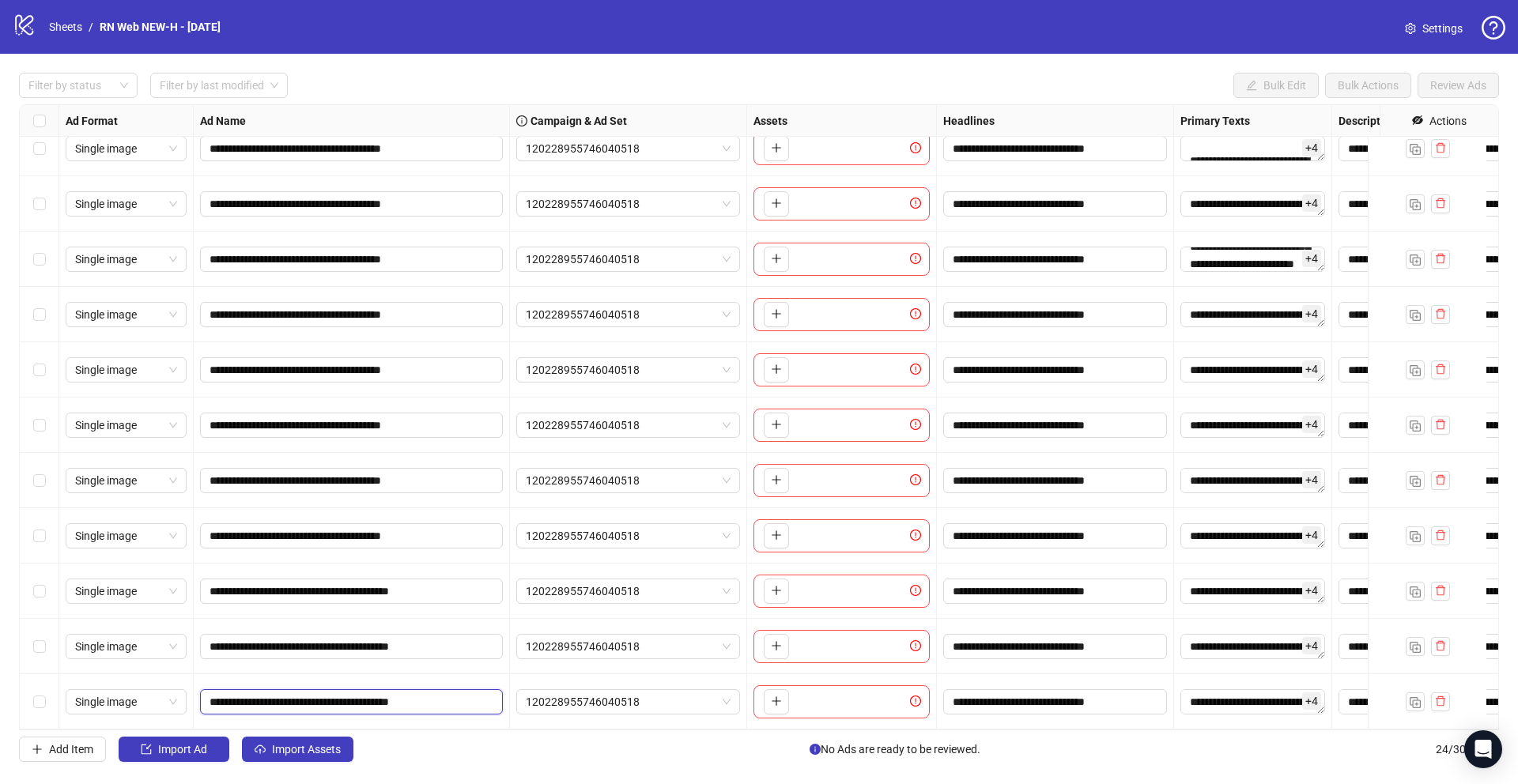 paste 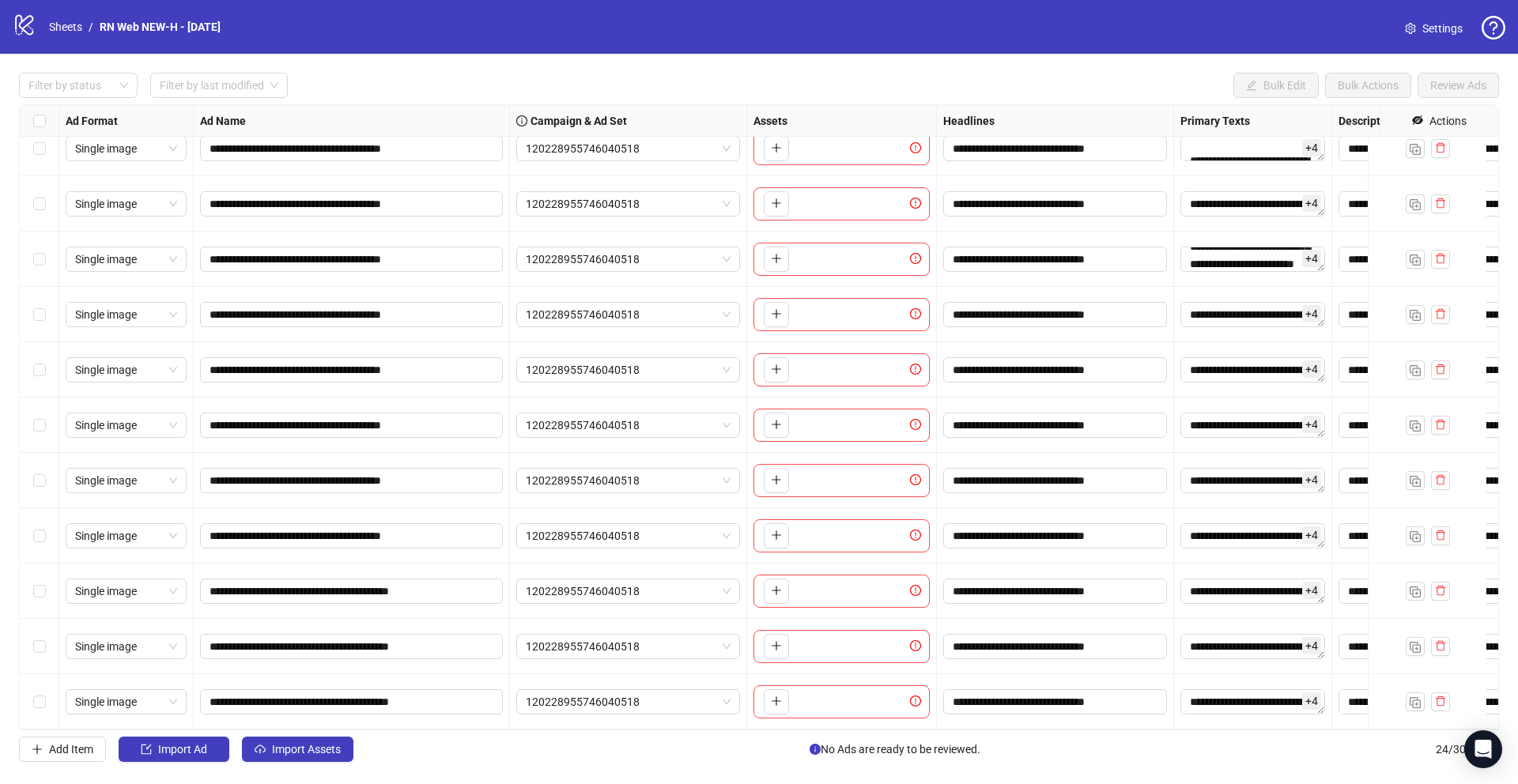 click on "**********" at bounding box center (352, 646) 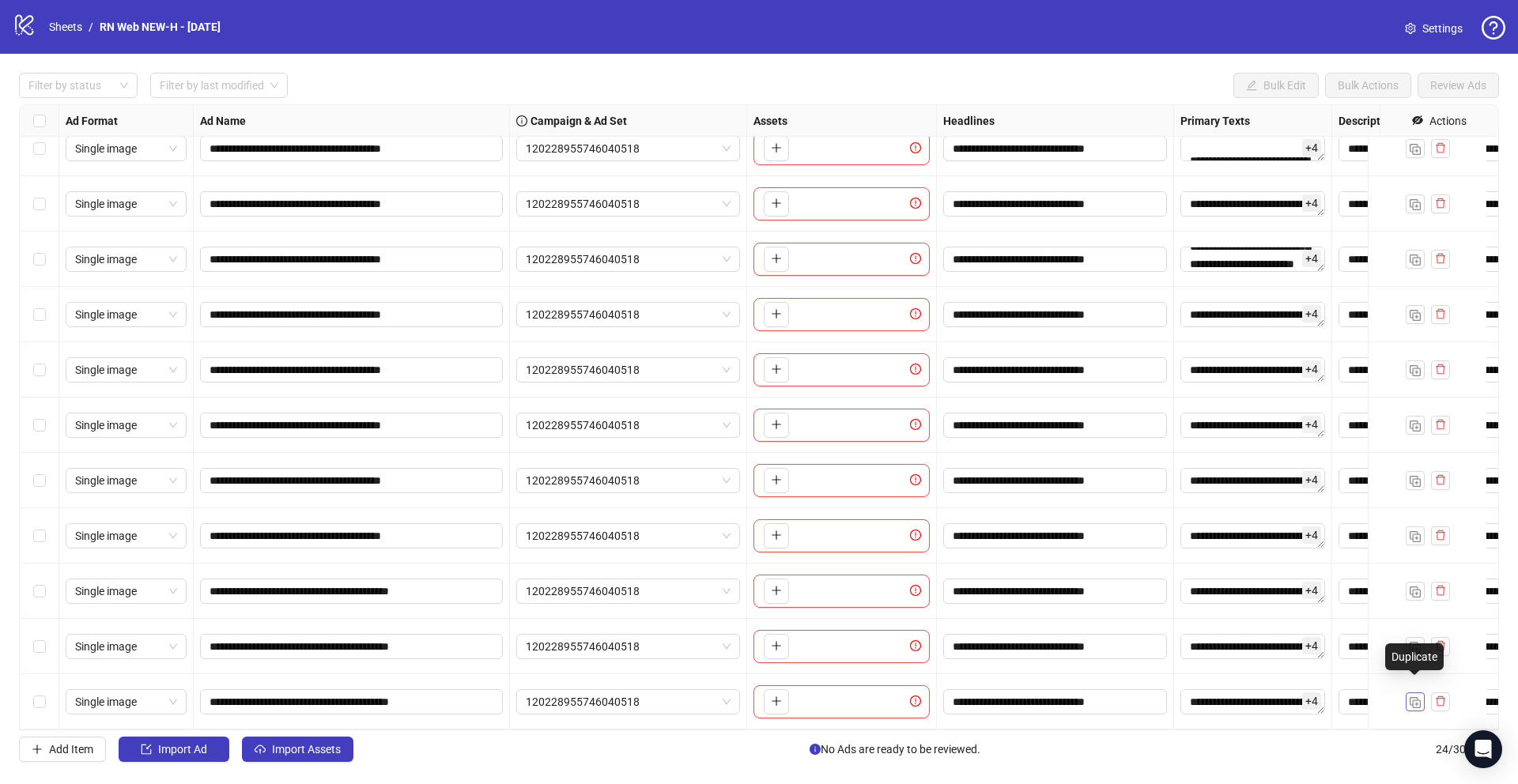 click at bounding box center (1415, 703) 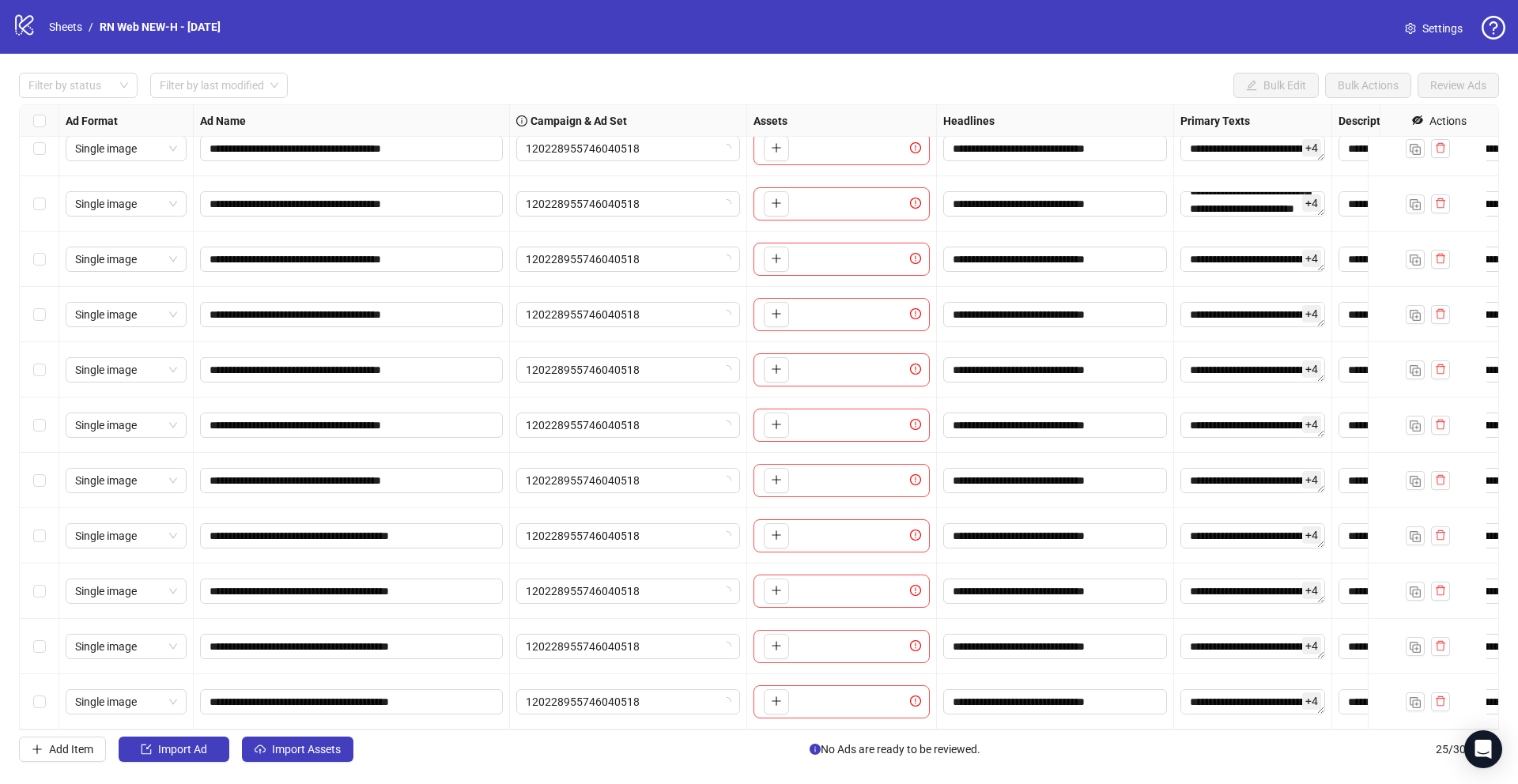 scroll, scrollTop: 802, scrollLeft: 0, axis: vertical 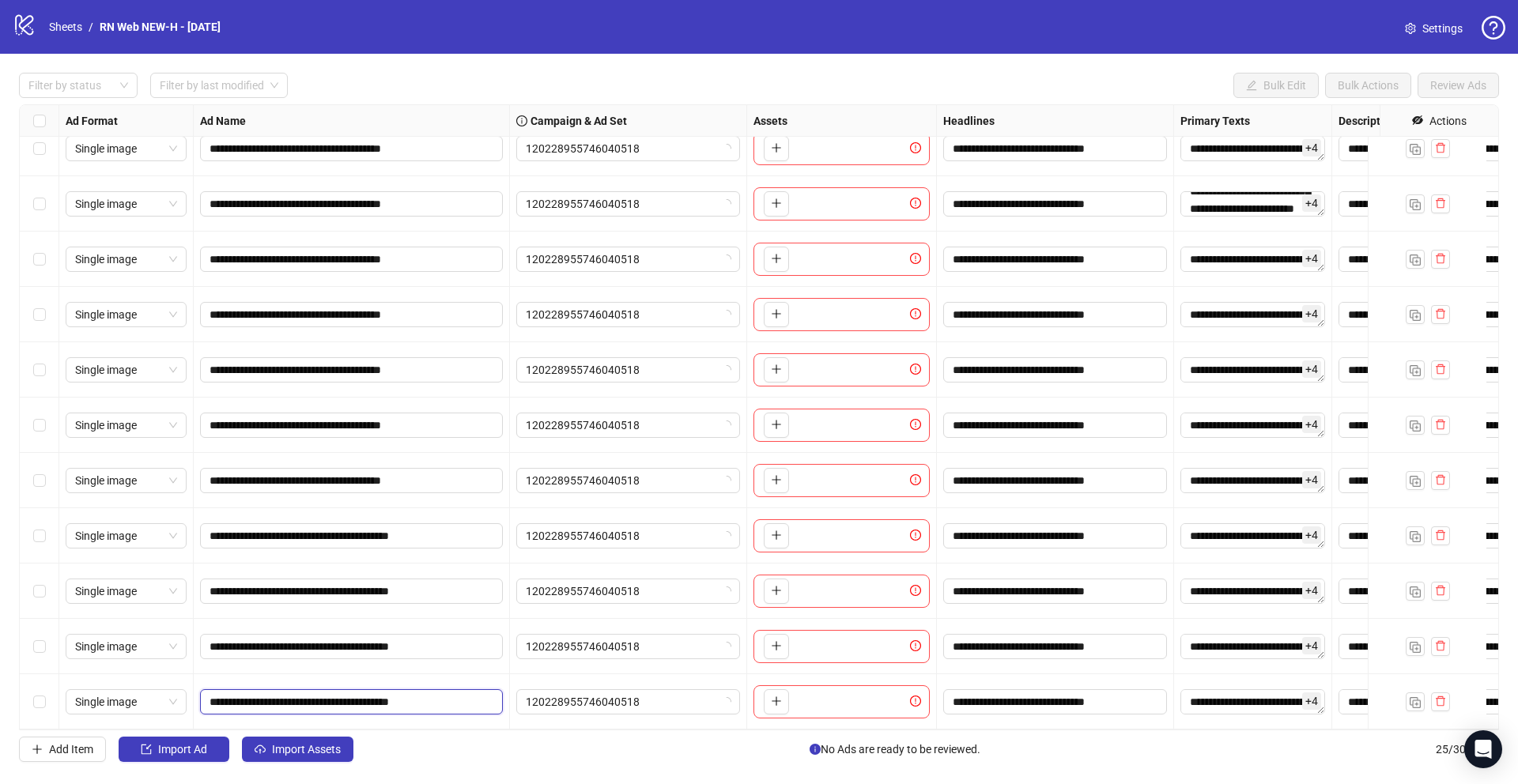 click on "**********" at bounding box center [349, 702] 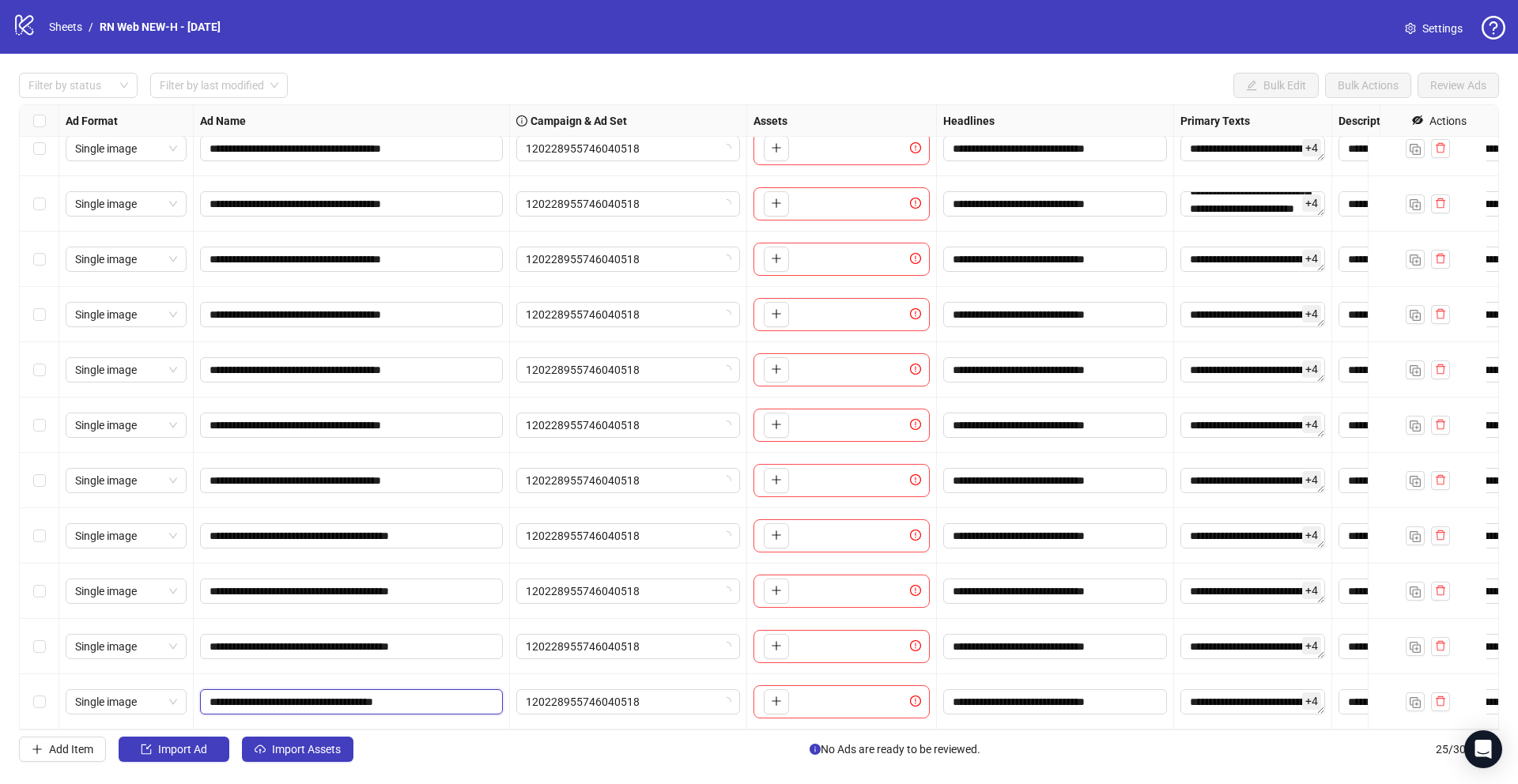 type on "**********" 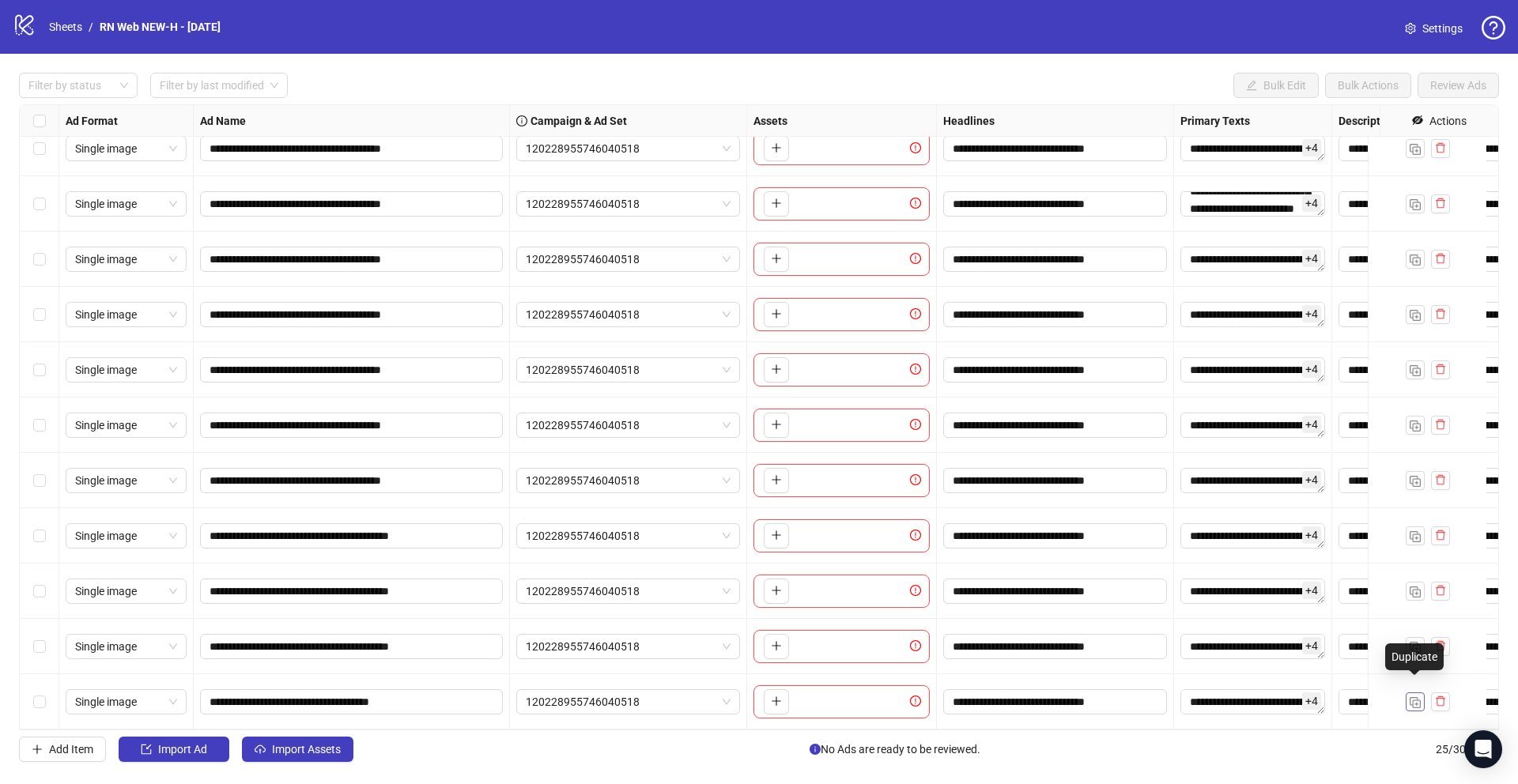 click at bounding box center [1415, 703] 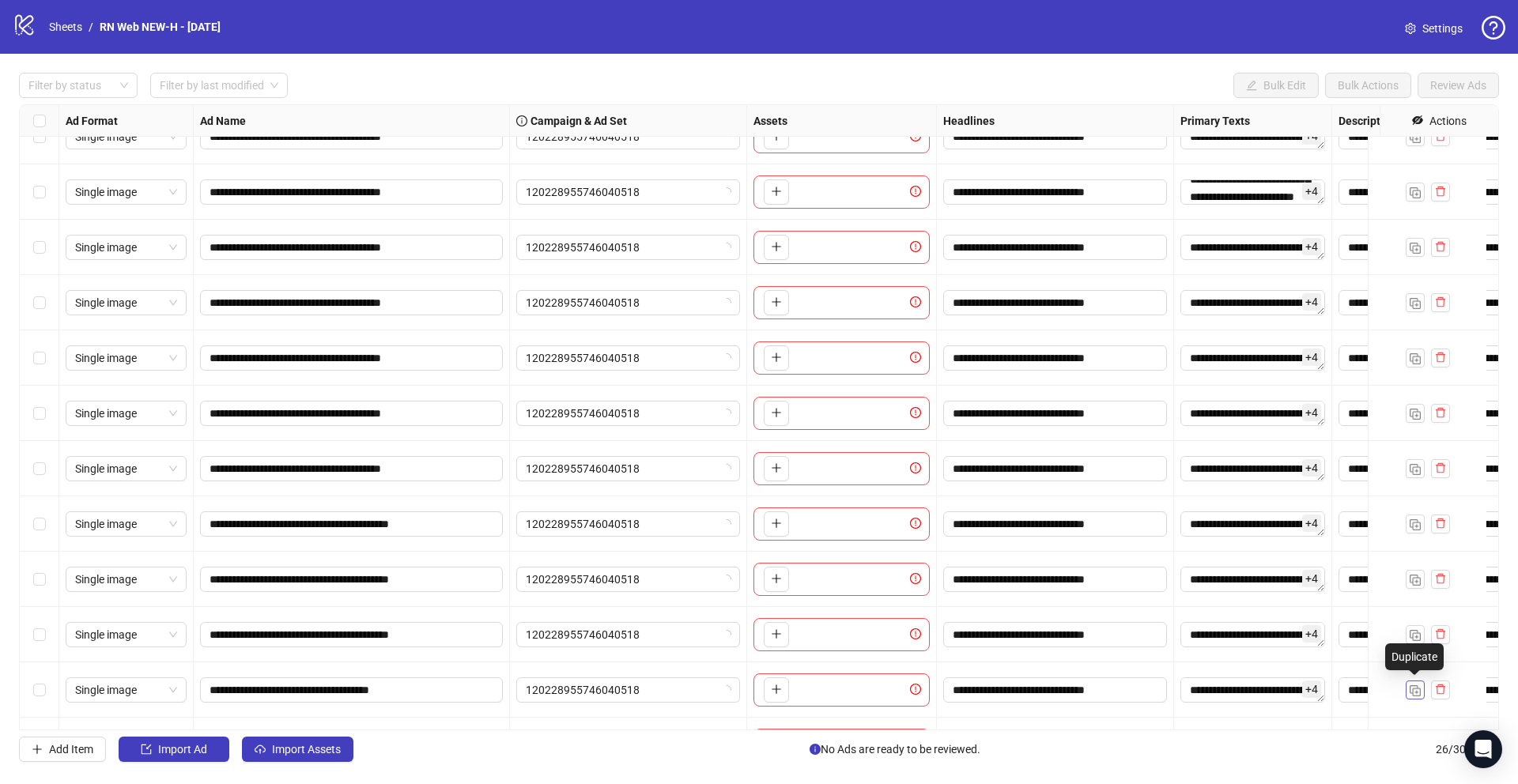 click at bounding box center (1415, 691) 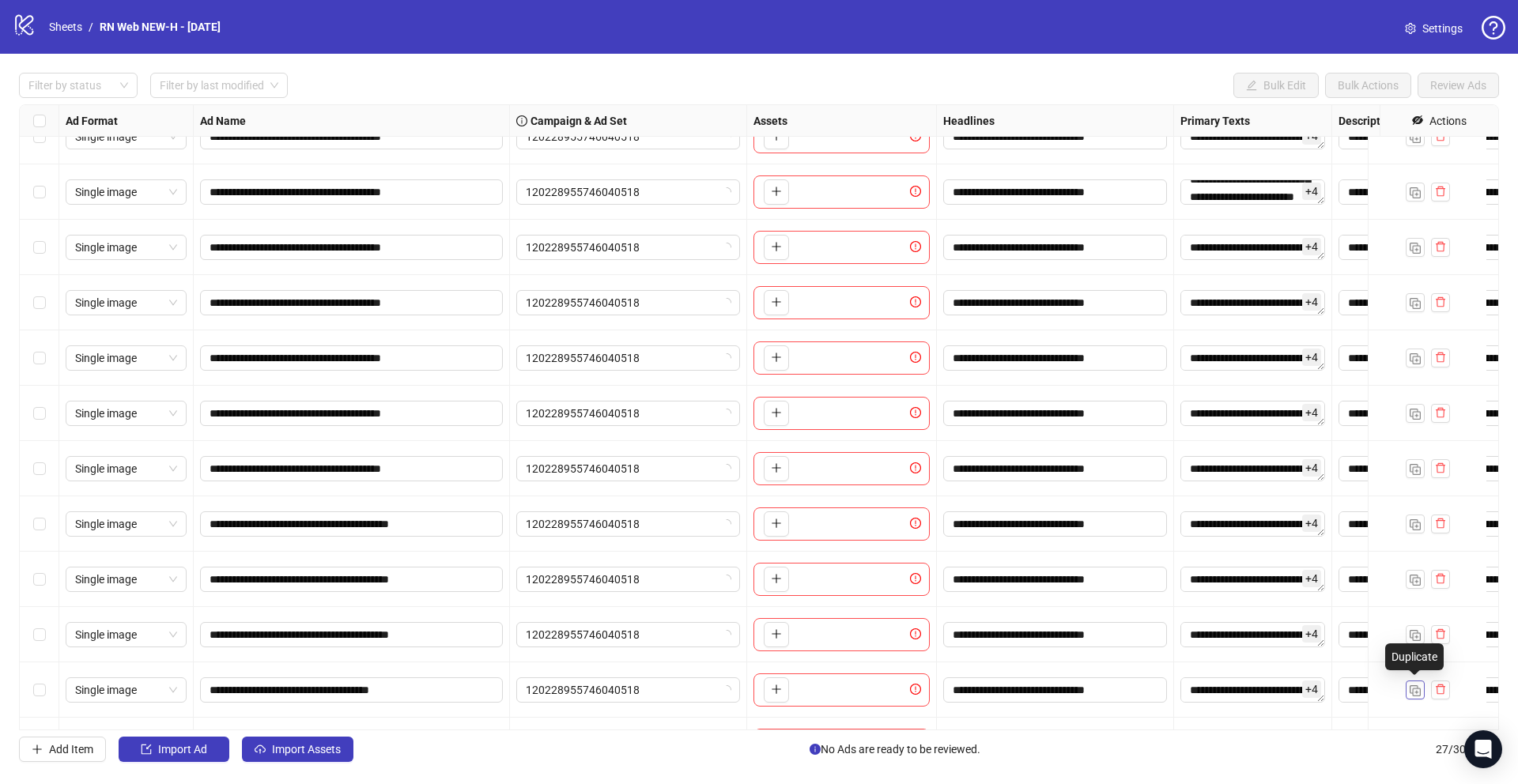 click at bounding box center [1415, 691] 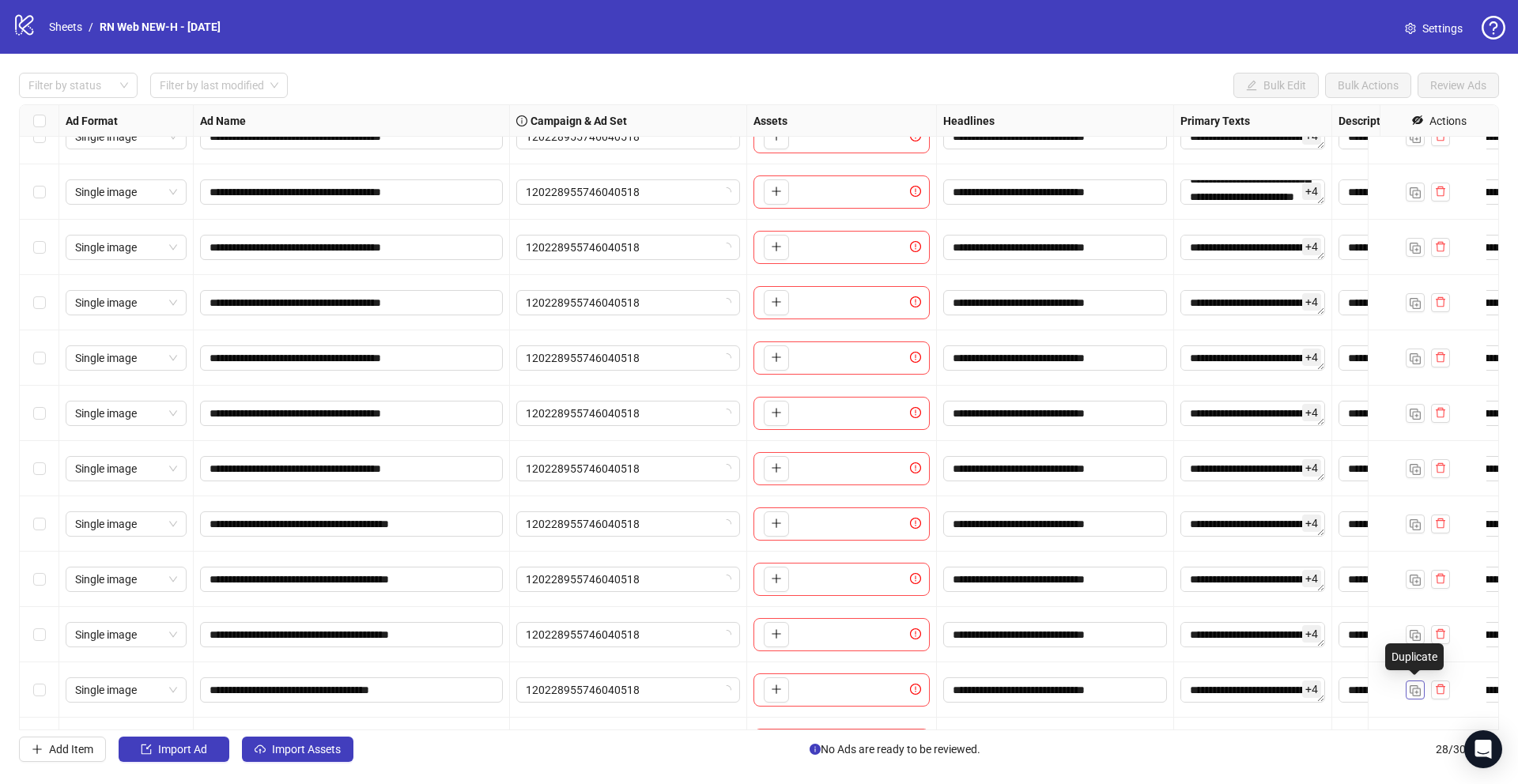 click at bounding box center (1415, 691) 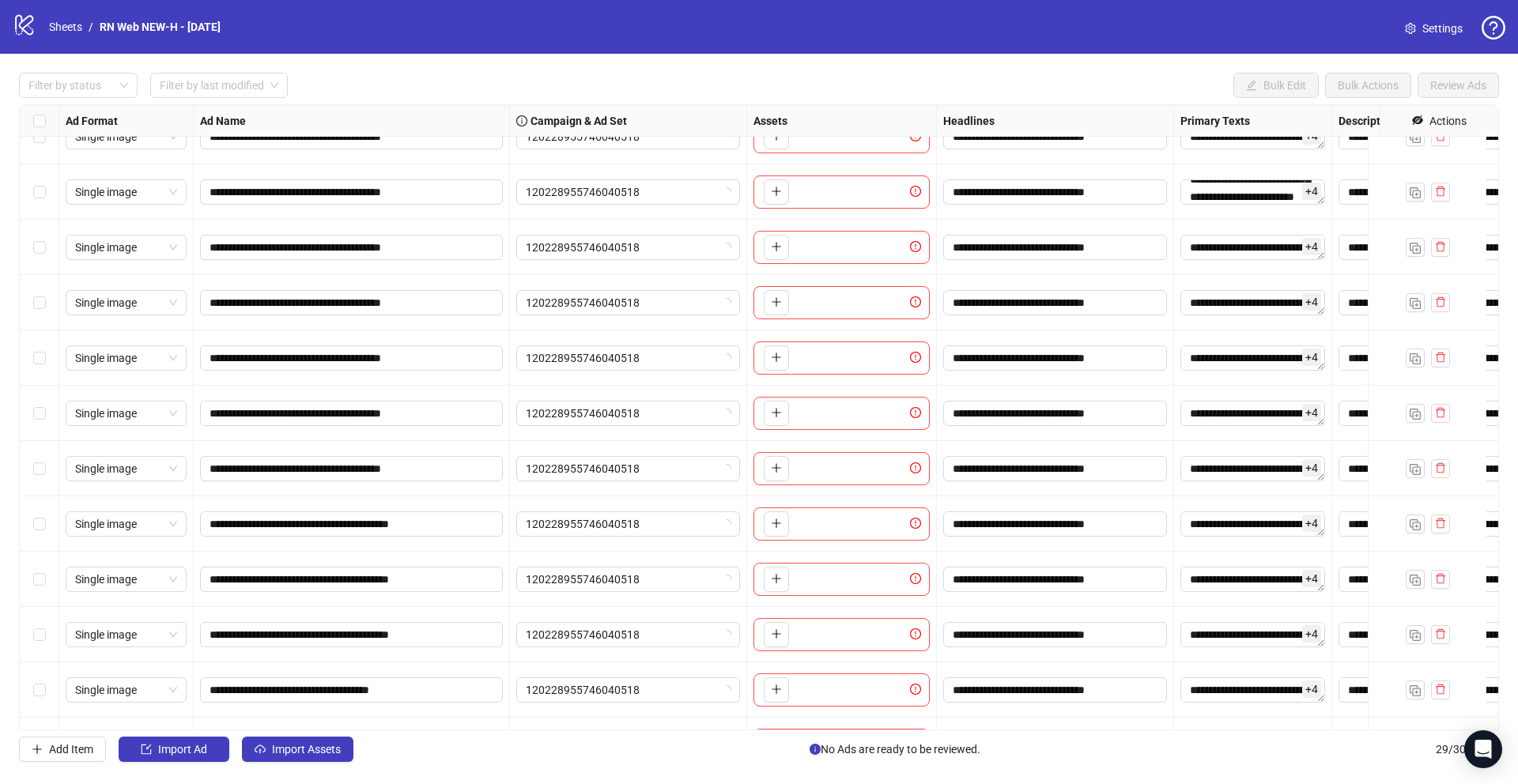 scroll, scrollTop: 1023, scrollLeft: 0, axis: vertical 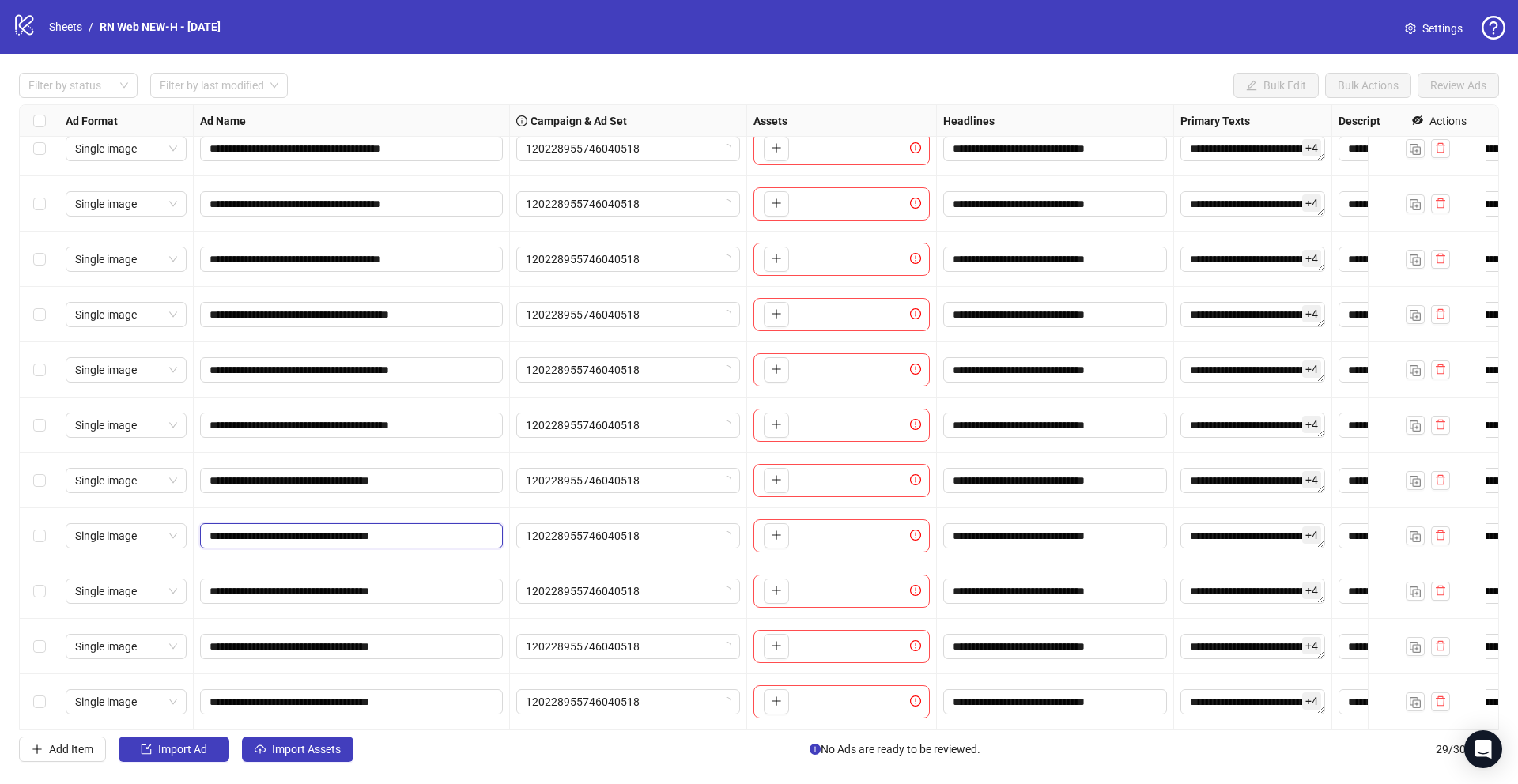 click on "**********" at bounding box center (349, 536) 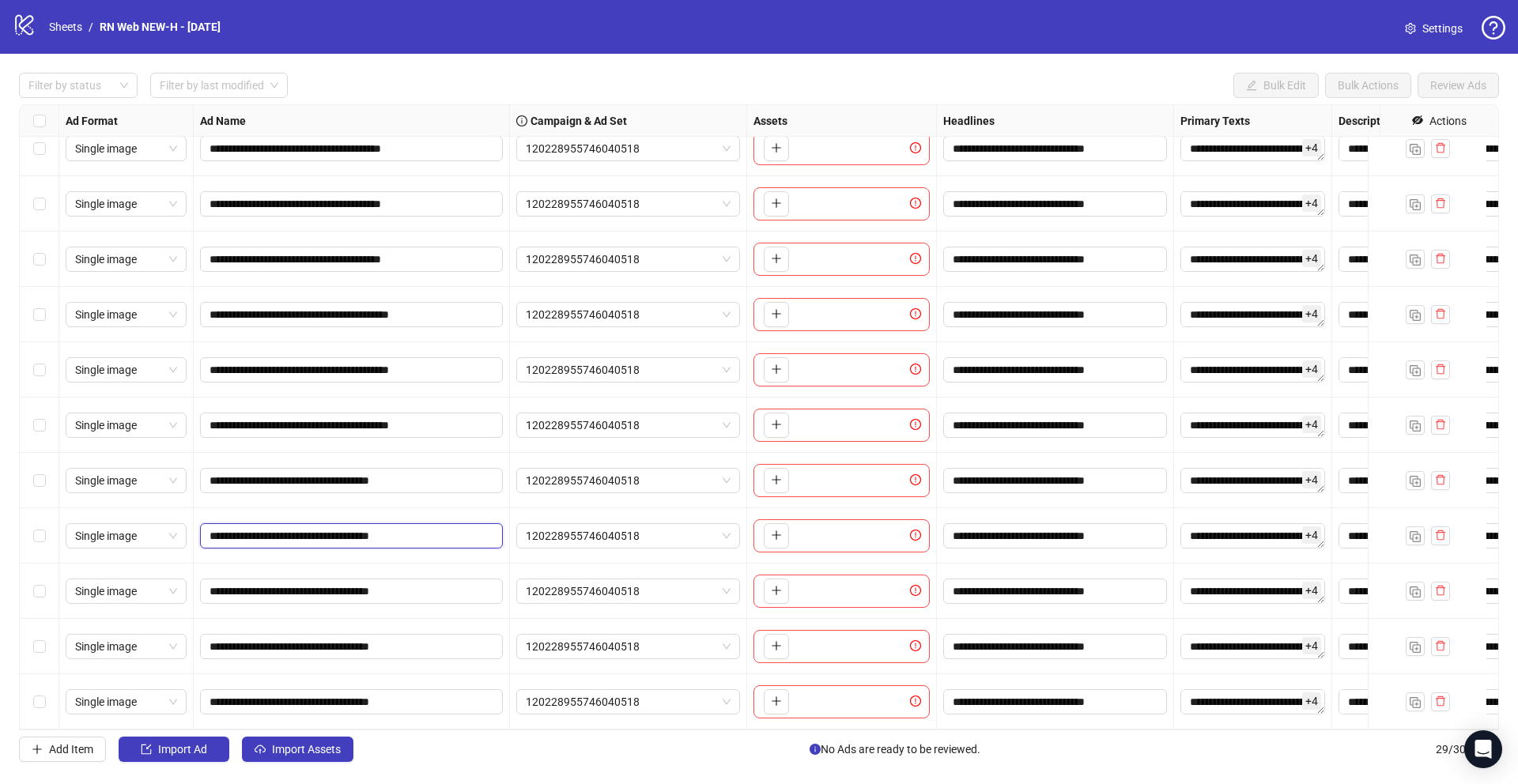 paste 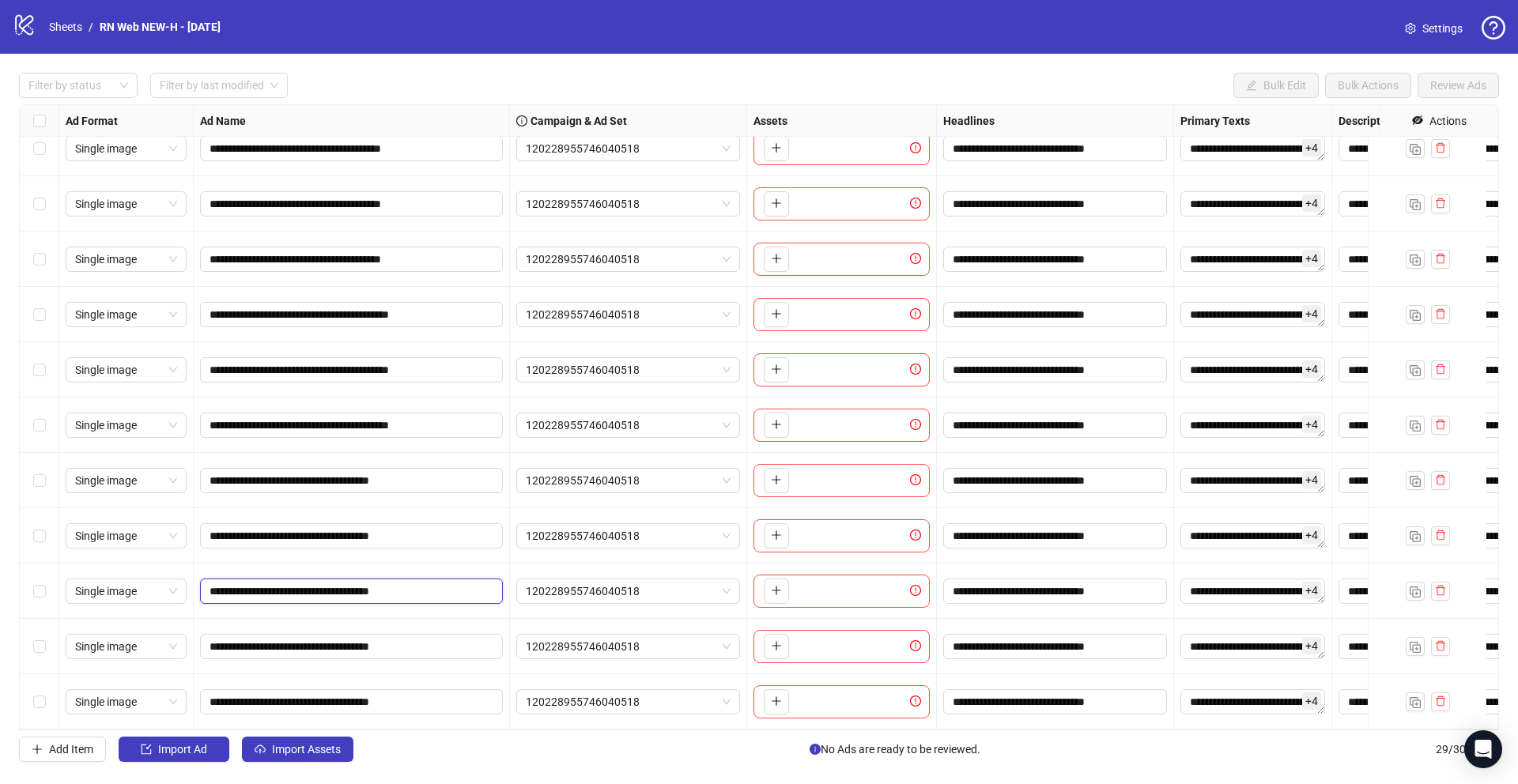 click on "**********" at bounding box center [349, 591] 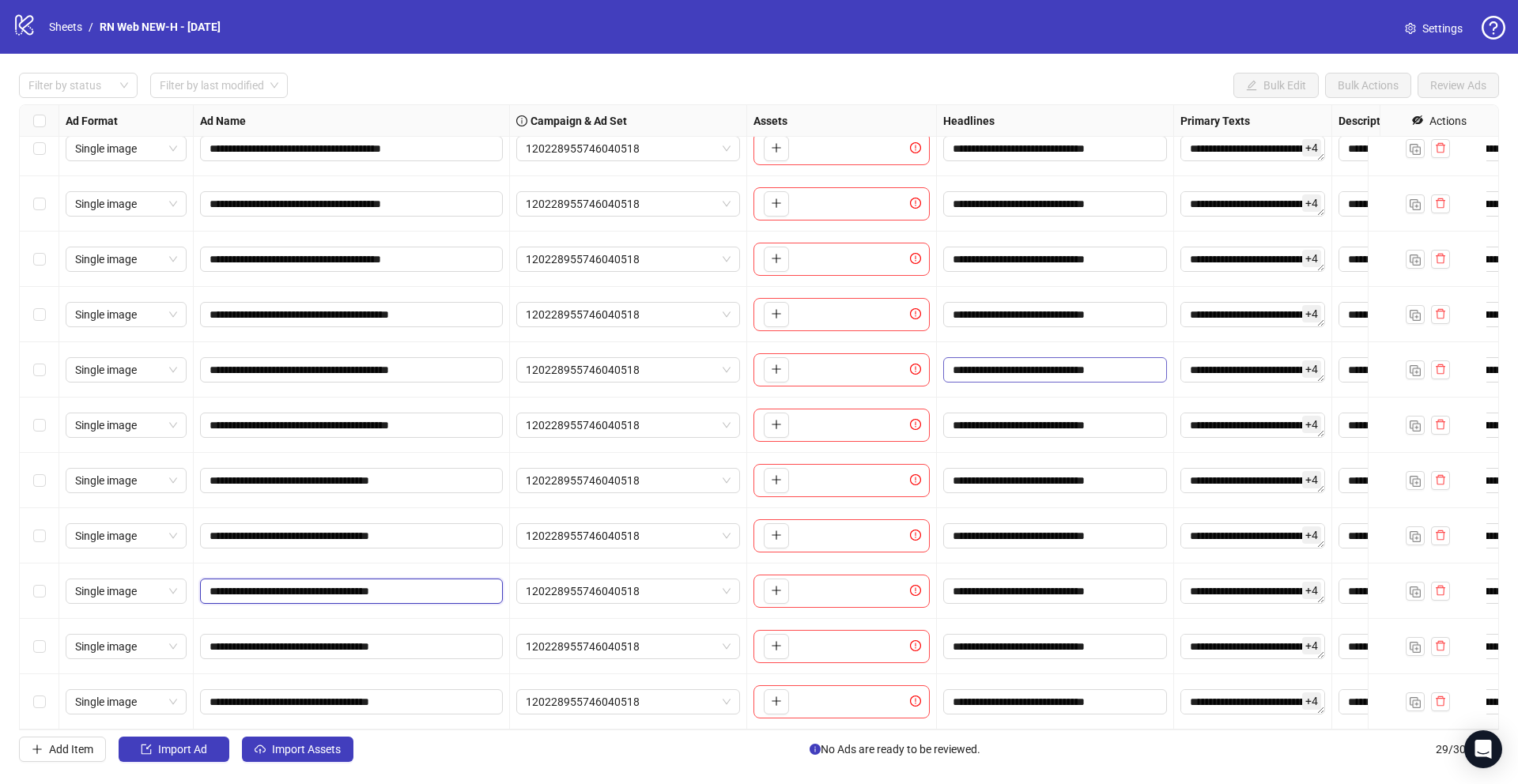 paste 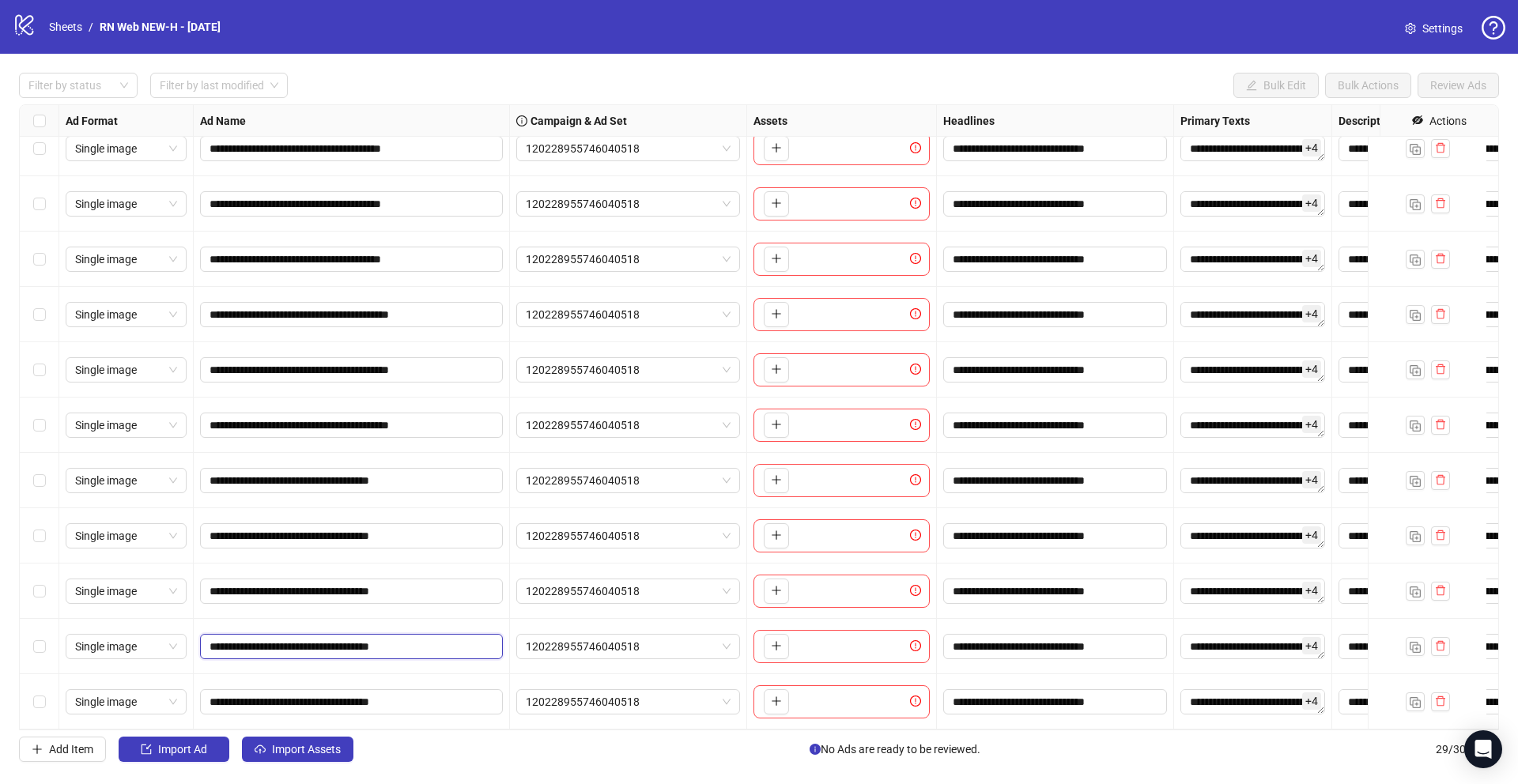 click on "**********" at bounding box center [351, 646] 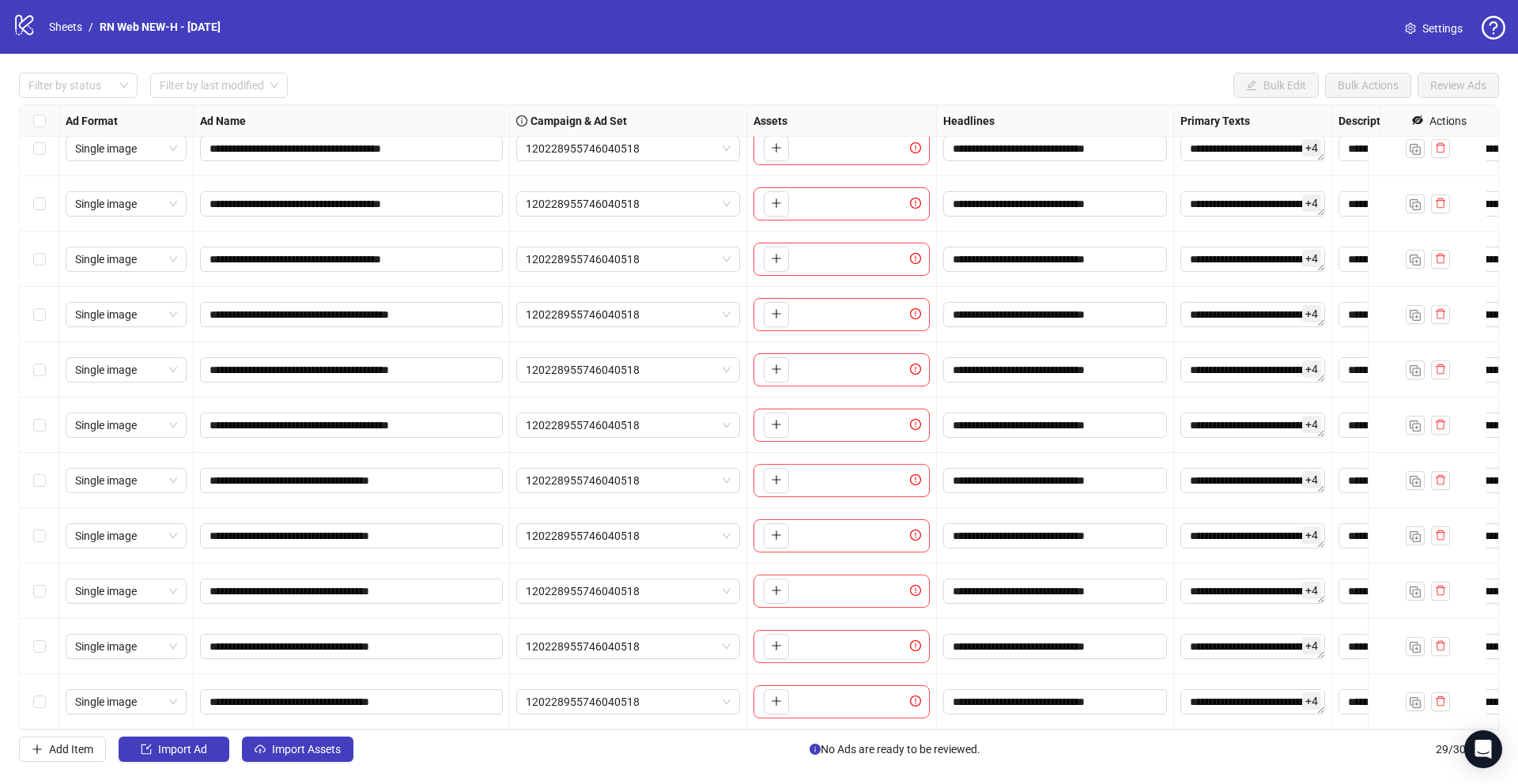 click on "**********" at bounding box center [352, 702] 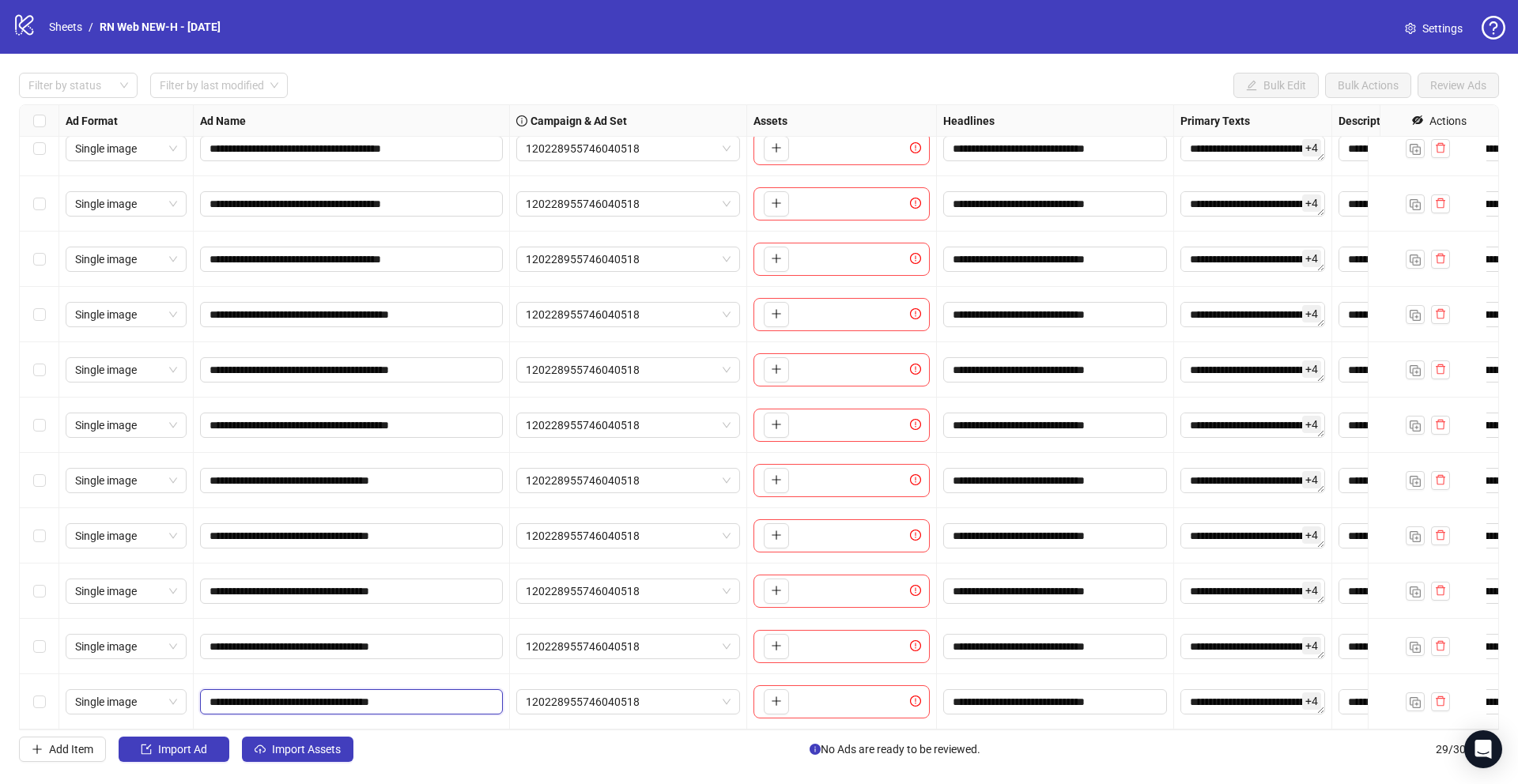 click on "**********" at bounding box center (349, 702) 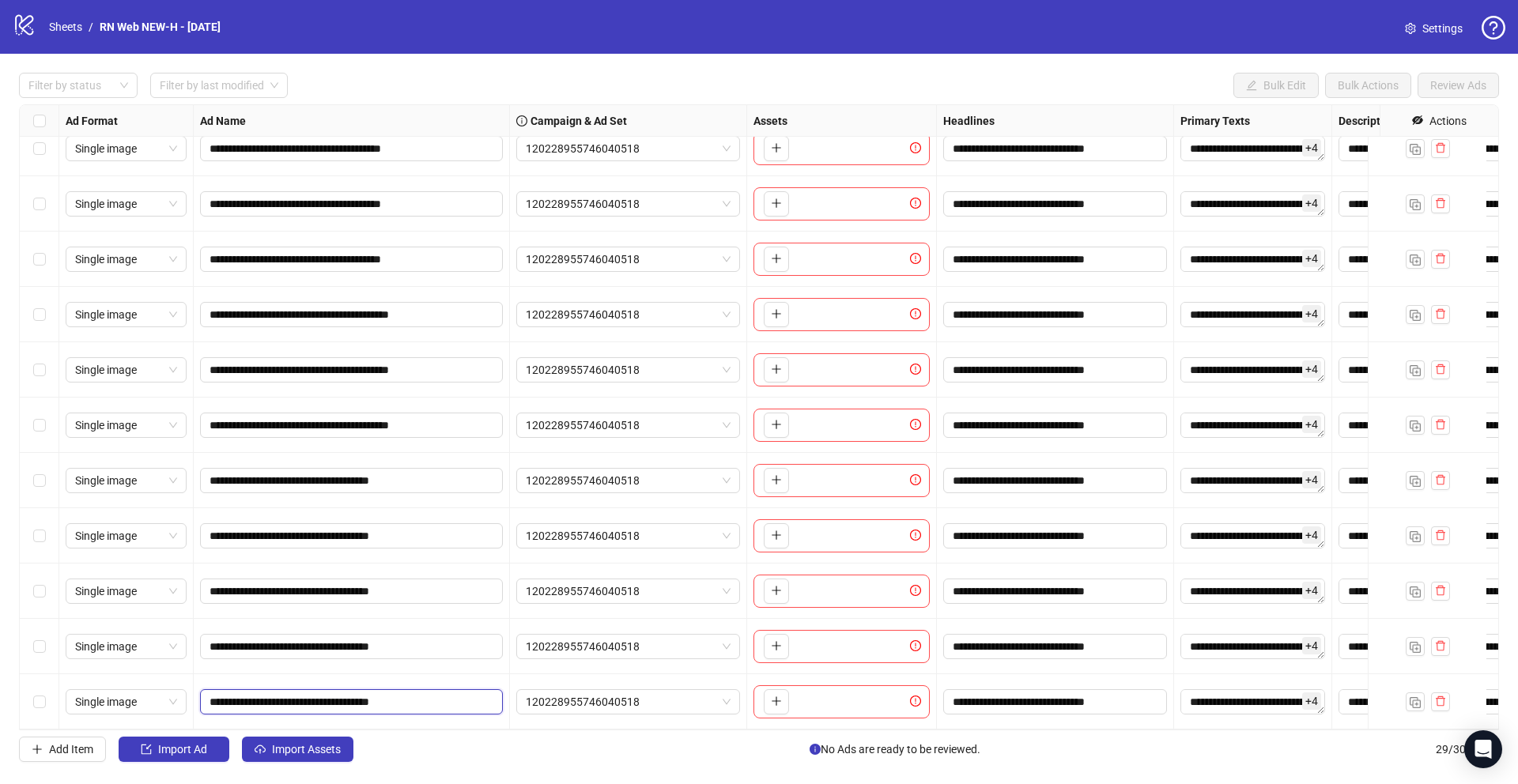 paste 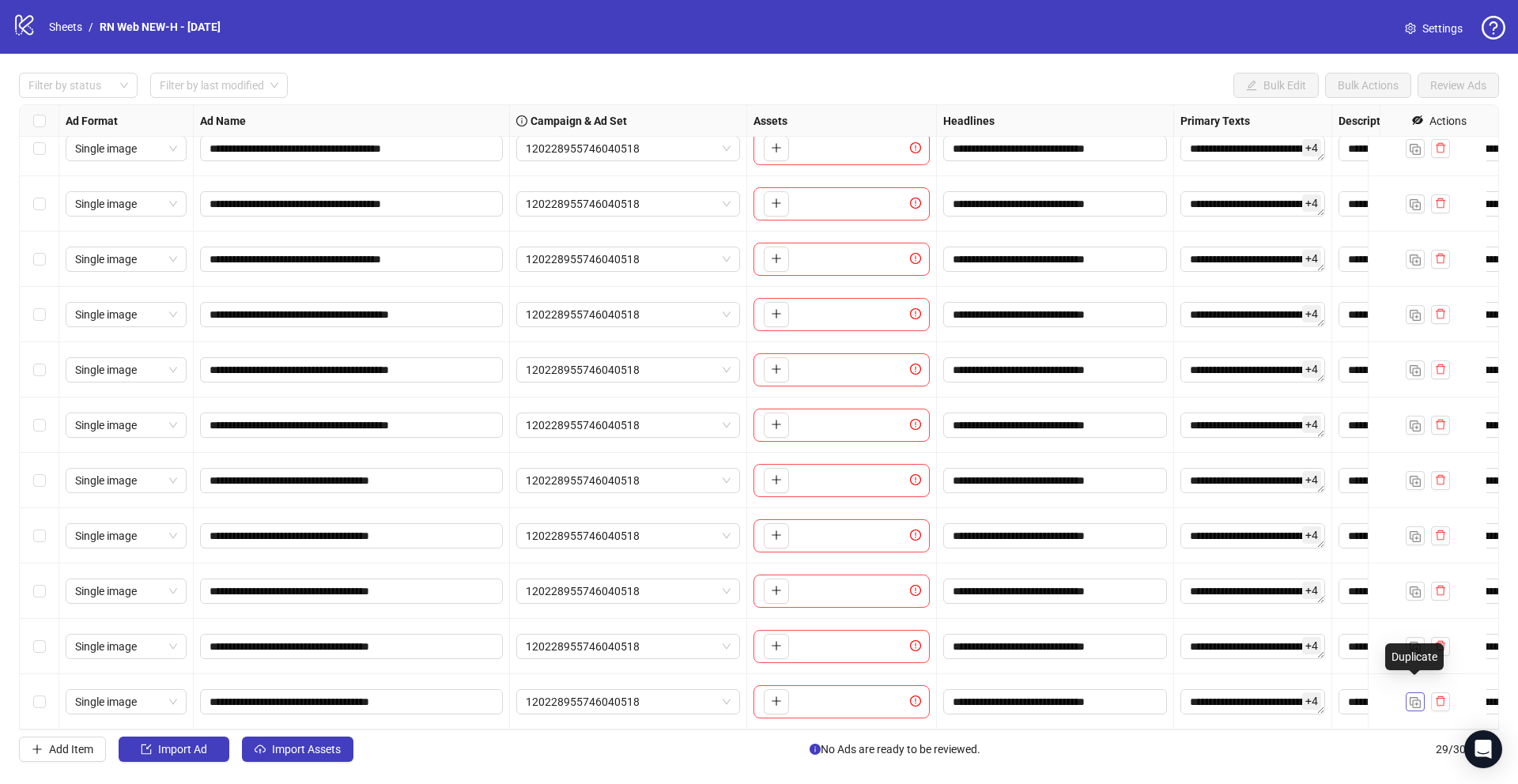 click at bounding box center (1415, 703) 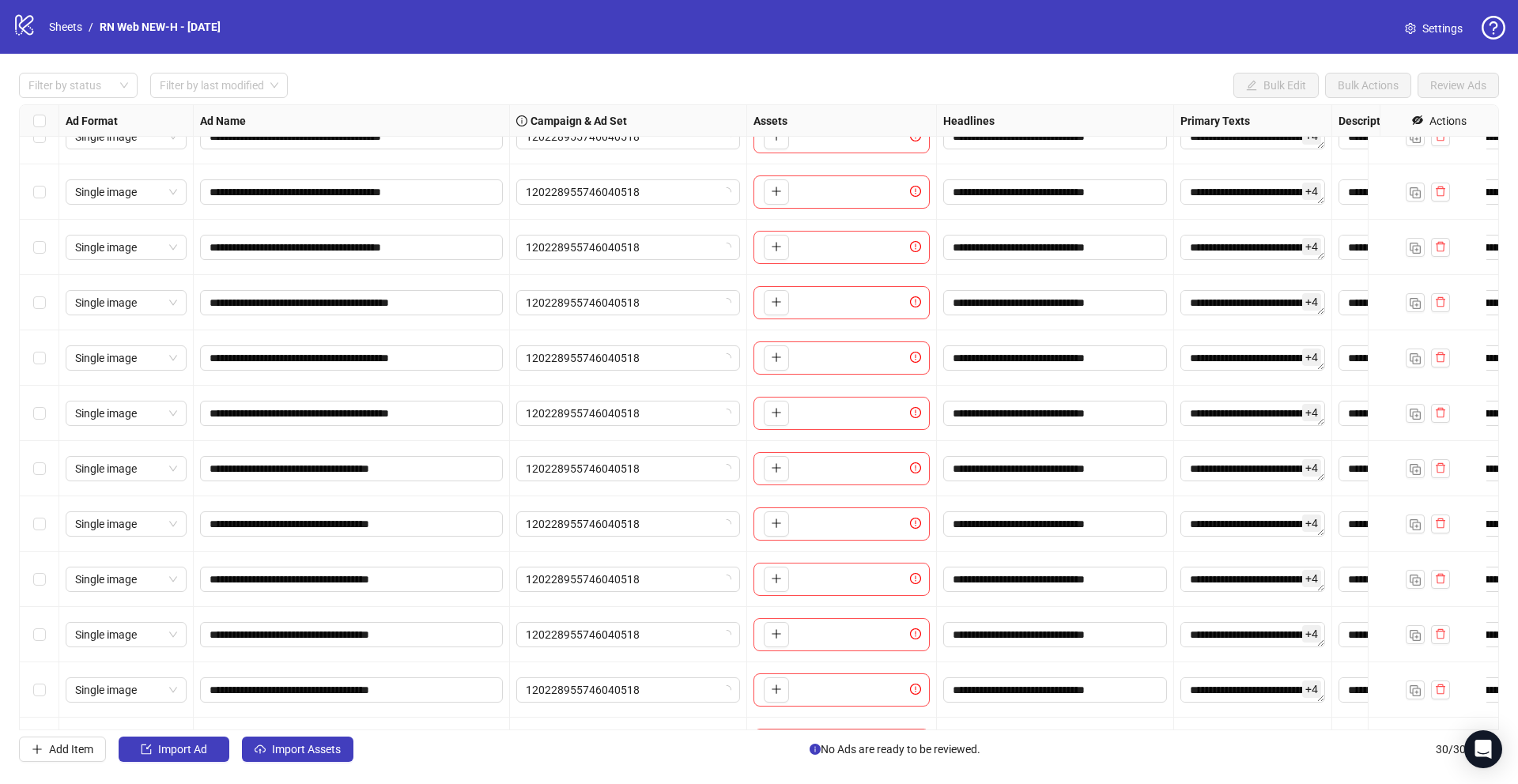 scroll, scrollTop: 1079, scrollLeft: 0, axis: vertical 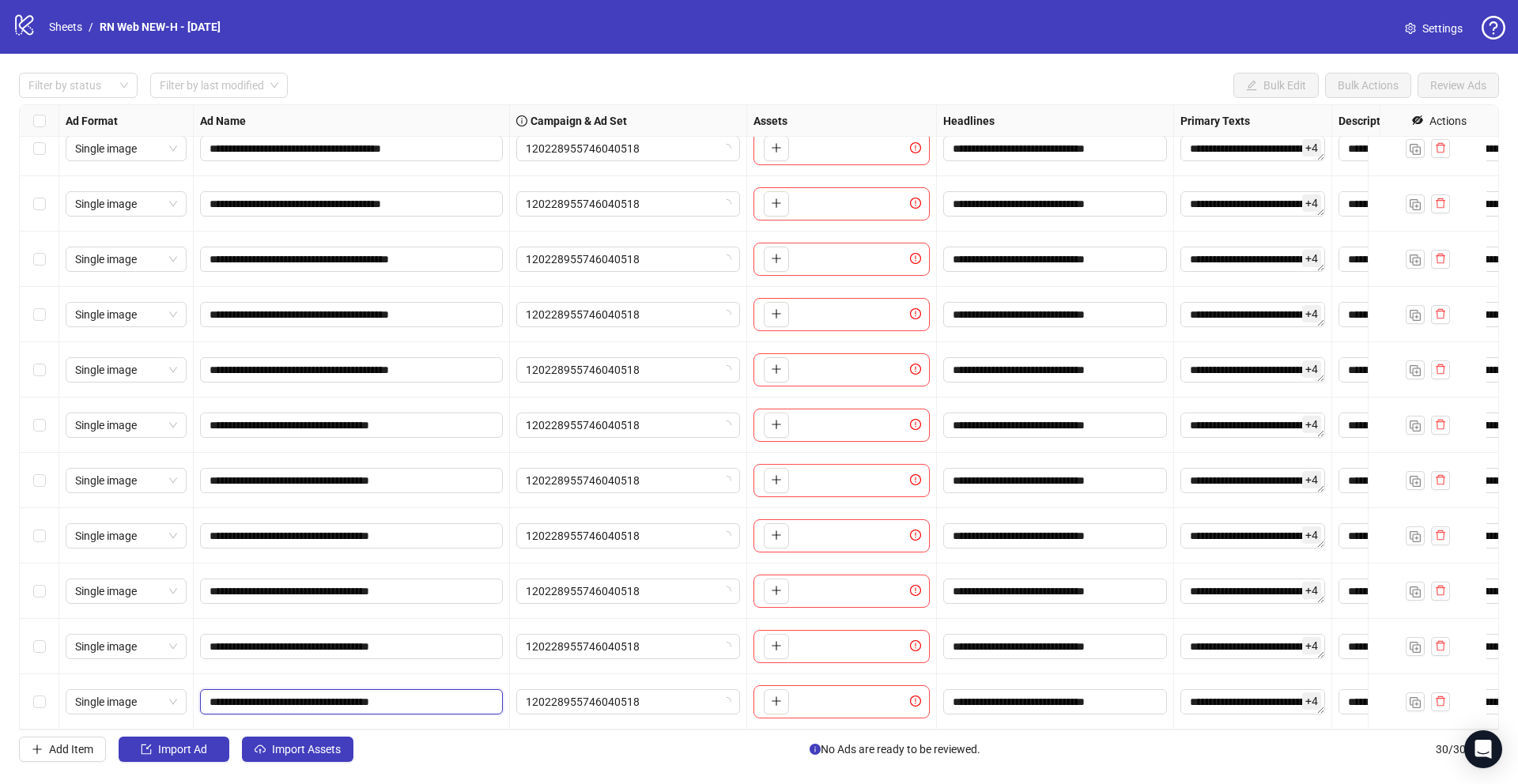 click on "**********" at bounding box center (349, 702) 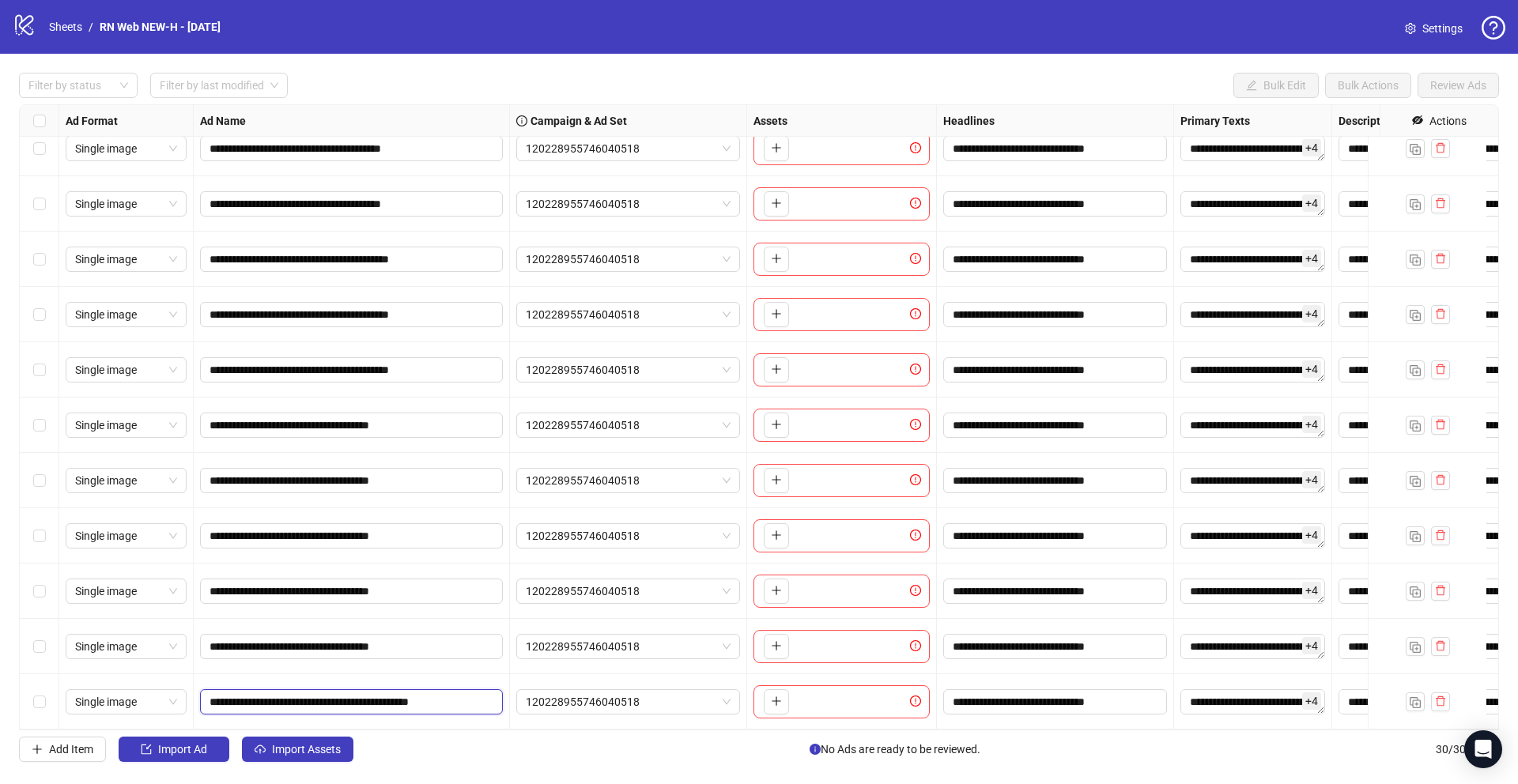 scroll, scrollTop: 0, scrollLeft: 0, axis: both 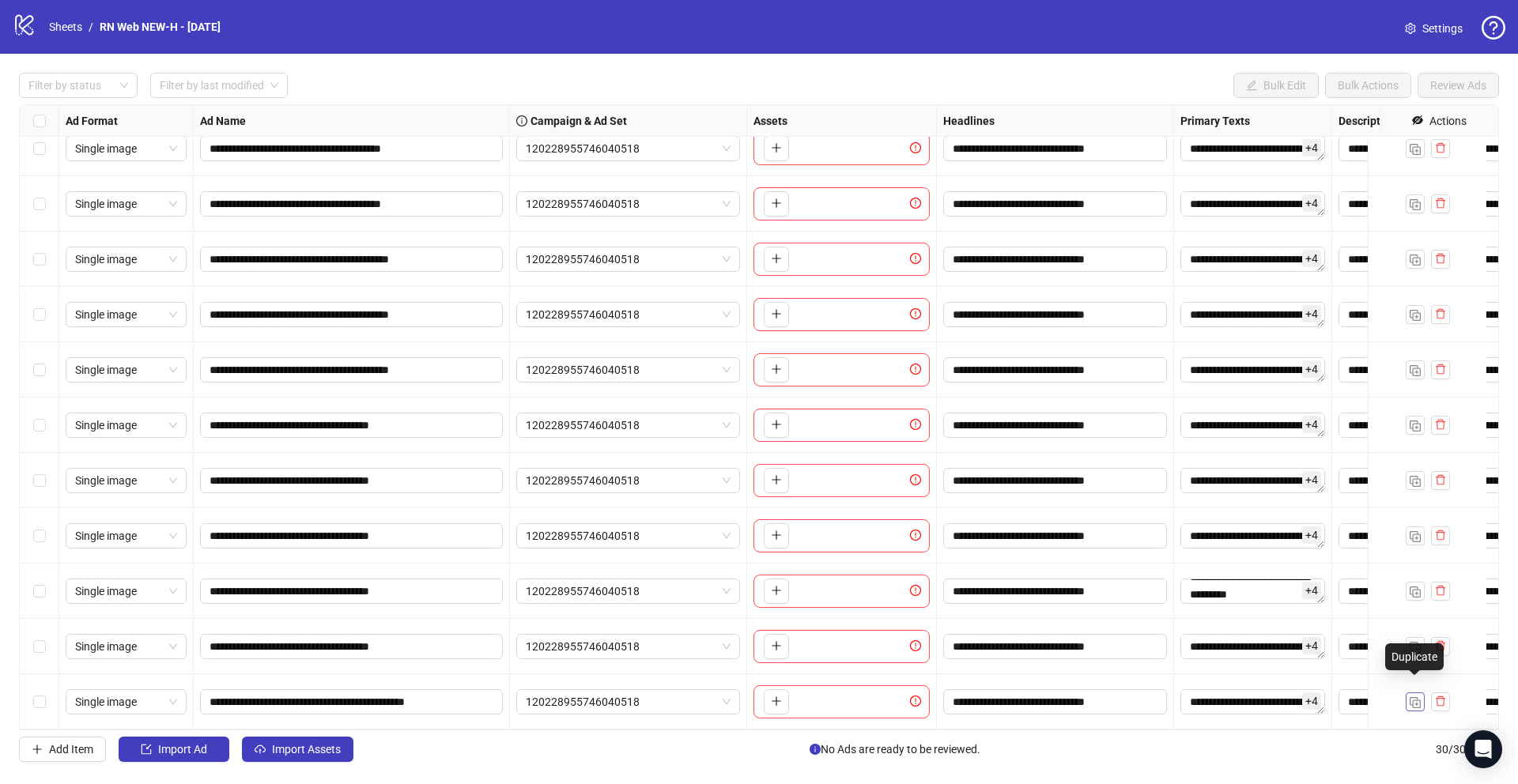 click at bounding box center [1415, 703] 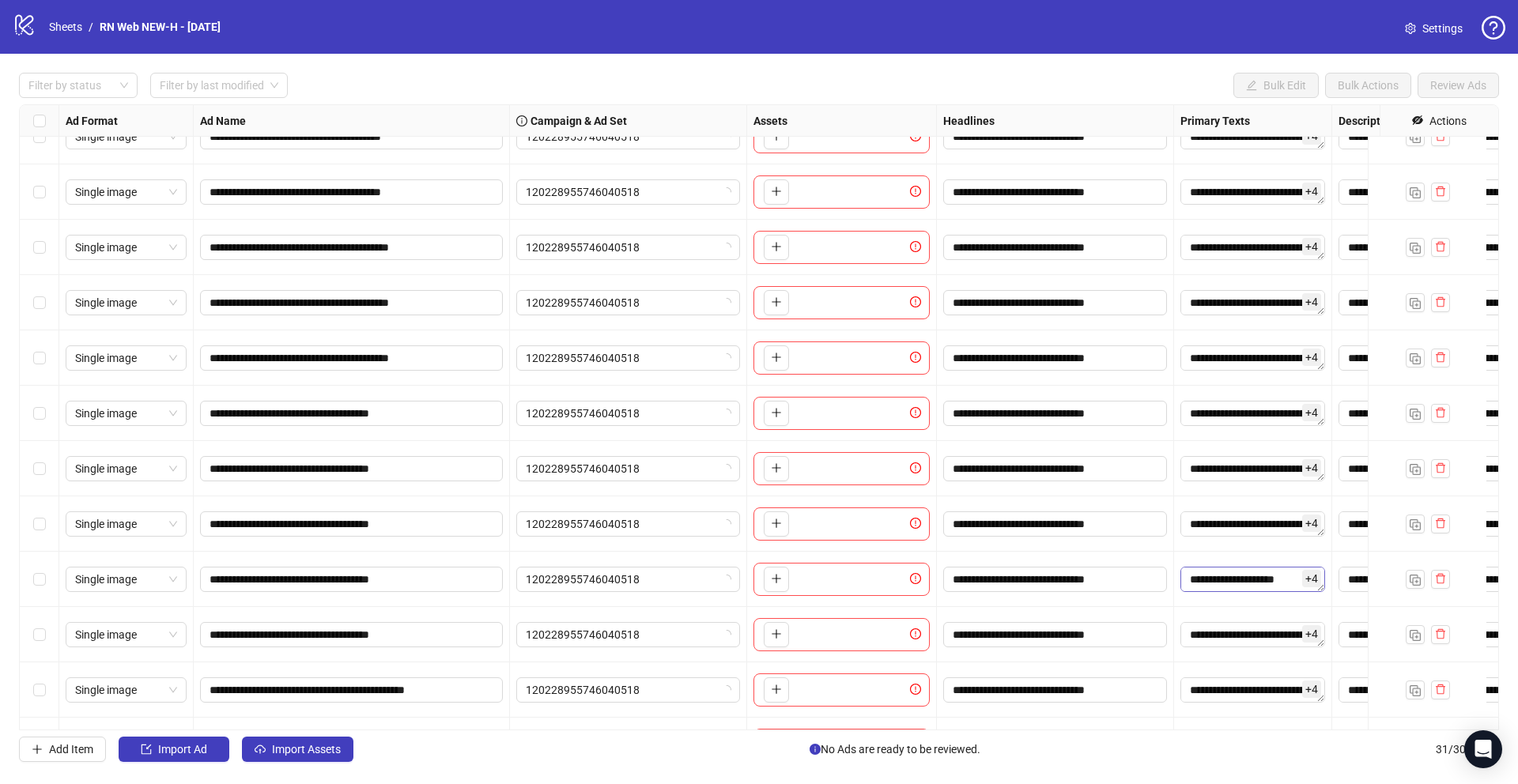 scroll, scrollTop: 1617, scrollLeft: 0, axis: vertical 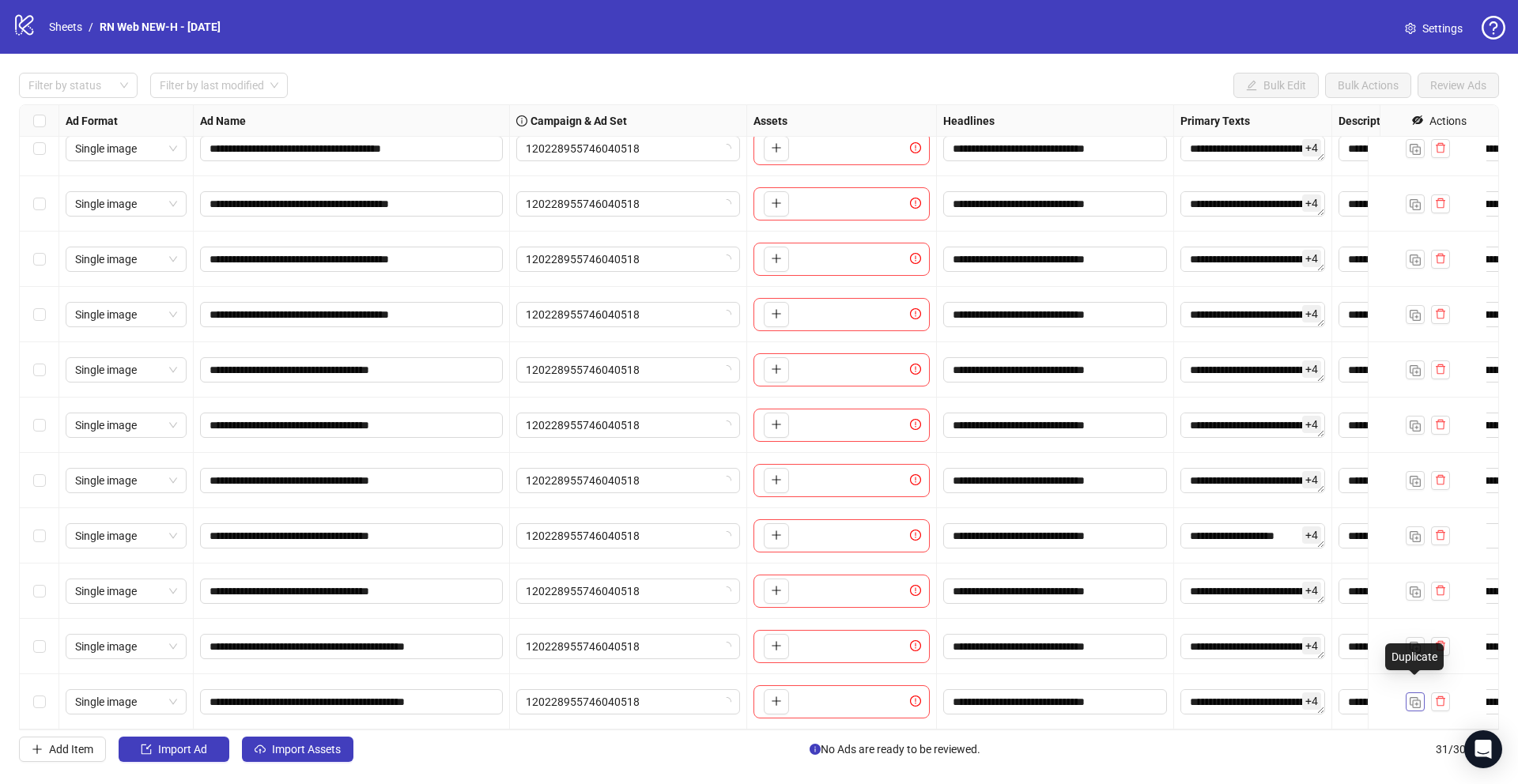 click at bounding box center [1415, 703] 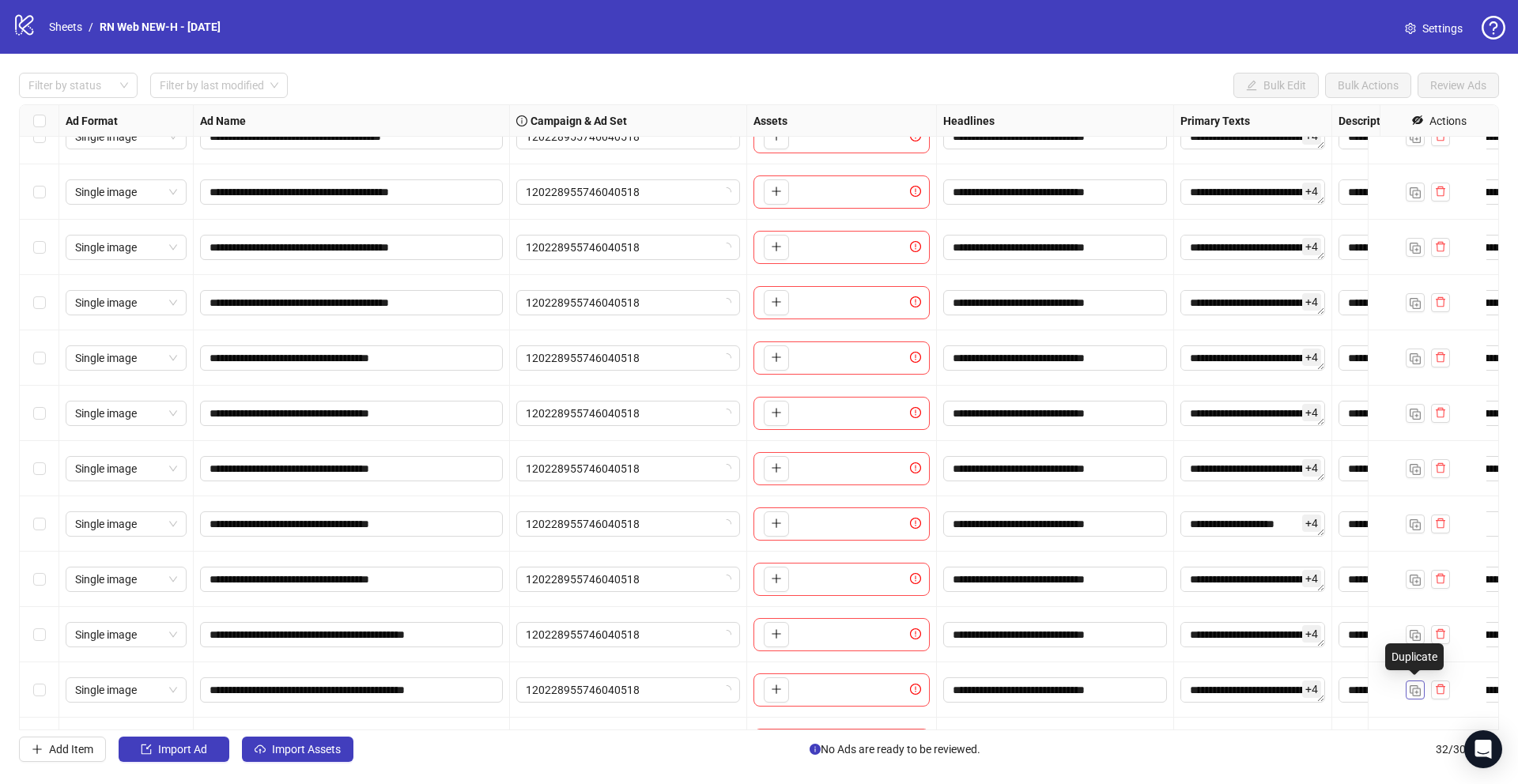 click at bounding box center [1415, 691] 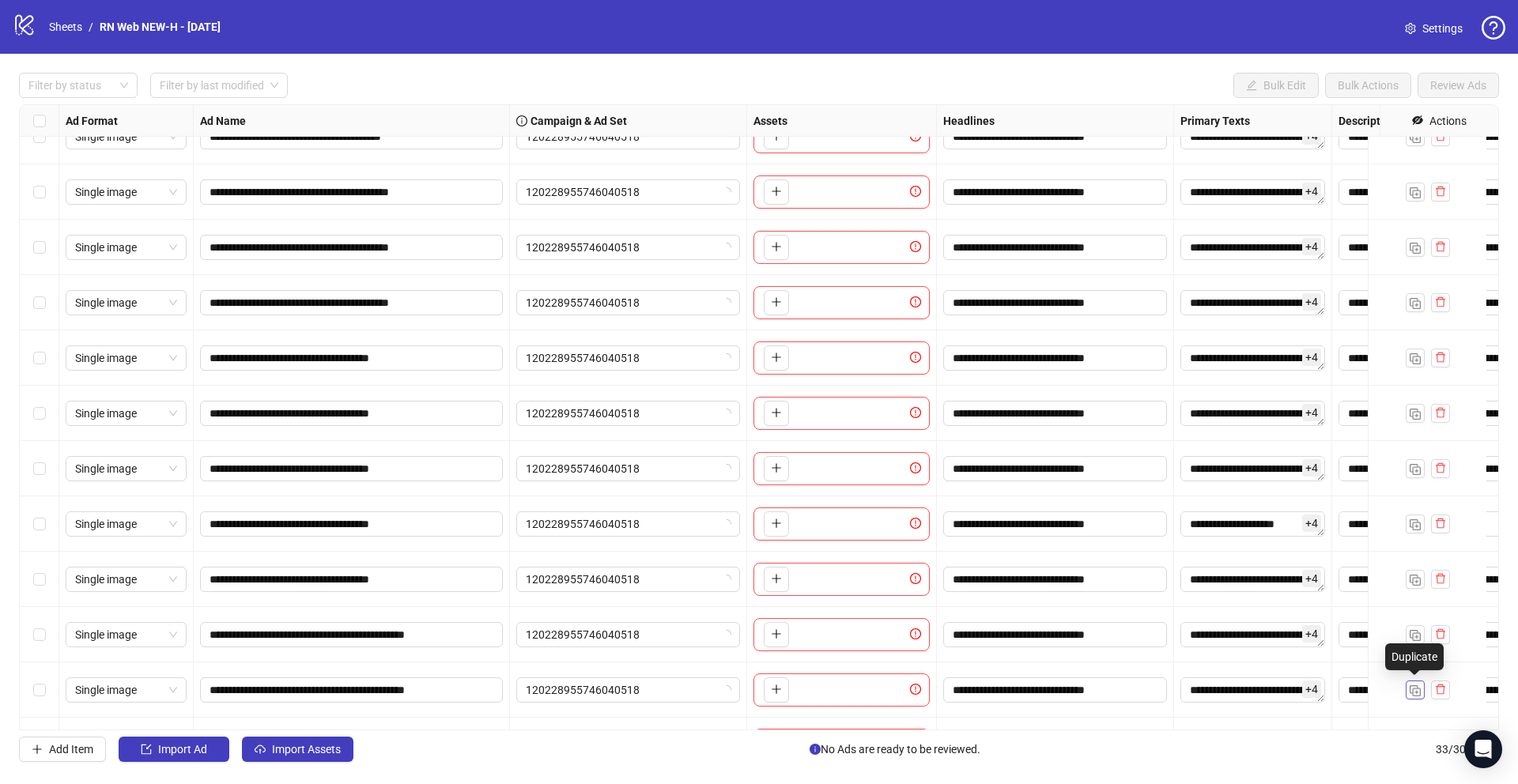 click at bounding box center [1415, 691] 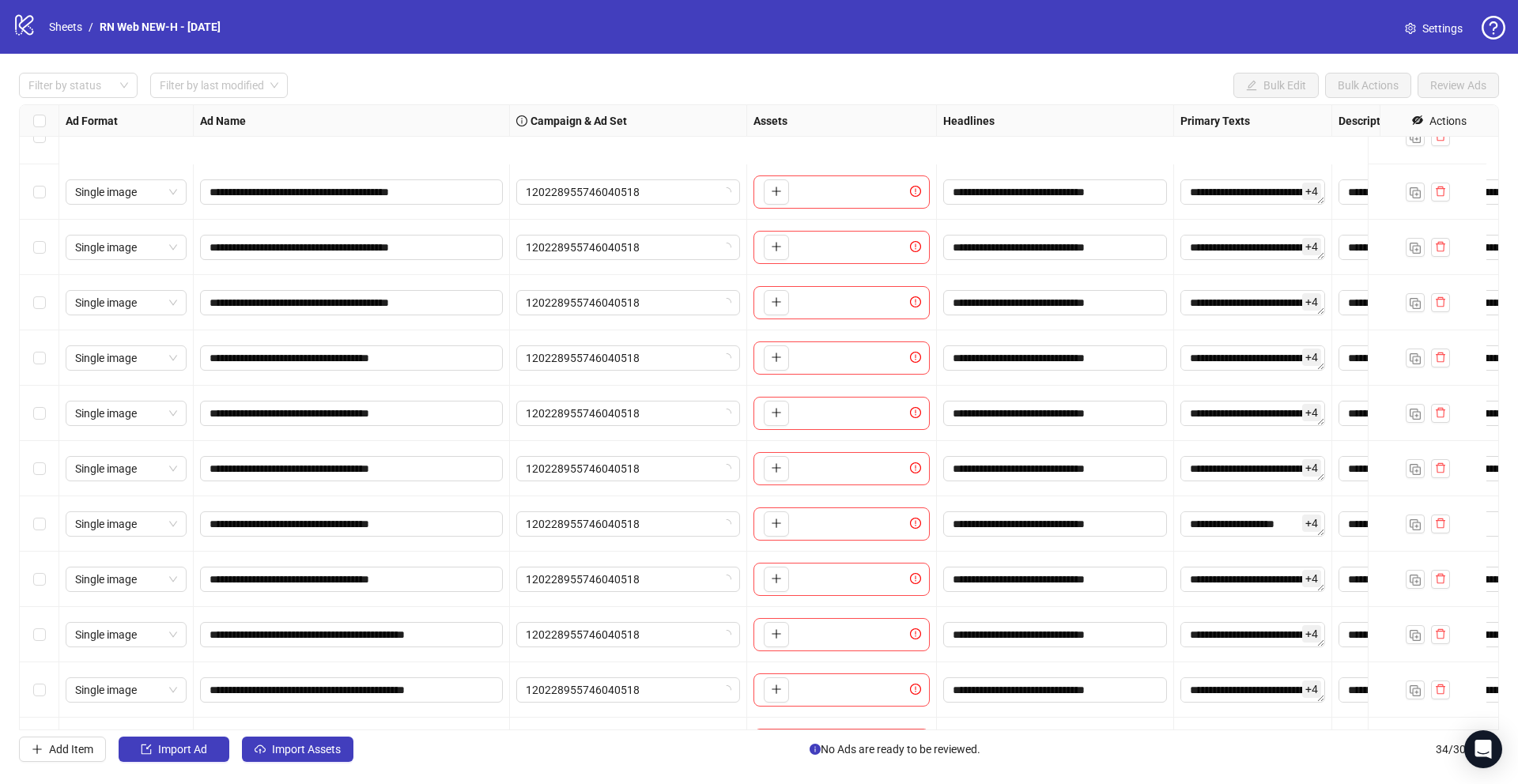 scroll, scrollTop: 1300, scrollLeft: 0, axis: vertical 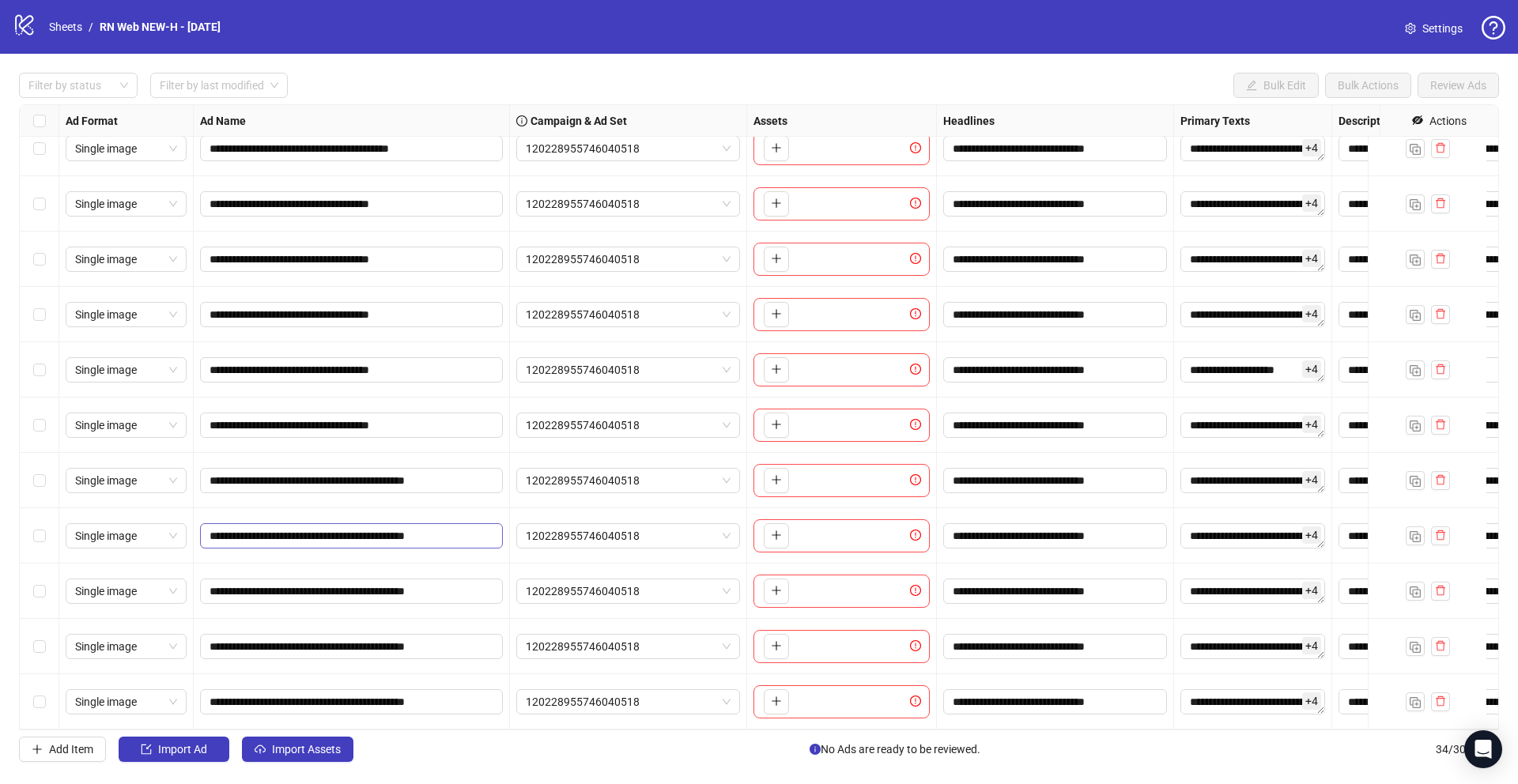 click on "**********" at bounding box center [351, 536] 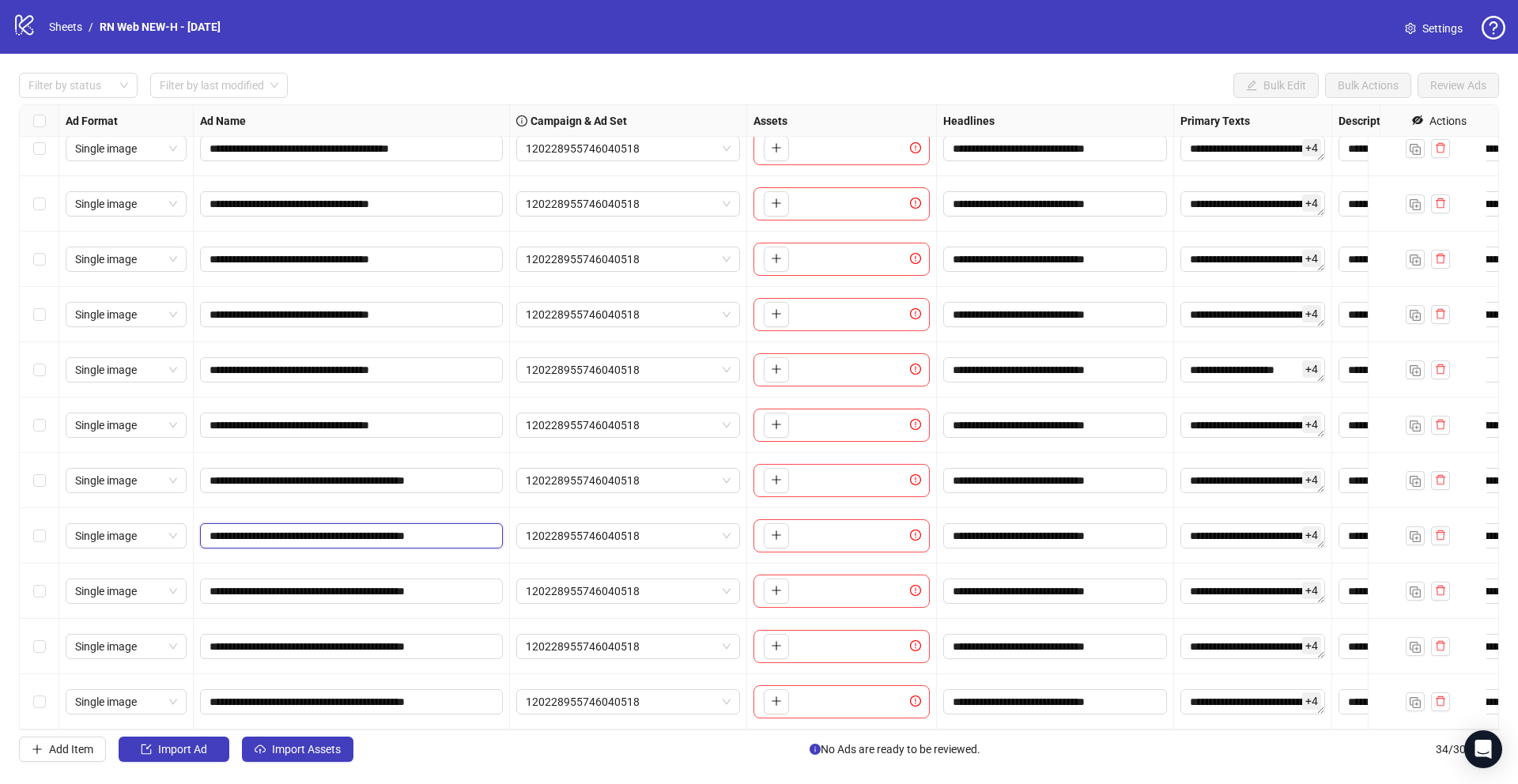 paste 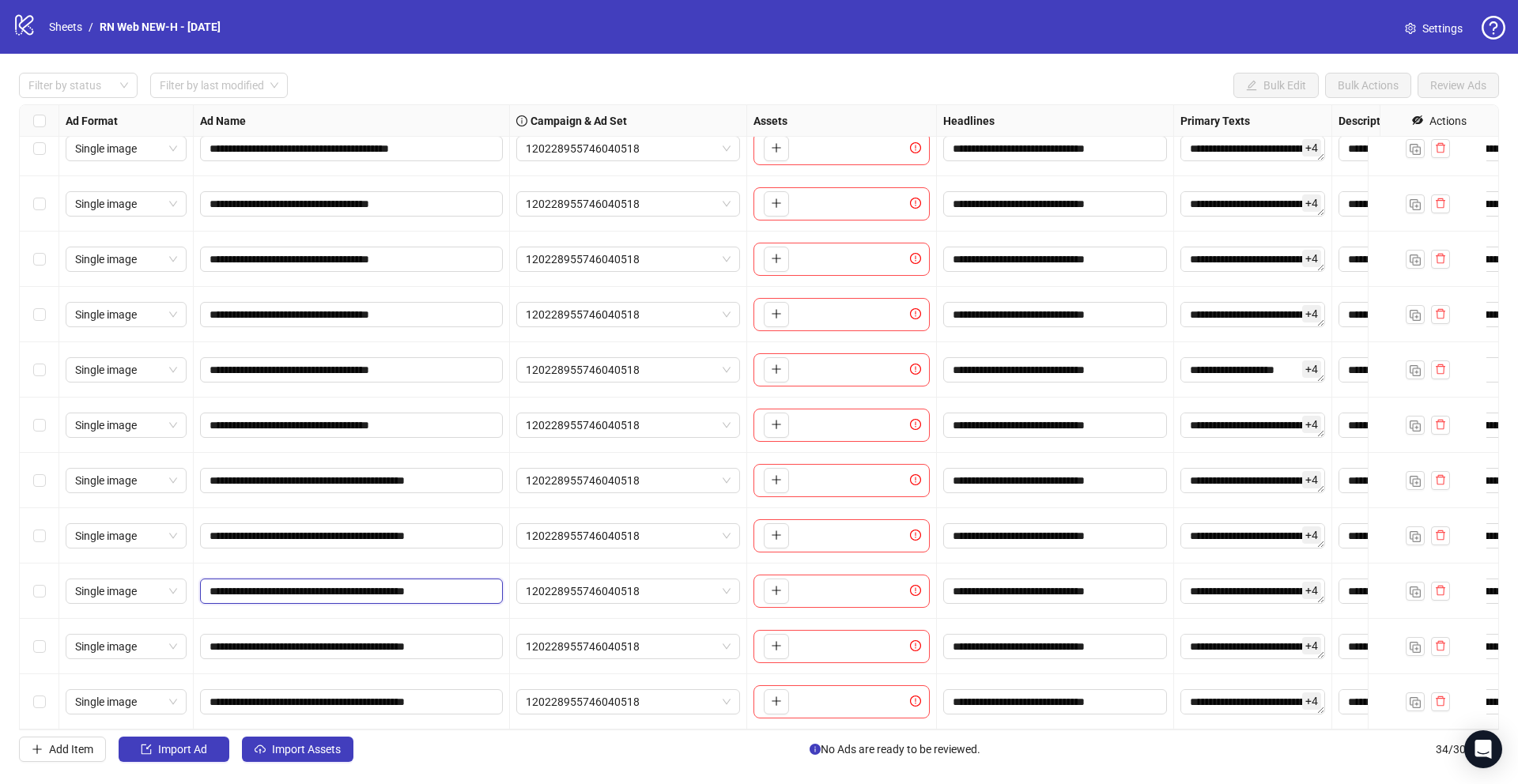click on "**********" at bounding box center (349, 591) 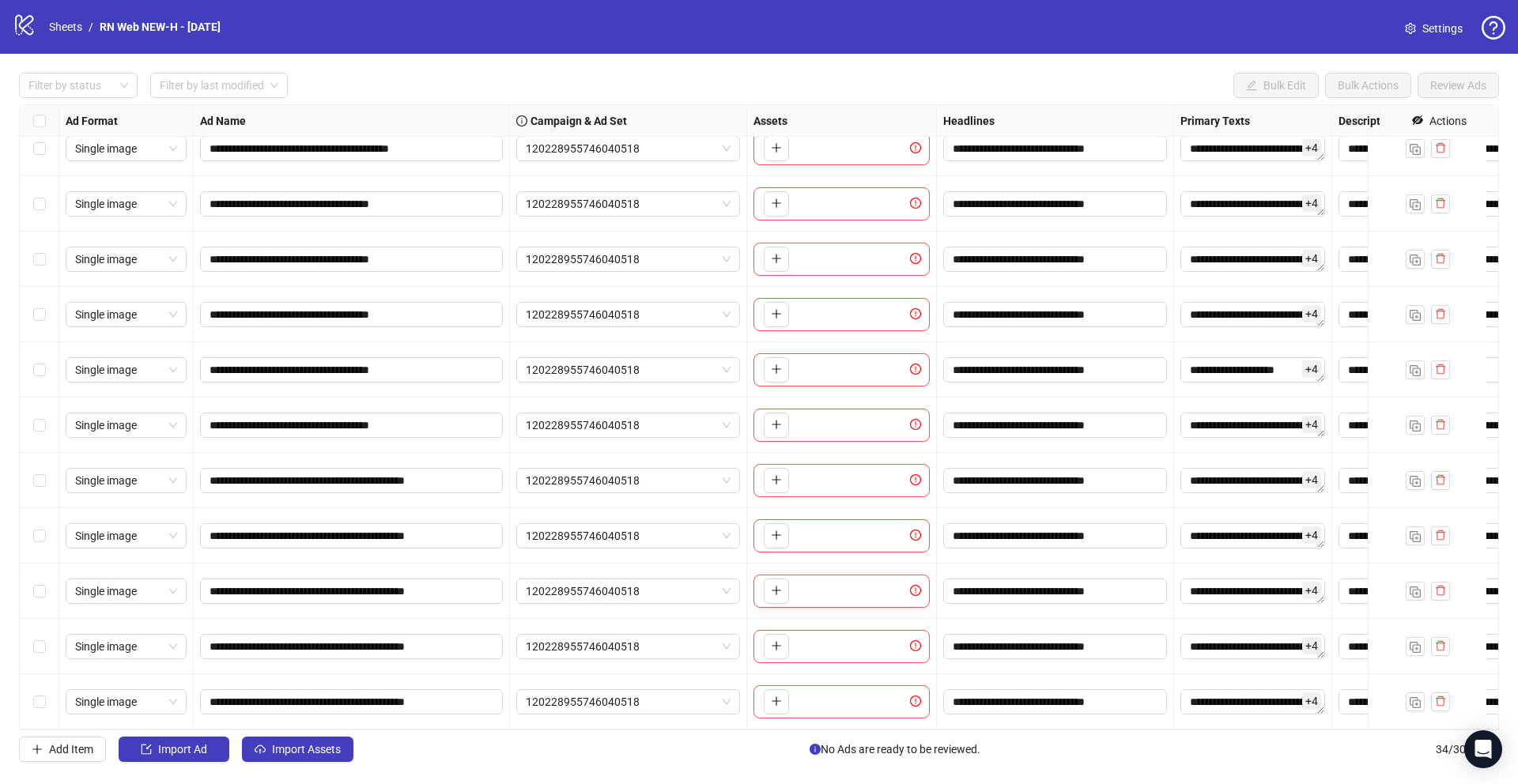 click on "**********" at bounding box center [352, 646] 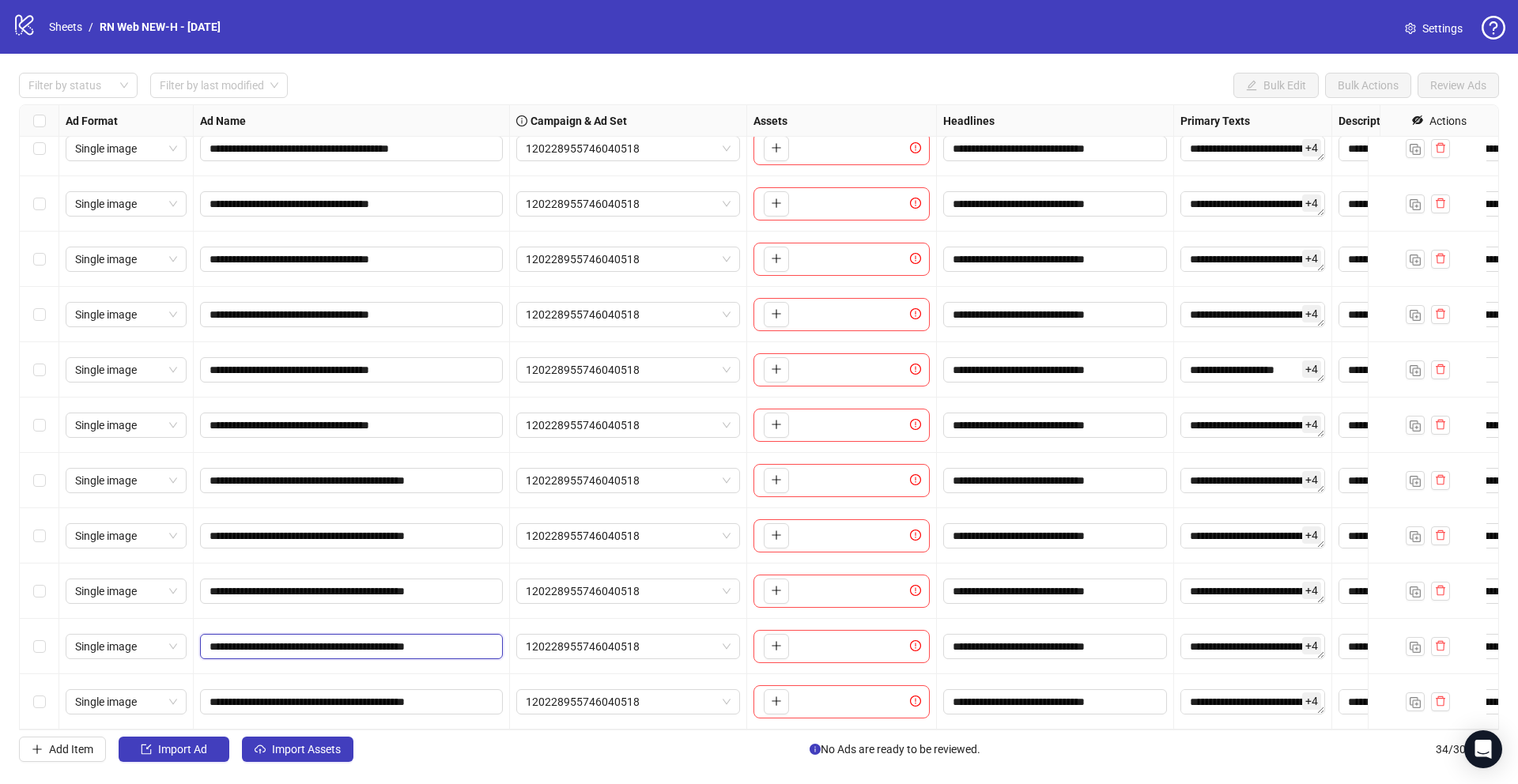 click on "**********" at bounding box center [349, 646] 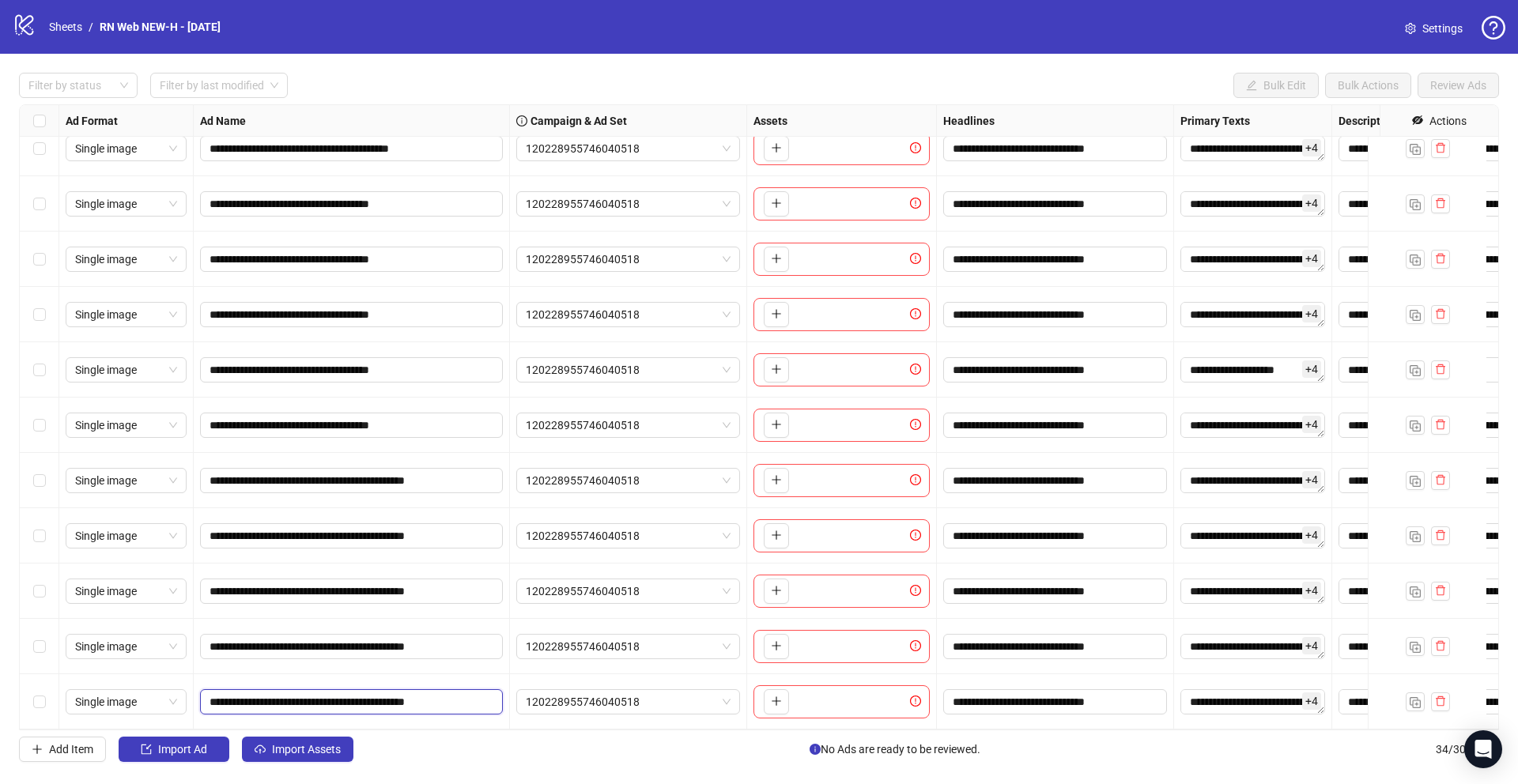 click on "**********" at bounding box center [349, 702] 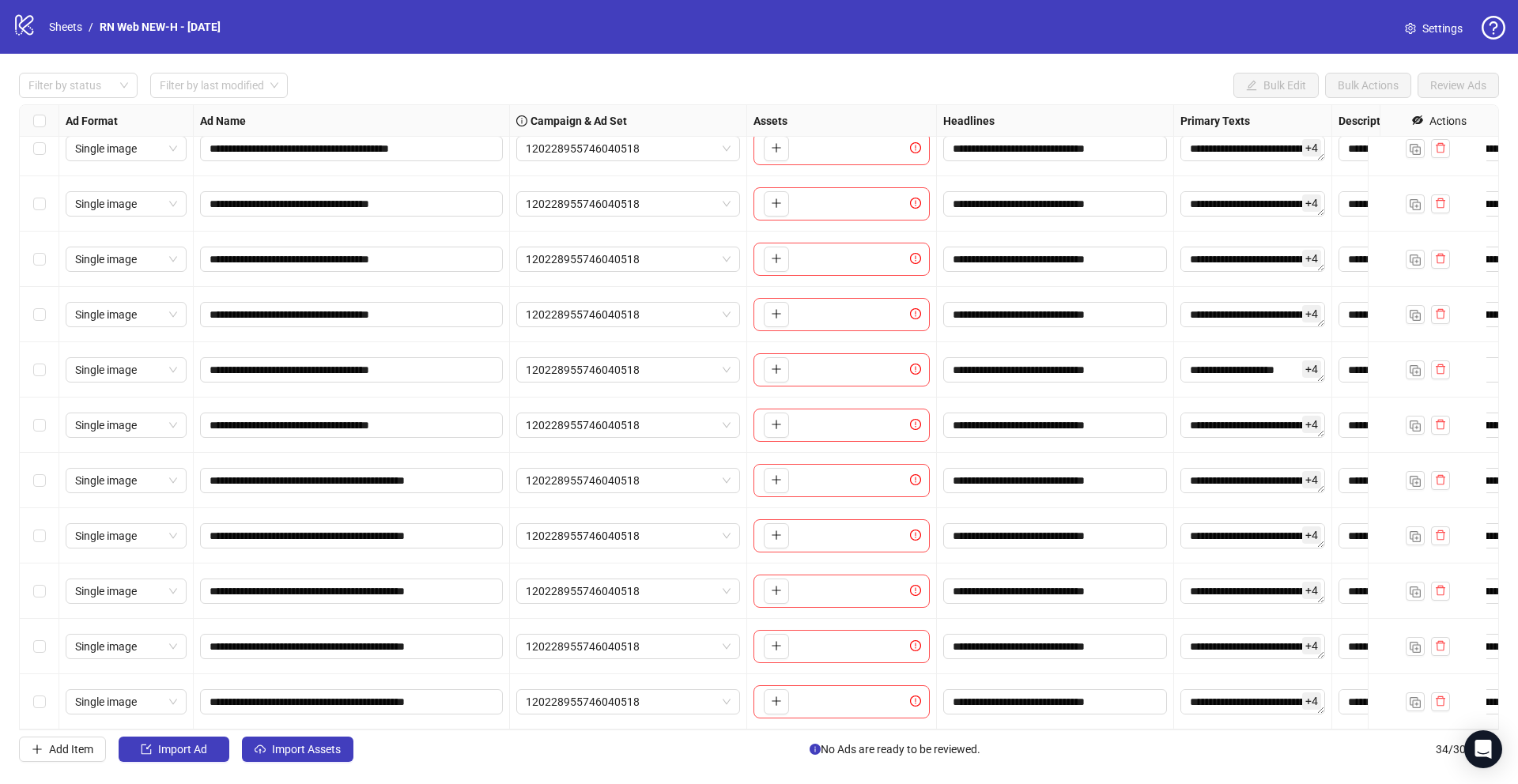scroll, scrollTop: 1300, scrollLeft: 0, axis: vertical 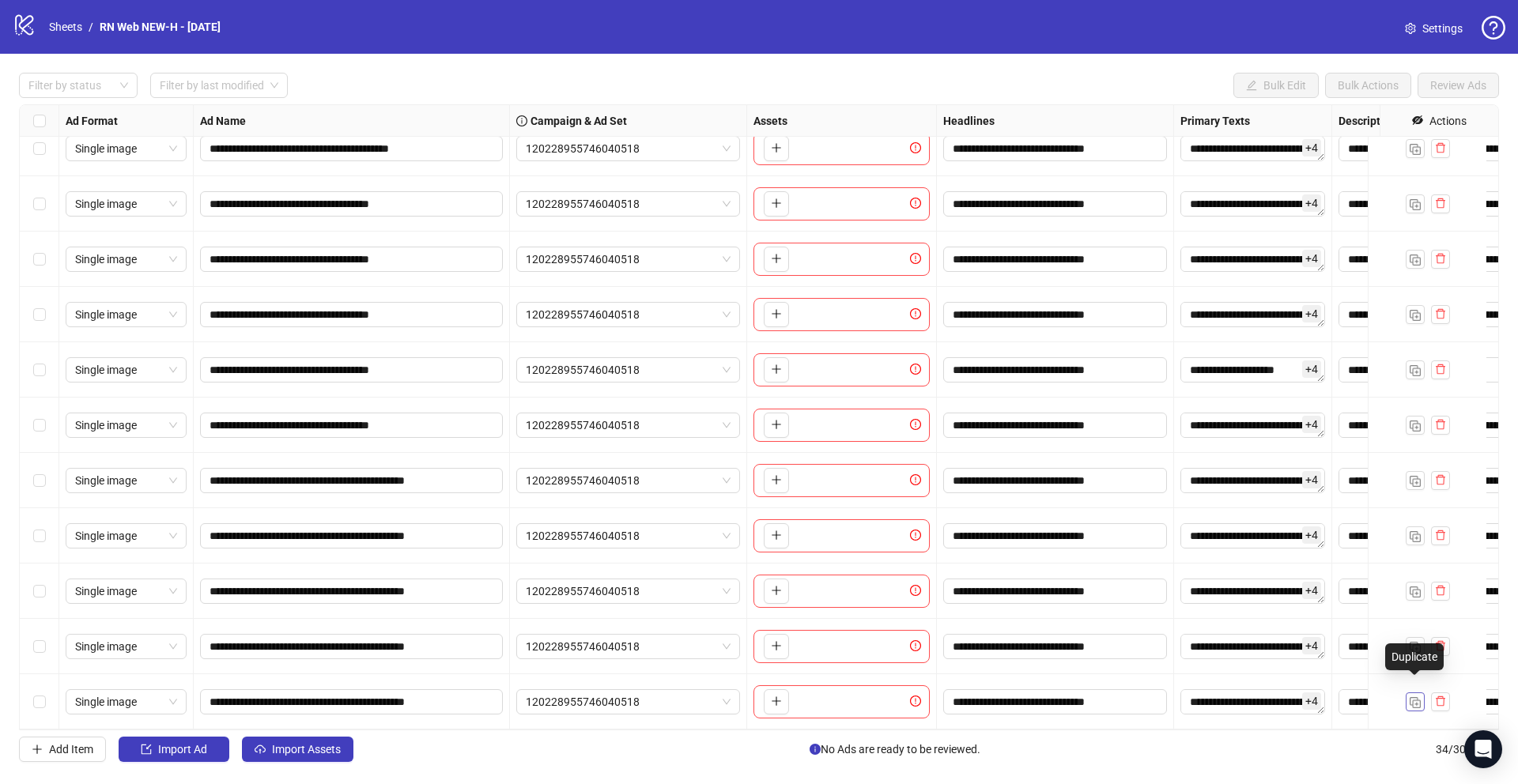 click at bounding box center [1415, 703] 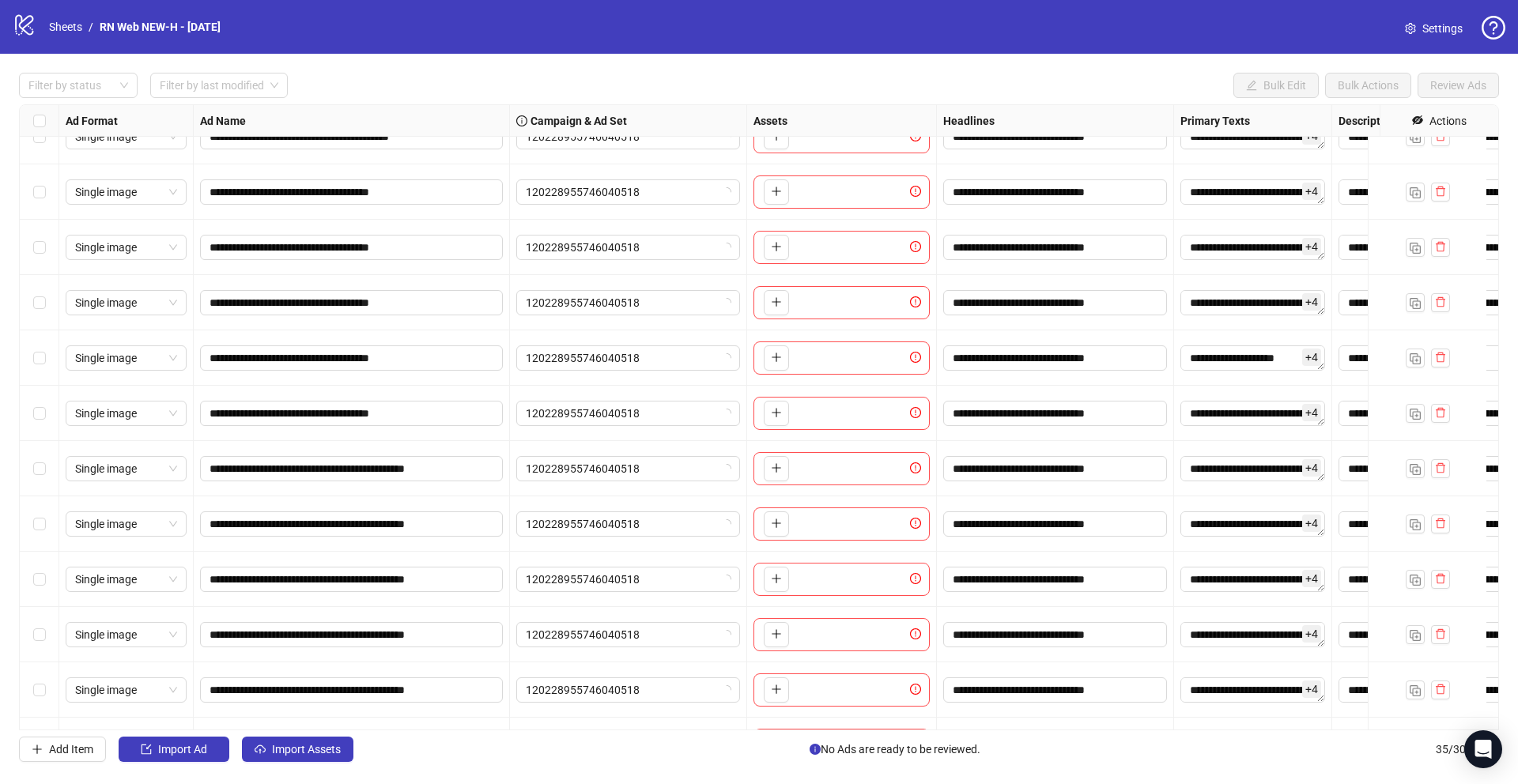 scroll, scrollTop: 1355, scrollLeft: 0, axis: vertical 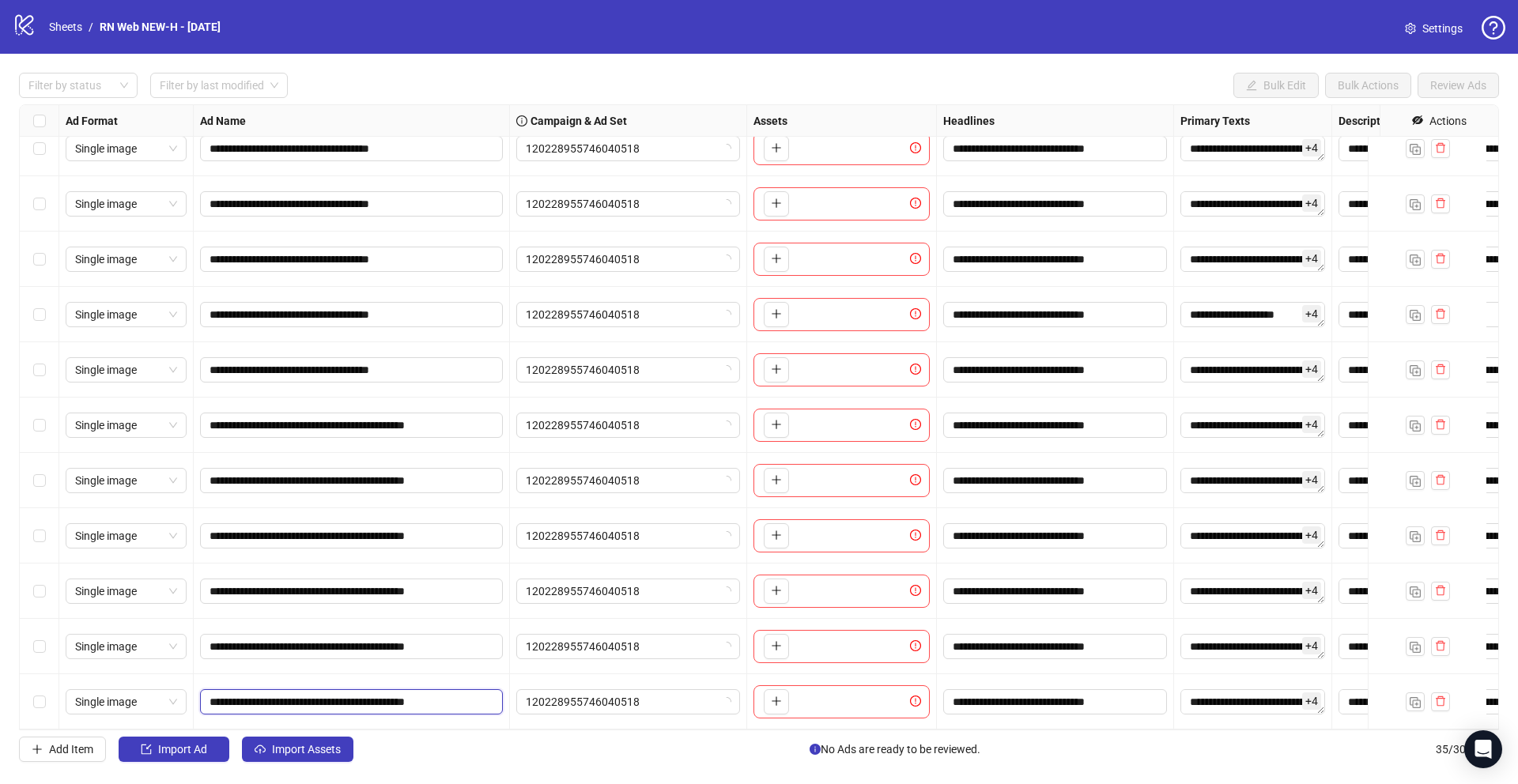 click on "**********" at bounding box center (349, 702) 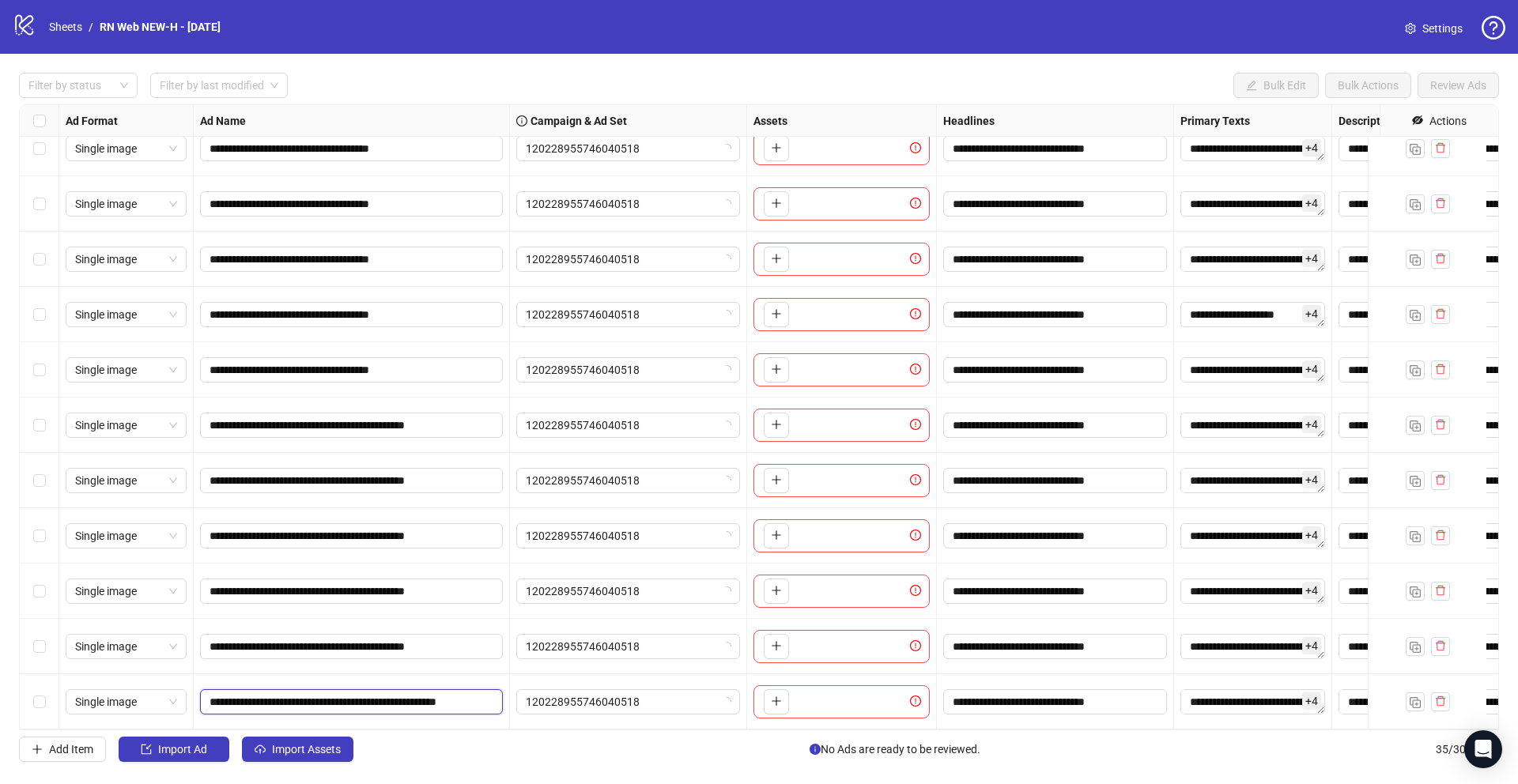 scroll, scrollTop: 0, scrollLeft: 41, axis: horizontal 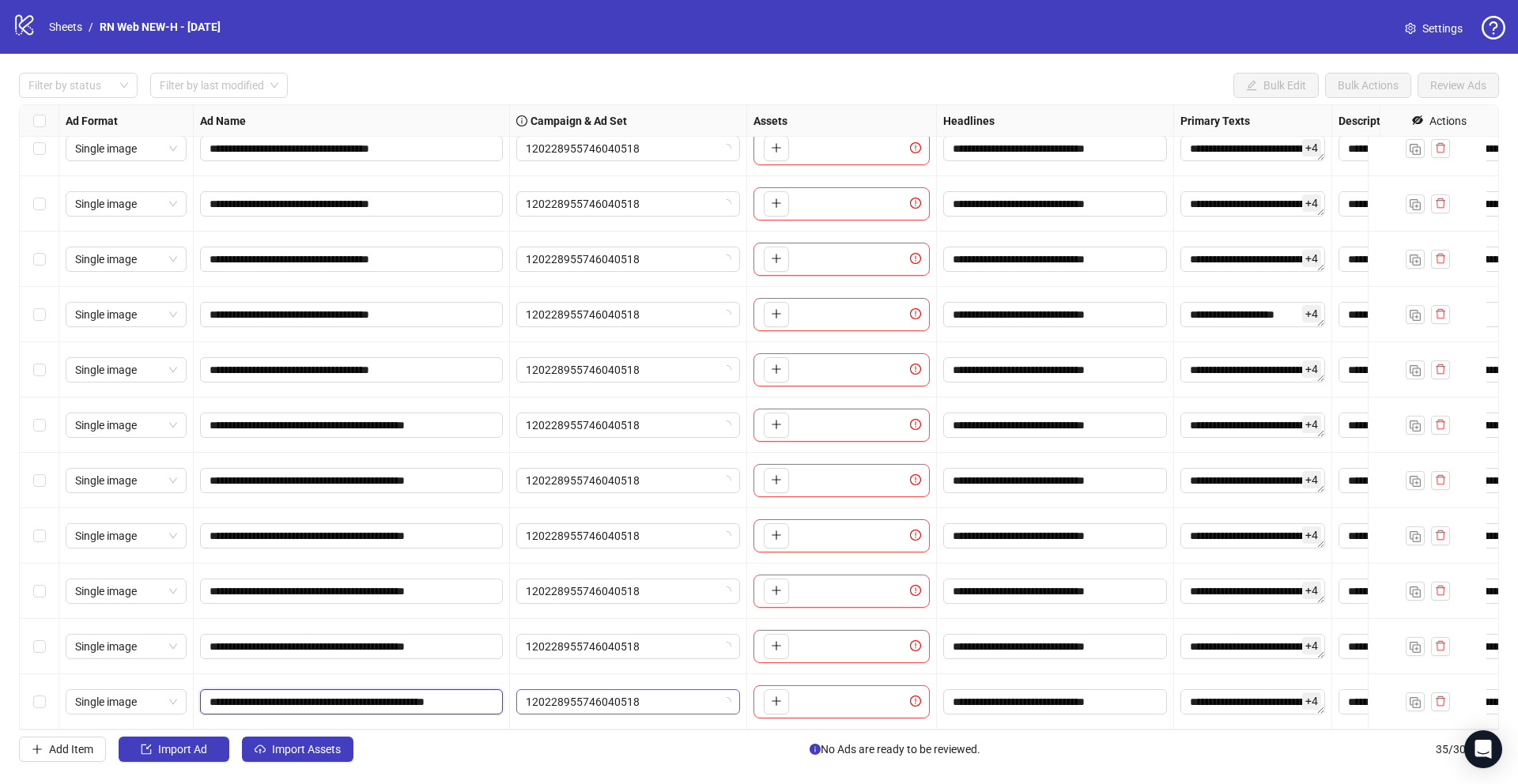 type on "**********" 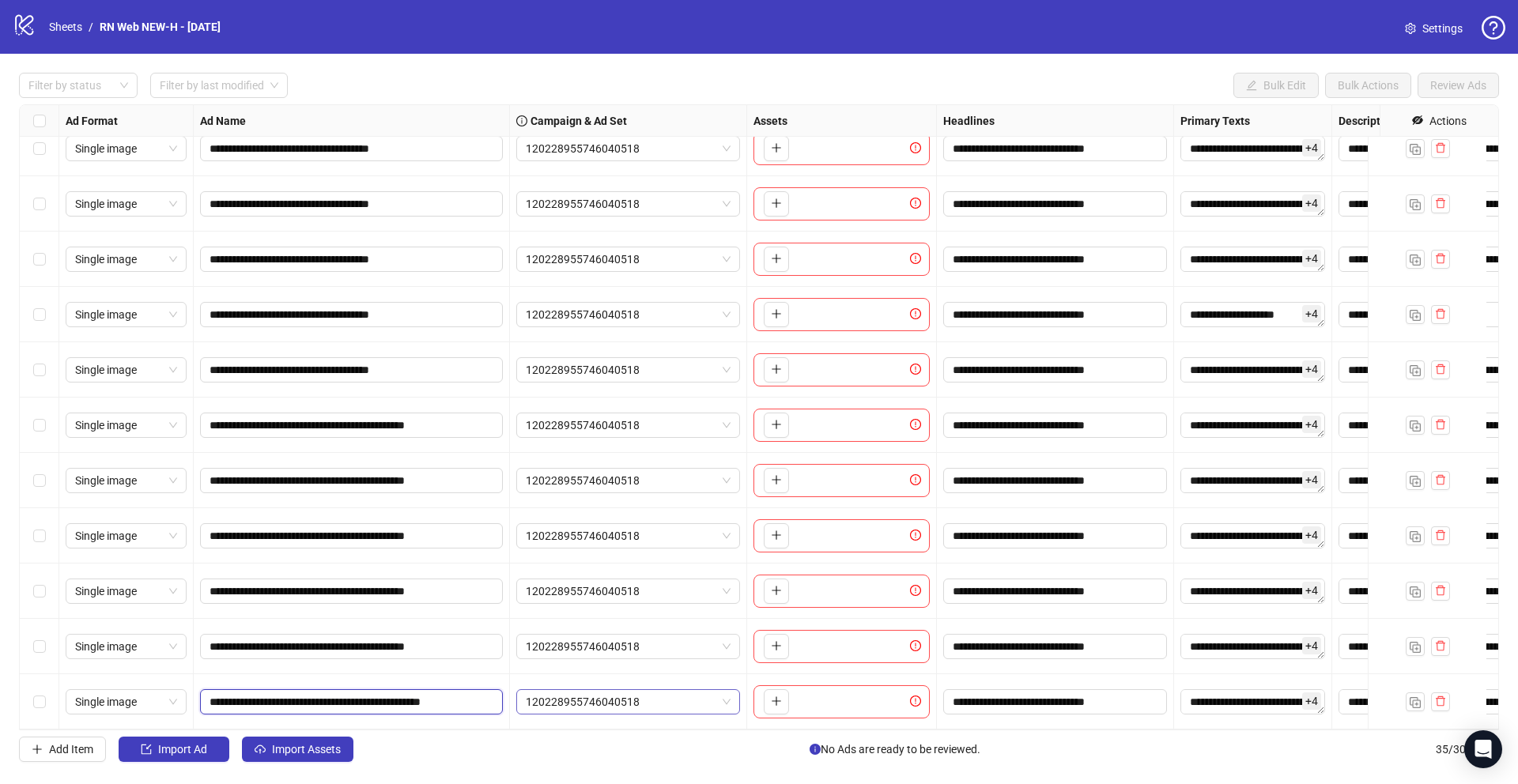scroll, scrollTop: 0, scrollLeft: 21, axis: horizontal 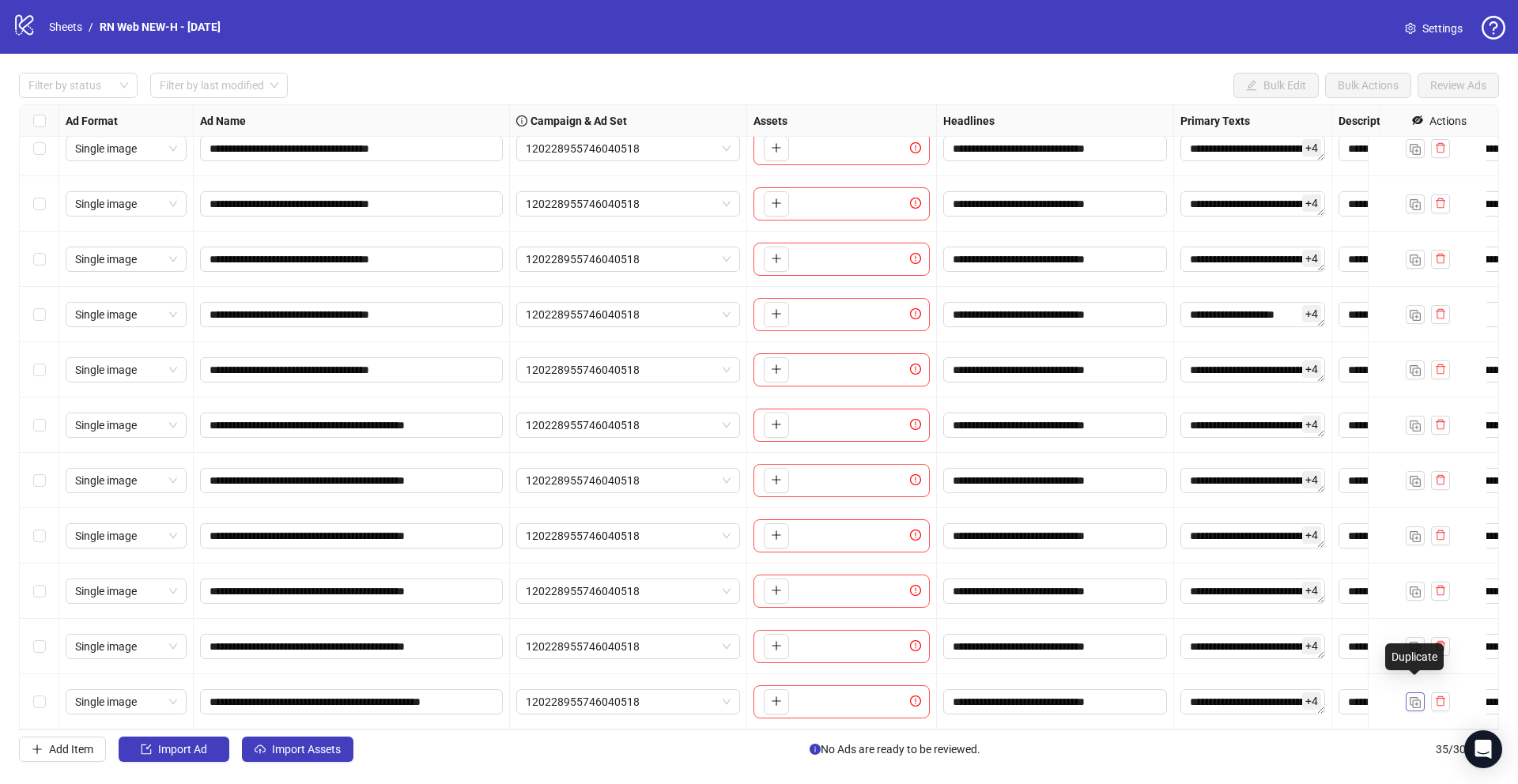 click at bounding box center (1415, 703) 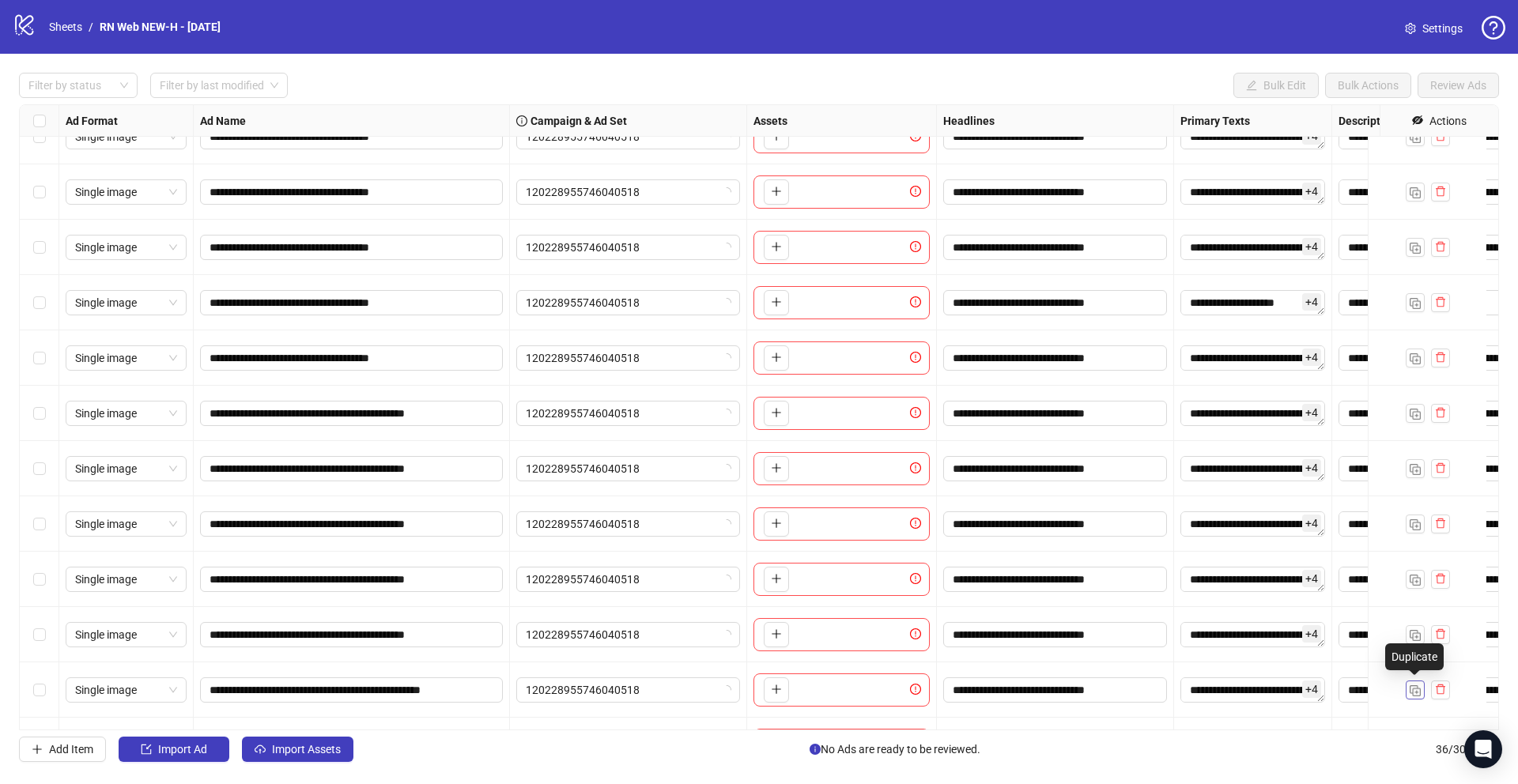 click at bounding box center (1415, 691) 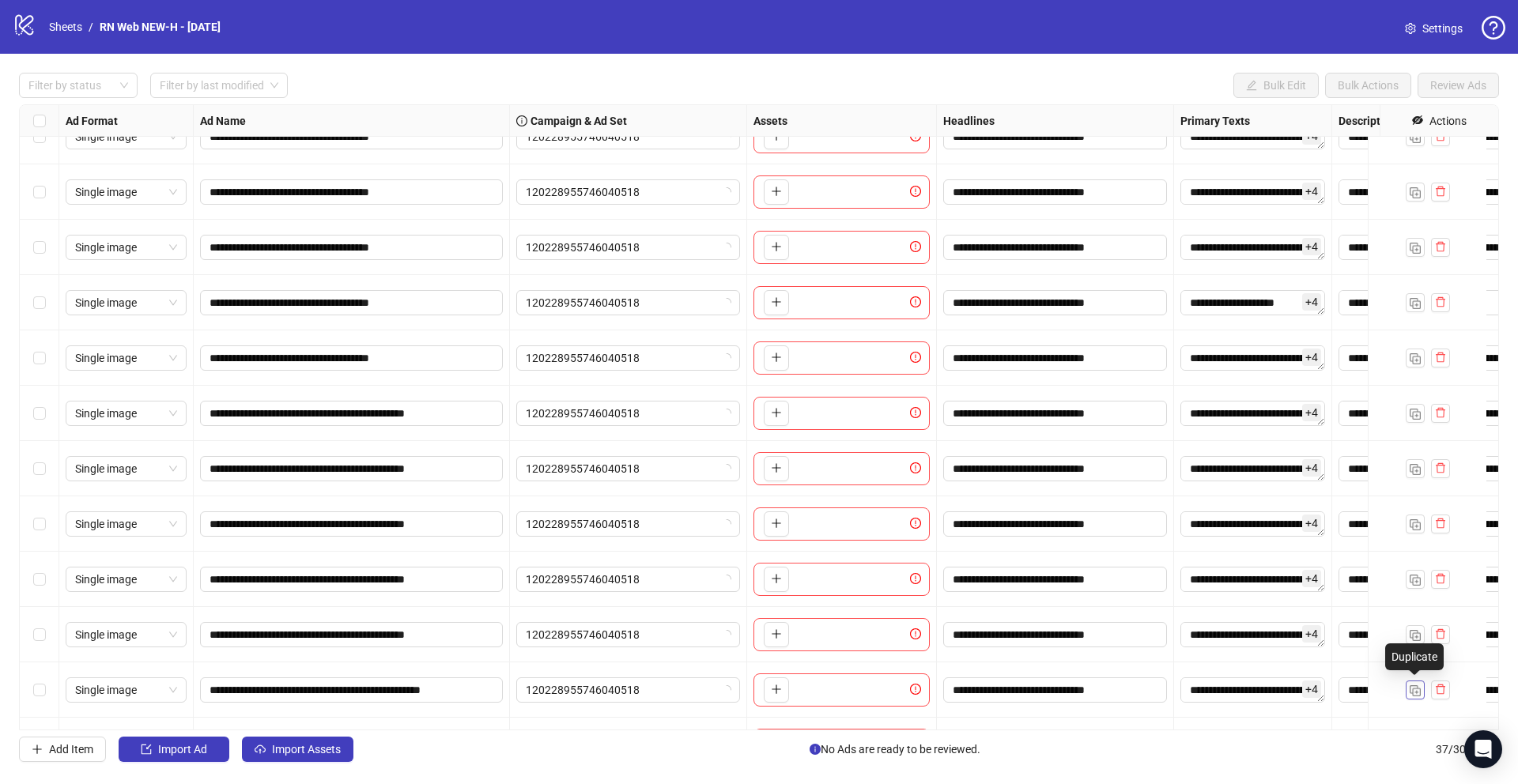 click at bounding box center (1415, 691) 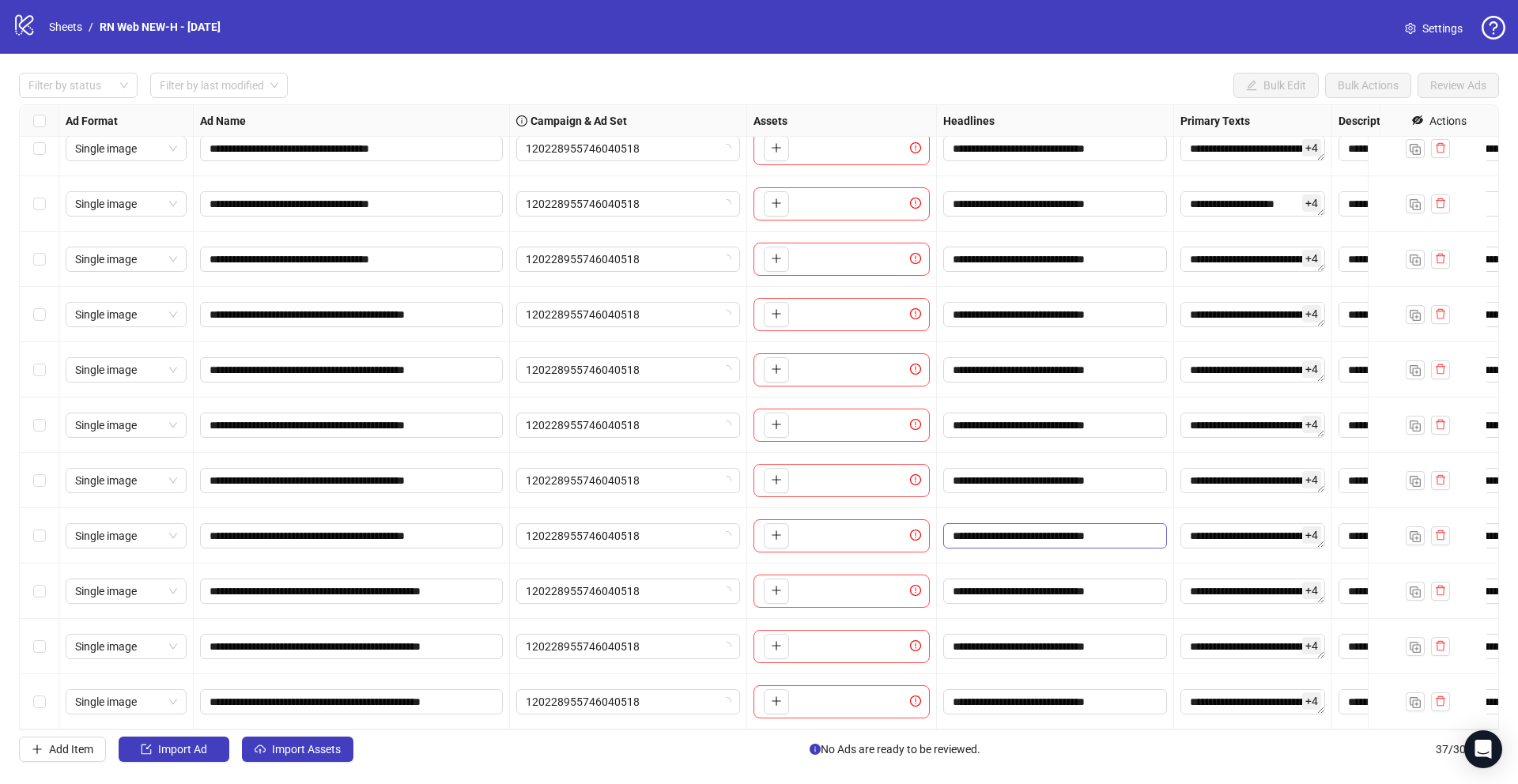 scroll, scrollTop: 1466, scrollLeft: 0, axis: vertical 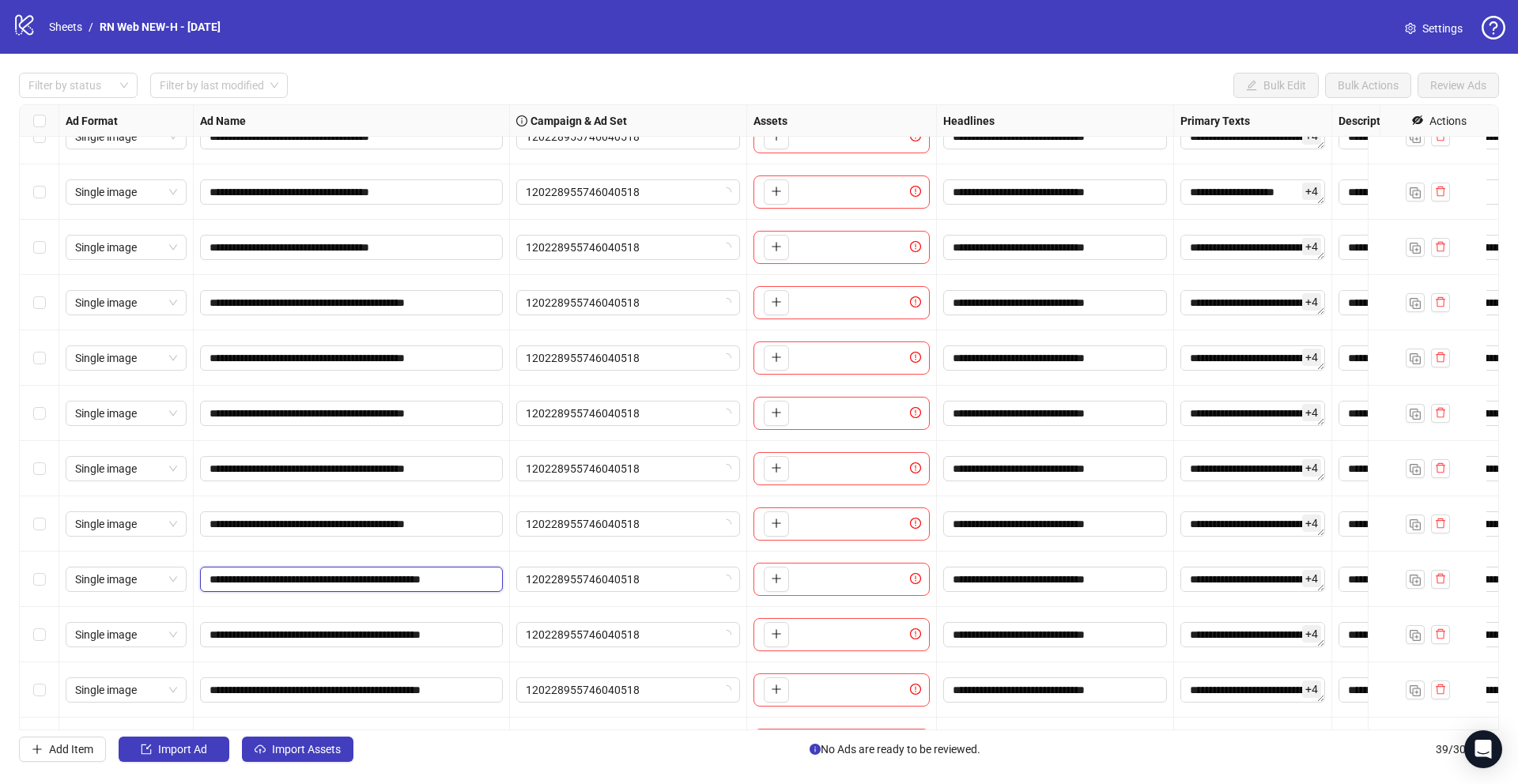 click on "**********" at bounding box center [349, 579] 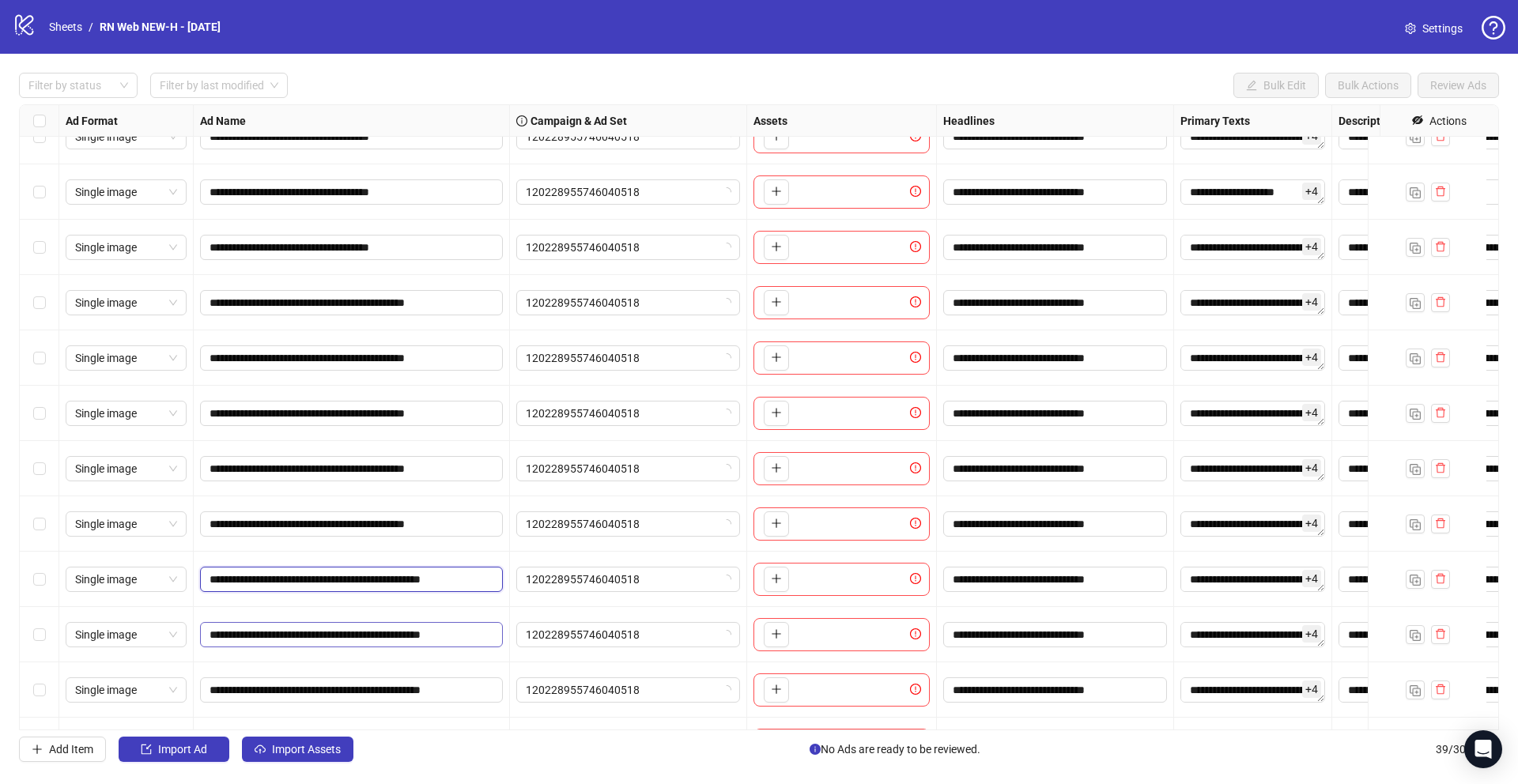 scroll, scrollTop: 0, scrollLeft: 21, axis: horizontal 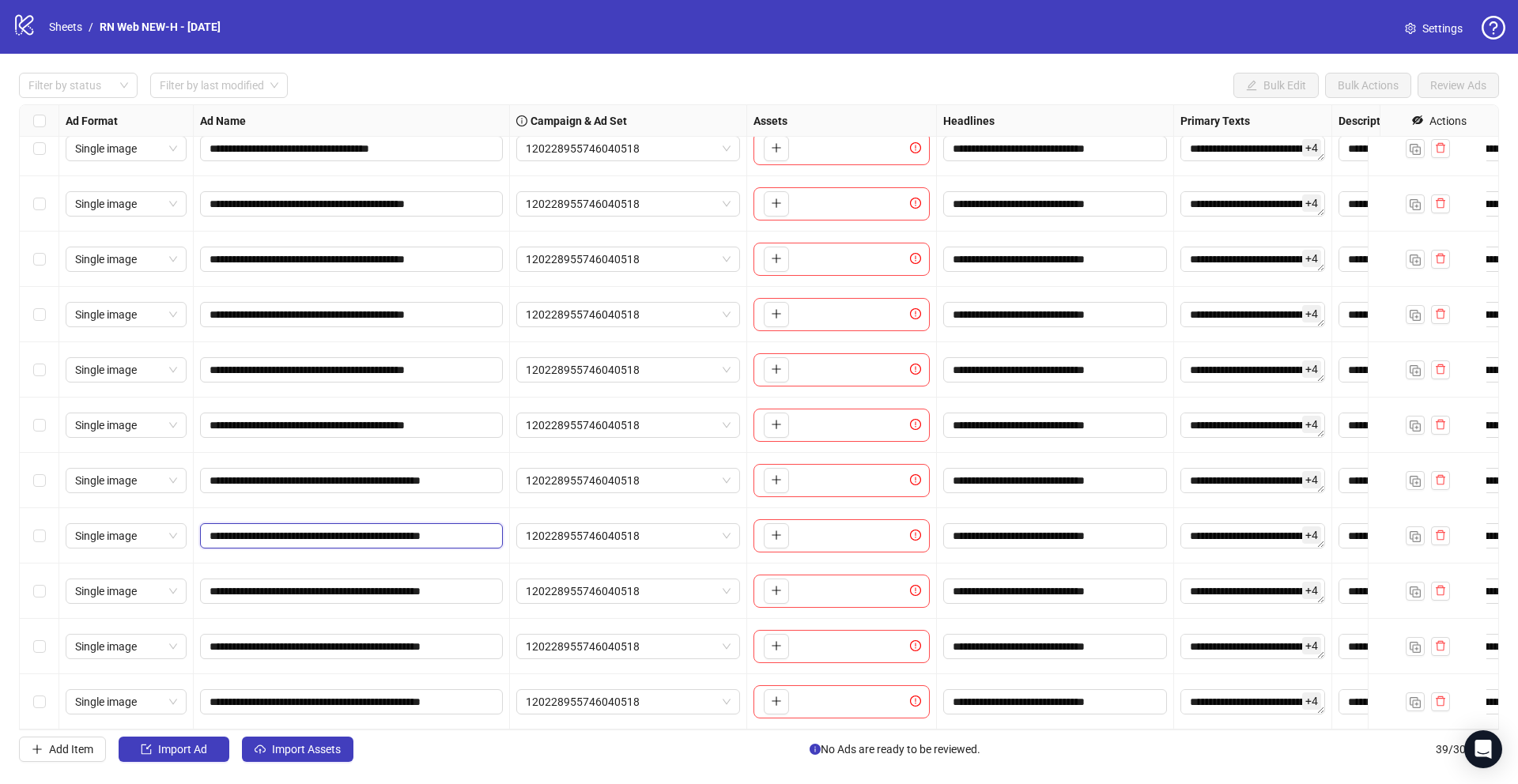 click on "**********" at bounding box center [349, 536] 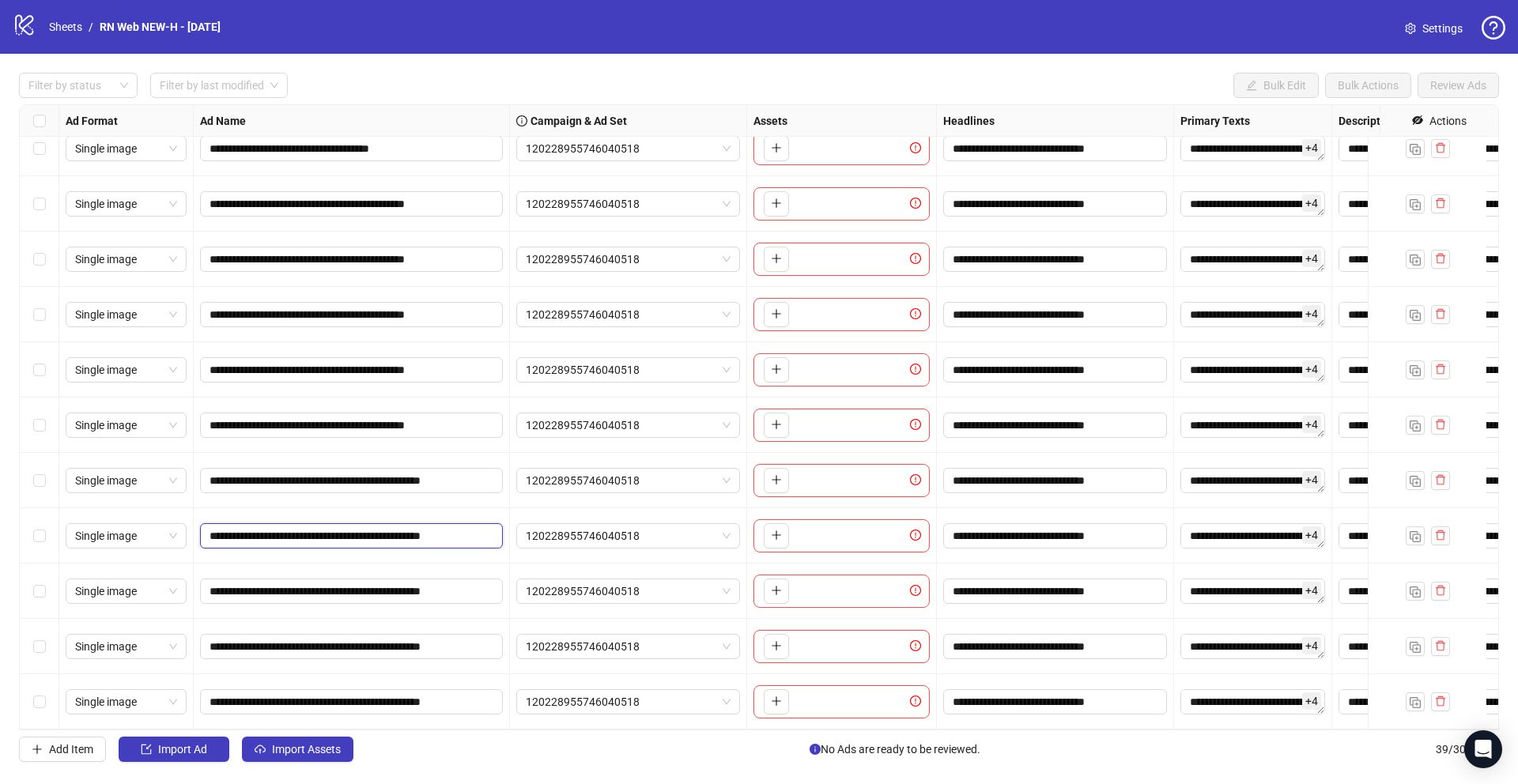 scroll, scrollTop: 0, scrollLeft: 0, axis: both 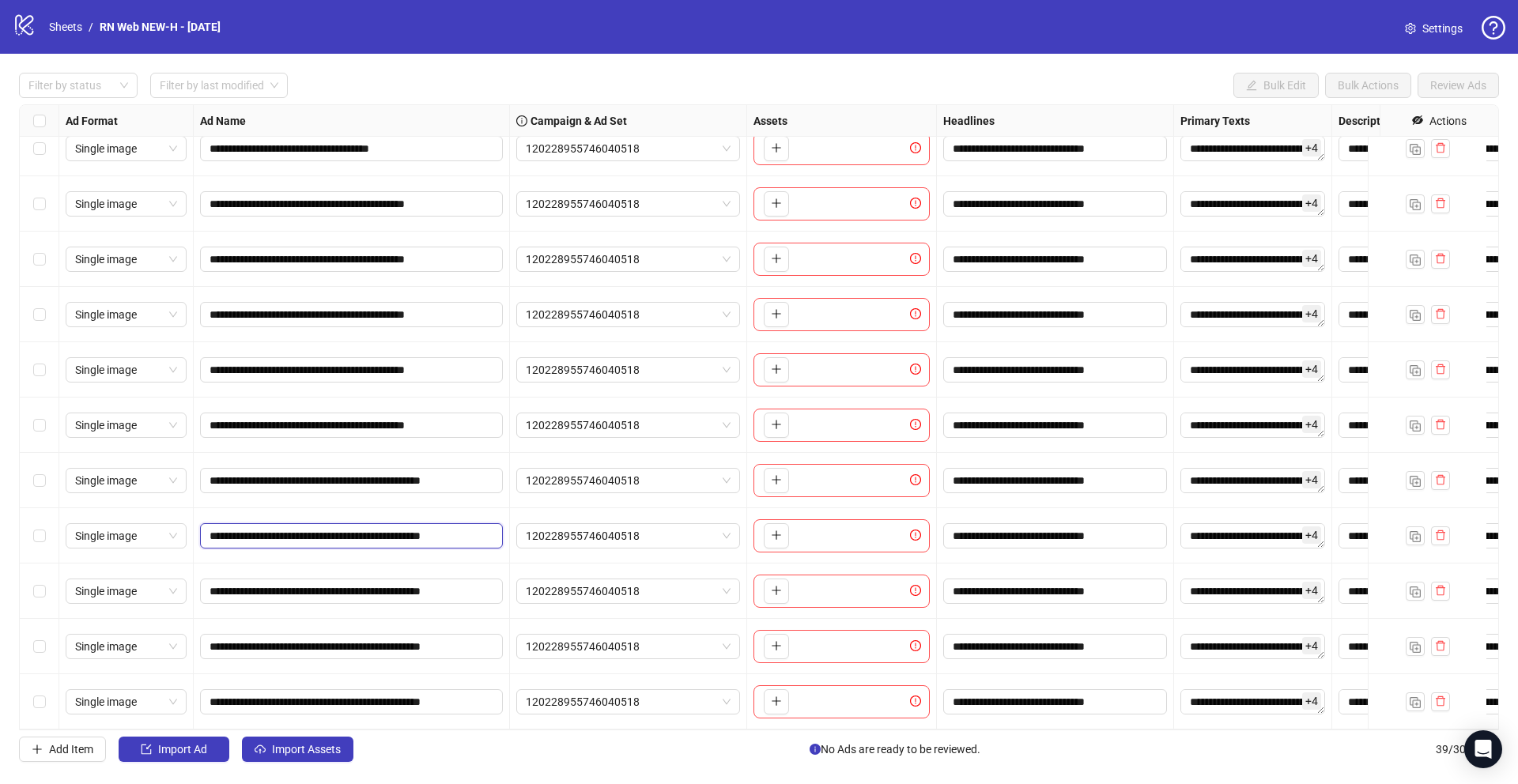 paste 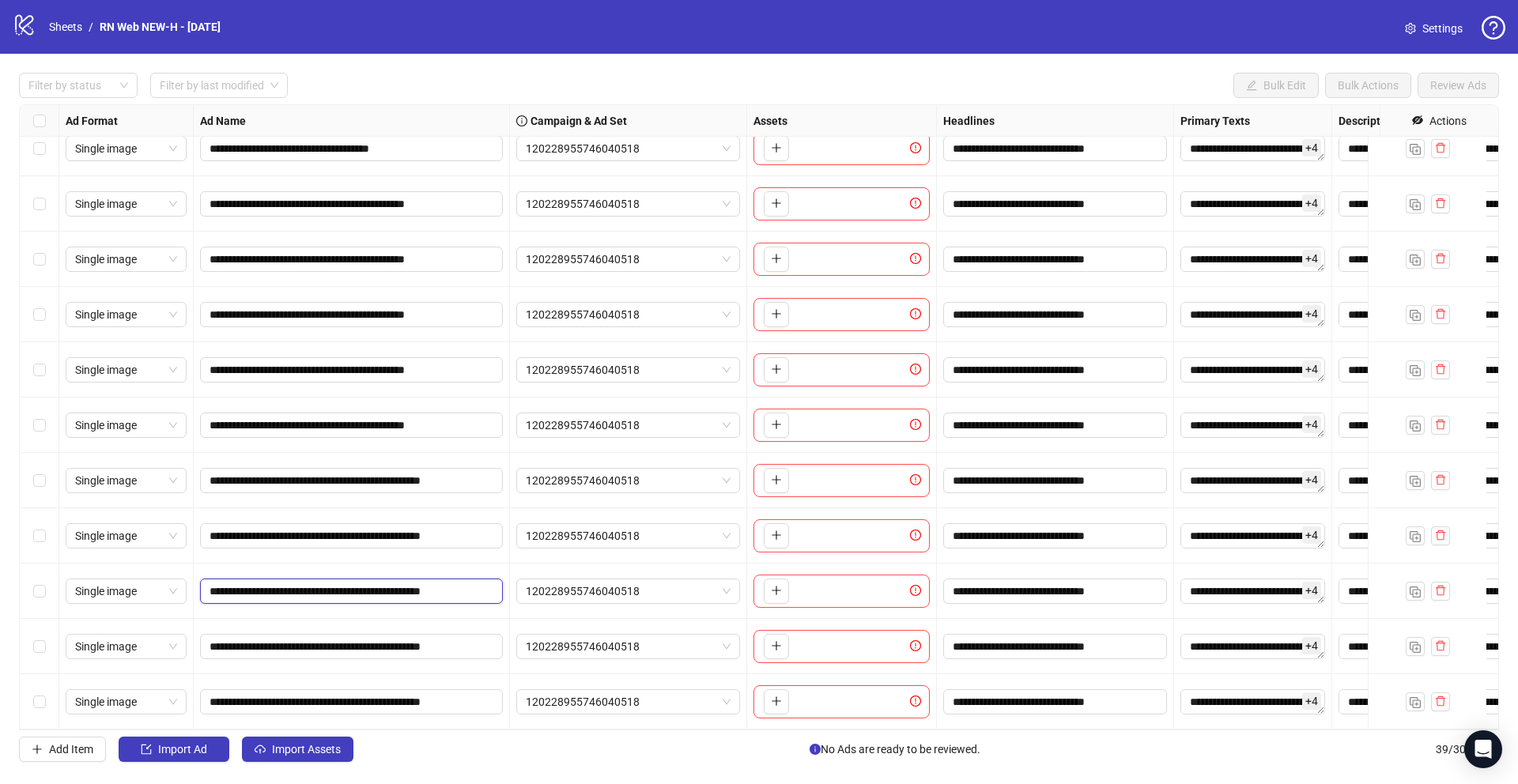 click on "**********" at bounding box center [349, 591] 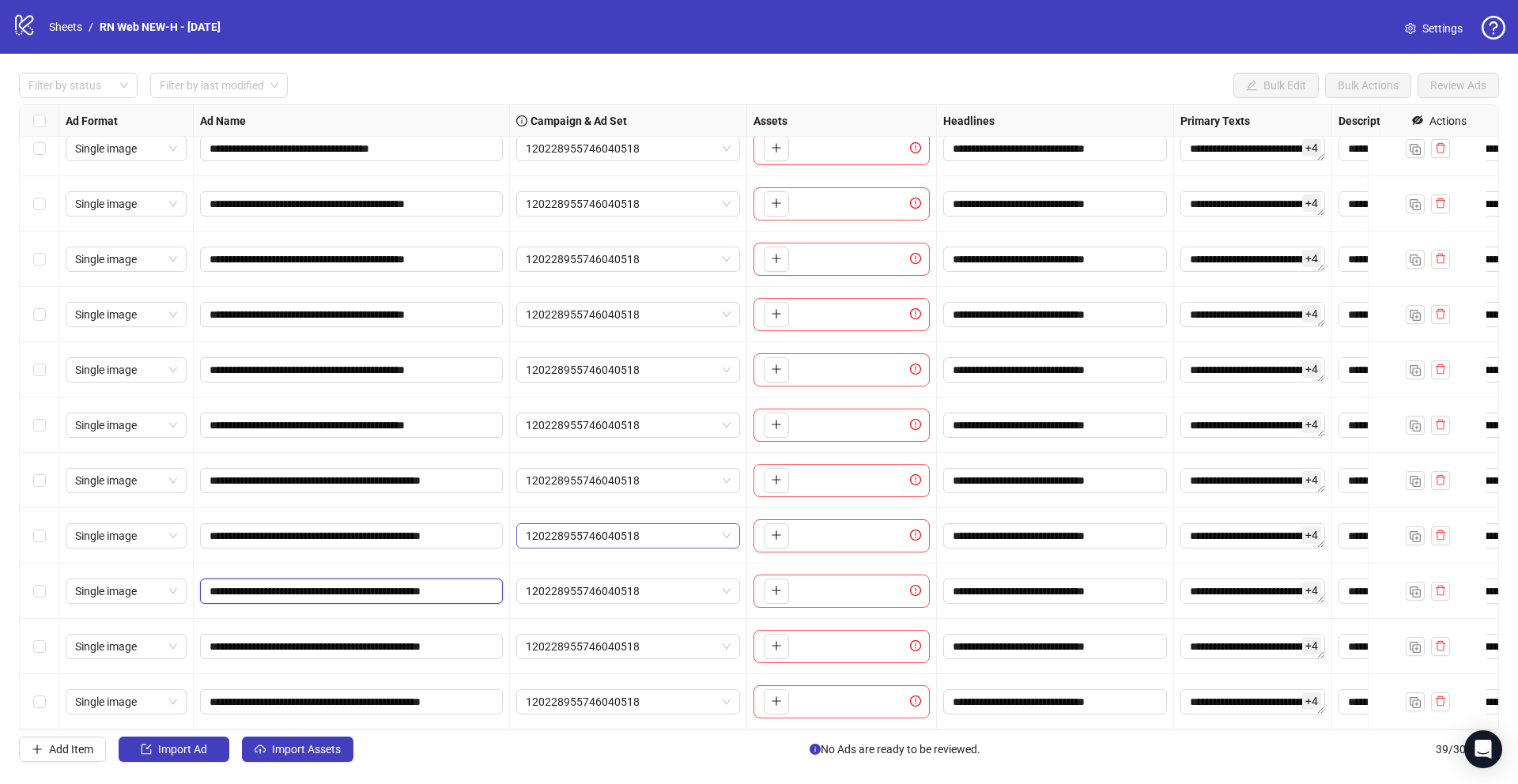 scroll, scrollTop: 0, scrollLeft: 20, axis: horizontal 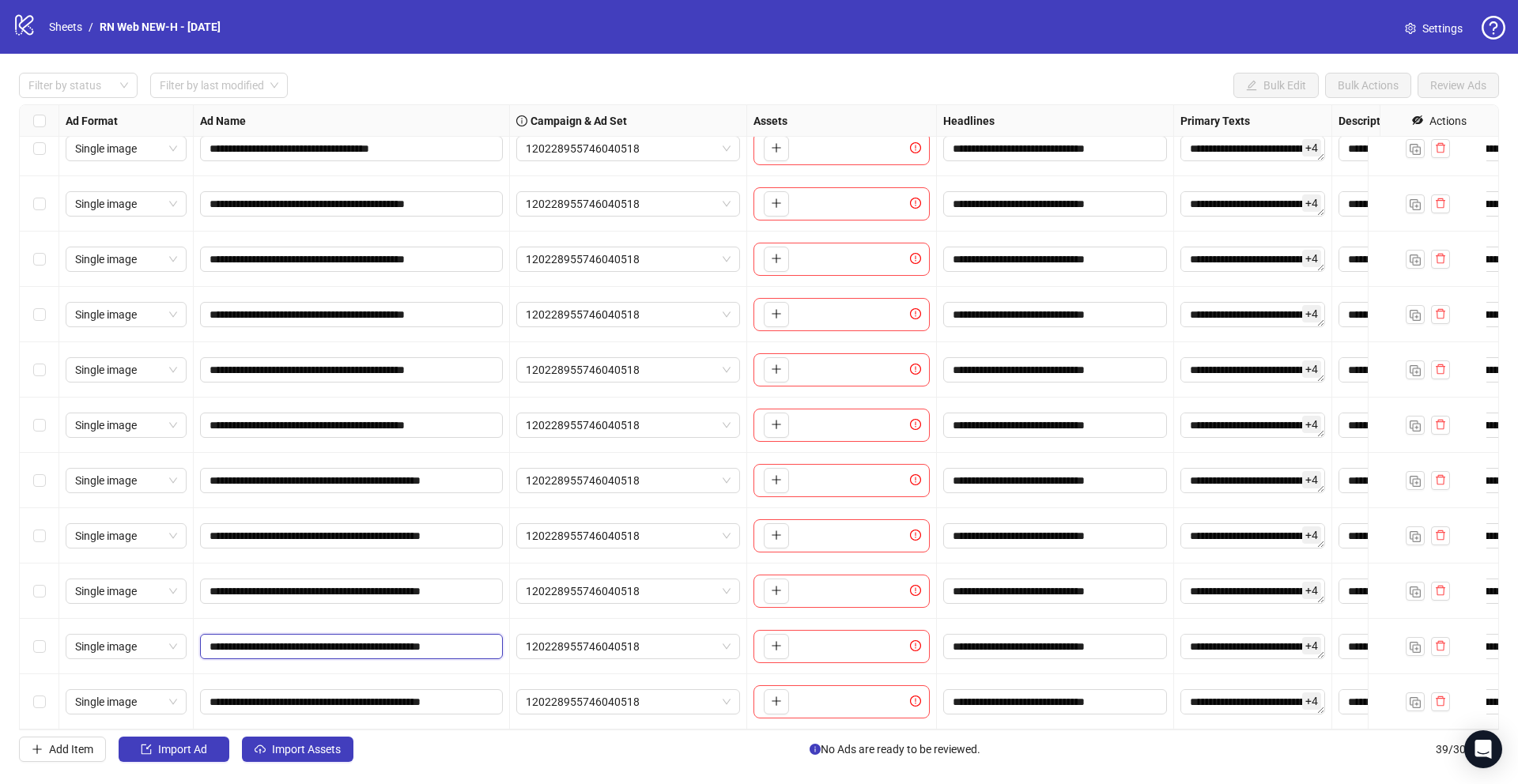 click on "**********" at bounding box center [349, 646] 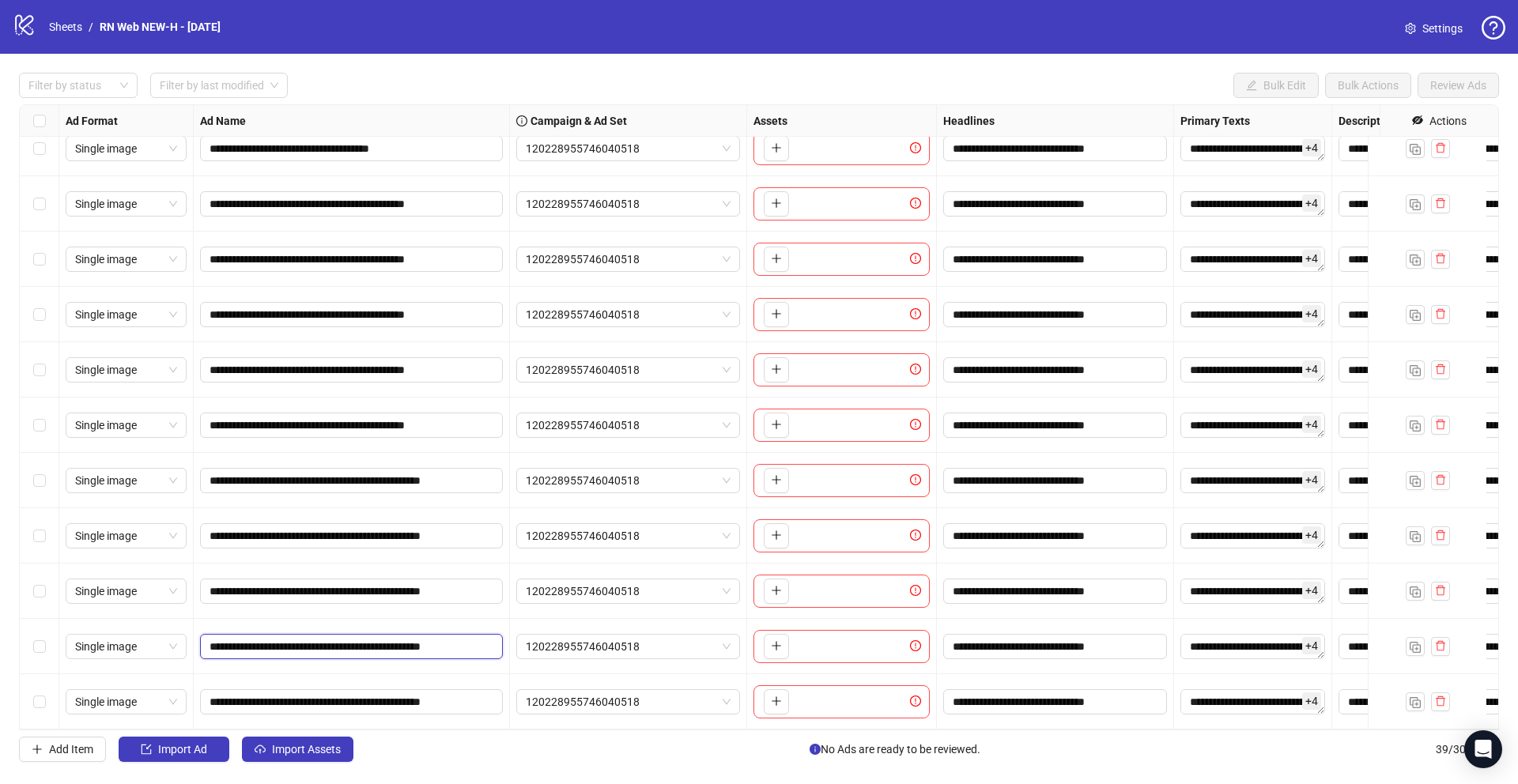 paste 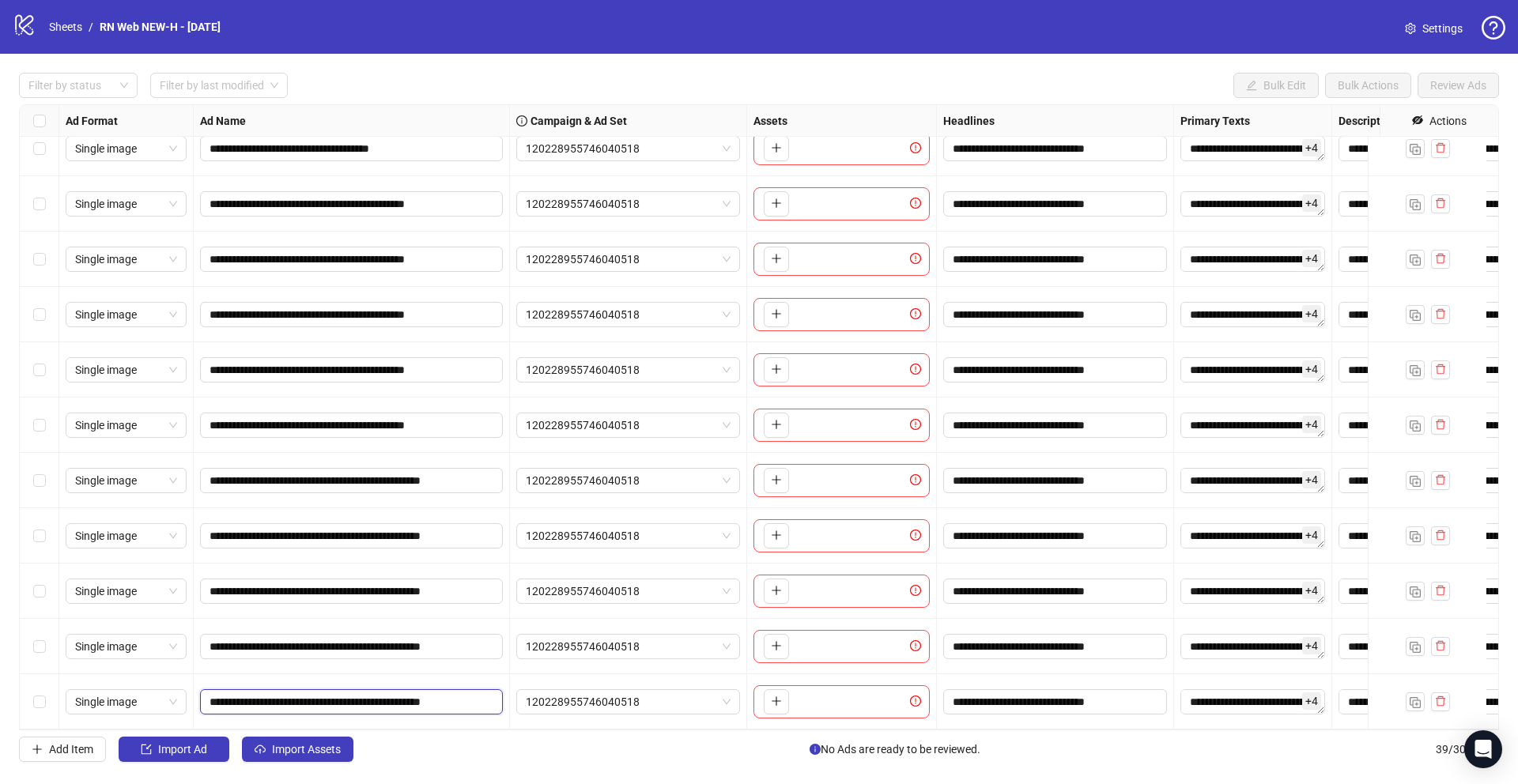 click on "**********" at bounding box center [349, 702] 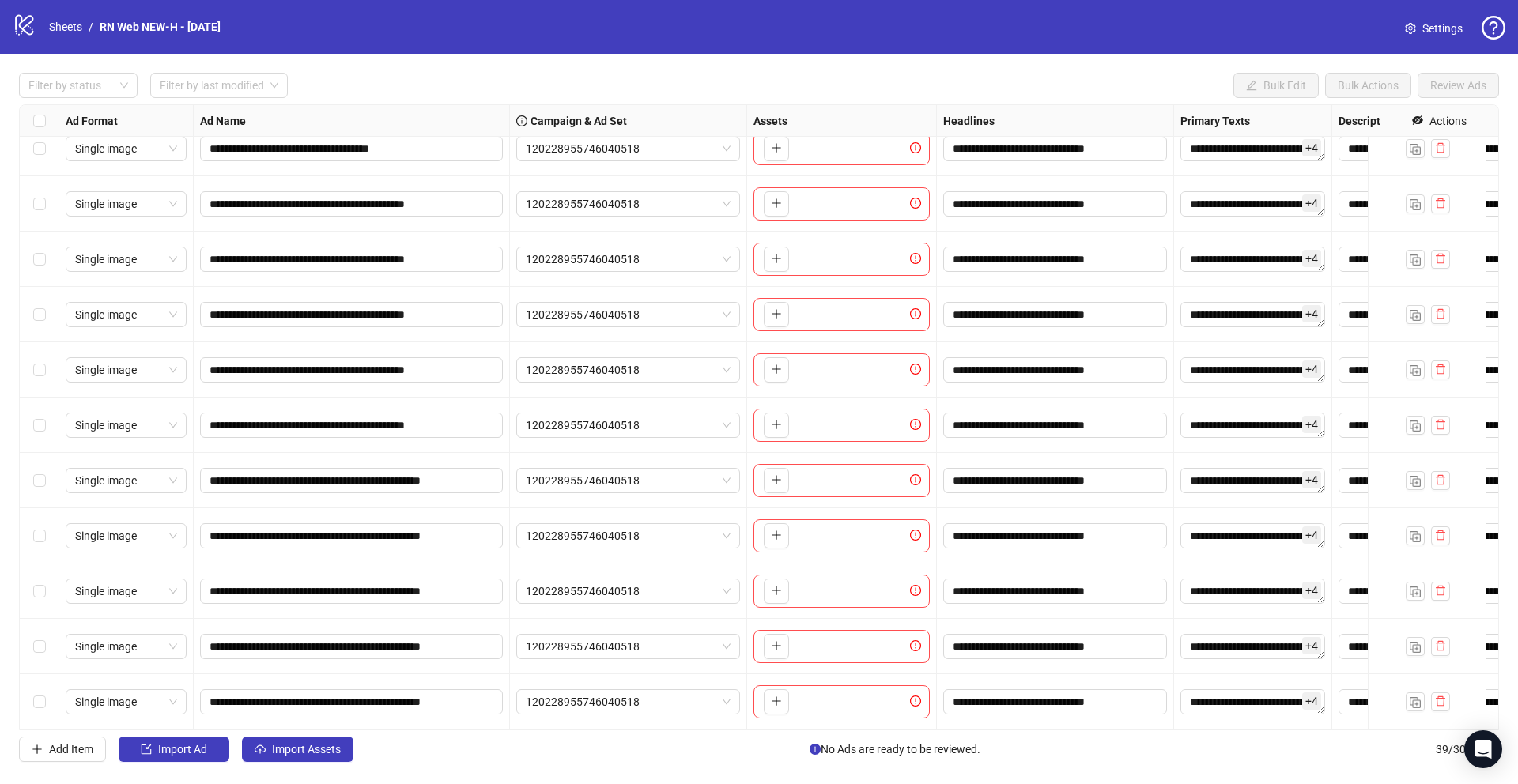 click on "120228955746040518" at bounding box center (629, 646) 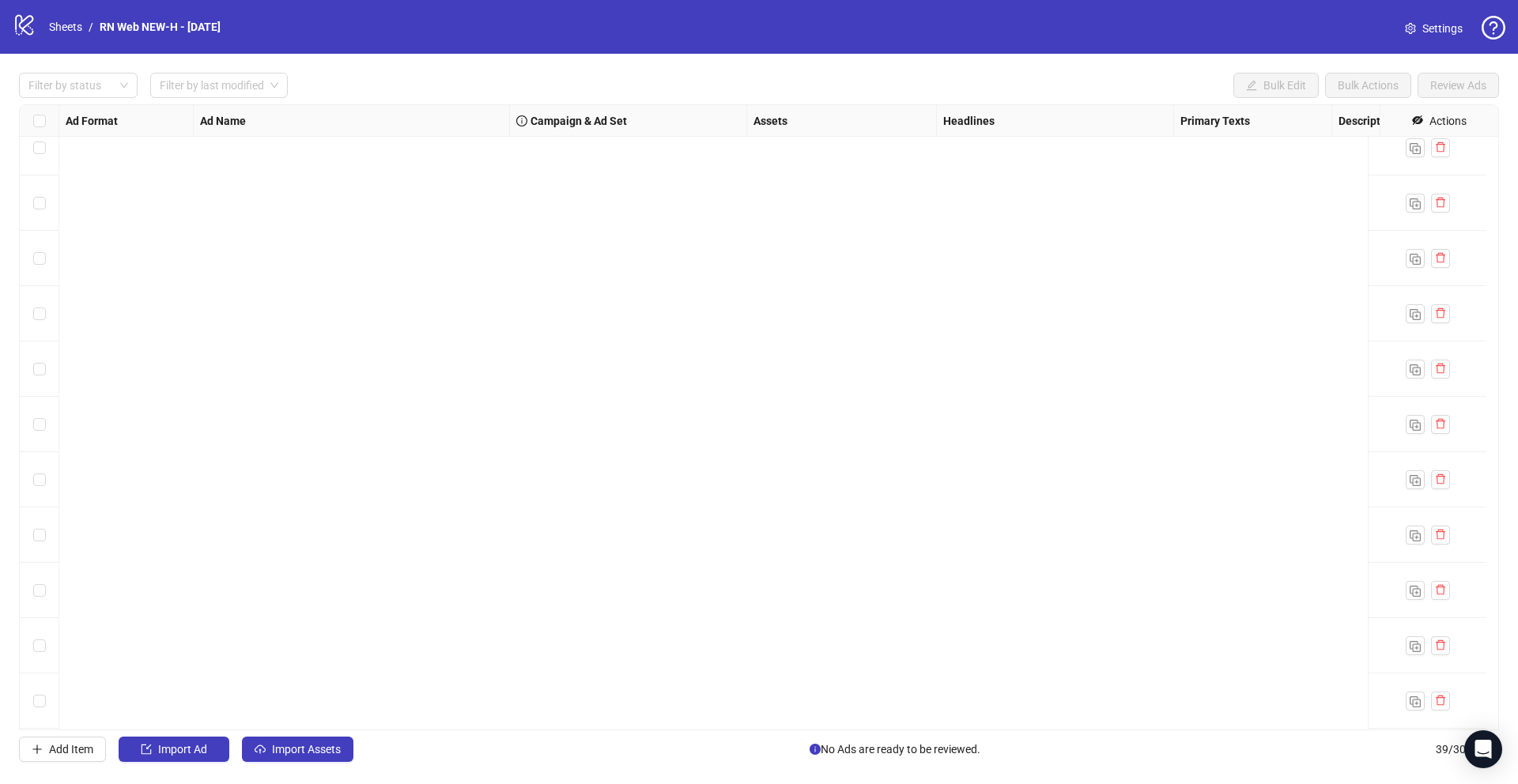 scroll, scrollTop: 307, scrollLeft: 0, axis: vertical 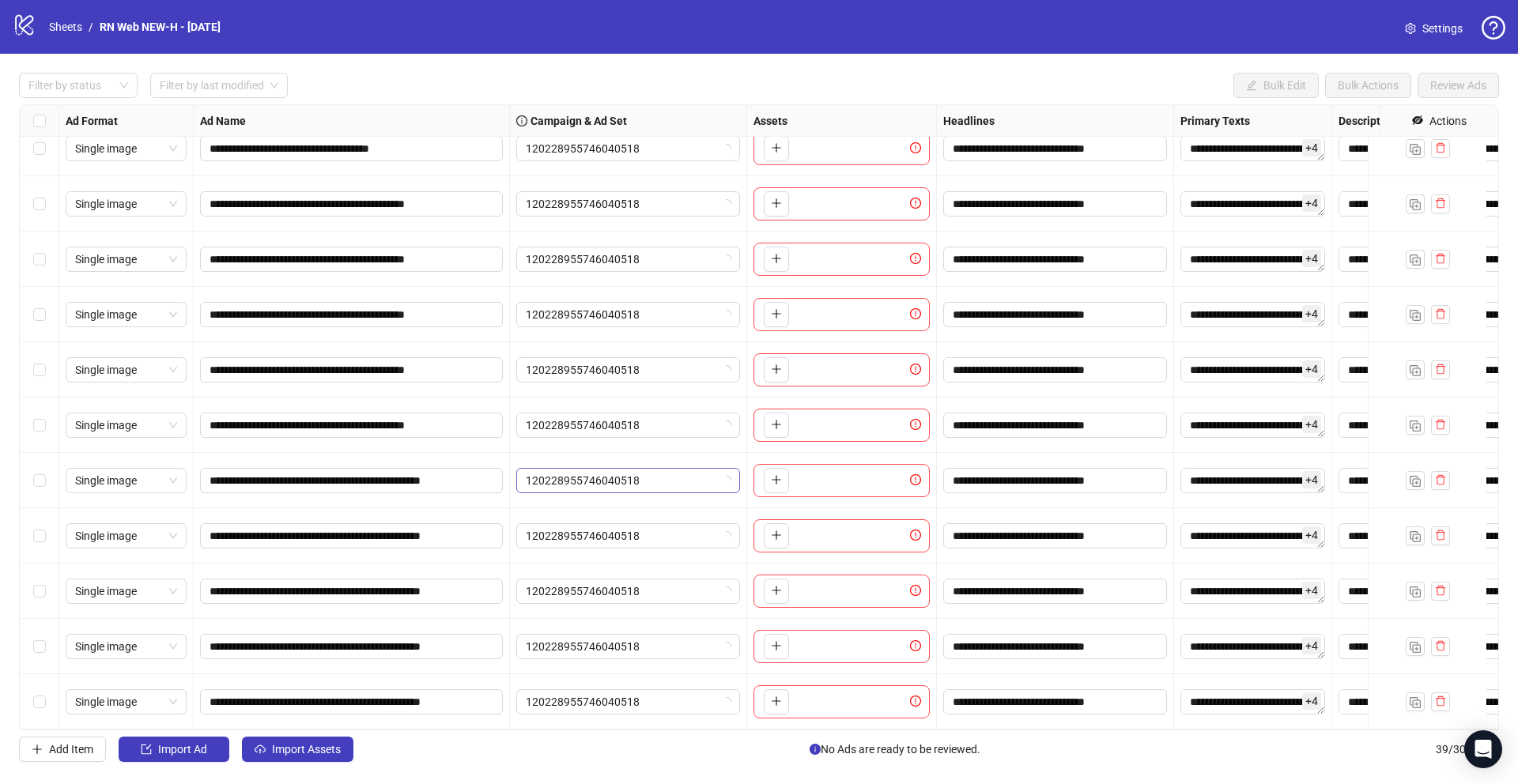 click on "120228955746040518" at bounding box center (628, 481) 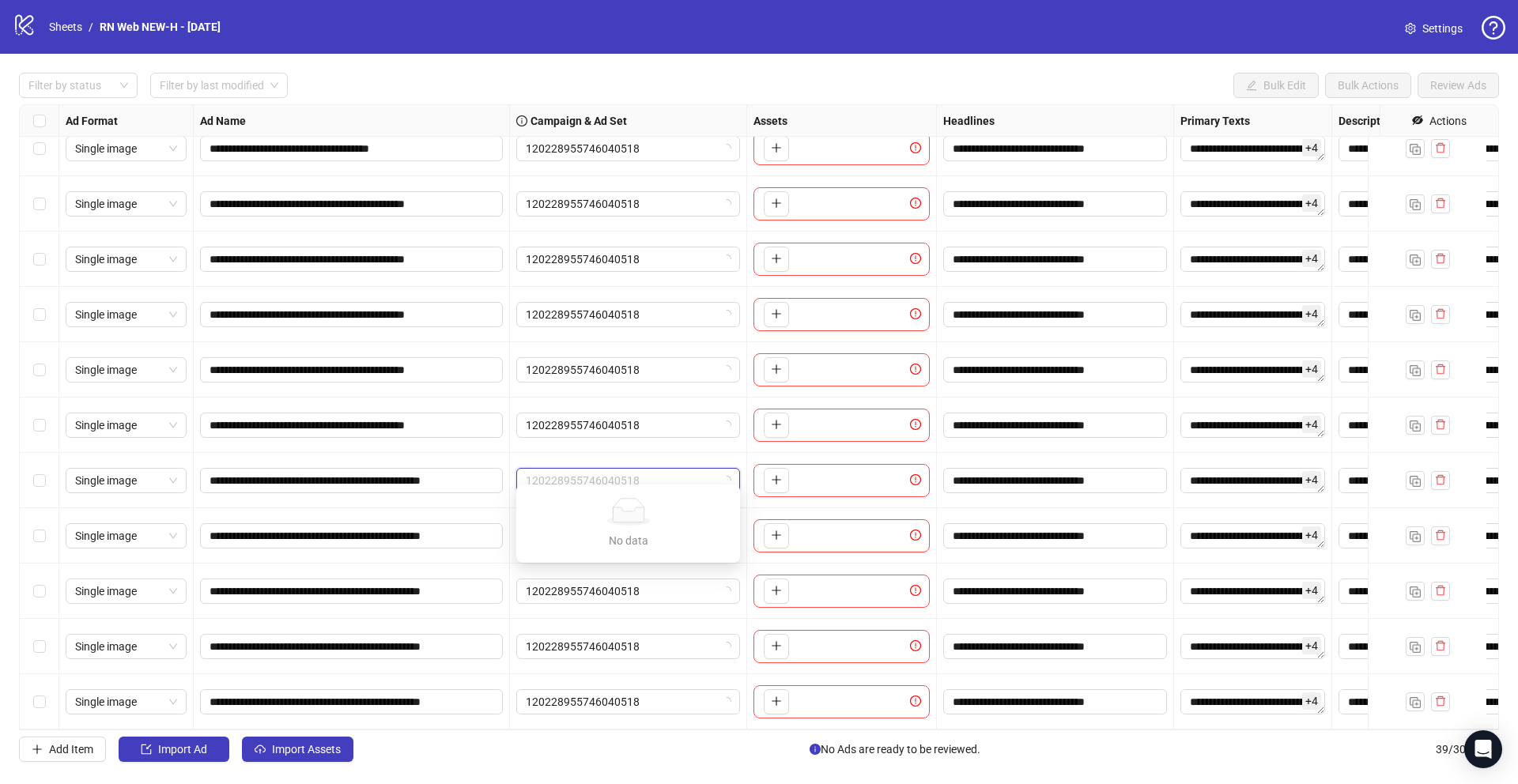 click on "120228955746040518" at bounding box center [629, 425] 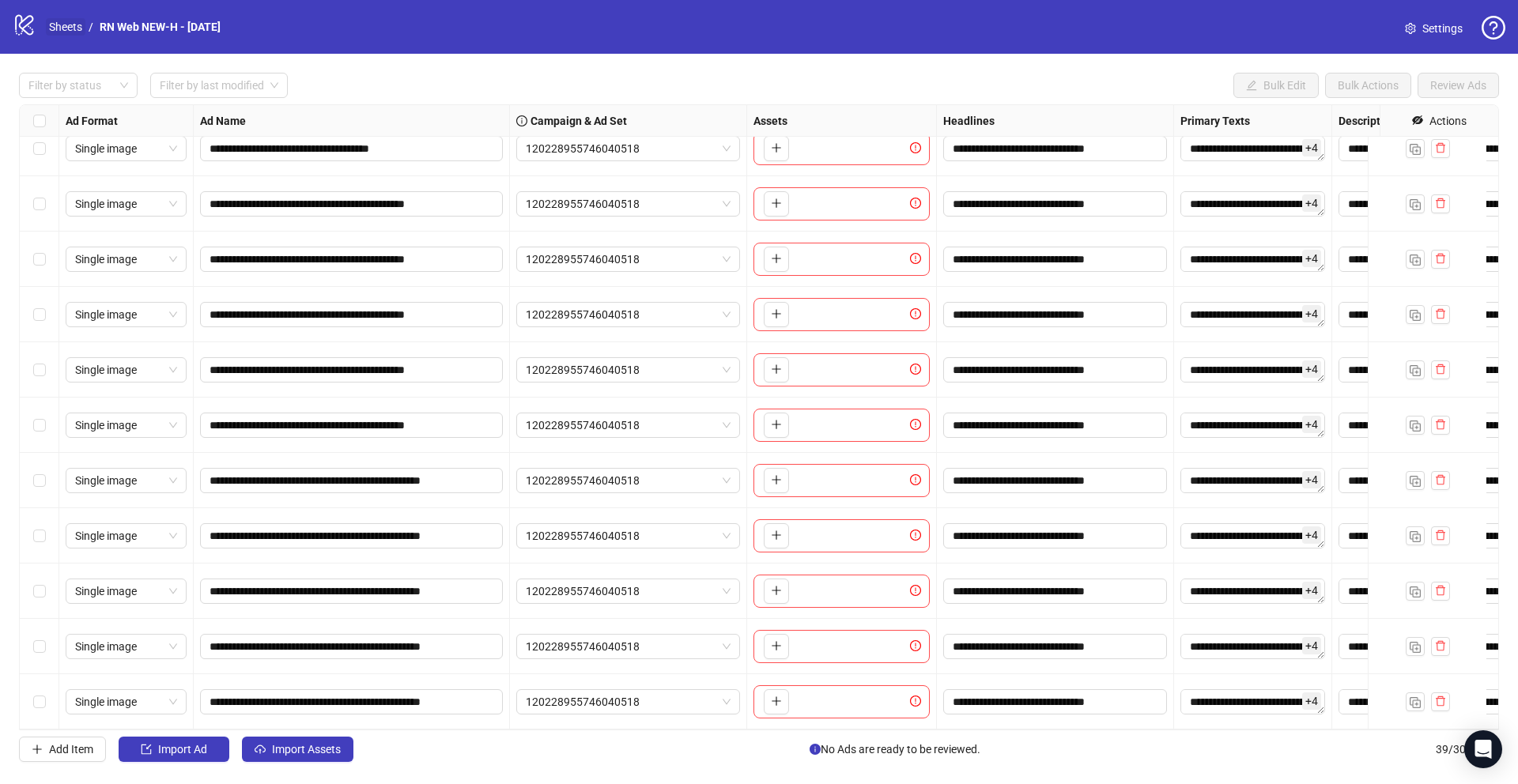 click on "Sheets" at bounding box center [66, 27] 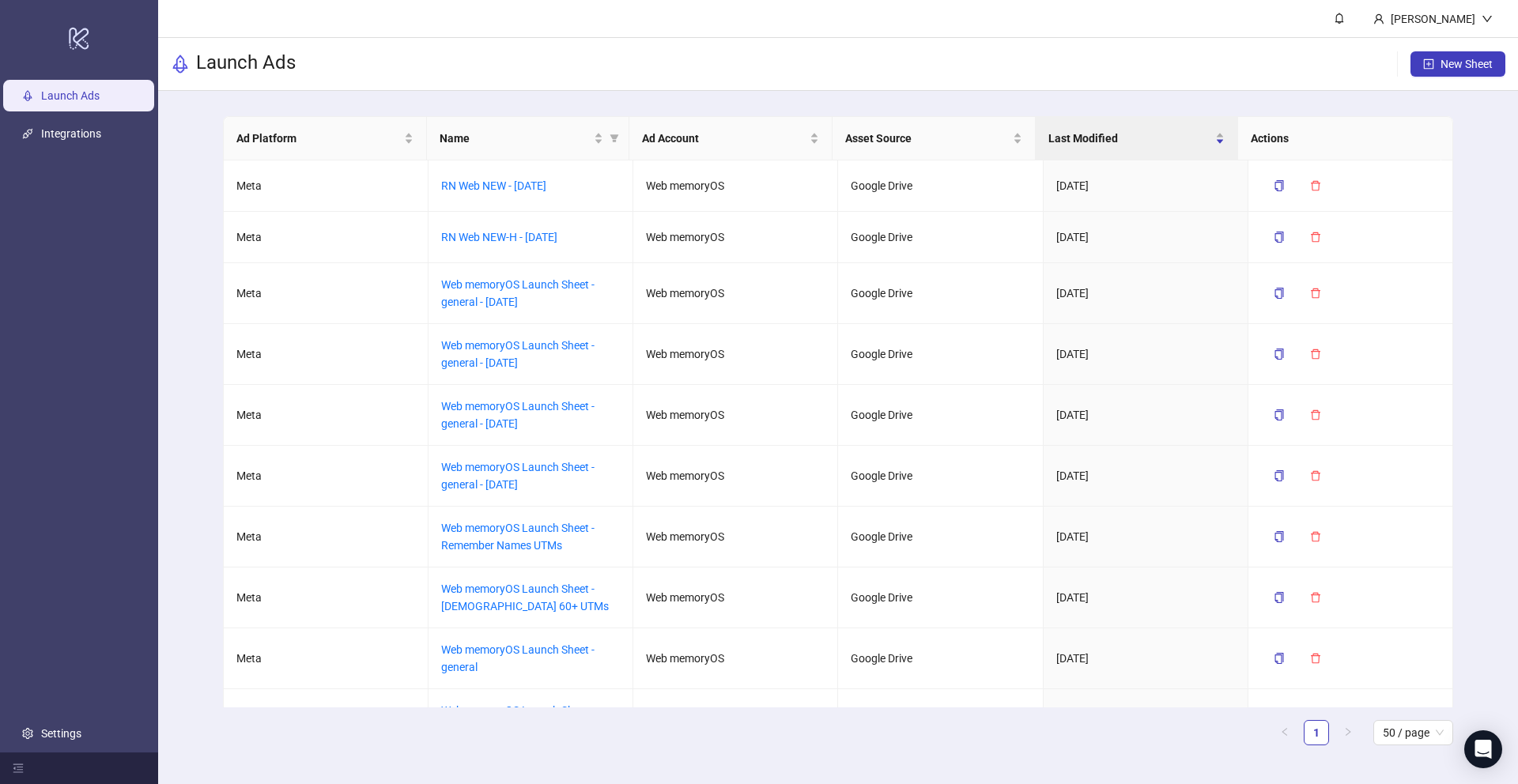 click on "Launch Ads Integrations Settings" at bounding box center (79, 414) 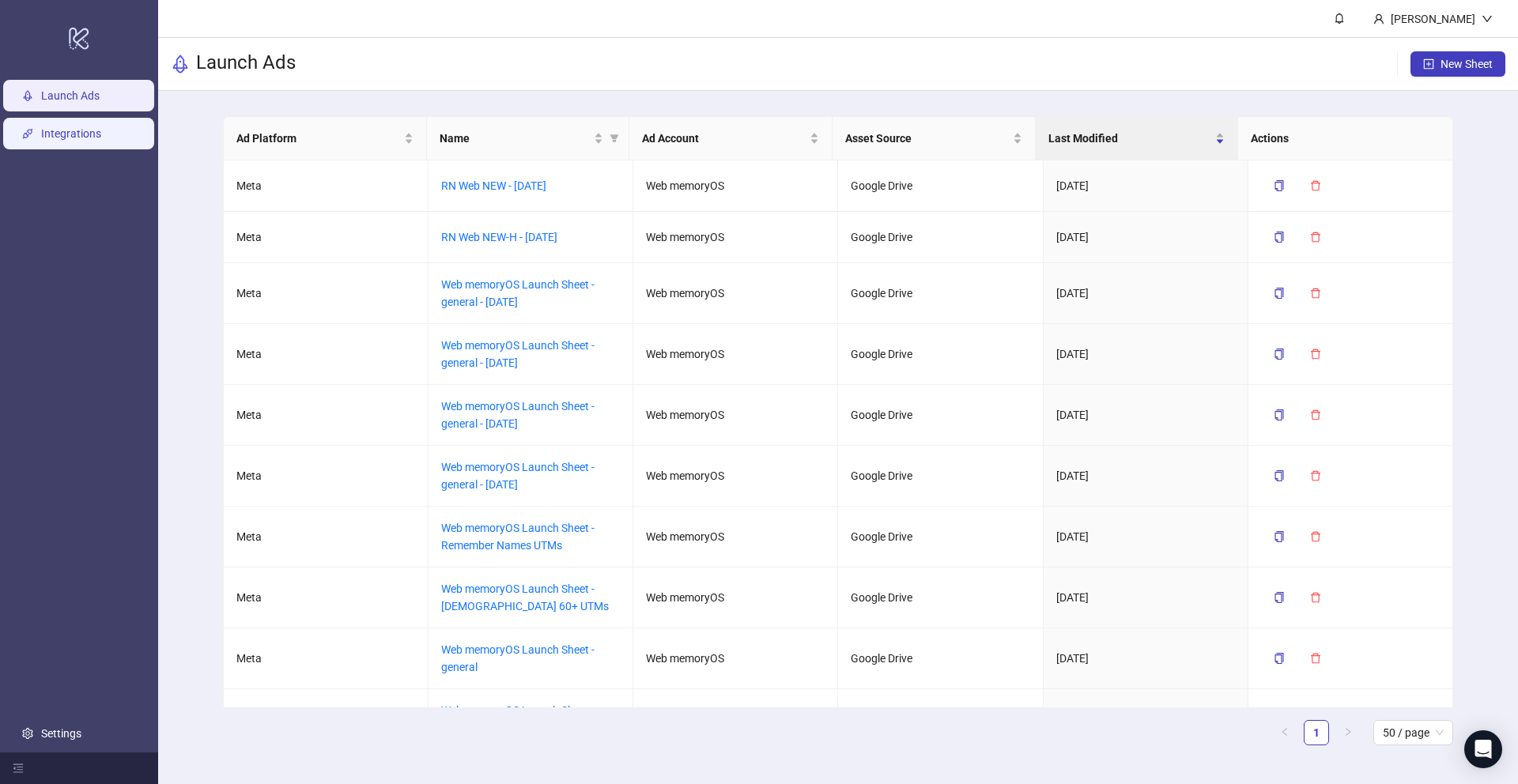 click on "Integrations" at bounding box center [71, 134] 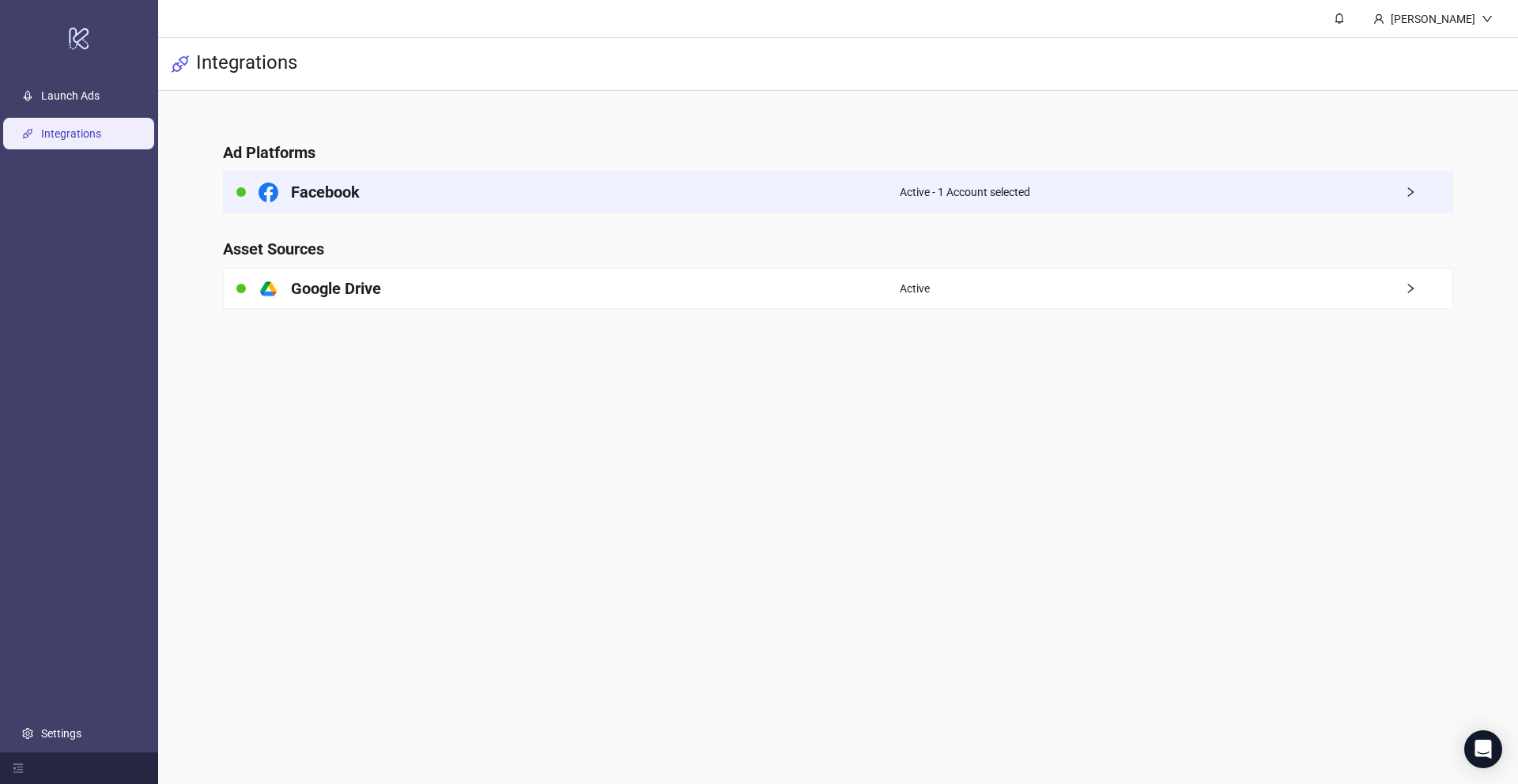 click on "Active - 1 Account selected" at bounding box center [1176, 192] 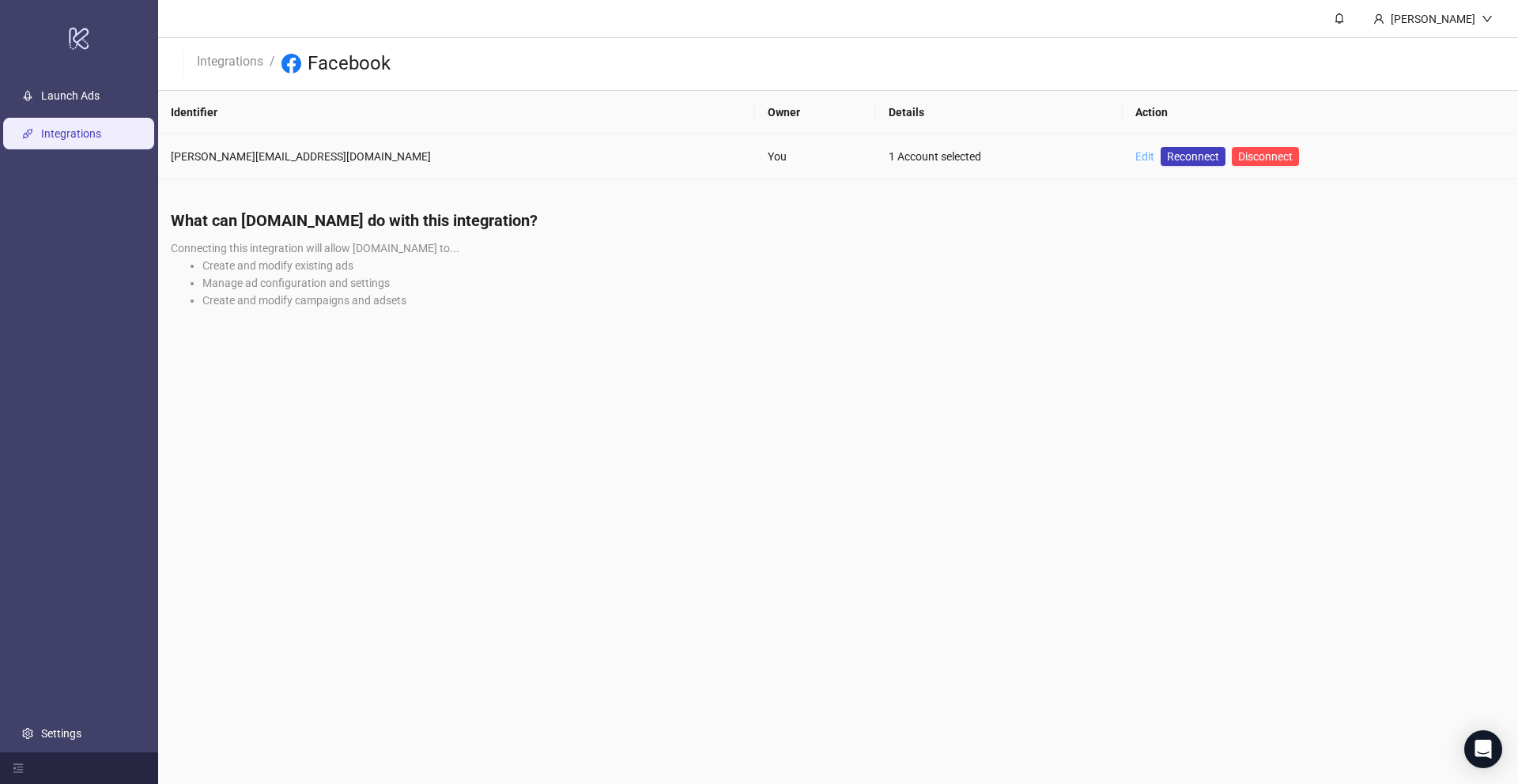 click on "Edit" at bounding box center [1145, 156] 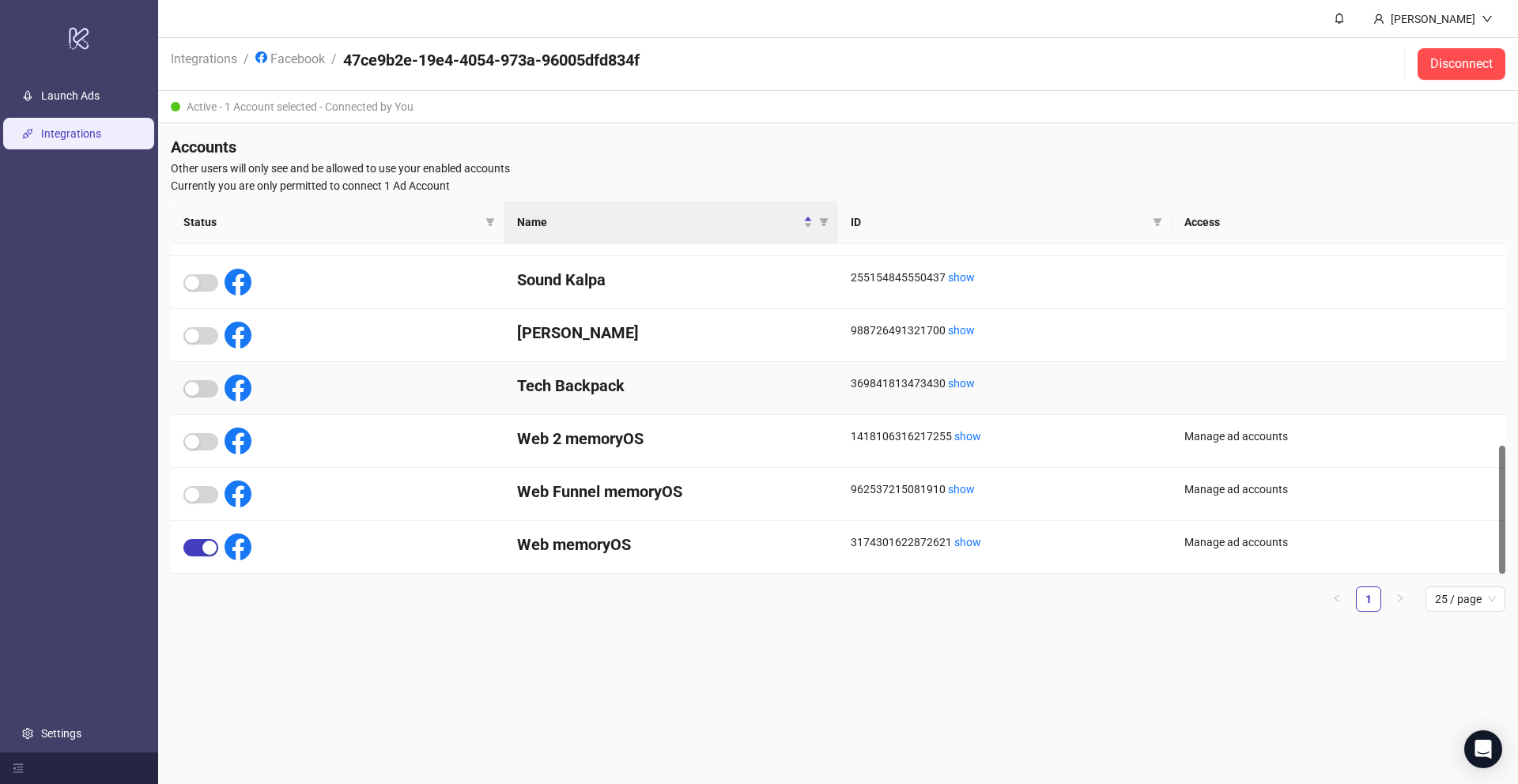 scroll, scrollTop: 518, scrollLeft: 0, axis: vertical 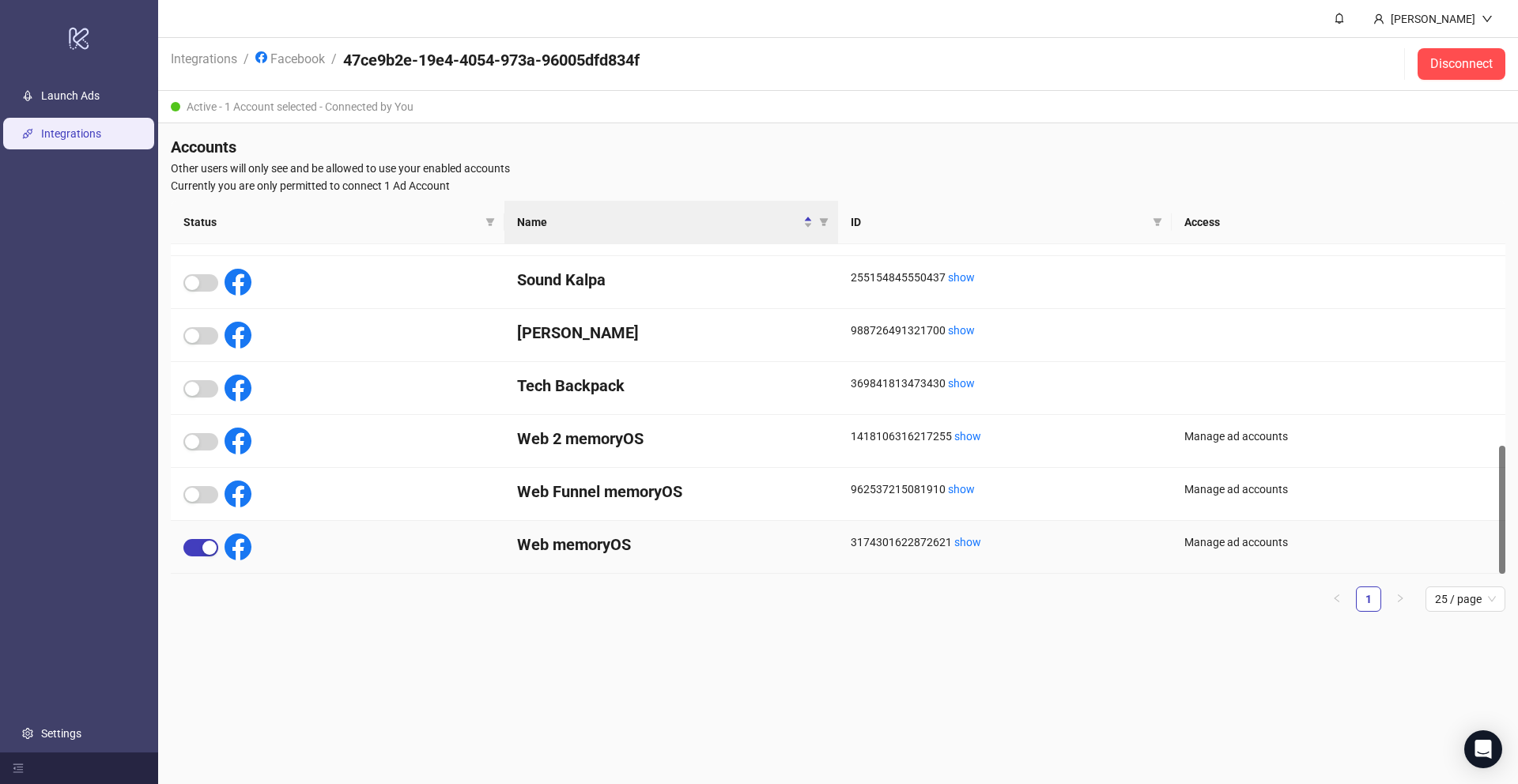 click at bounding box center [217, 547] 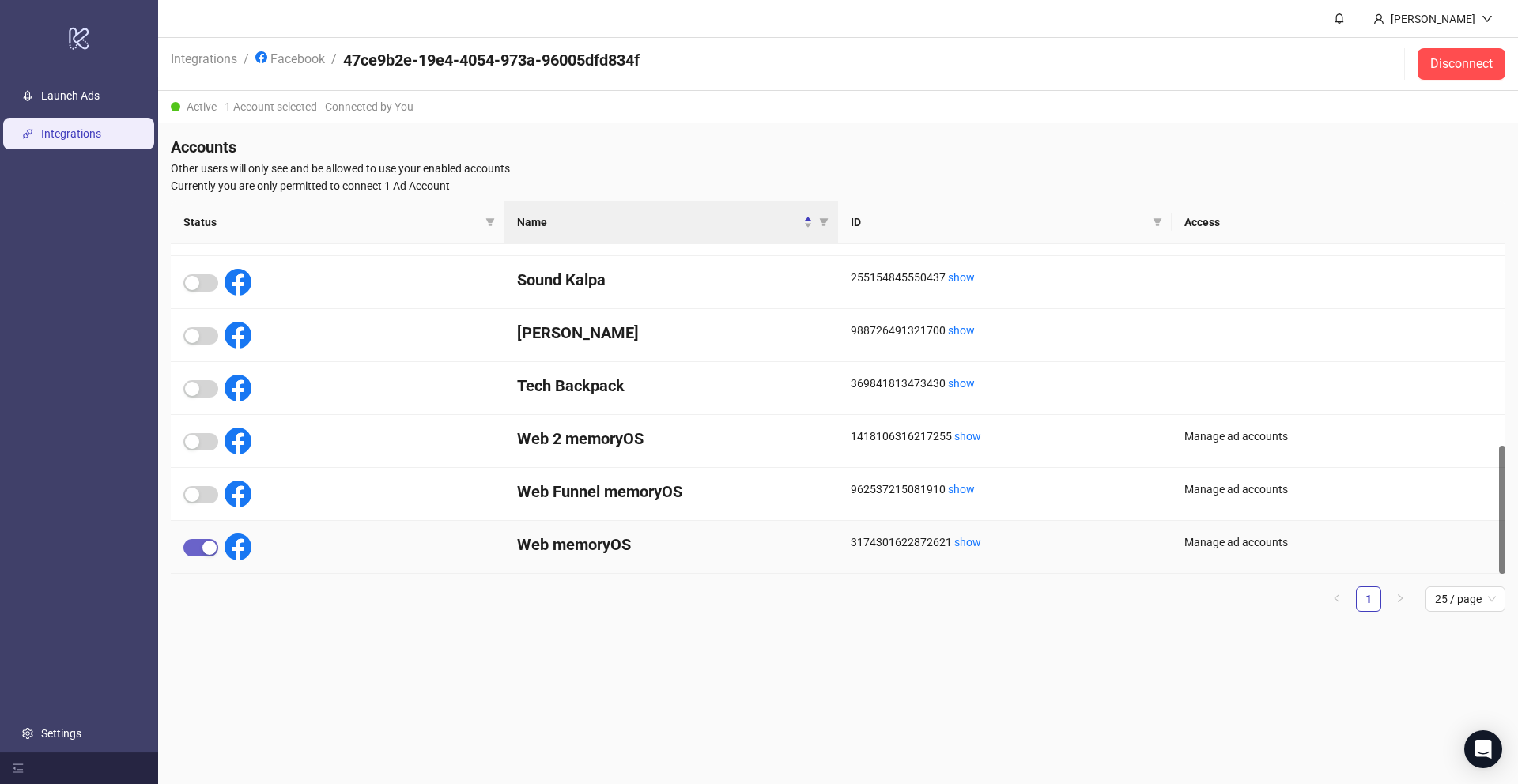 click at bounding box center [201, 548] 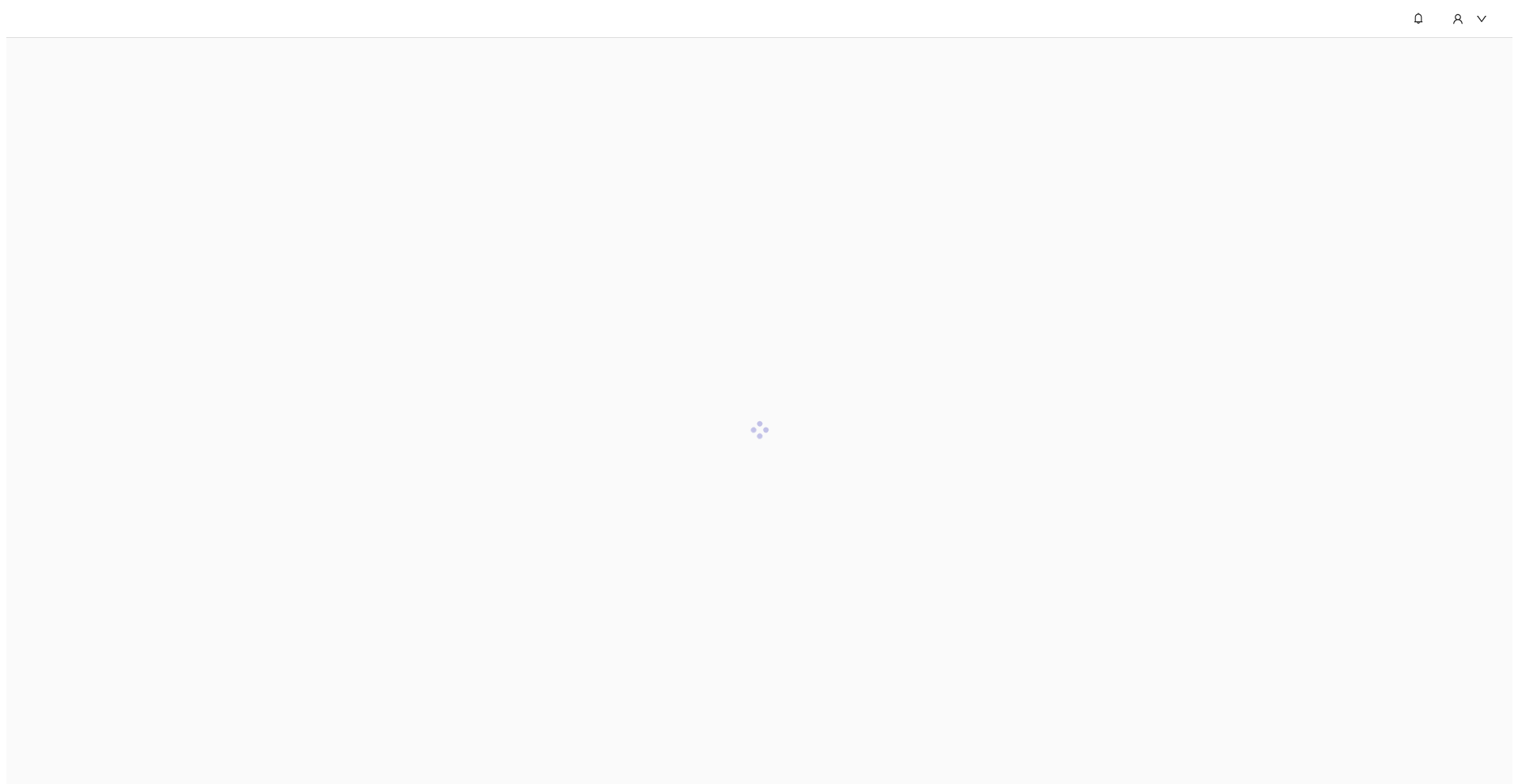 scroll, scrollTop: 0, scrollLeft: 0, axis: both 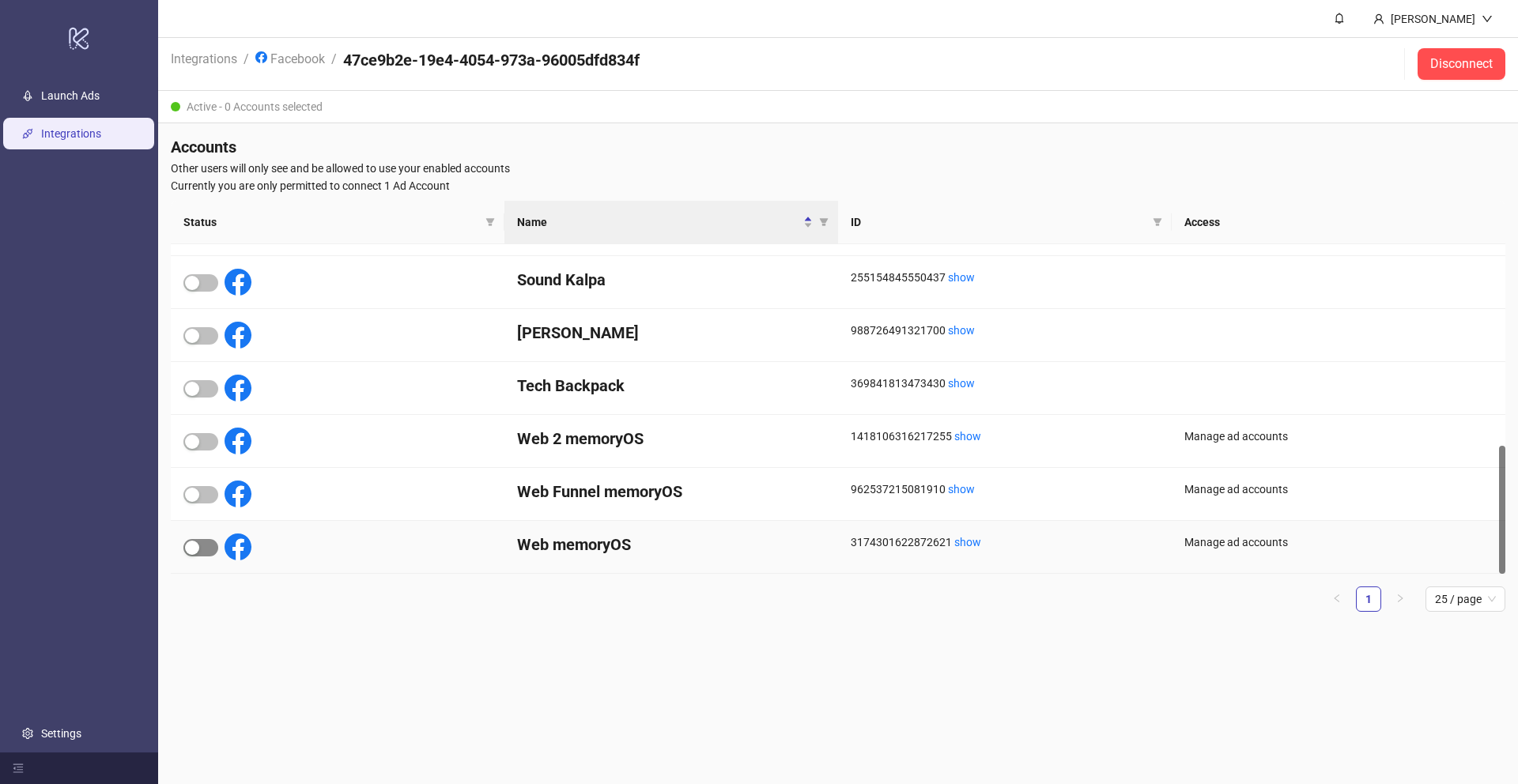 click at bounding box center (192, 548) 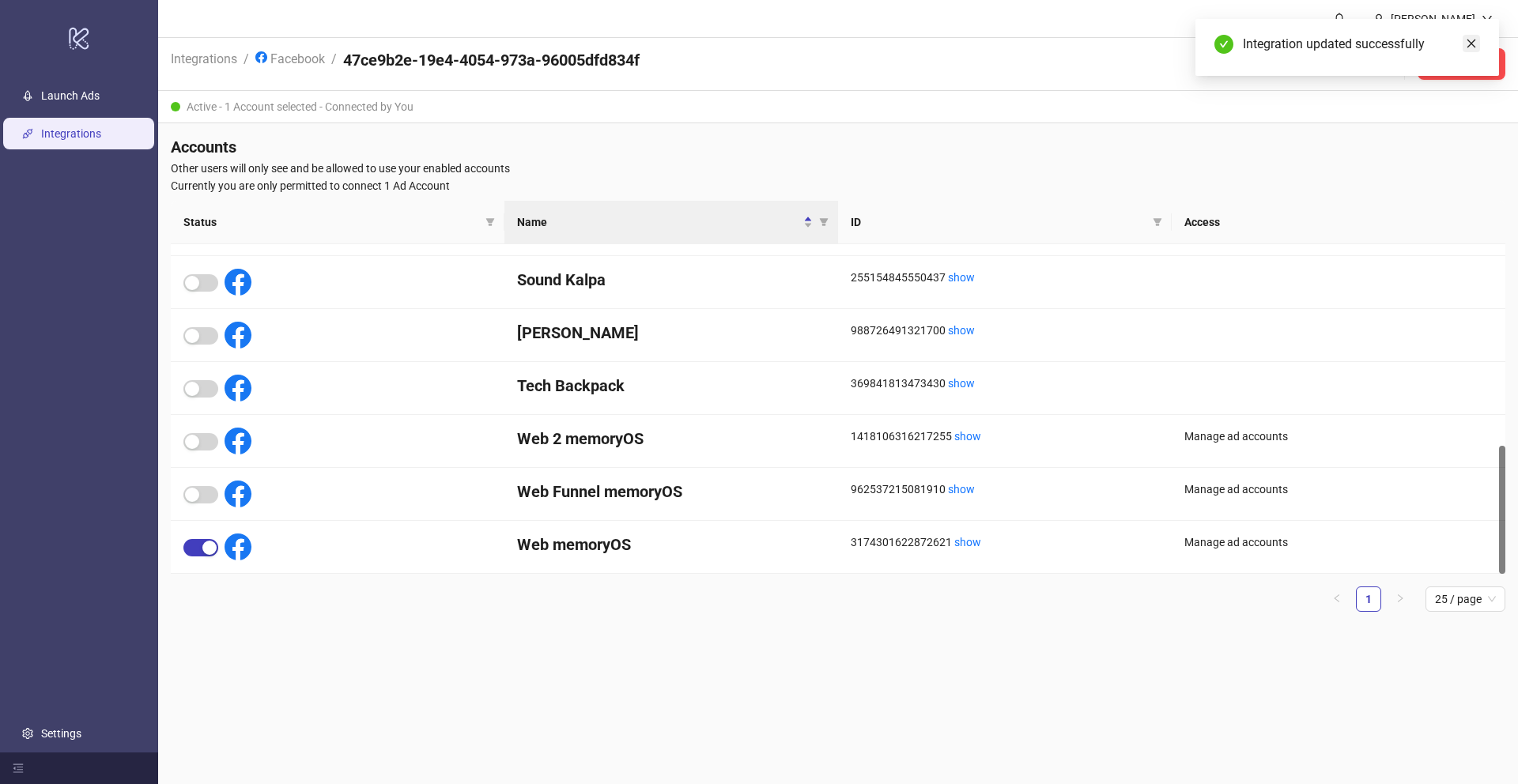 click 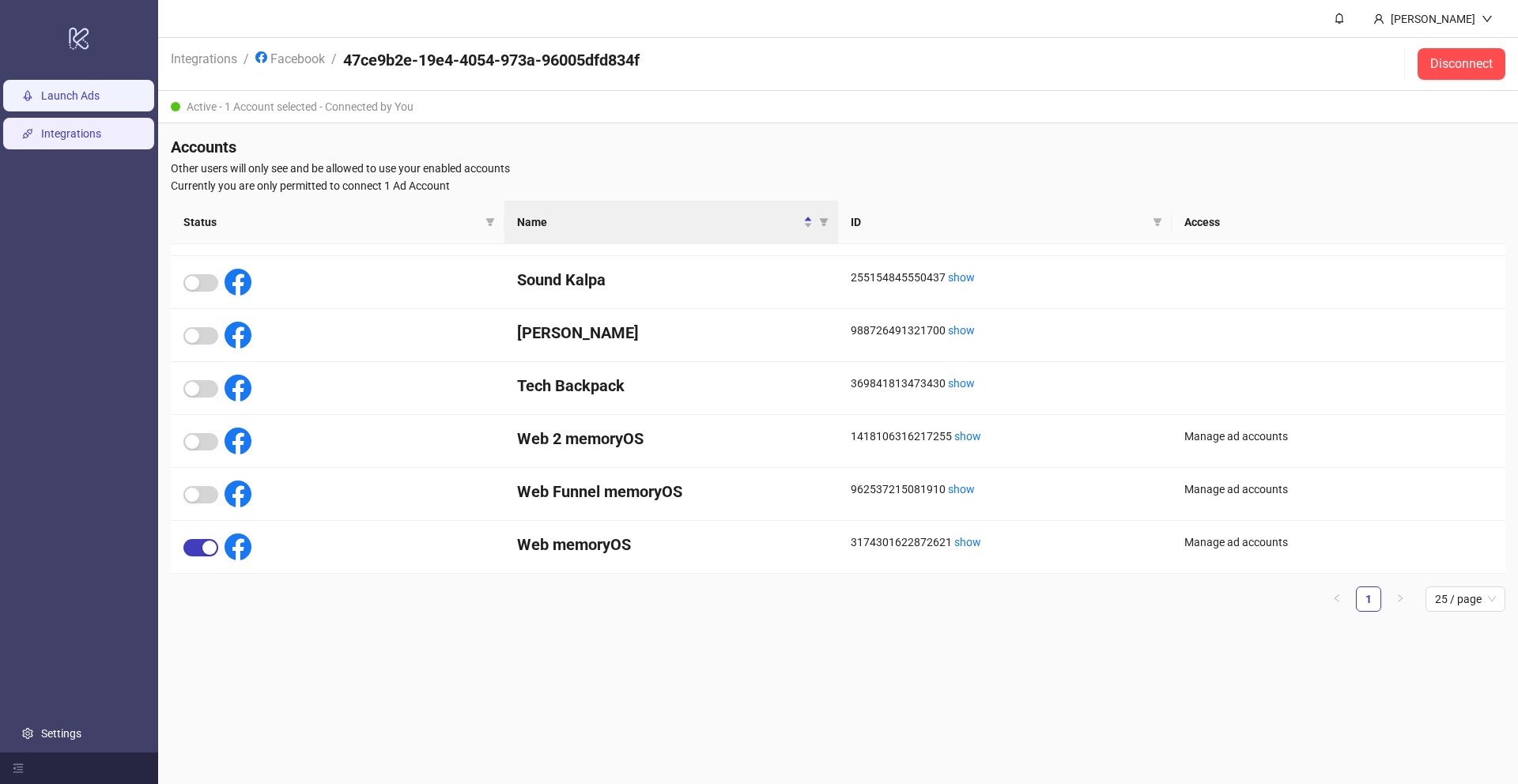 click on "Launch Ads" at bounding box center (70, 96) 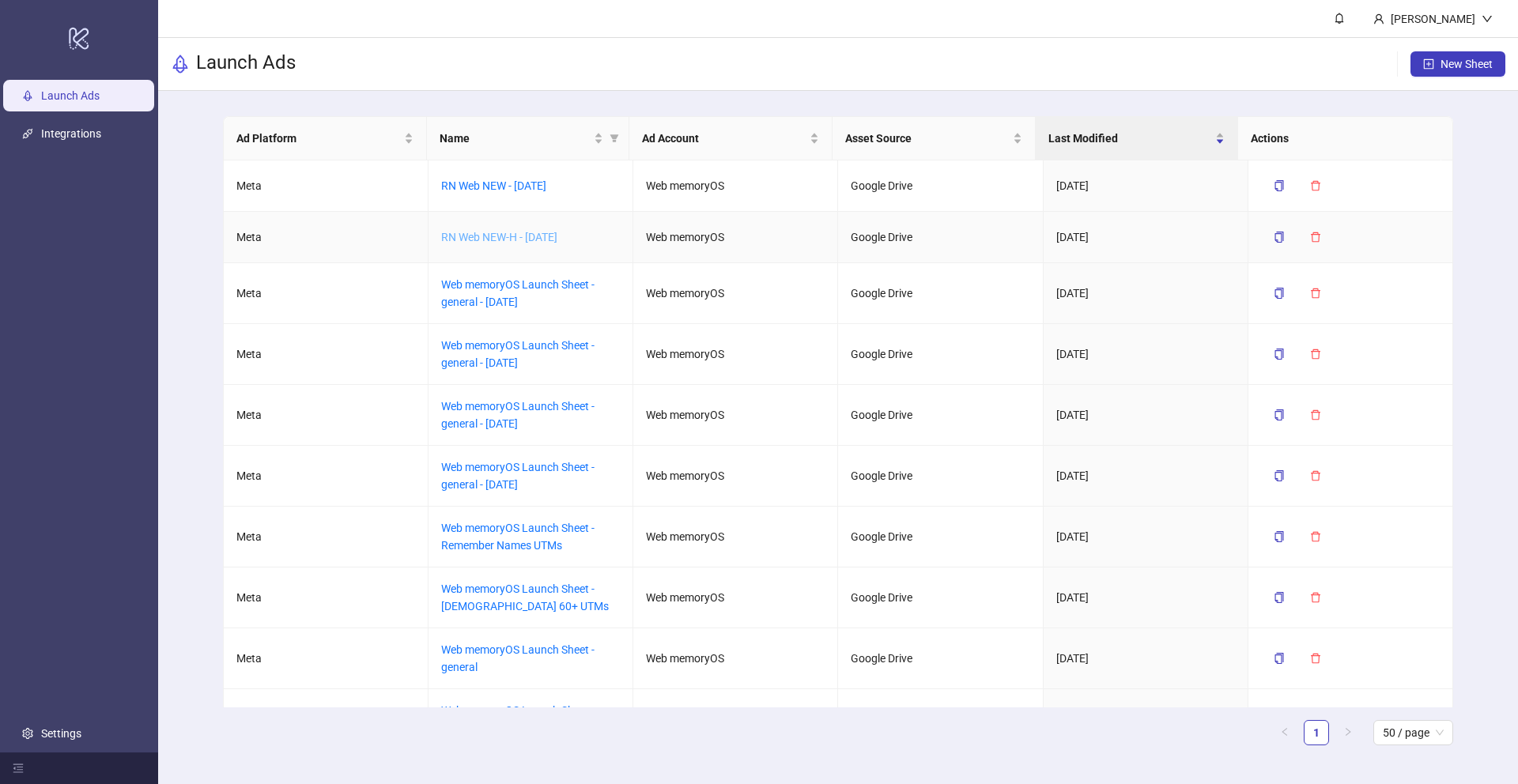 click on "RN Web NEW-H - [DATE]" at bounding box center (499, 237) 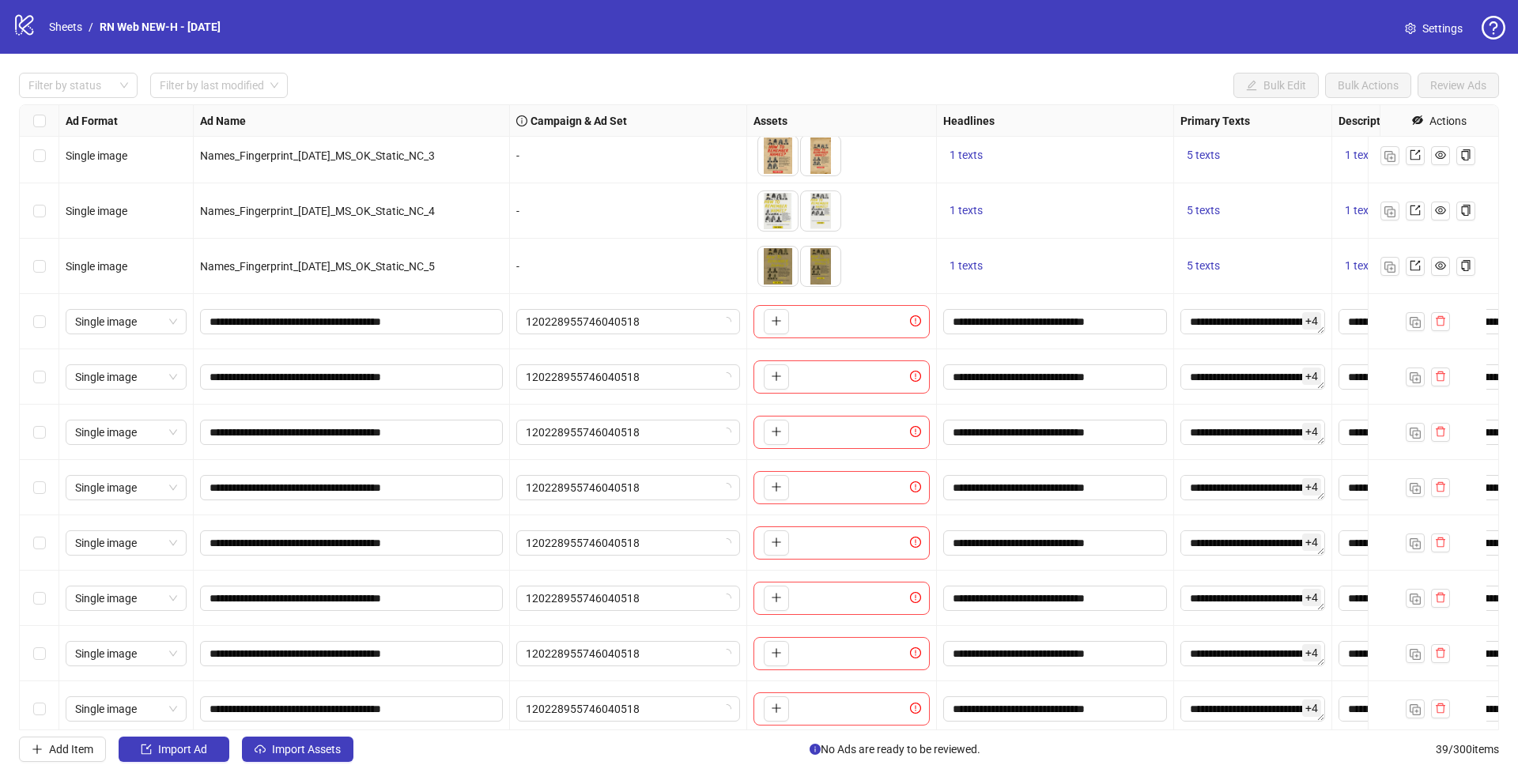 scroll, scrollTop: 461, scrollLeft: 0, axis: vertical 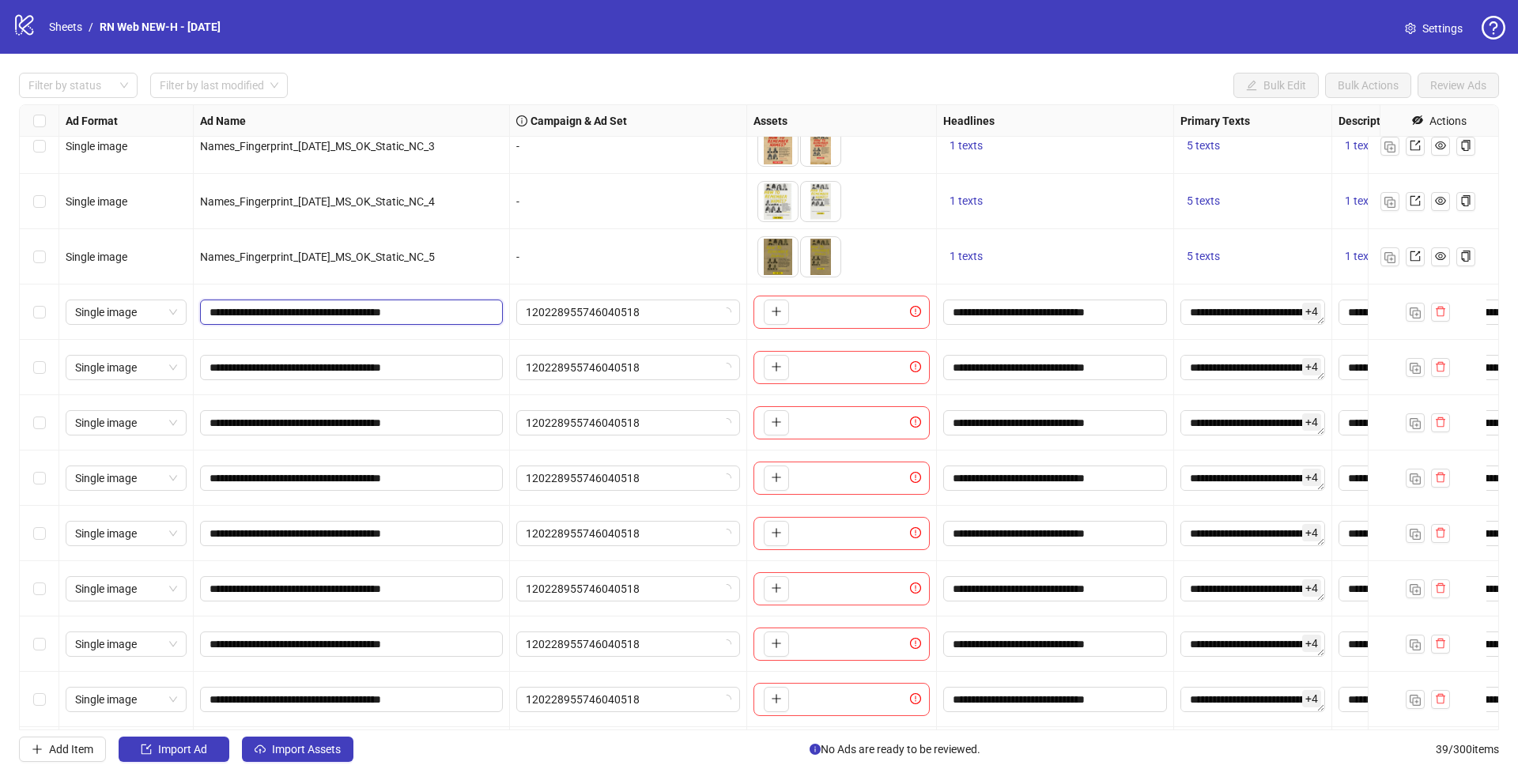 click on "**********" at bounding box center (349, 312) 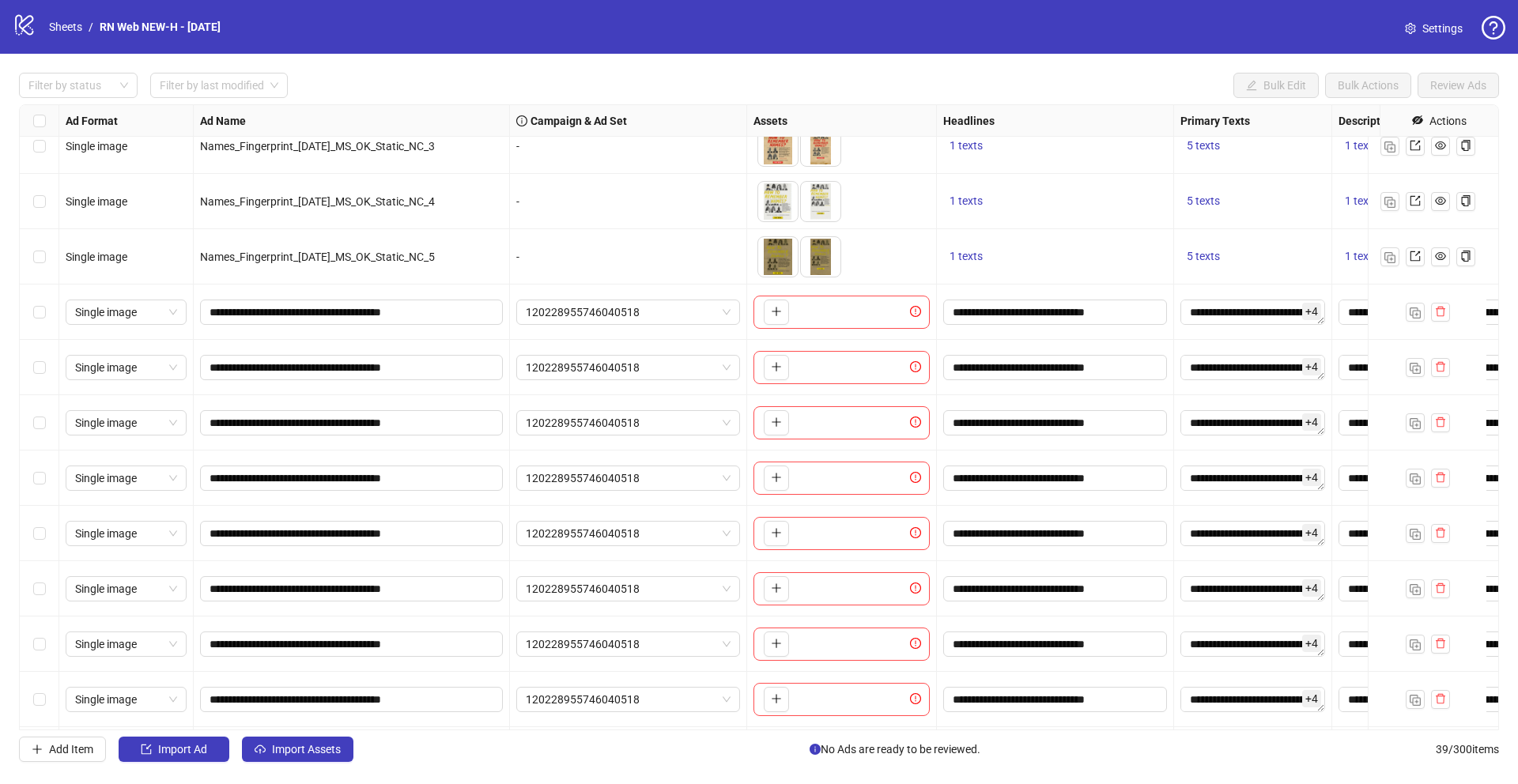 click on "To pick up a draggable item, press the space bar.
While dragging, use the arrow keys to move the item.
Press space again to drop the item in its new position, or press escape to cancel." at bounding box center (841, 312) 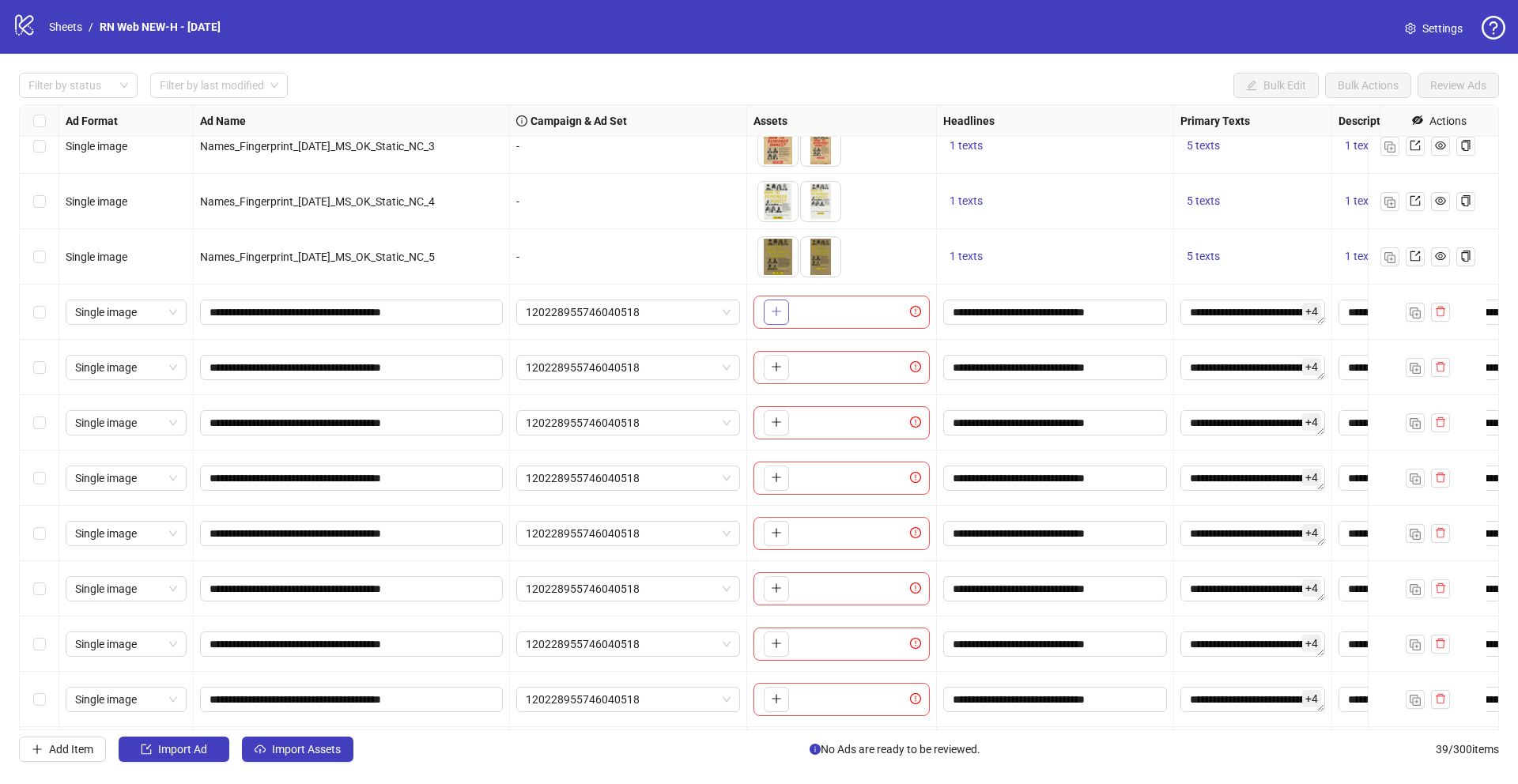 click 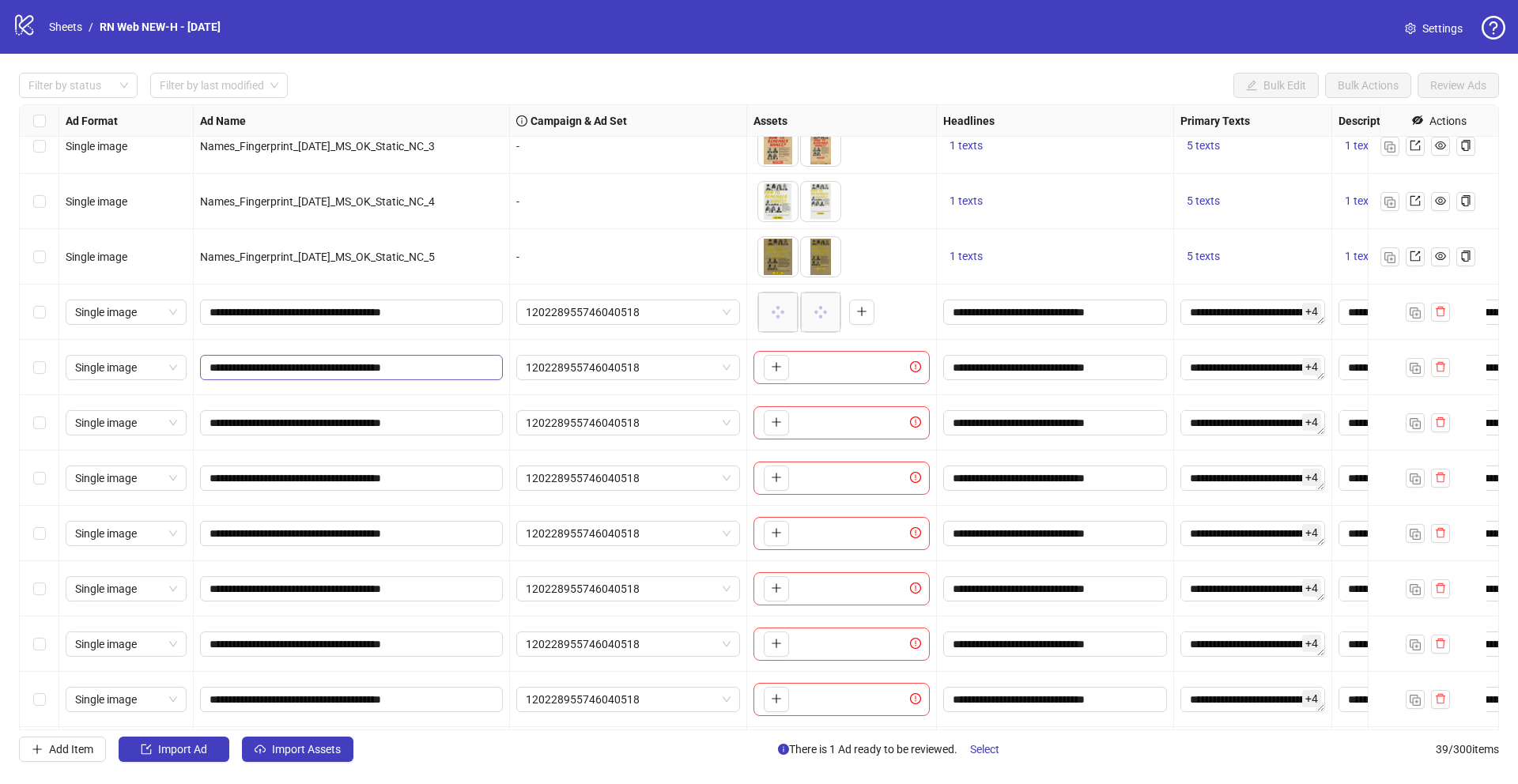 click on "**********" at bounding box center [351, 368] 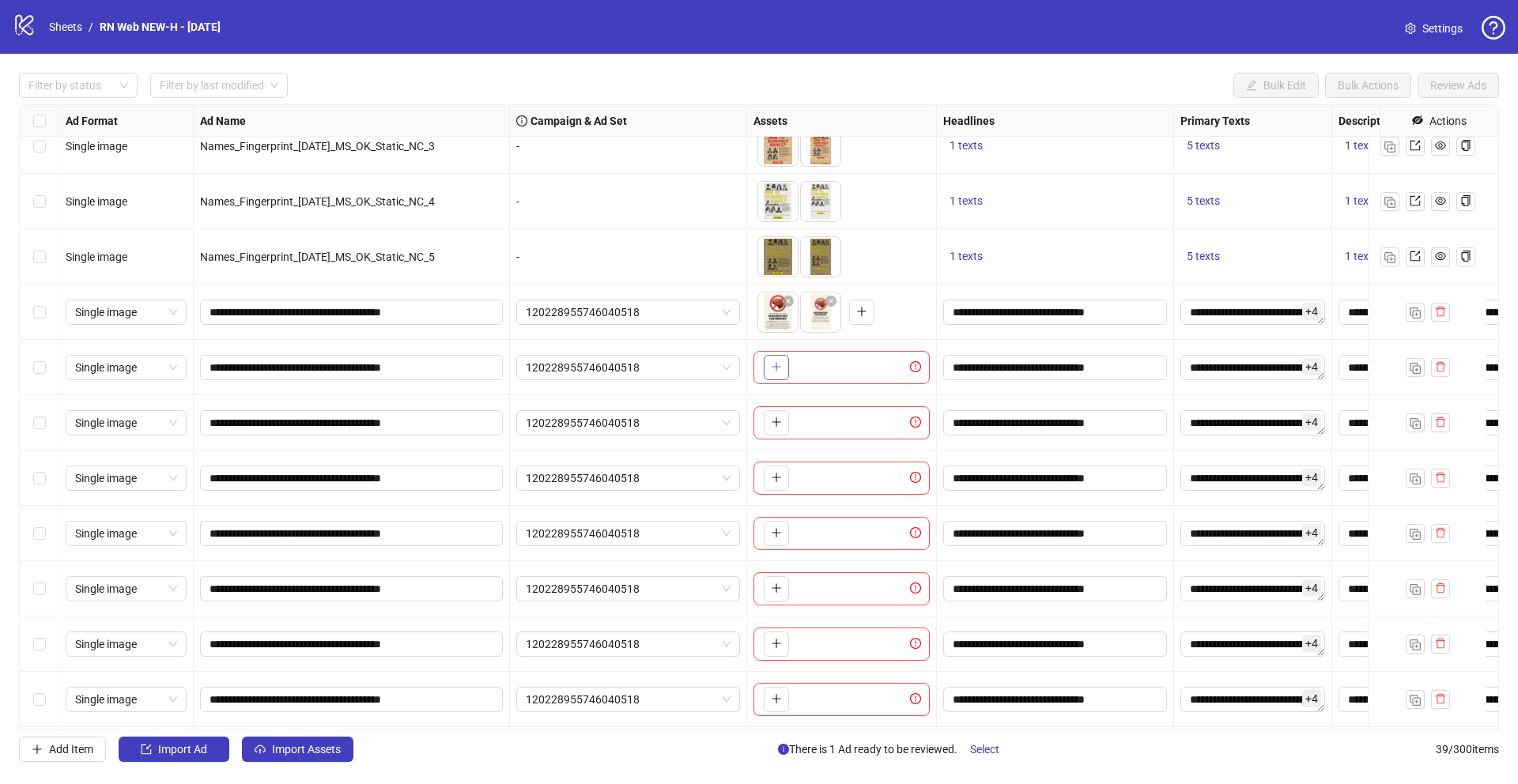 click at bounding box center (776, 367) 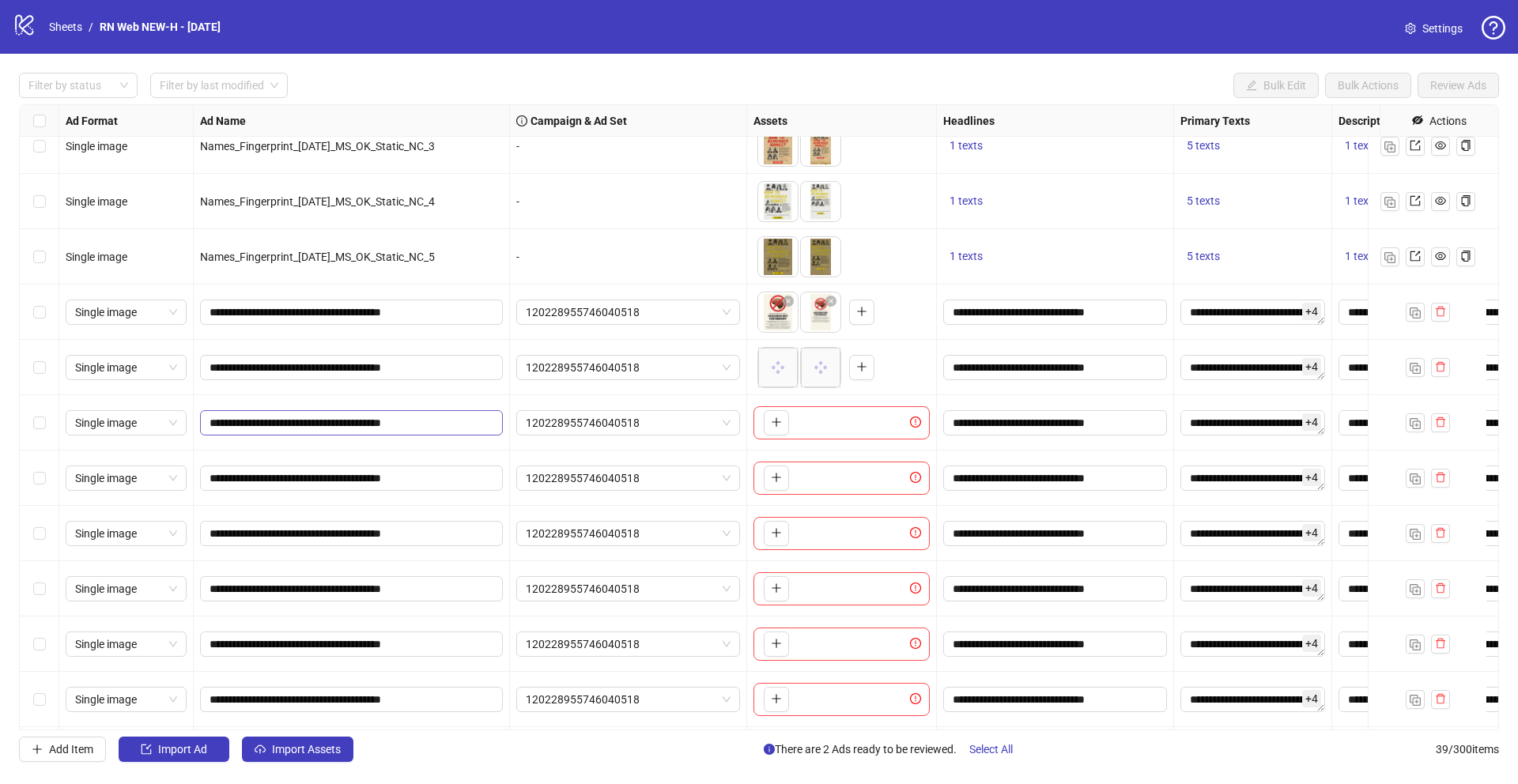 click on "**********" at bounding box center [351, 423] 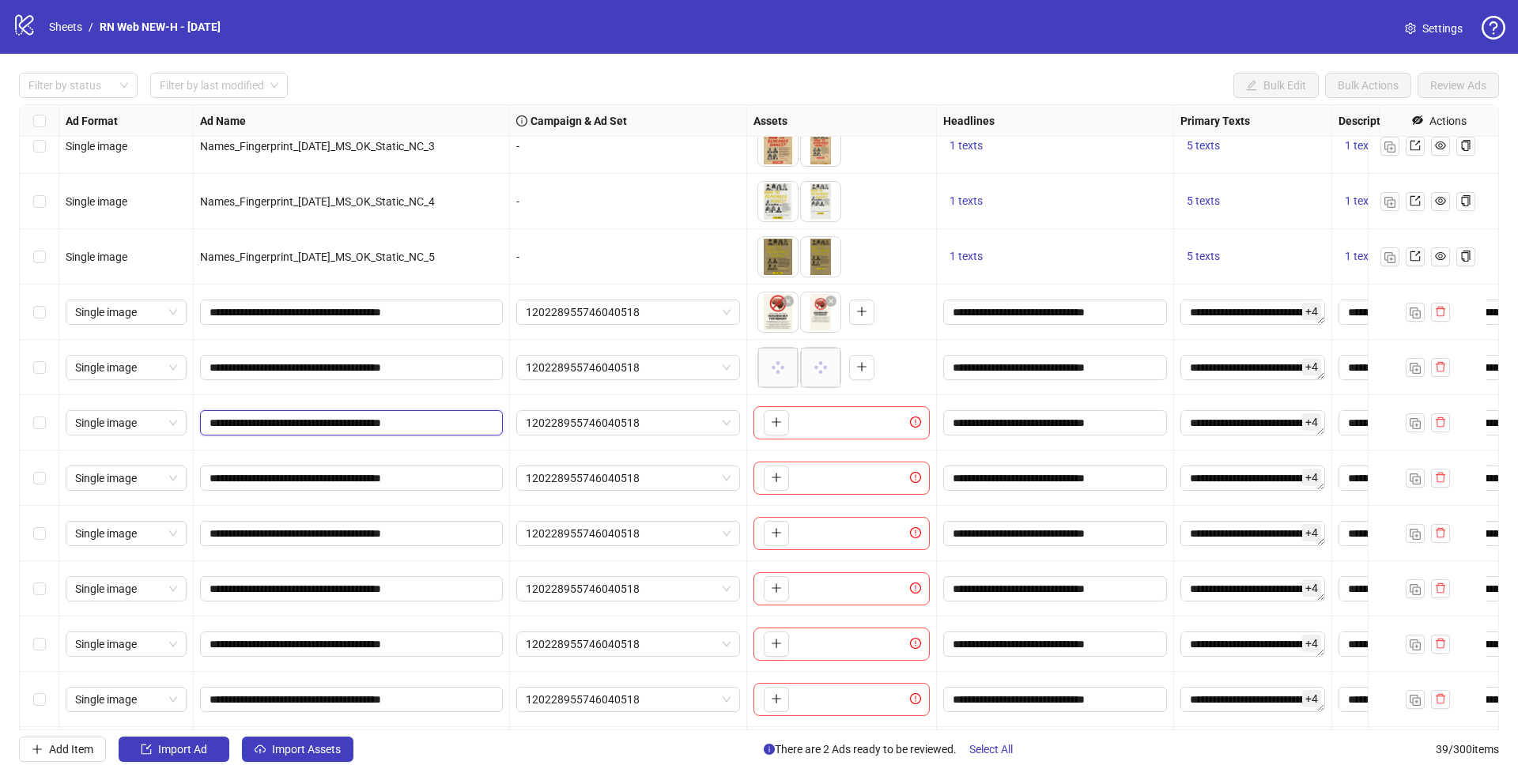 click on "**********" at bounding box center (349, 423) 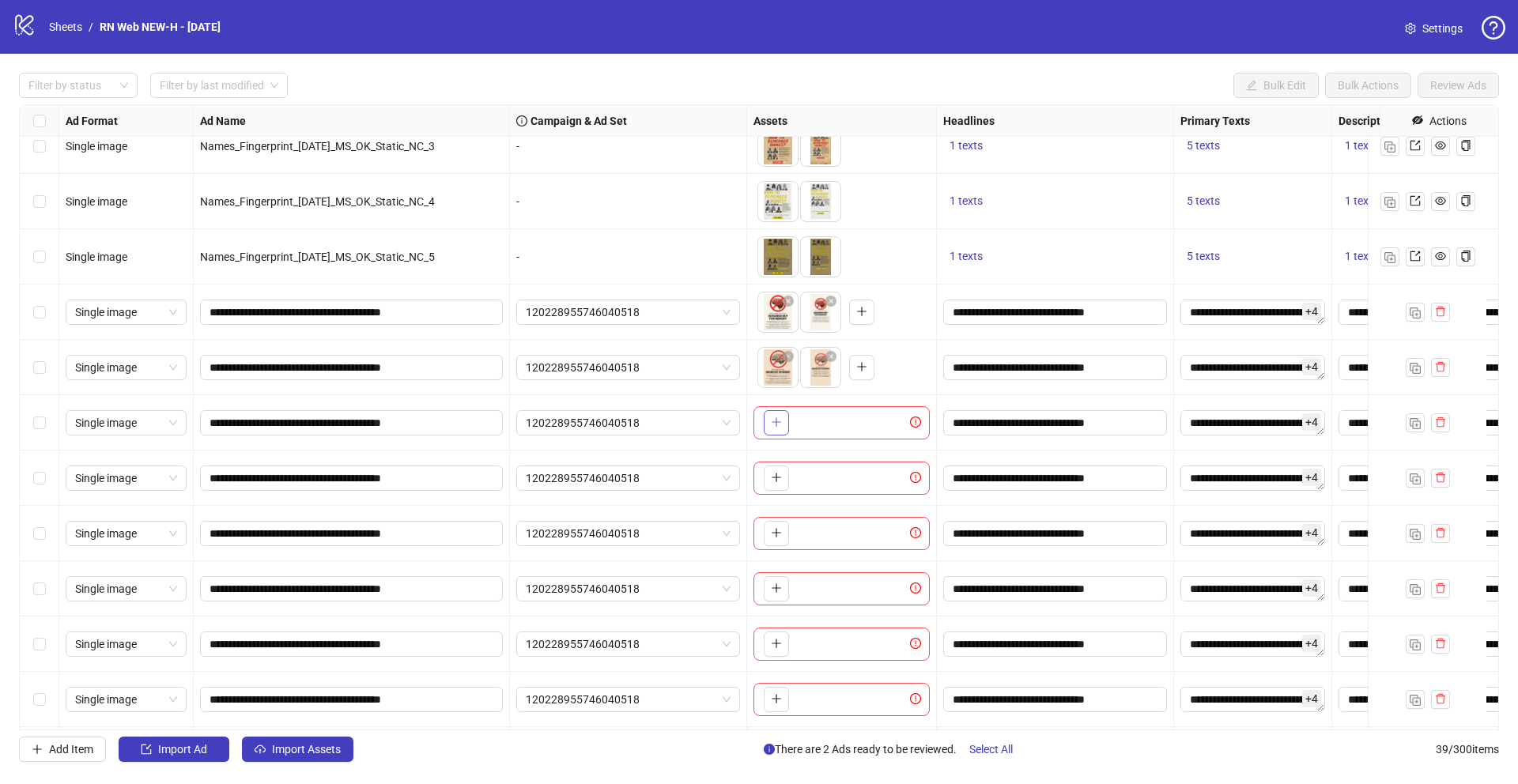 click at bounding box center [776, 423] 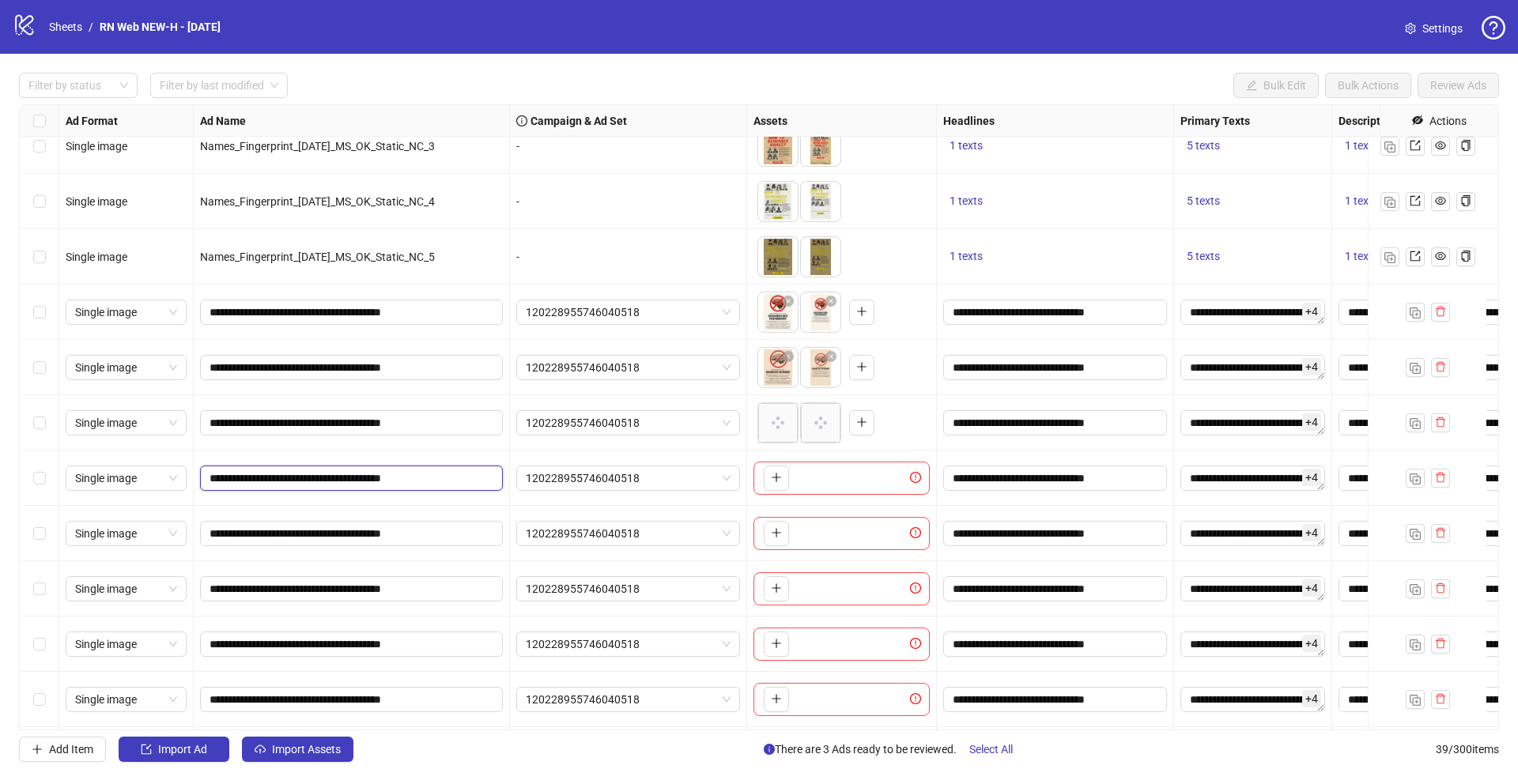click on "**********" at bounding box center (349, 478) 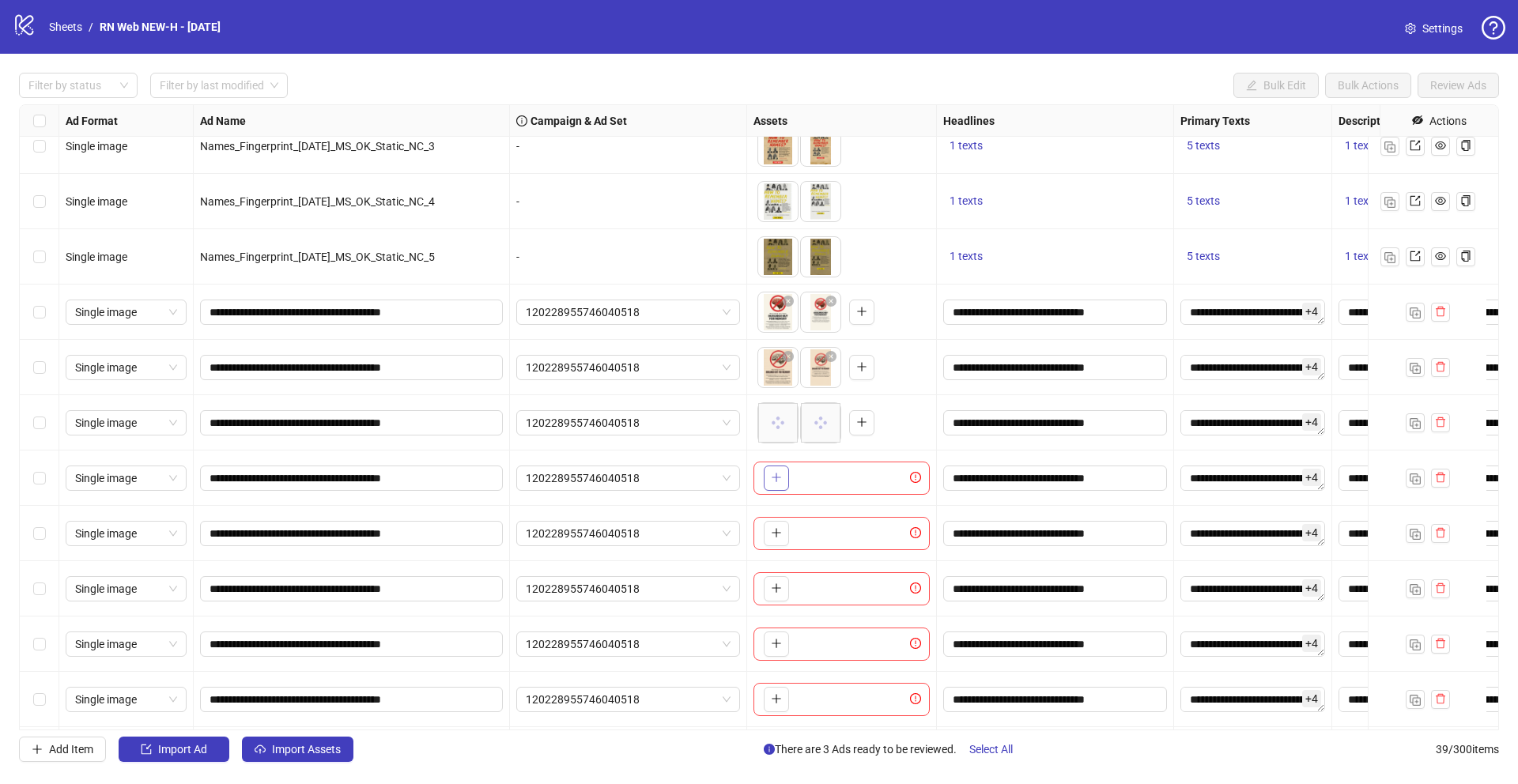click at bounding box center [776, 478] 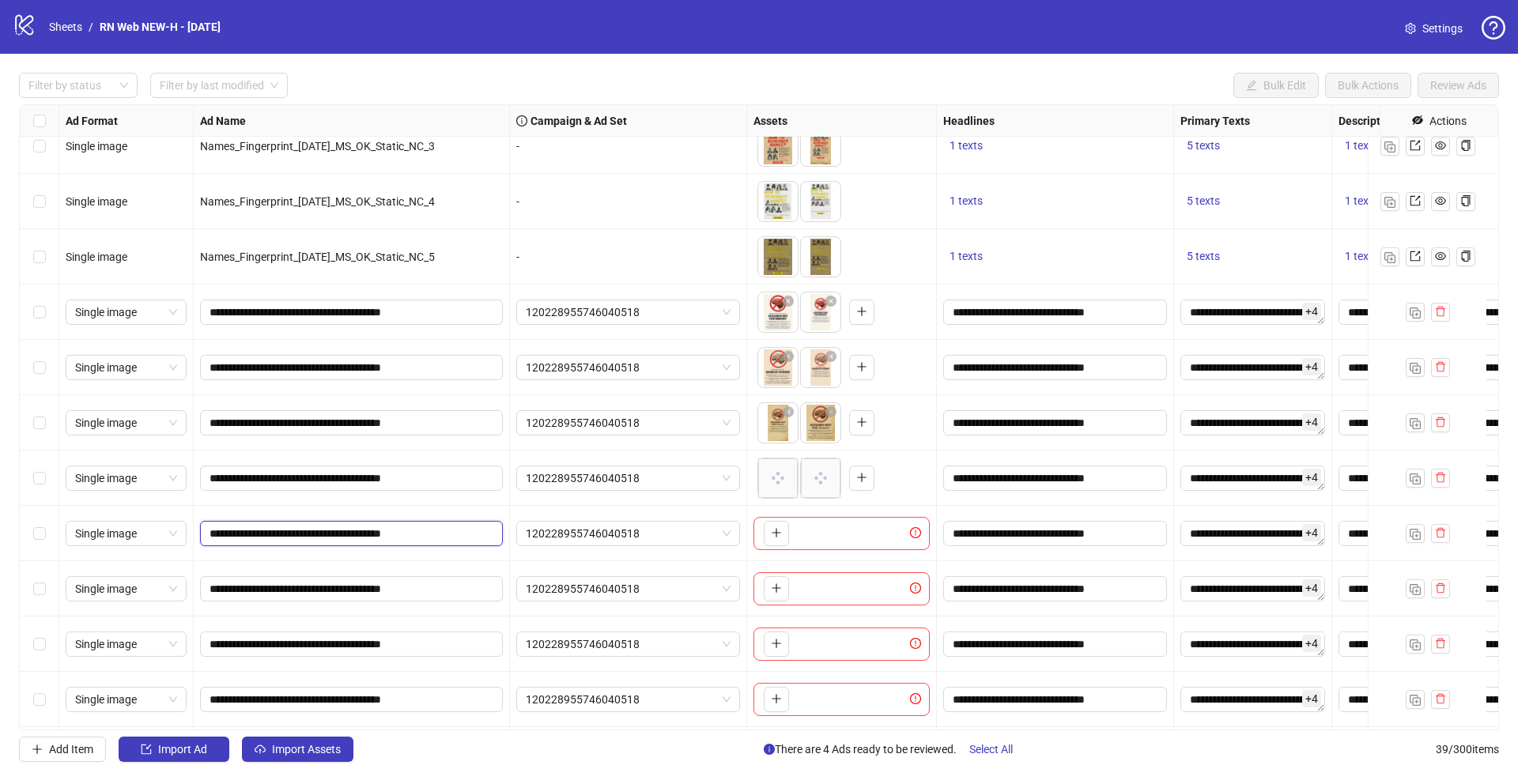 click on "**********" at bounding box center [349, 533] 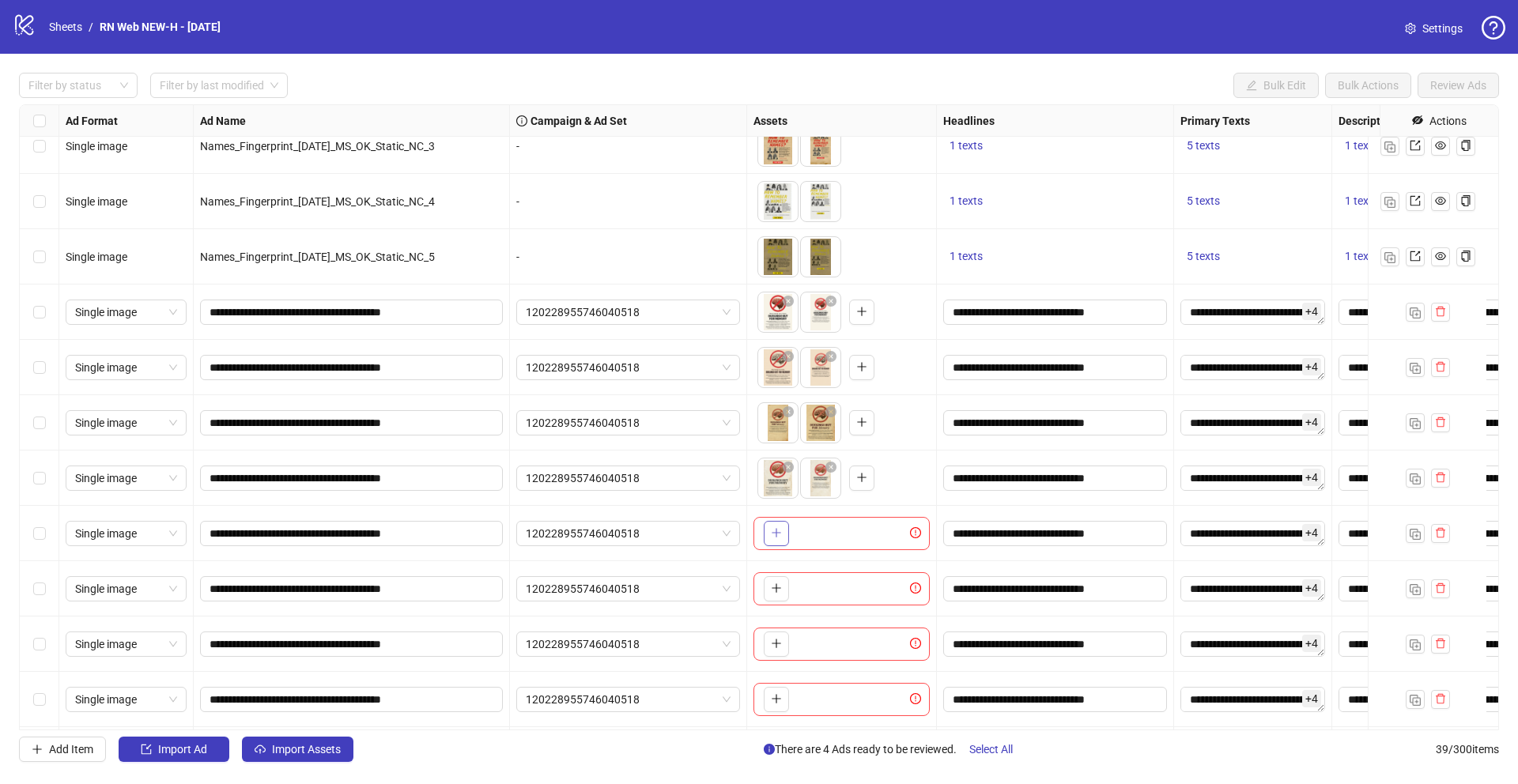 click at bounding box center (776, 533) 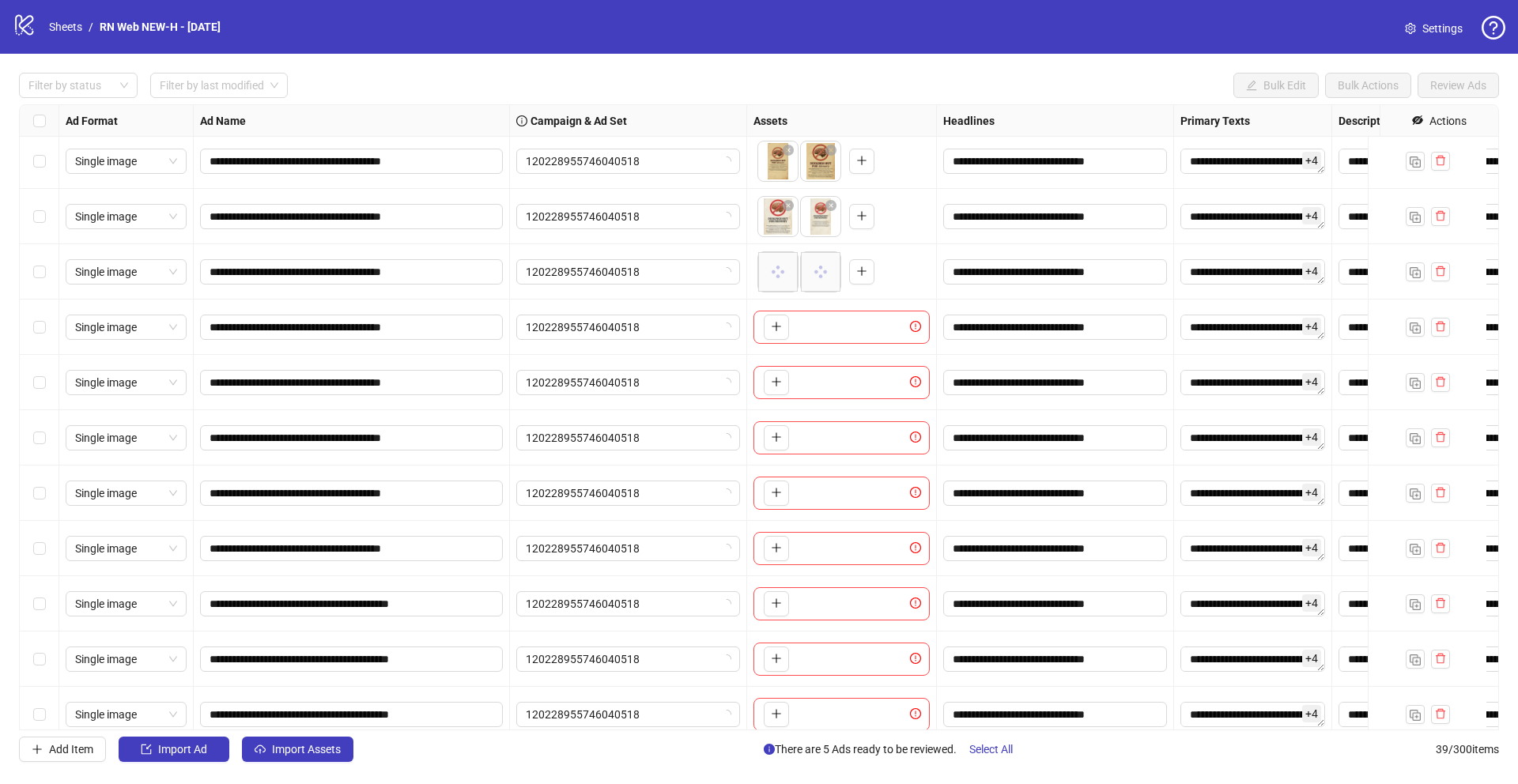 scroll, scrollTop: 737, scrollLeft: 0, axis: vertical 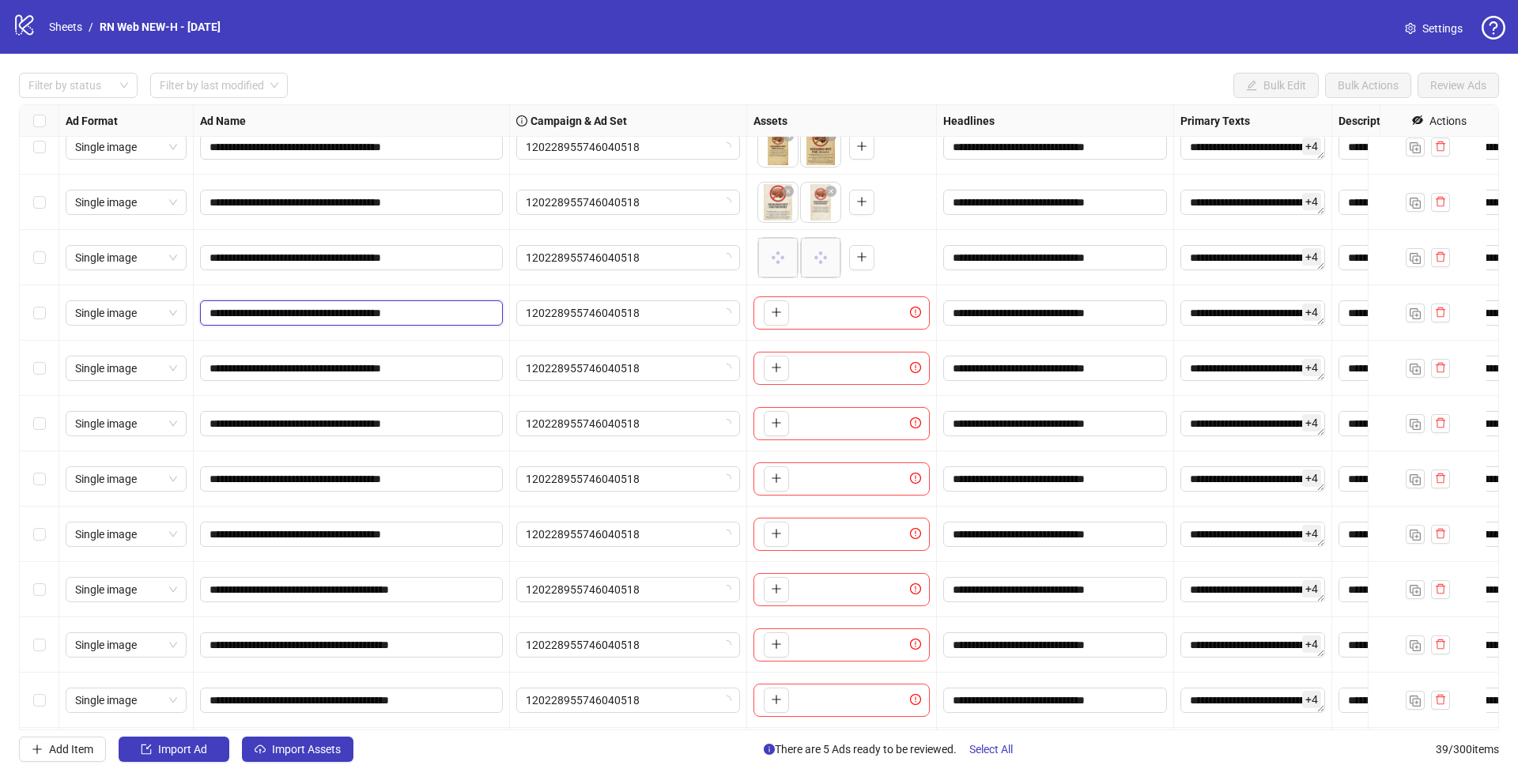 click on "**********" at bounding box center (349, 313) 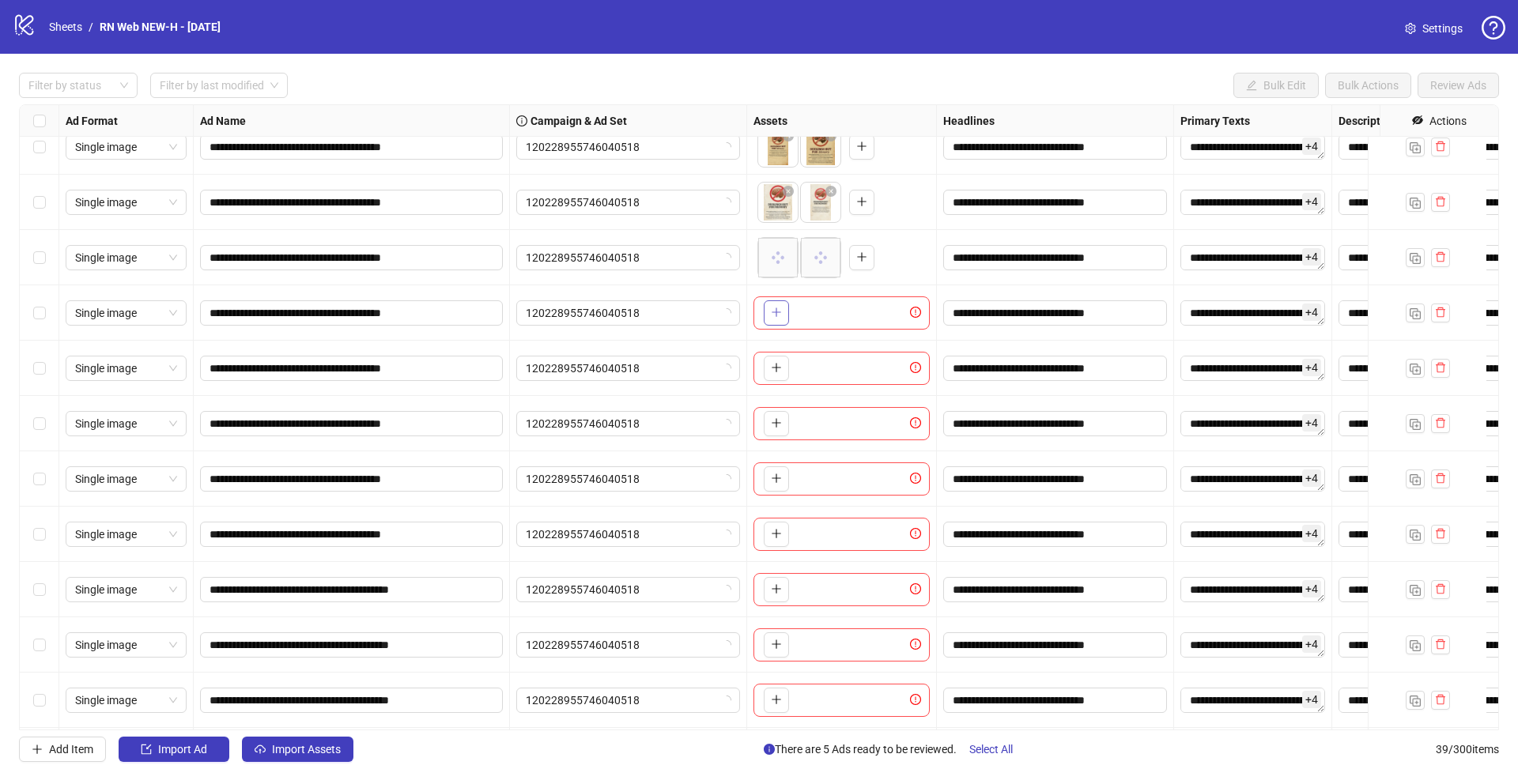click at bounding box center [776, 313] 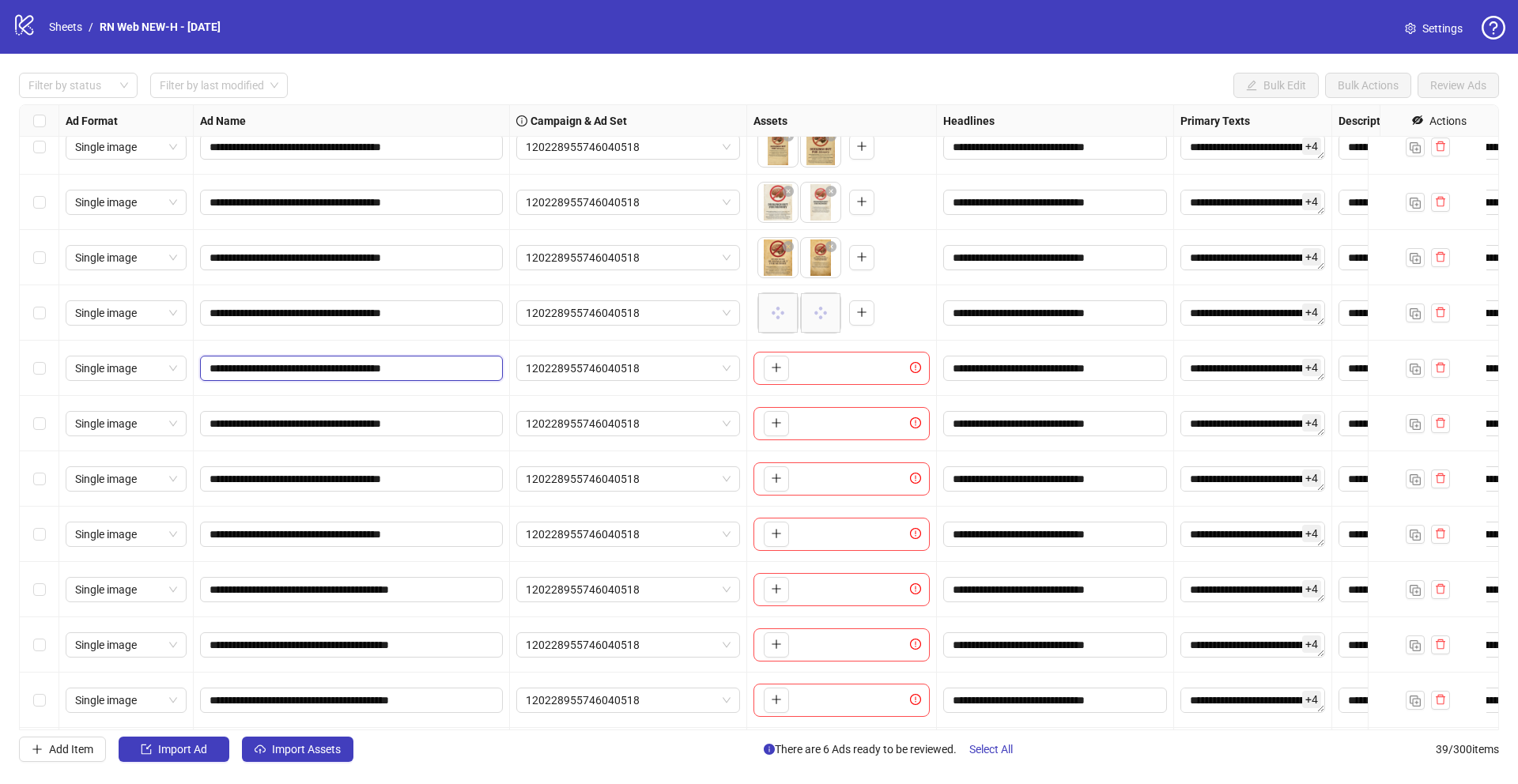 click on "**********" at bounding box center [349, 368] 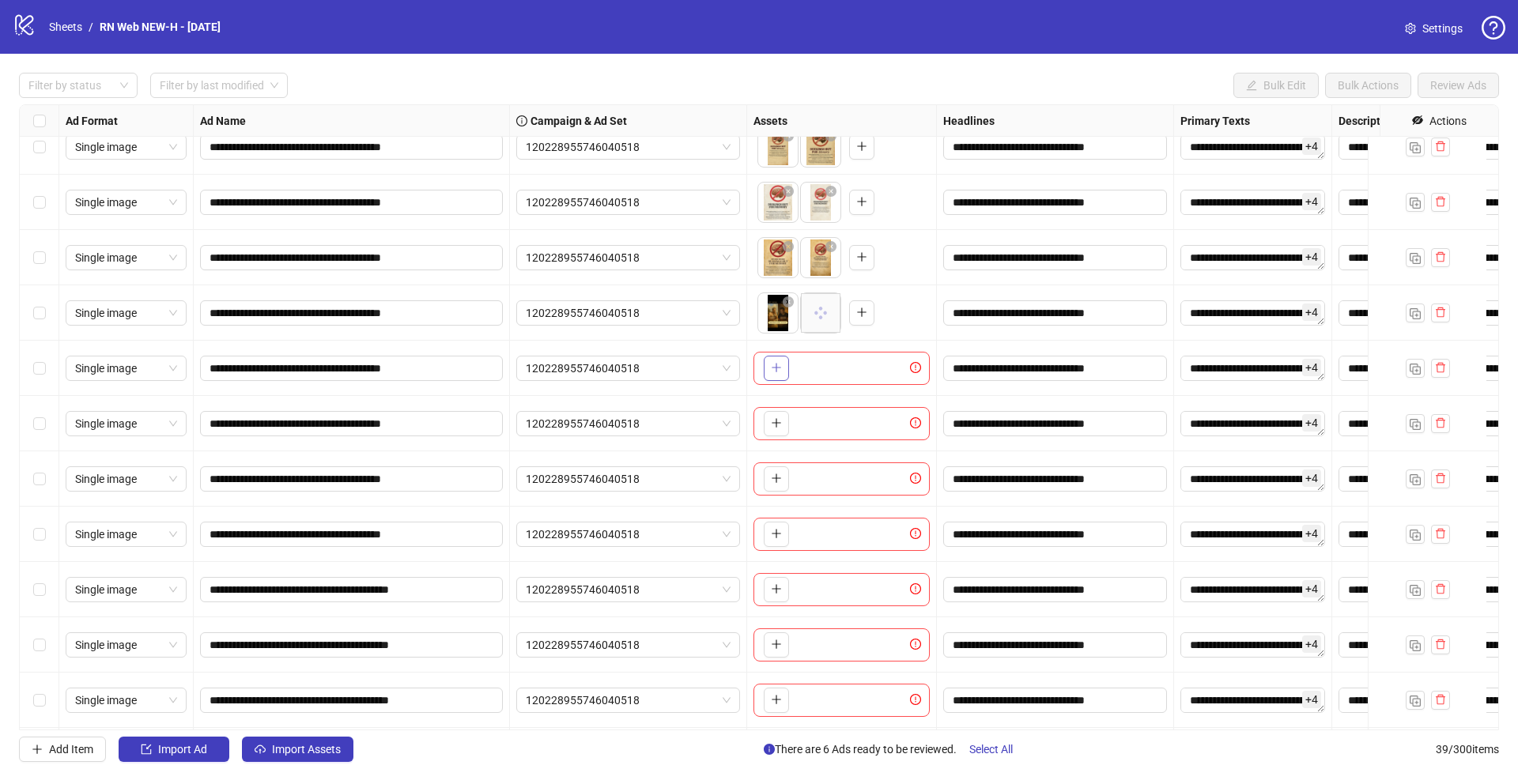 click at bounding box center (776, 368) 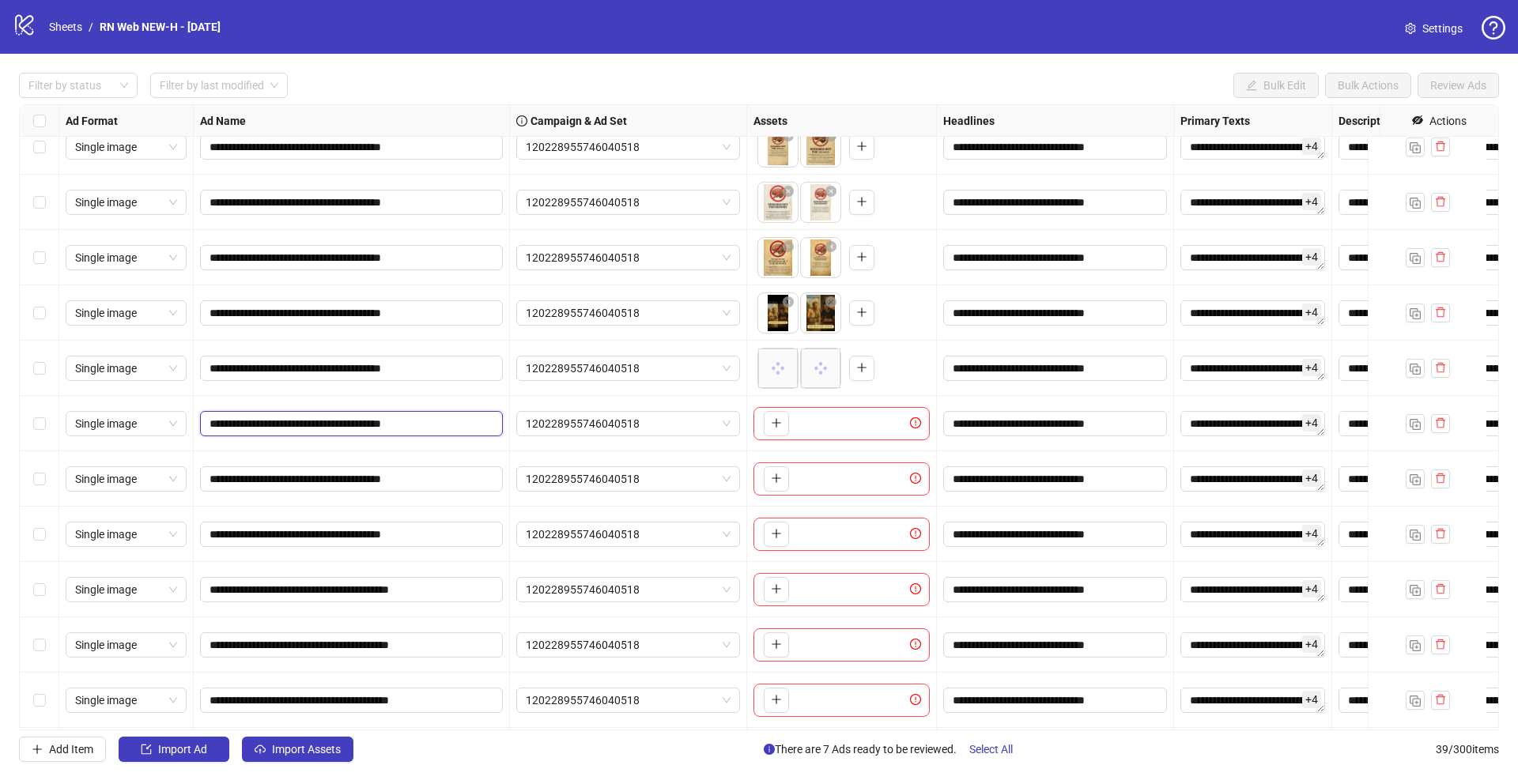 click on "**********" at bounding box center (349, 424) 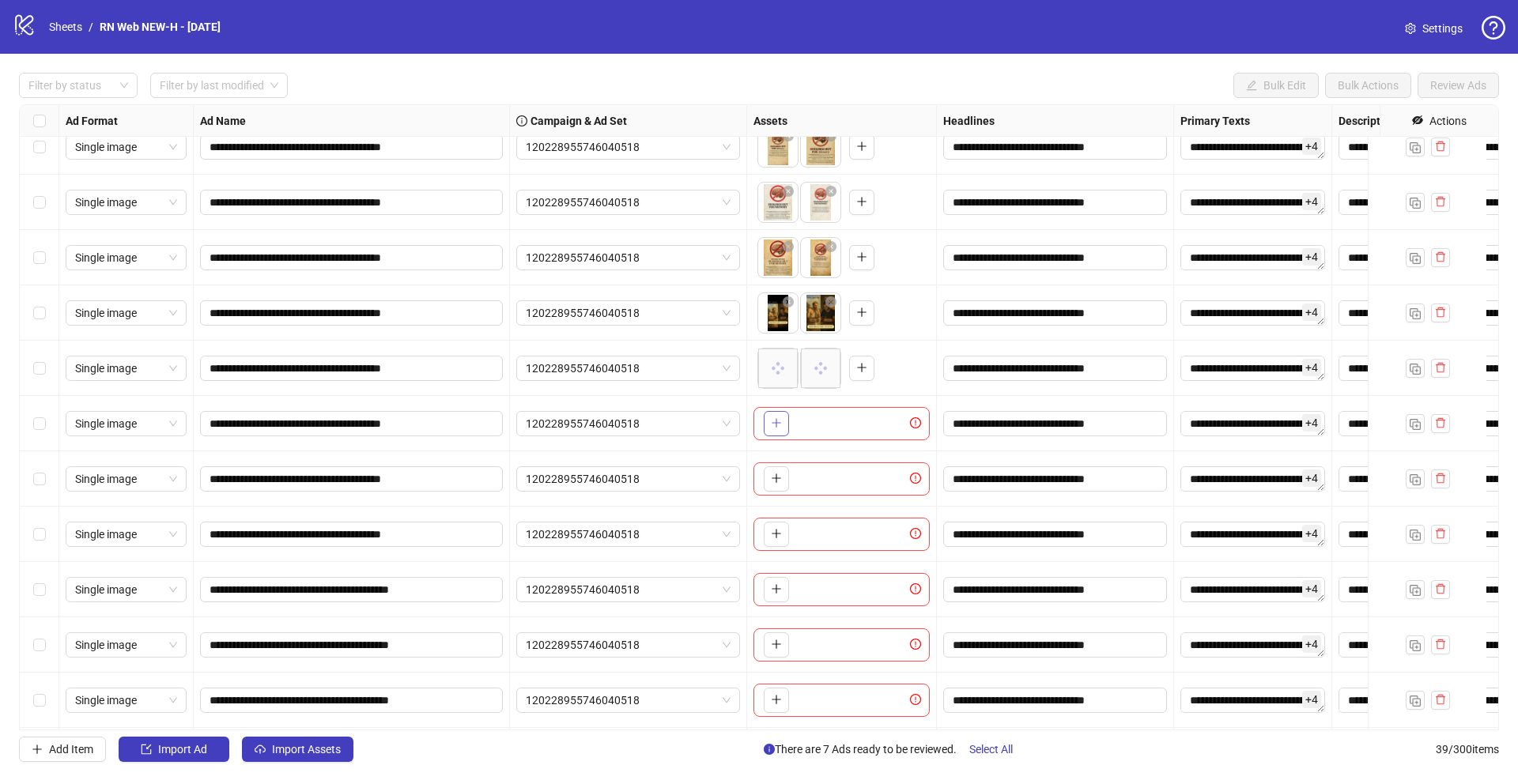 click 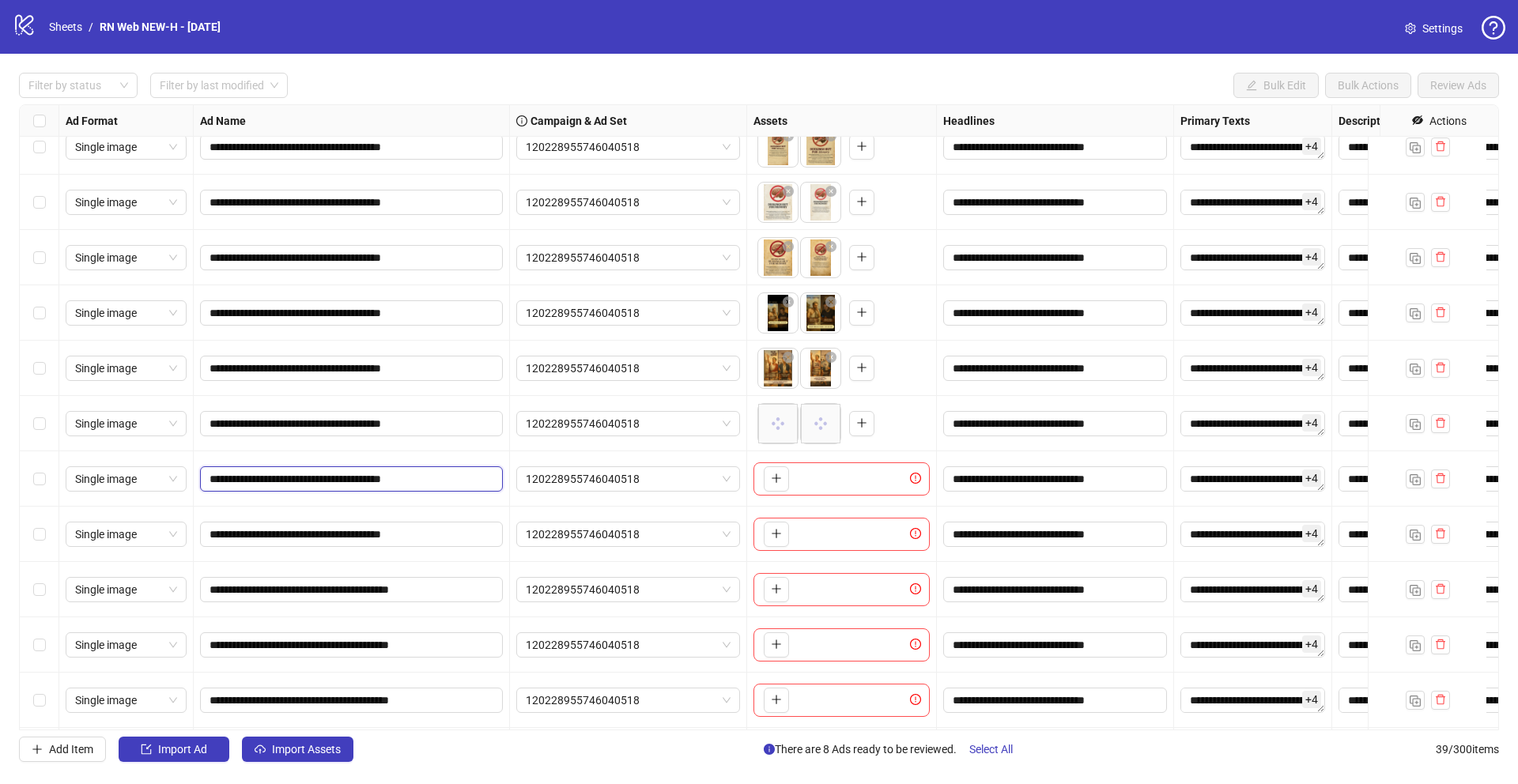 click on "**********" at bounding box center [349, 479] 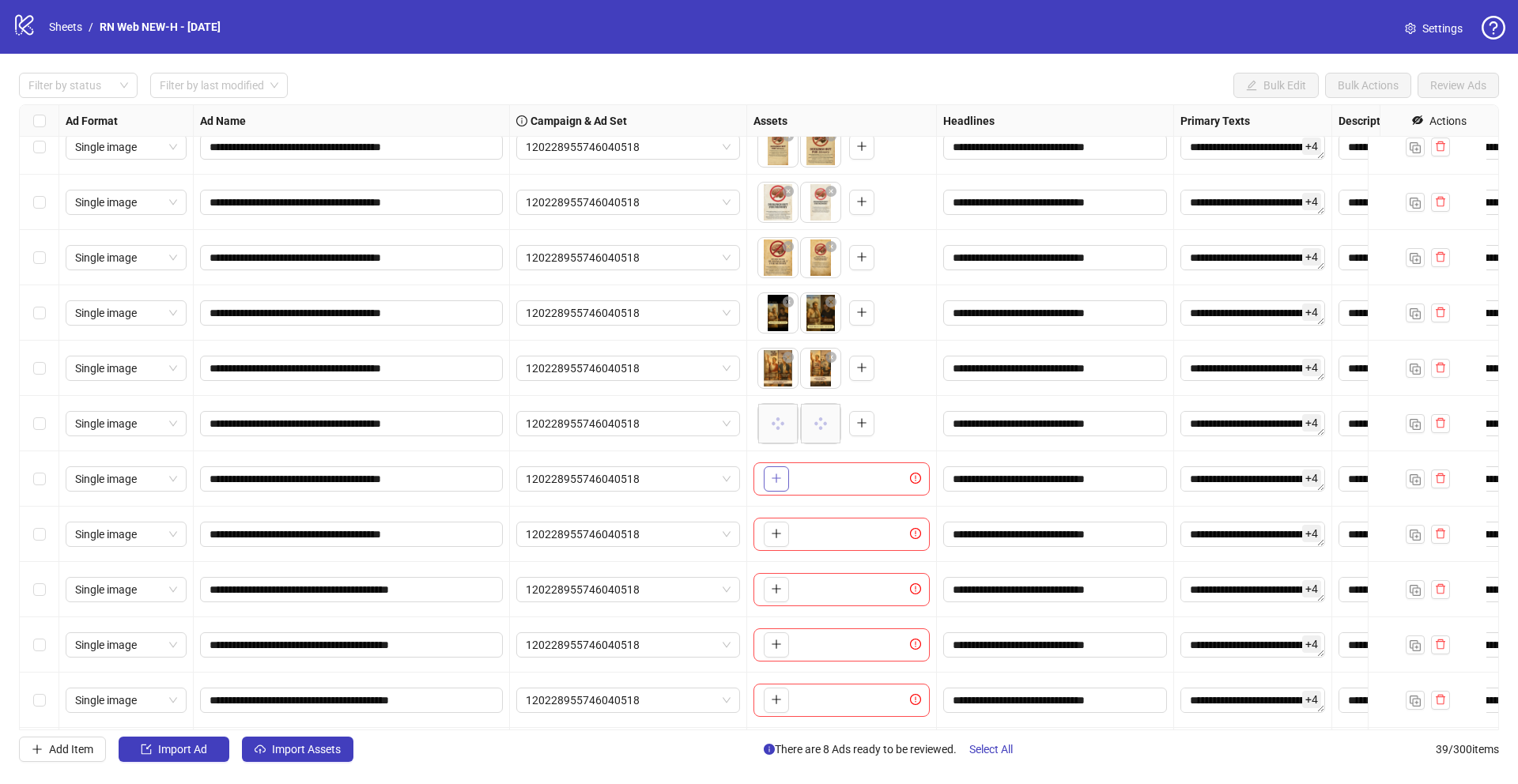 click at bounding box center (776, 479) 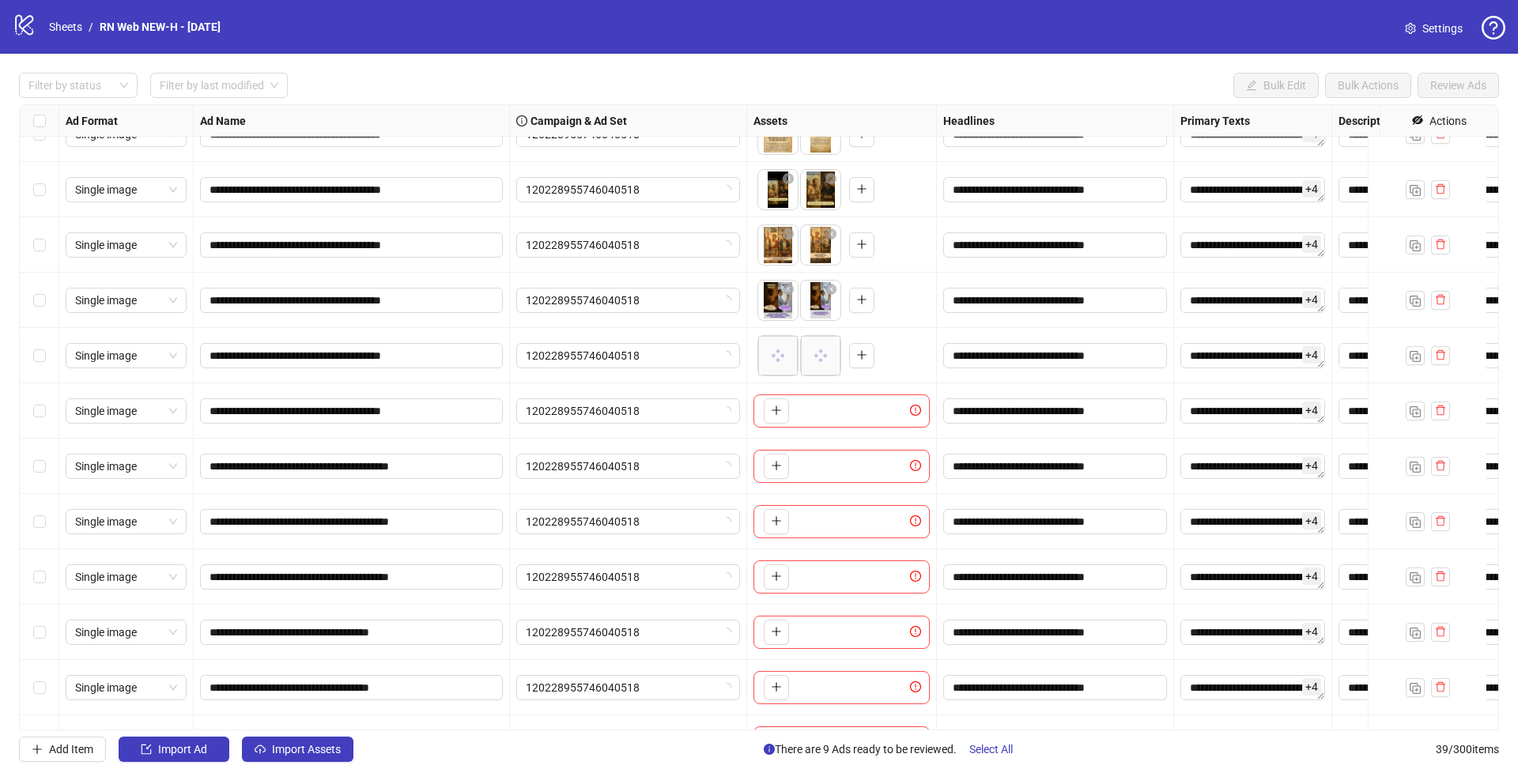 scroll, scrollTop: 948, scrollLeft: 0, axis: vertical 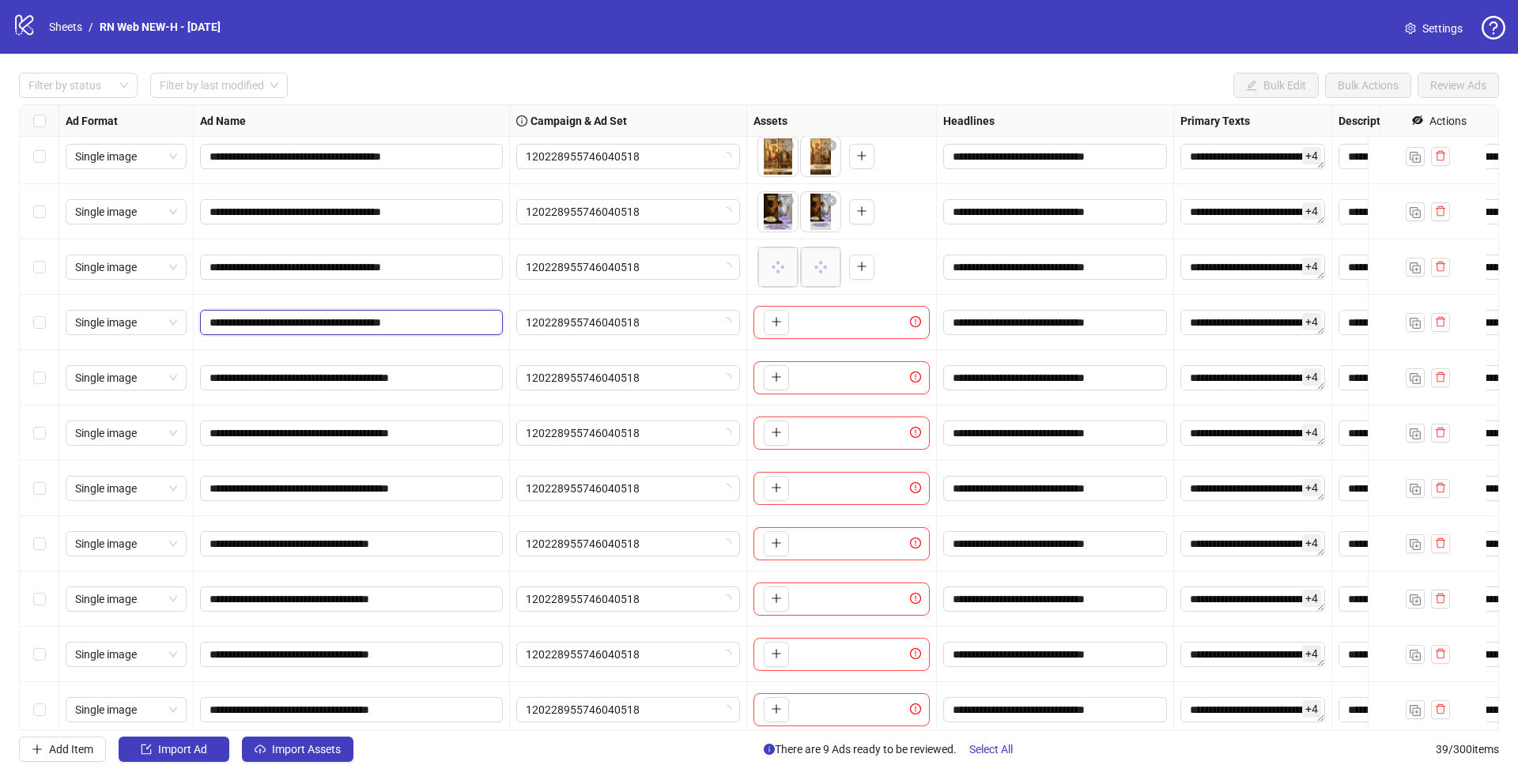 click on "**********" at bounding box center (349, 322) 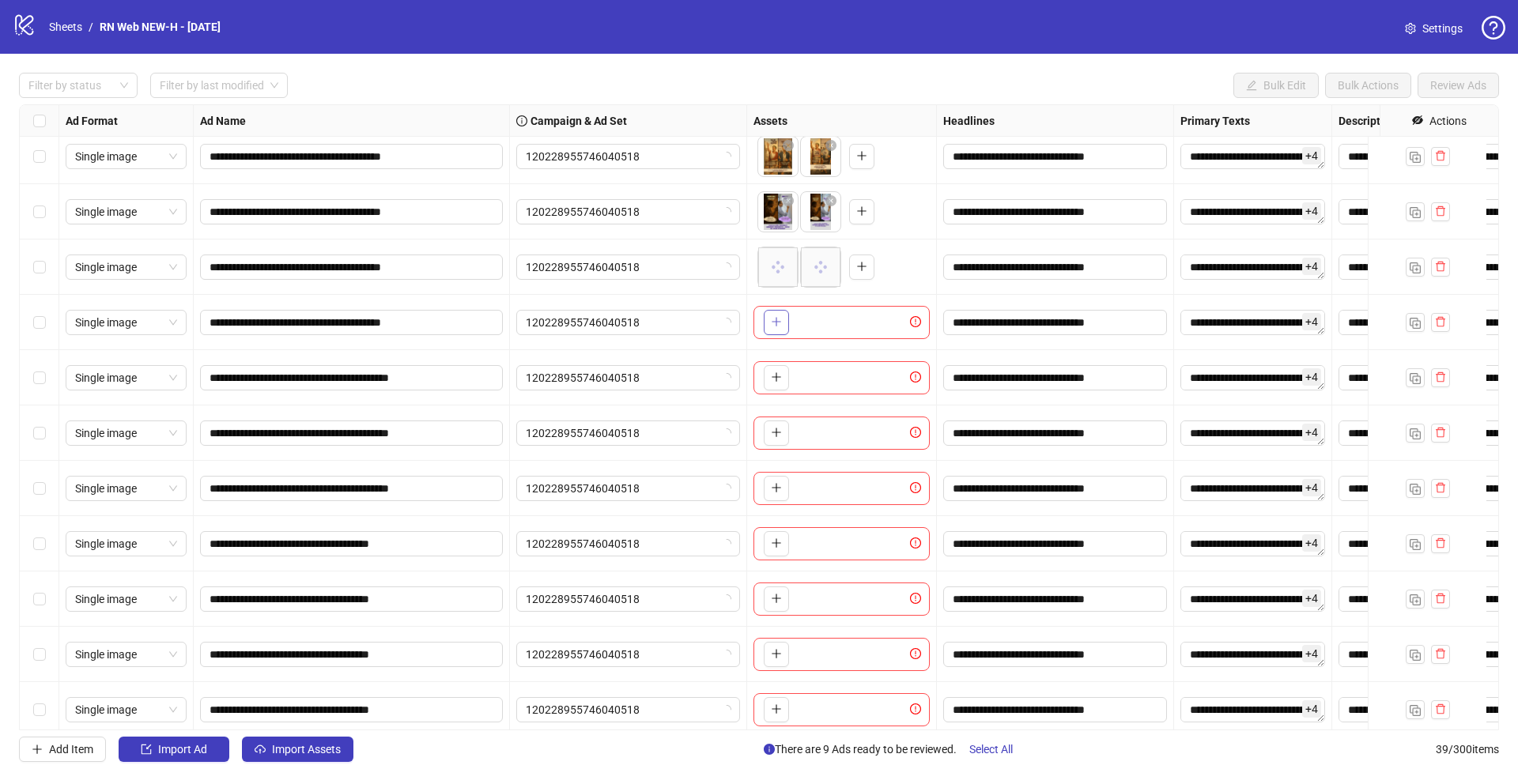 click at bounding box center (776, 322) 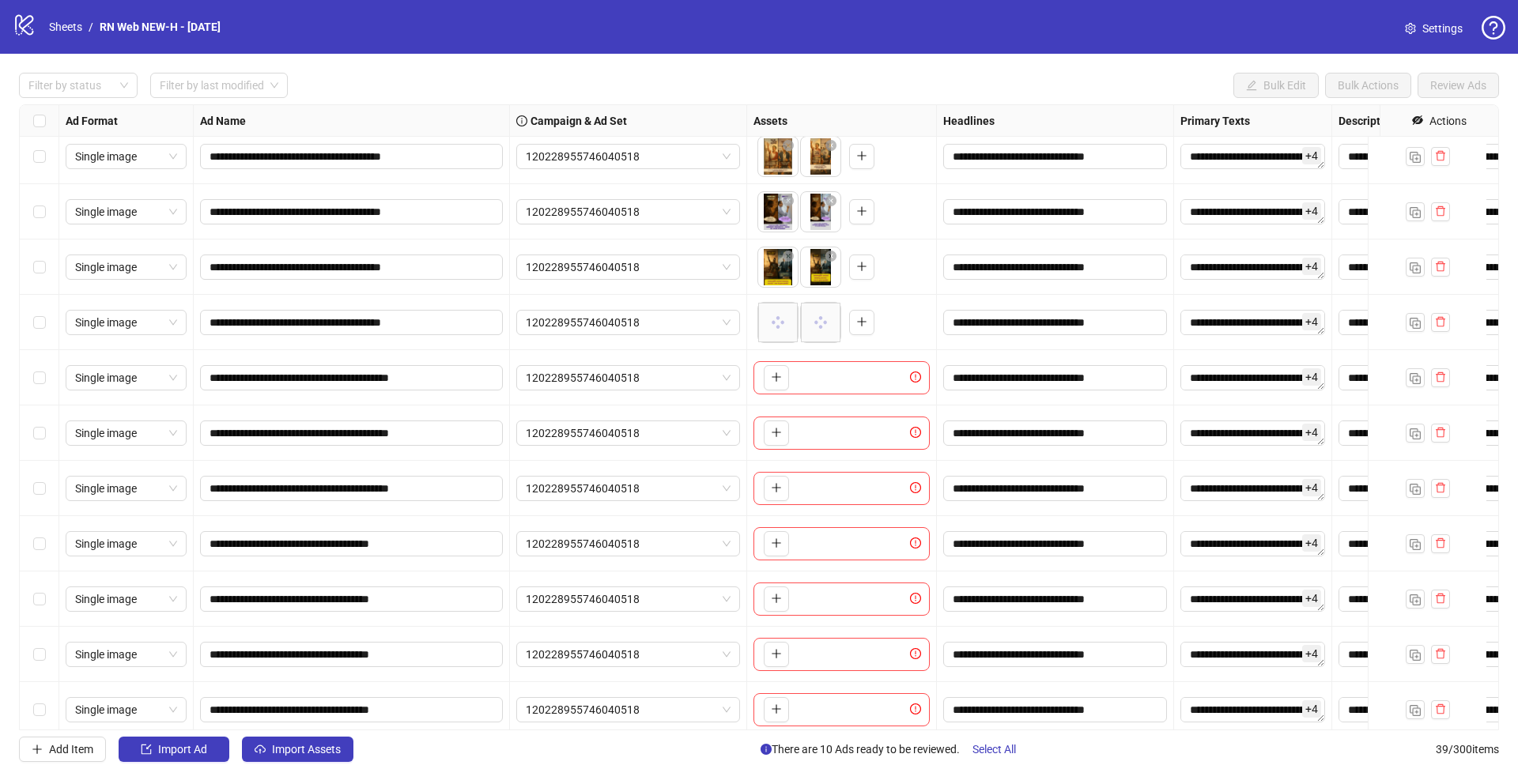 click on "**********" at bounding box center (352, 378) 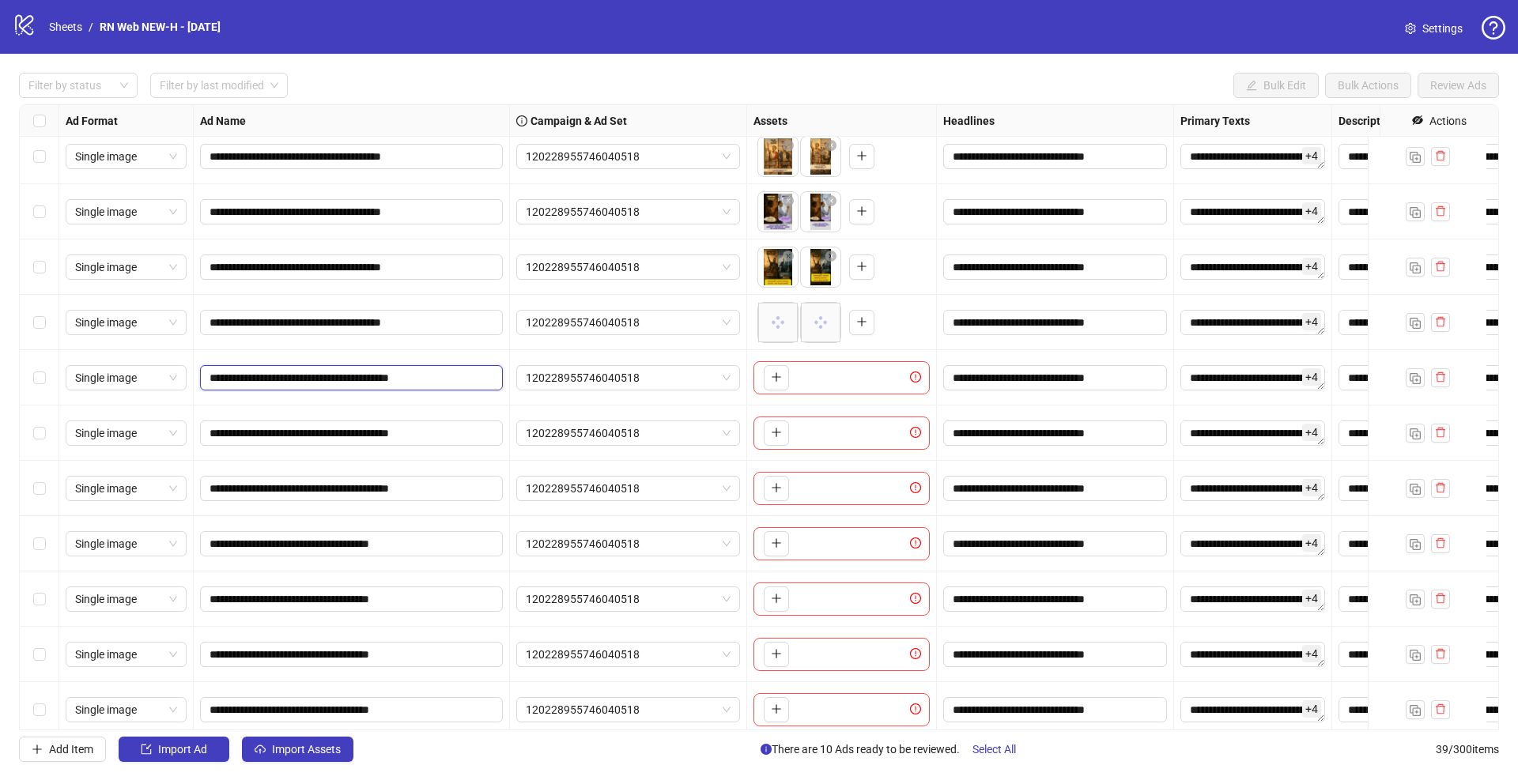 click on "**********" at bounding box center [349, 378] 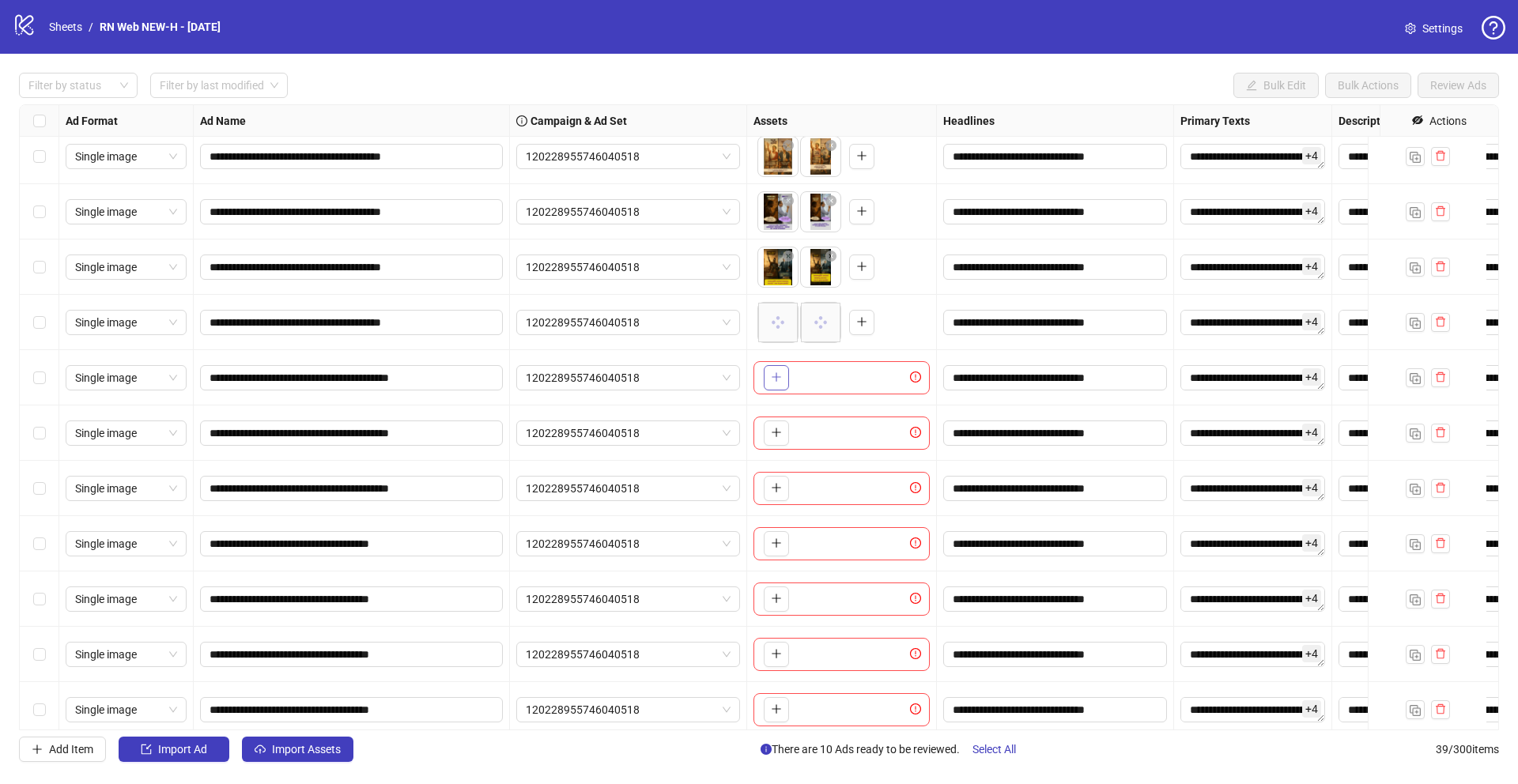 click at bounding box center [776, 377] 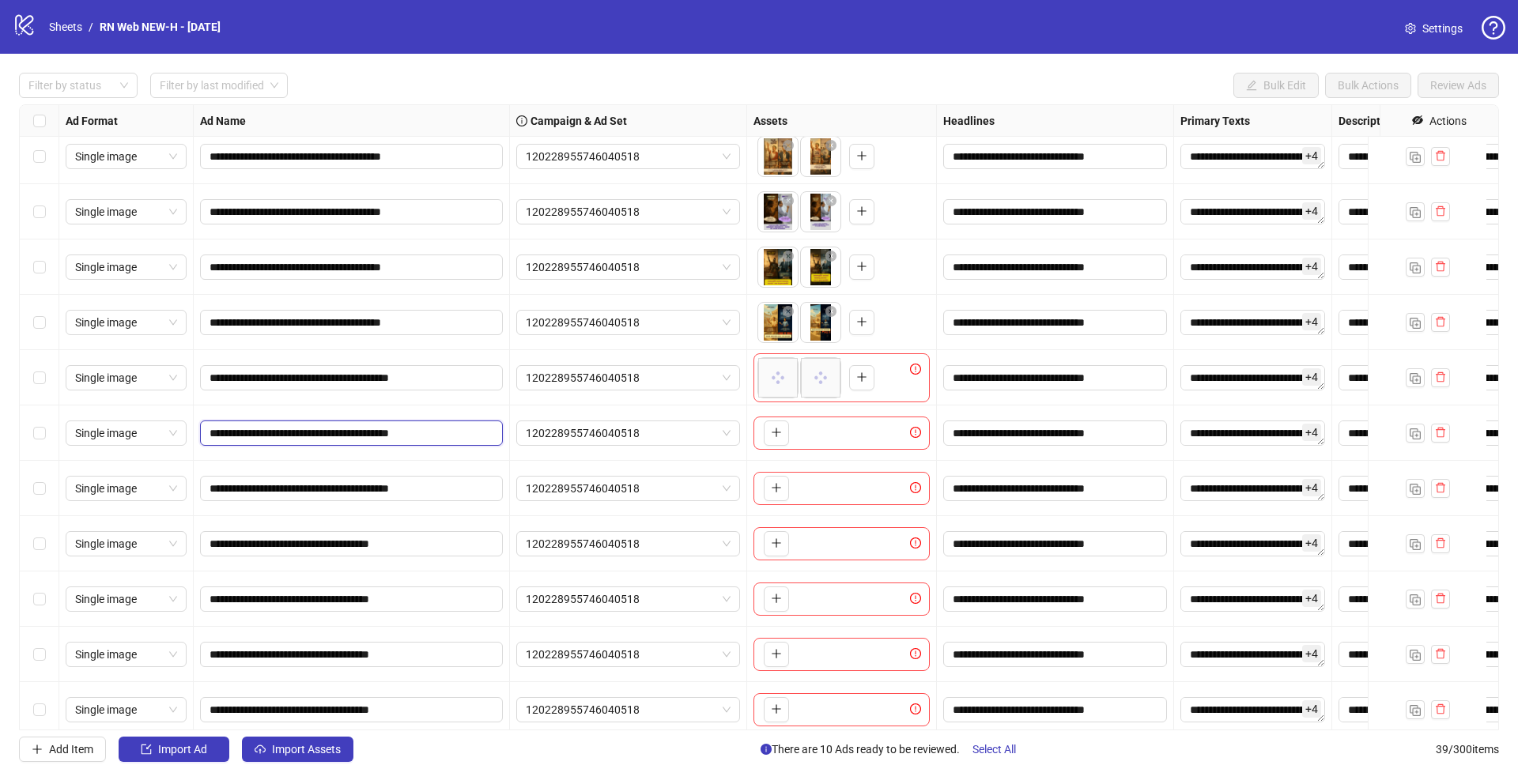 click on "**********" at bounding box center [349, 433] 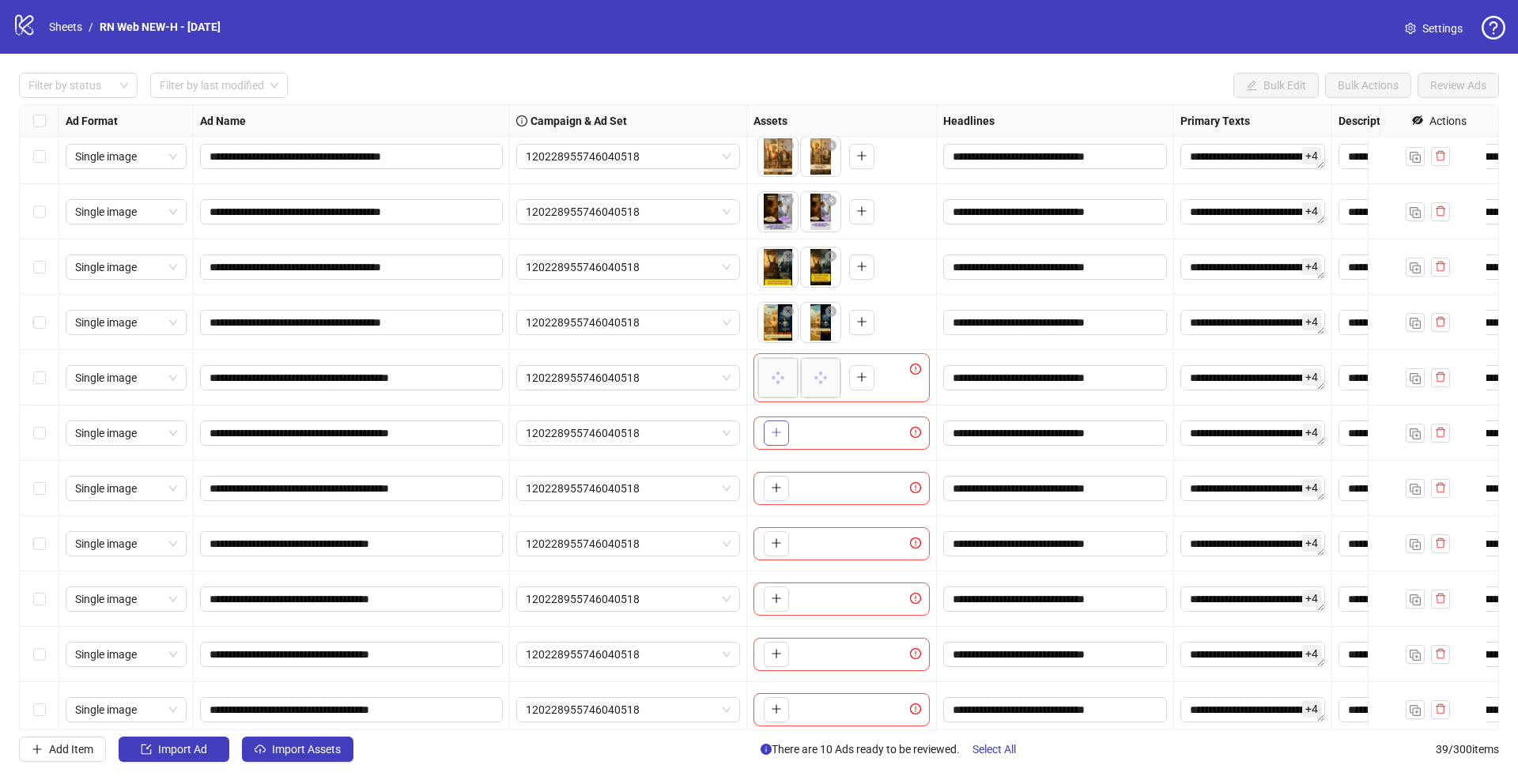 click 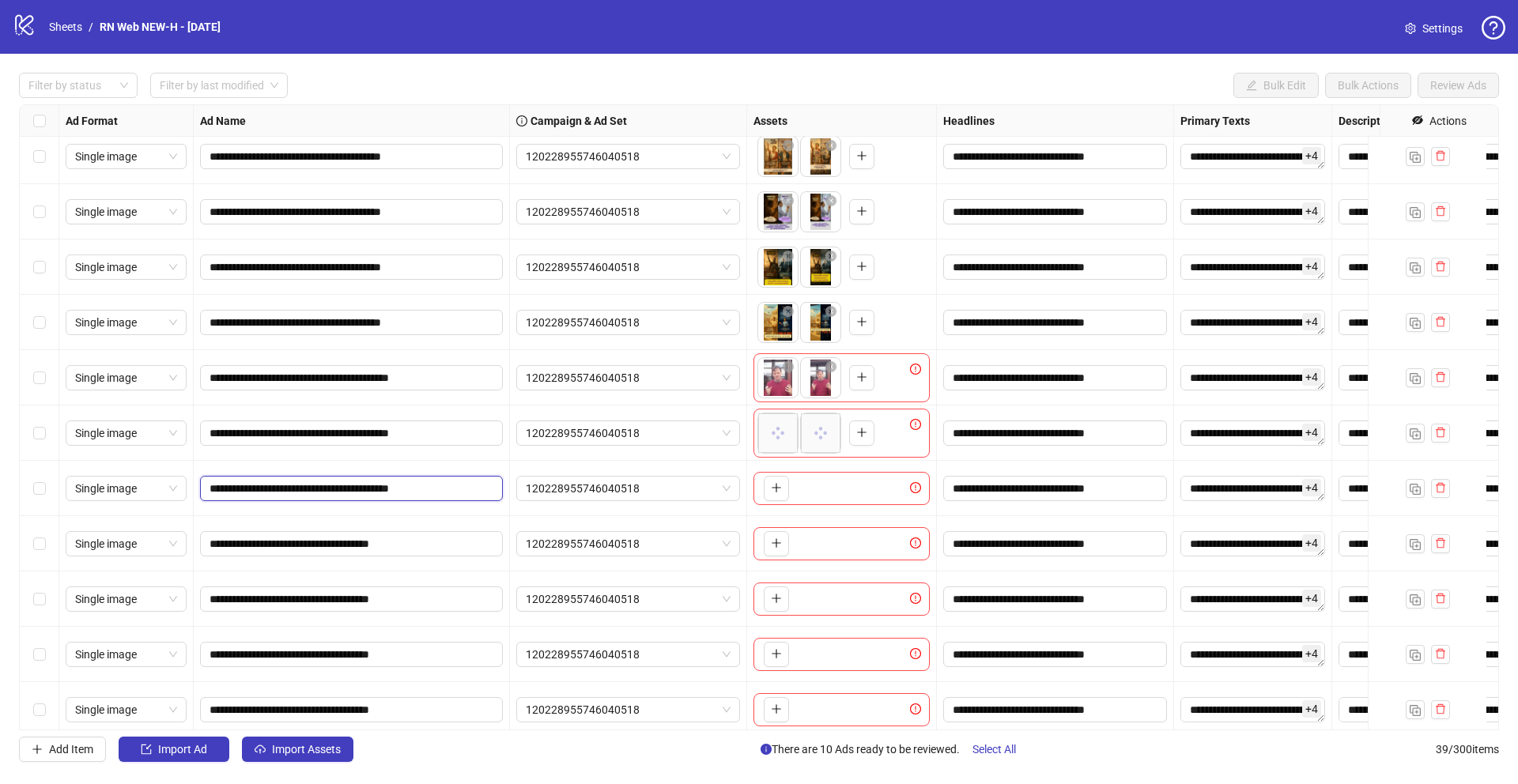 click on "**********" at bounding box center (349, 488) 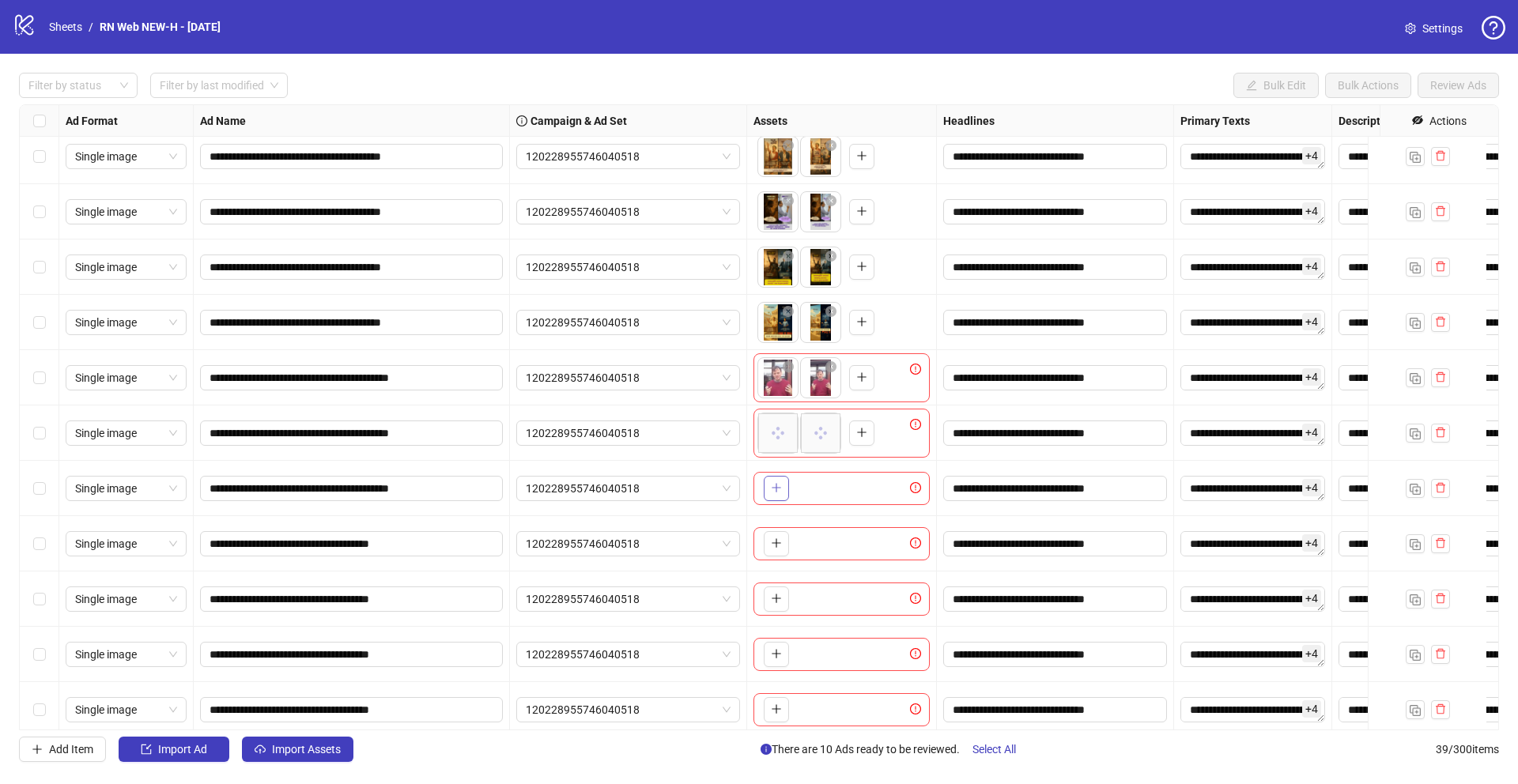 click at bounding box center (776, 488) 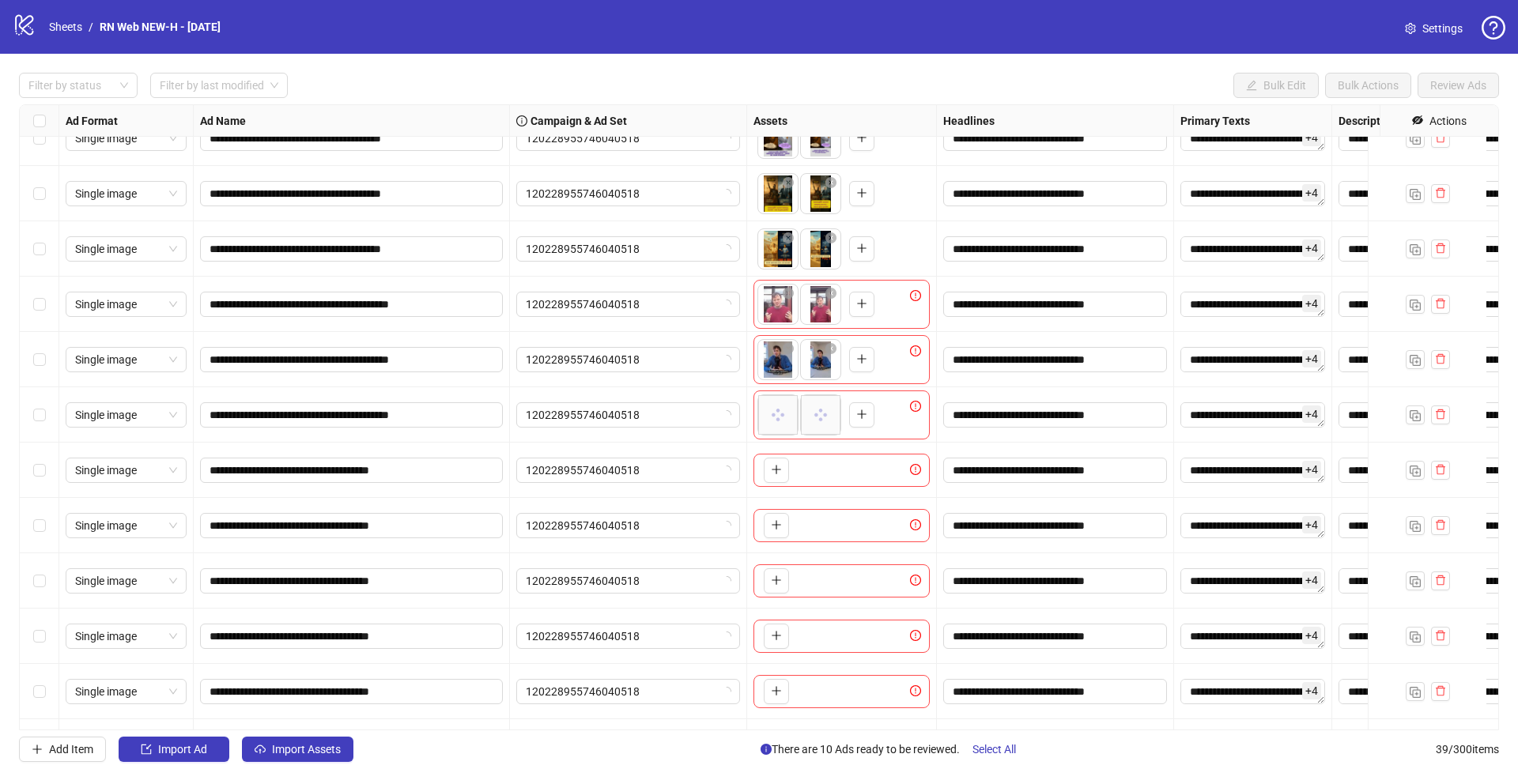 scroll, scrollTop: 1024, scrollLeft: 0, axis: vertical 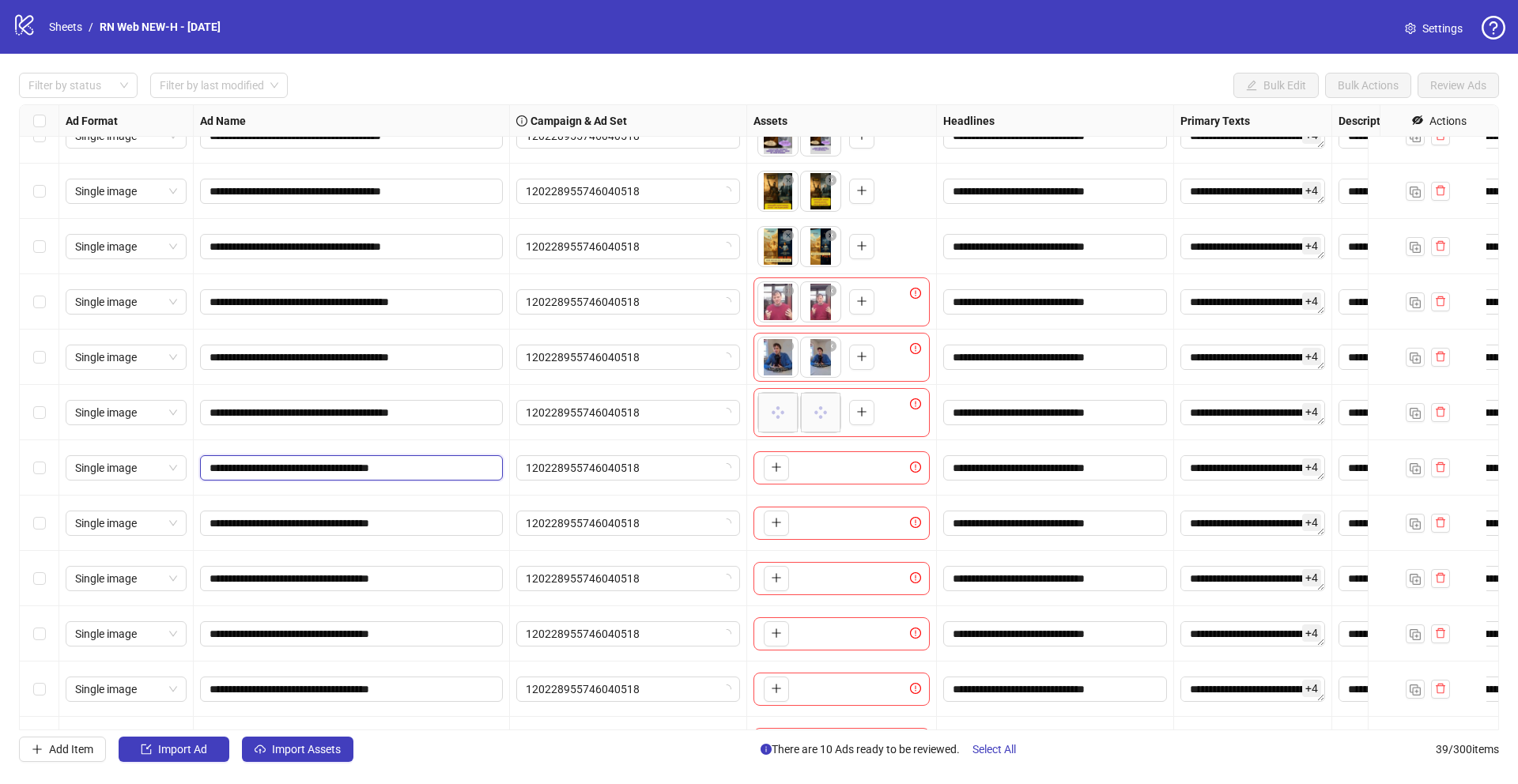 click on "**********" at bounding box center (349, 468) 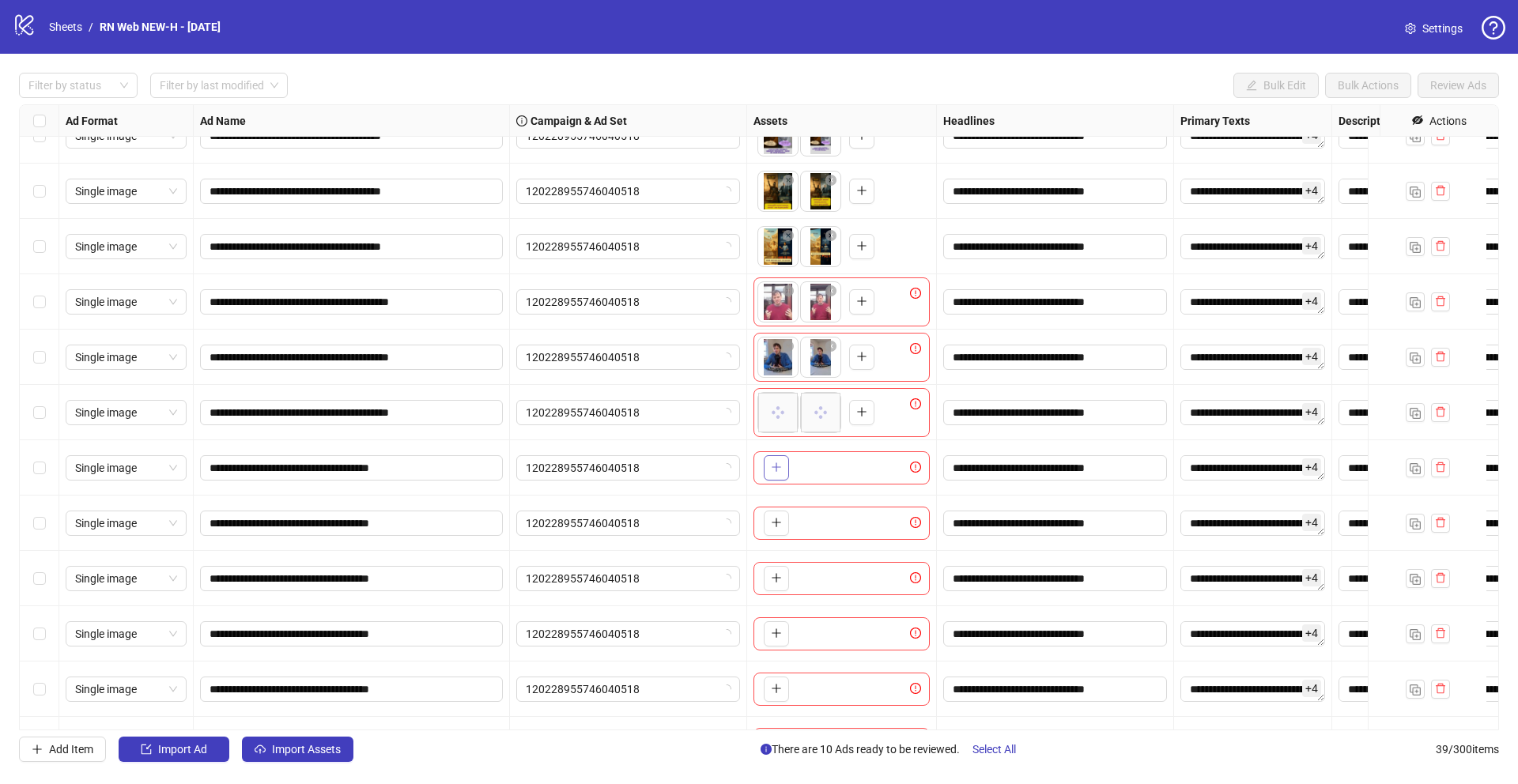 click 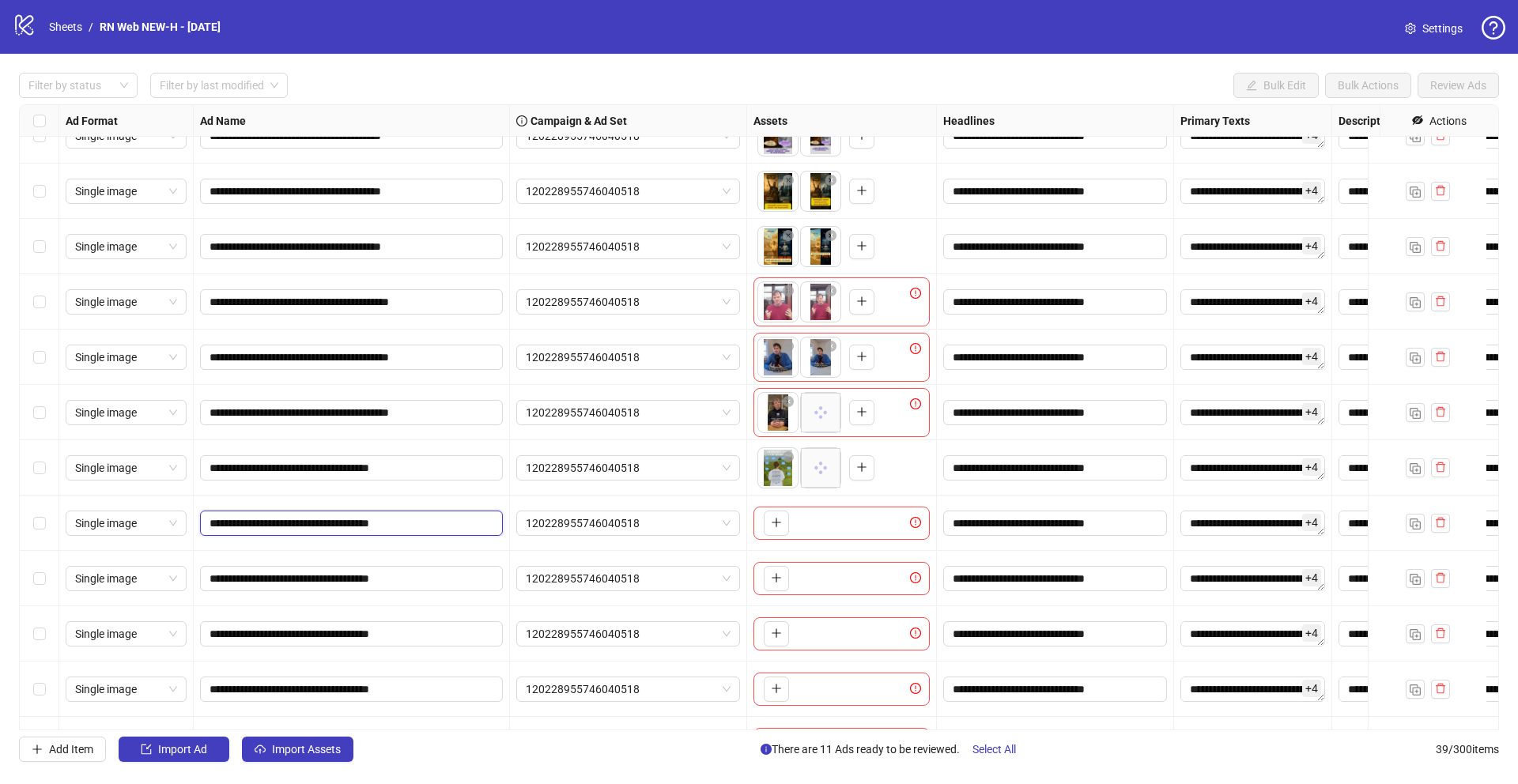click on "**********" at bounding box center (349, 523) 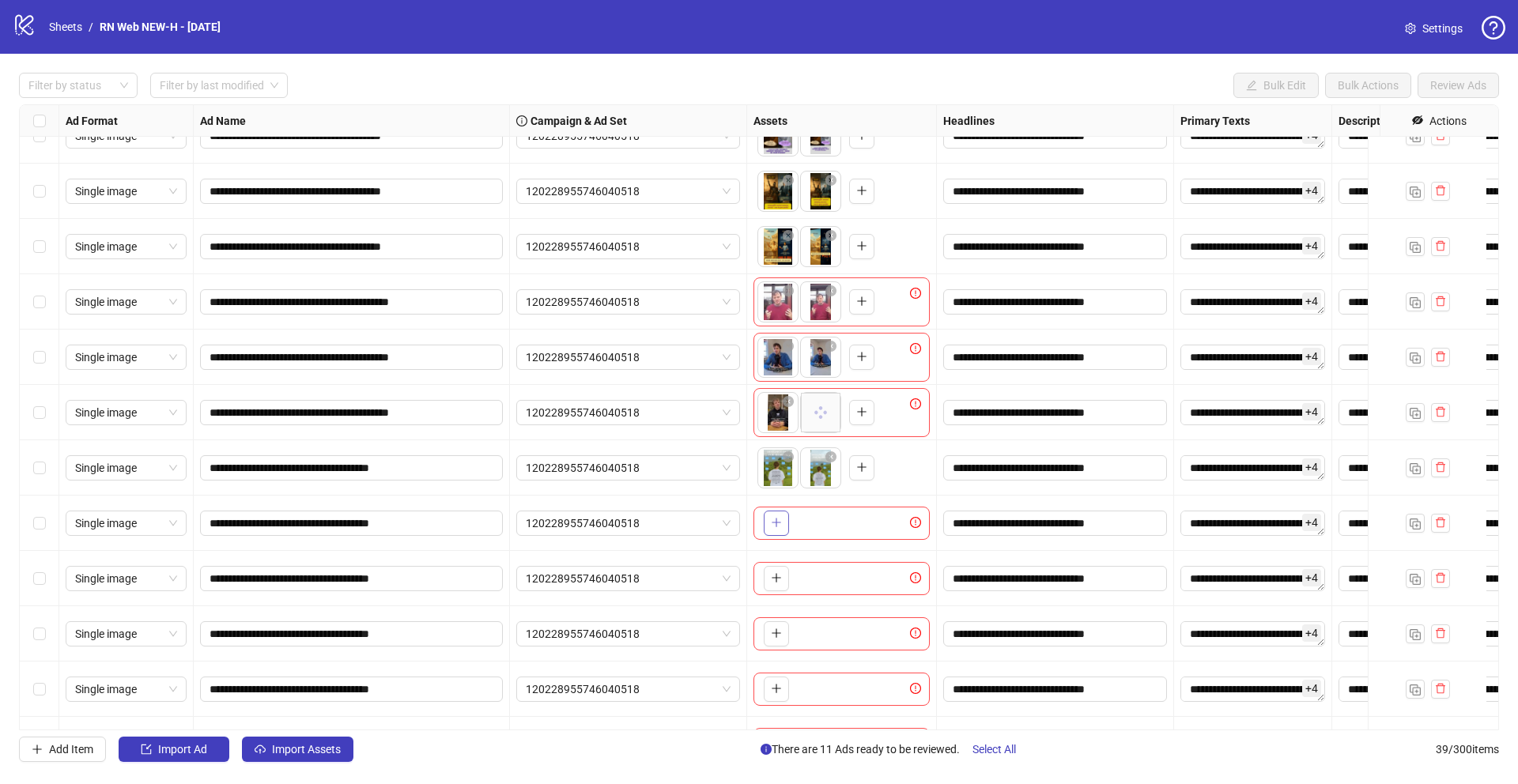 click 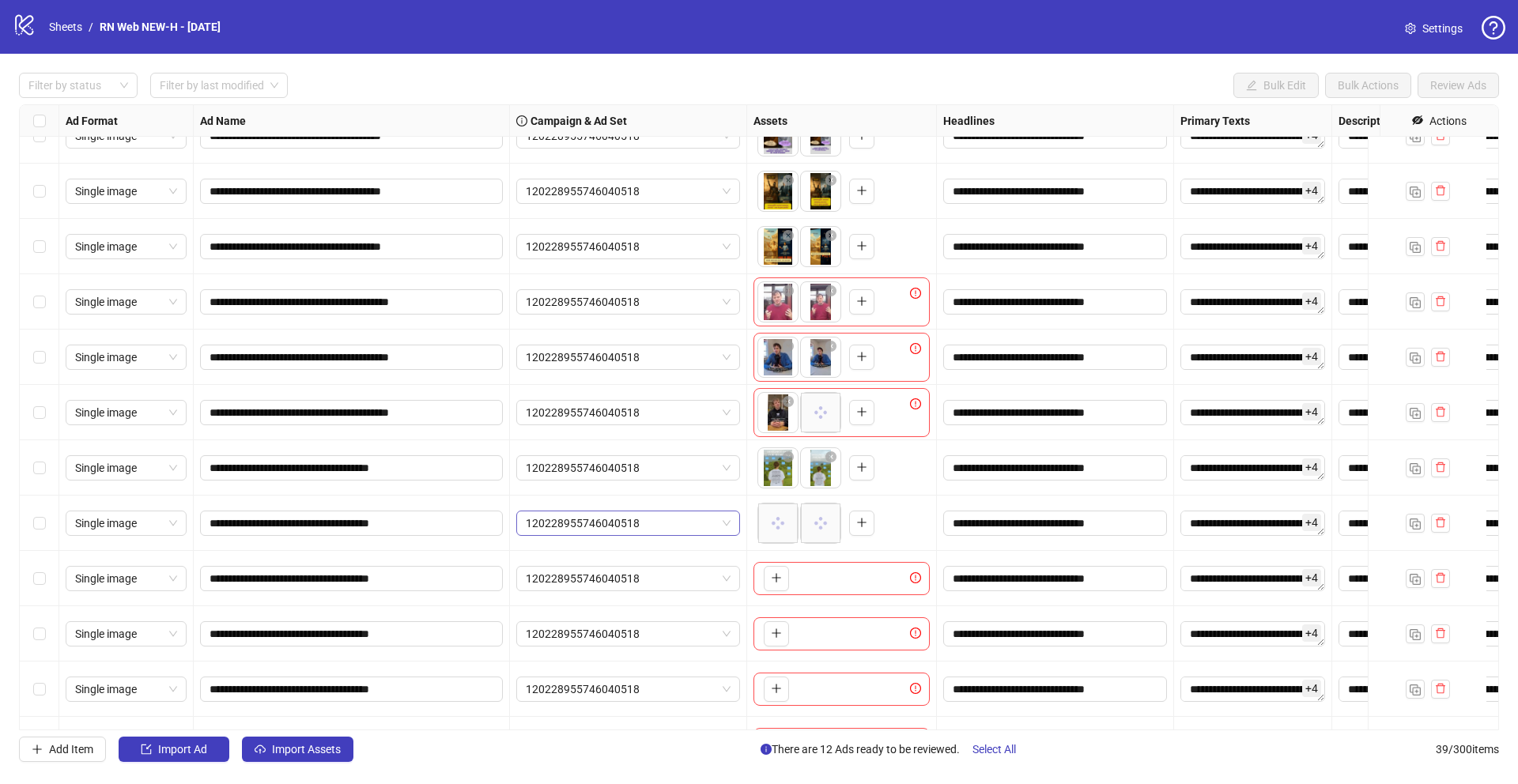 scroll, scrollTop: 1061, scrollLeft: 0, axis: vertical 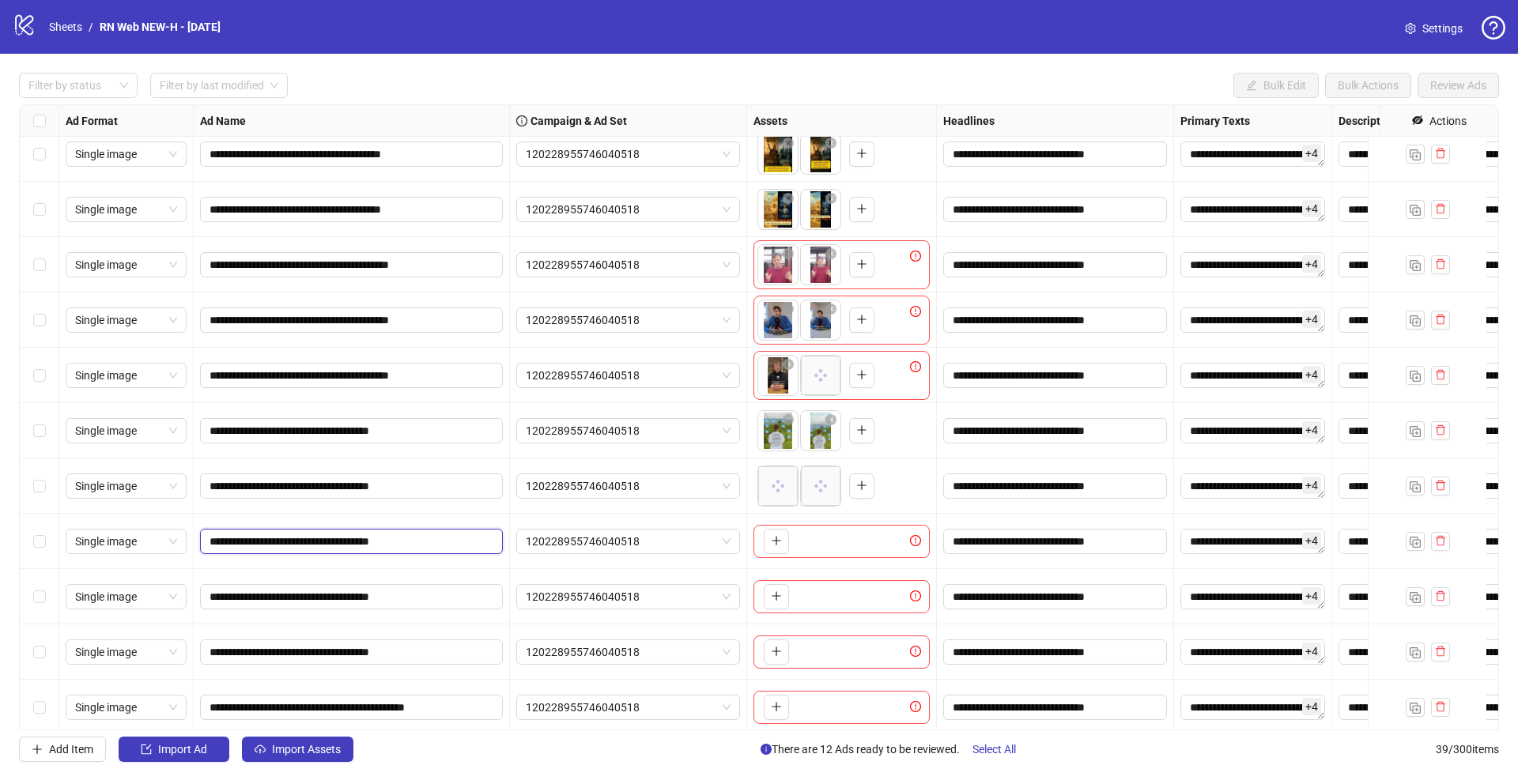 click on "**********" at bounding box center (349, 541) 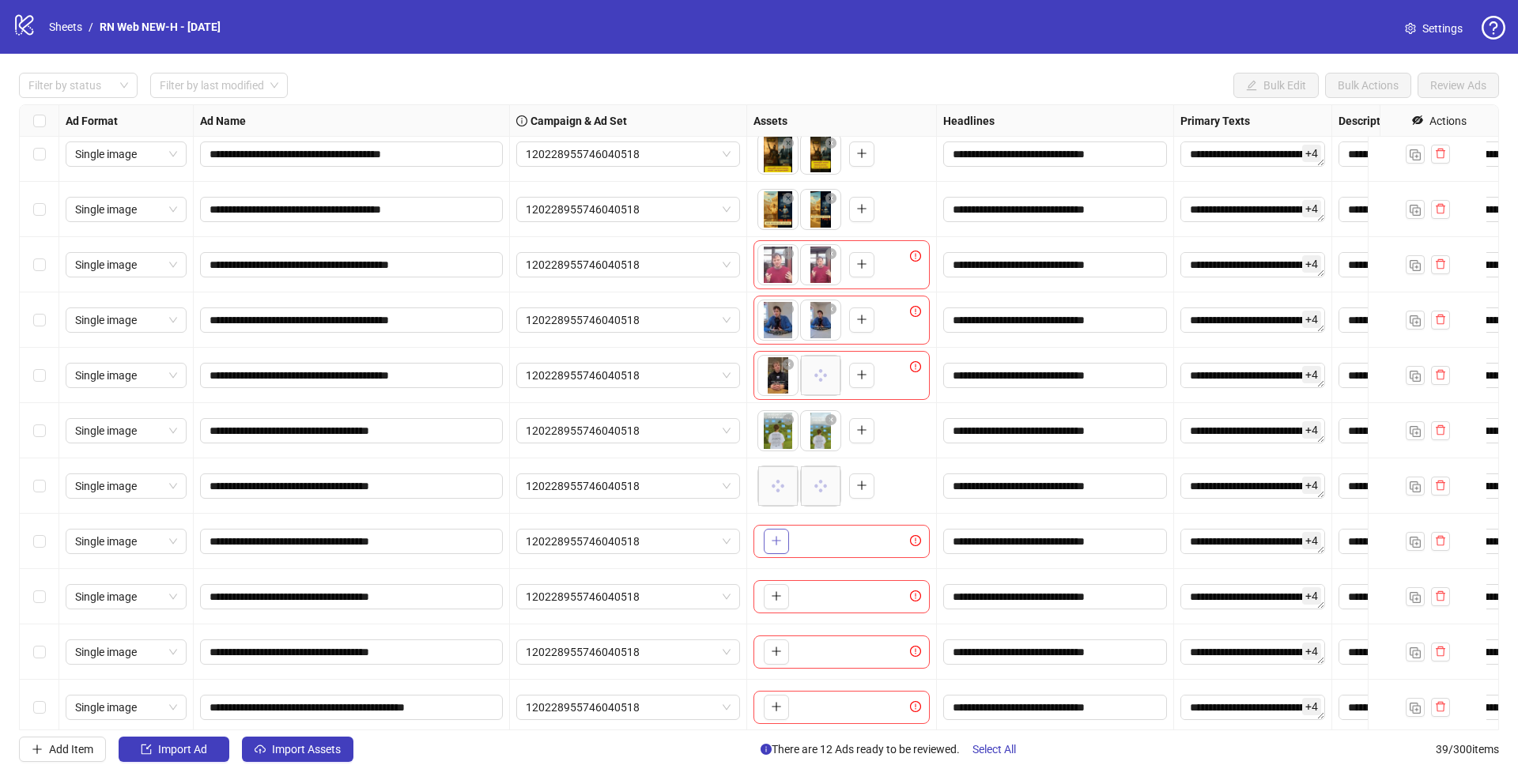 click at bounding box center (776, 541) 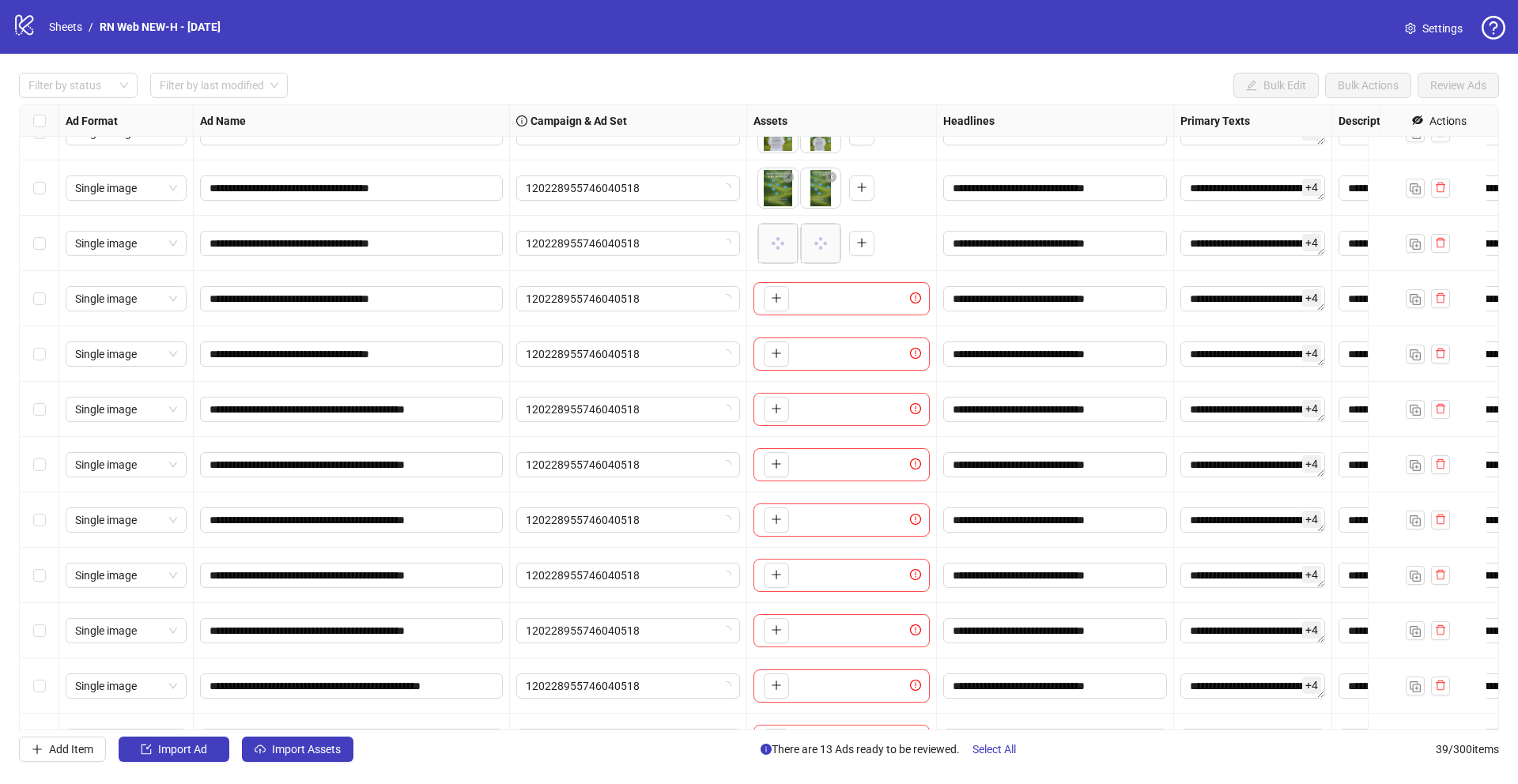 scroll, scrollTop: 1356, scrollLeft: 0, axis: vertical 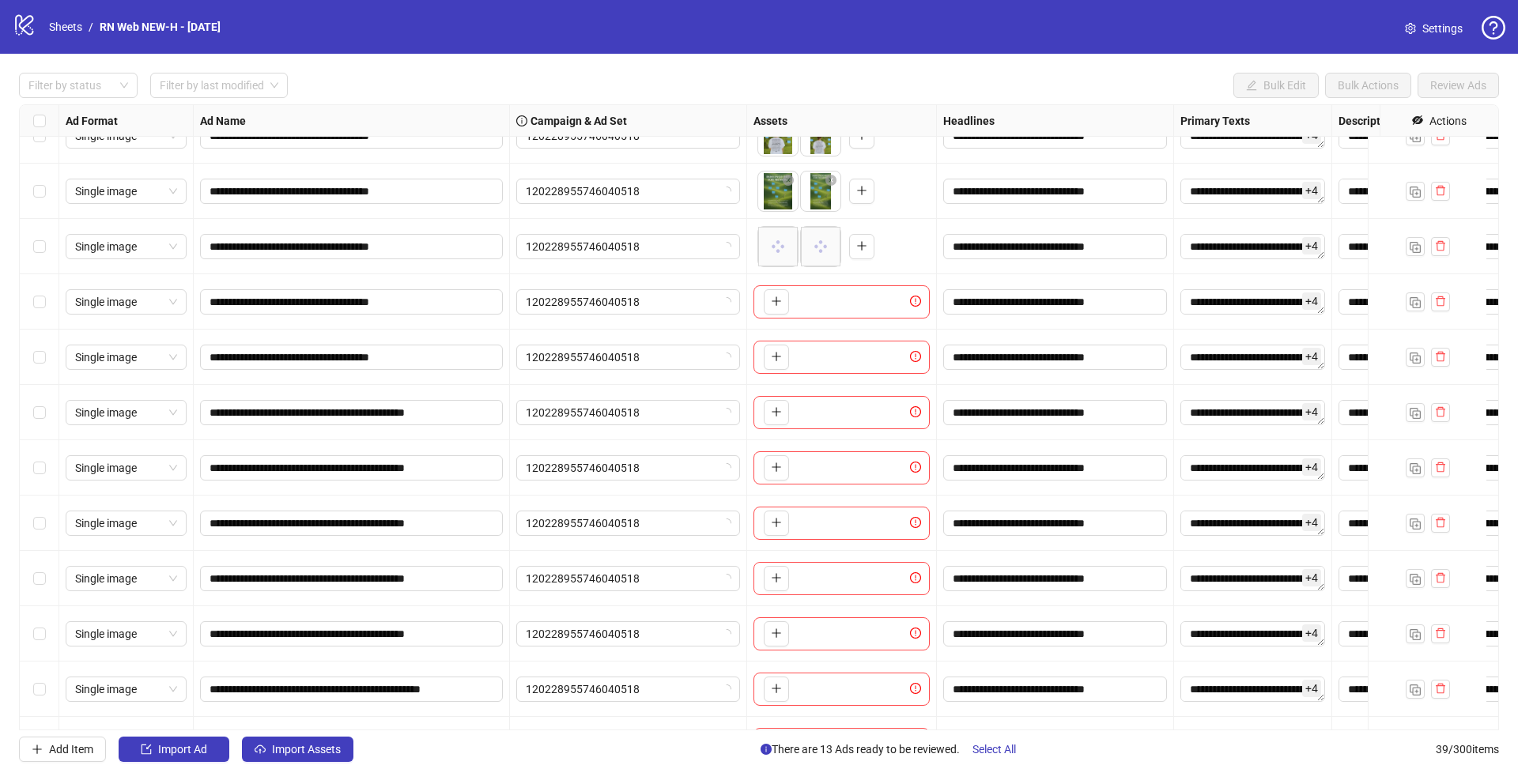 click on "**********" at bounding box center (759, 417) 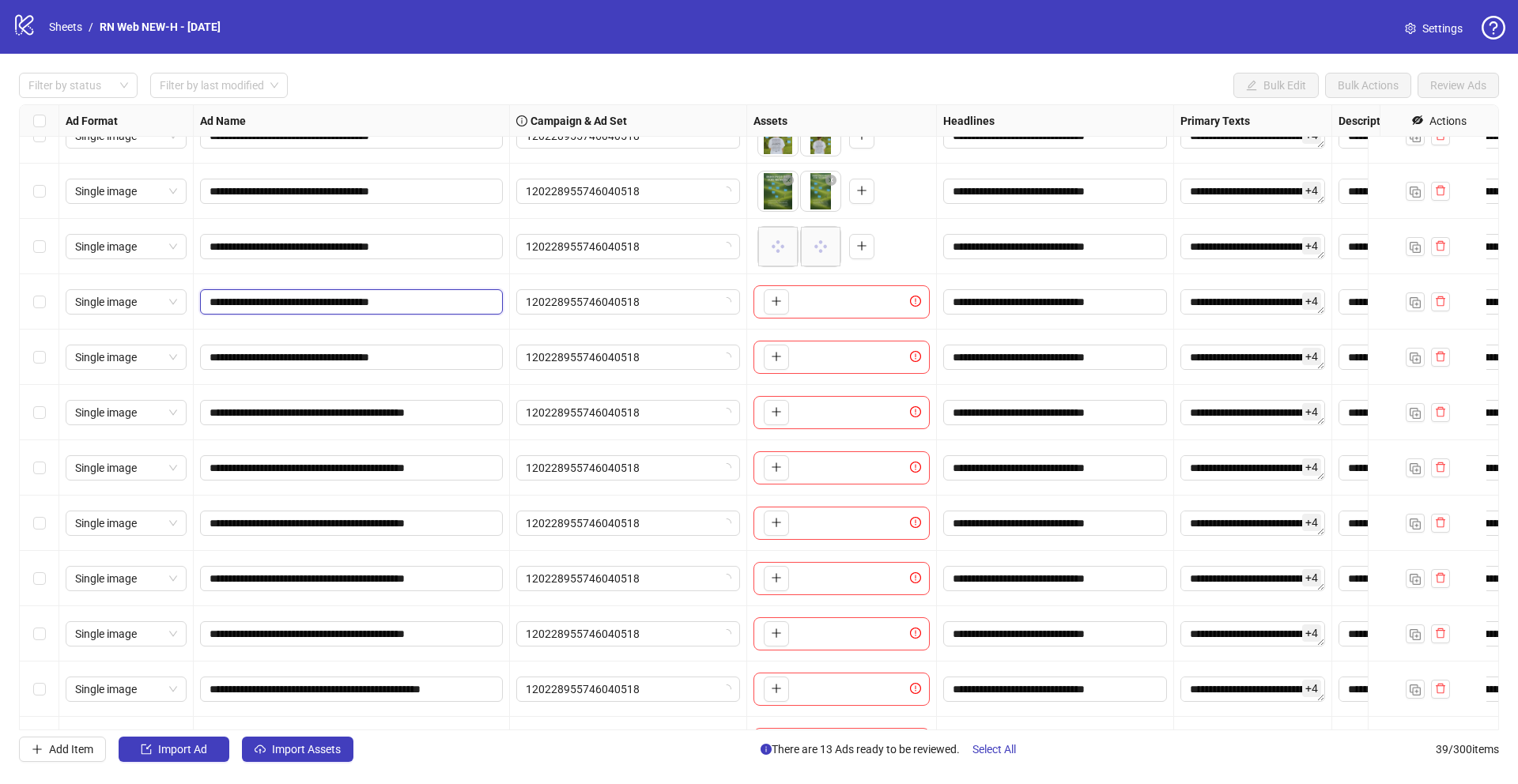 click on "**********" at bounding box center [349, 302] 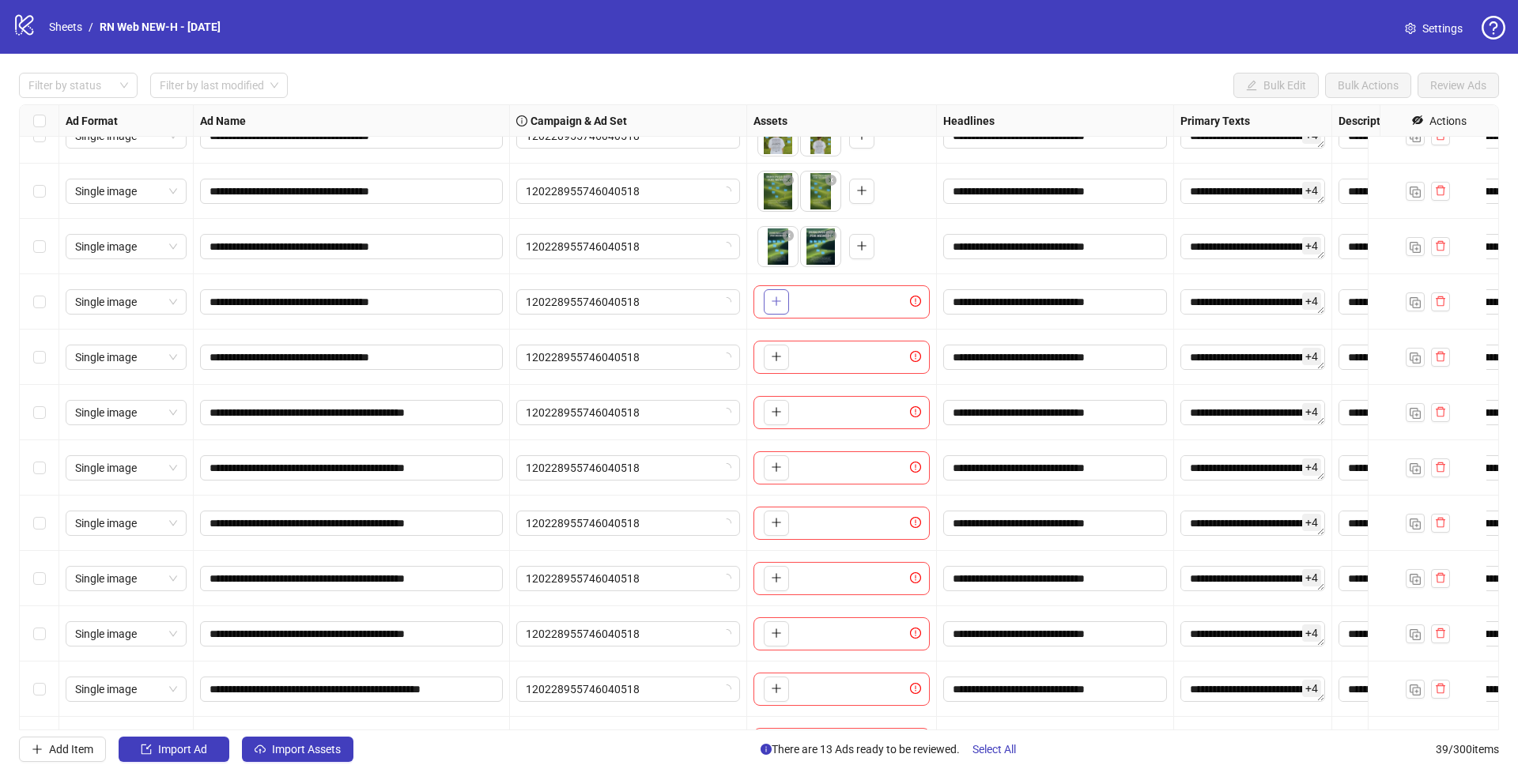 click at bounding box center [776, 302] 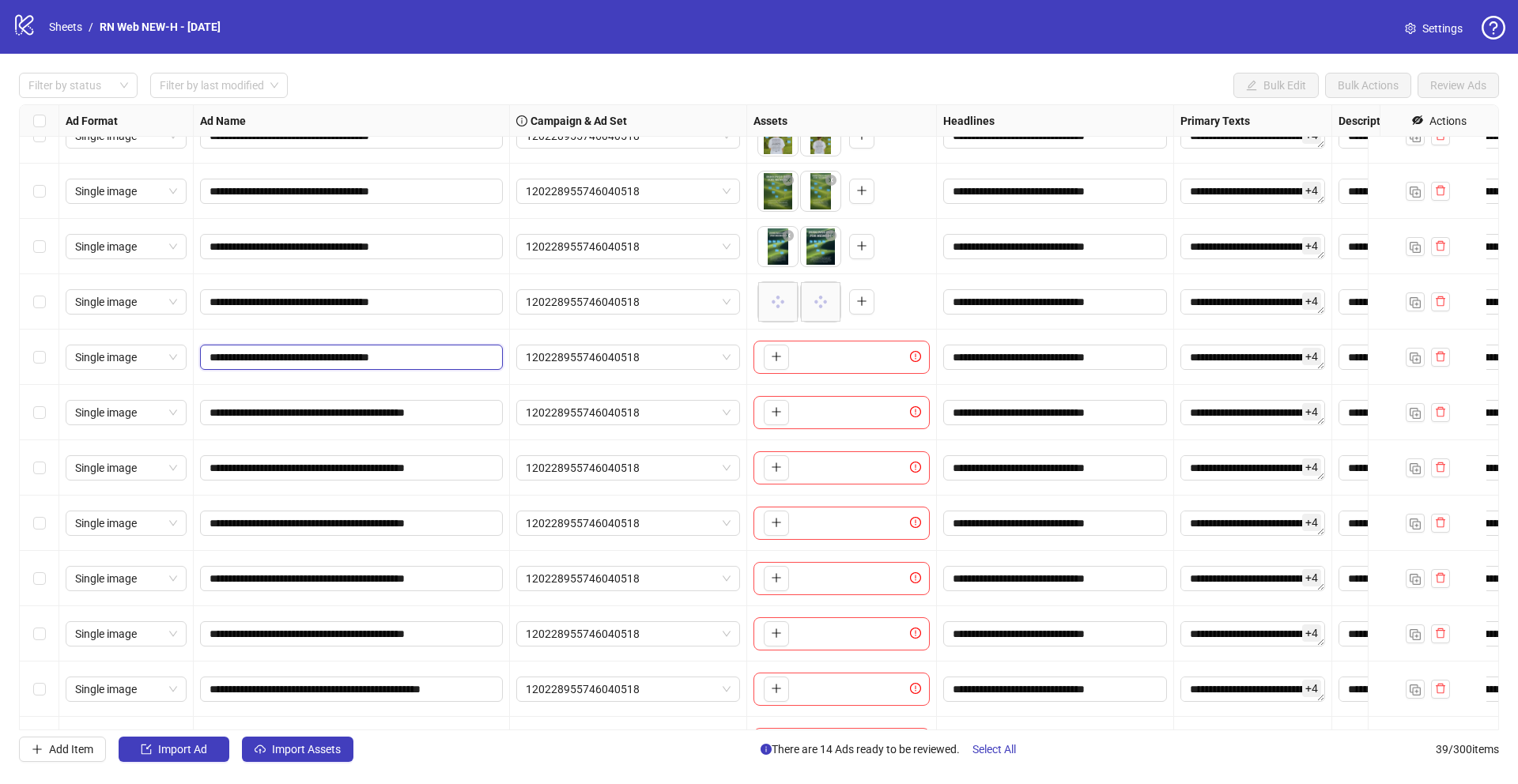 click on "**********" at bounding box center (349, 357) 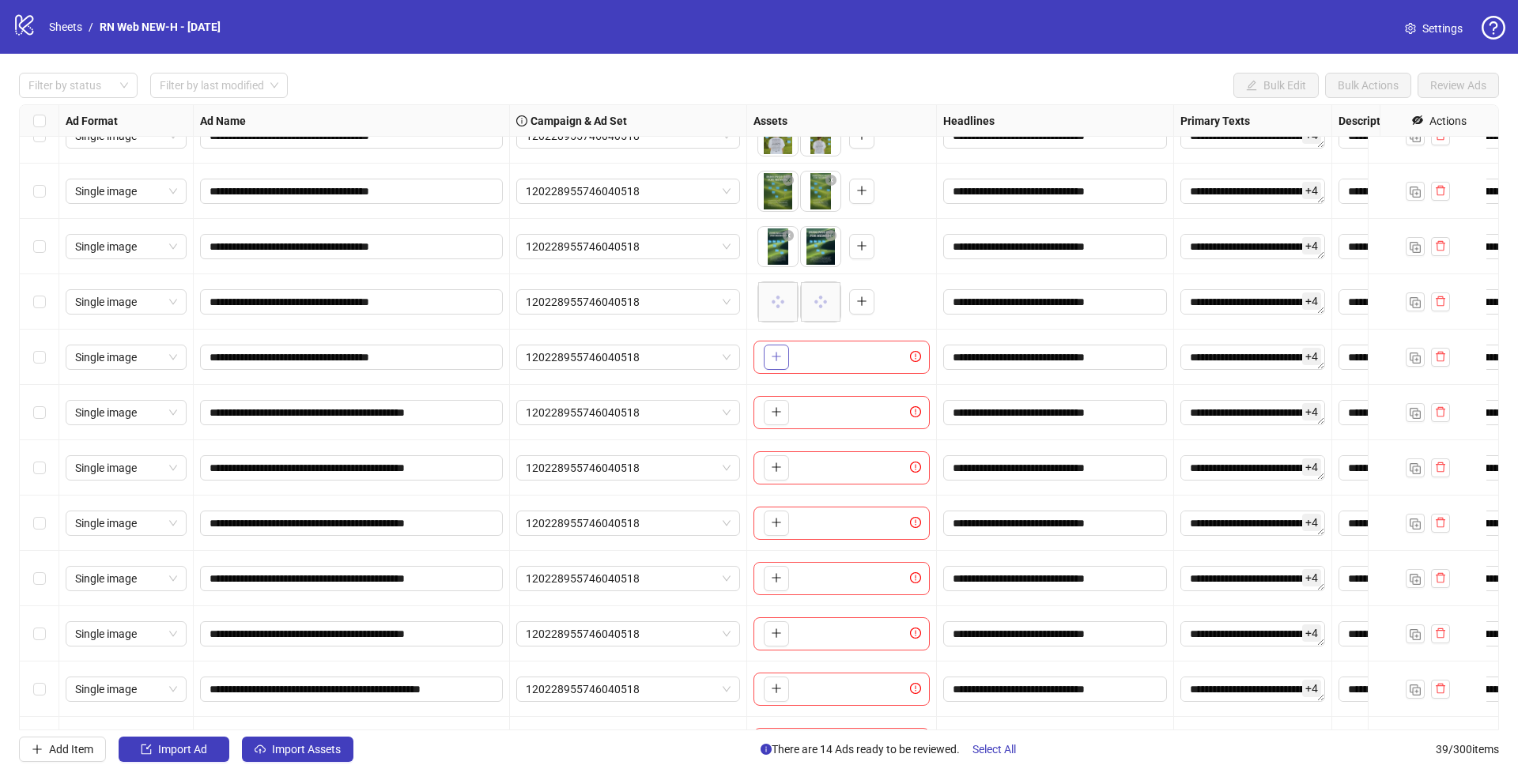 click at bounding box center (776, 357) 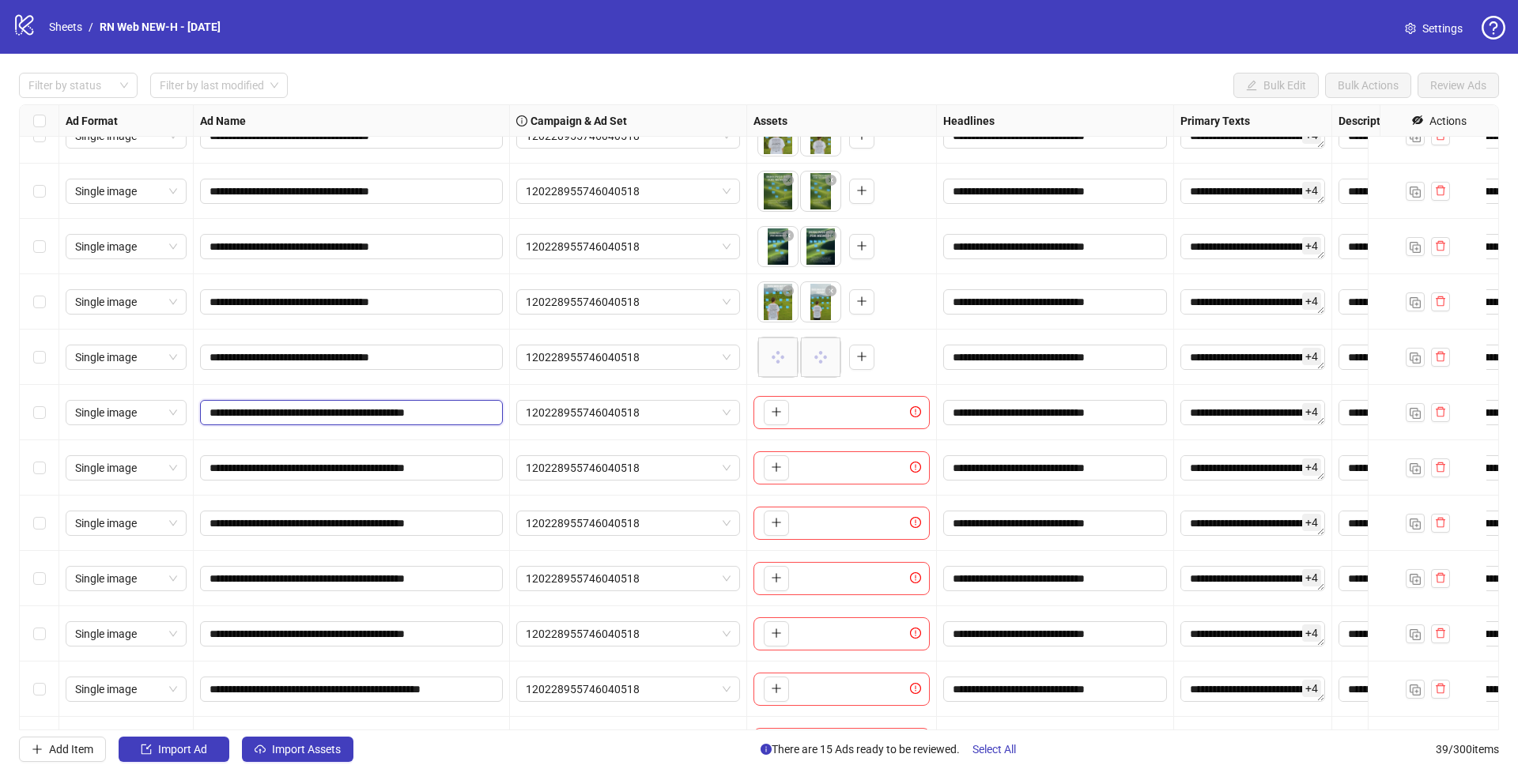 click on "**********" at bounding box center [349, 413] 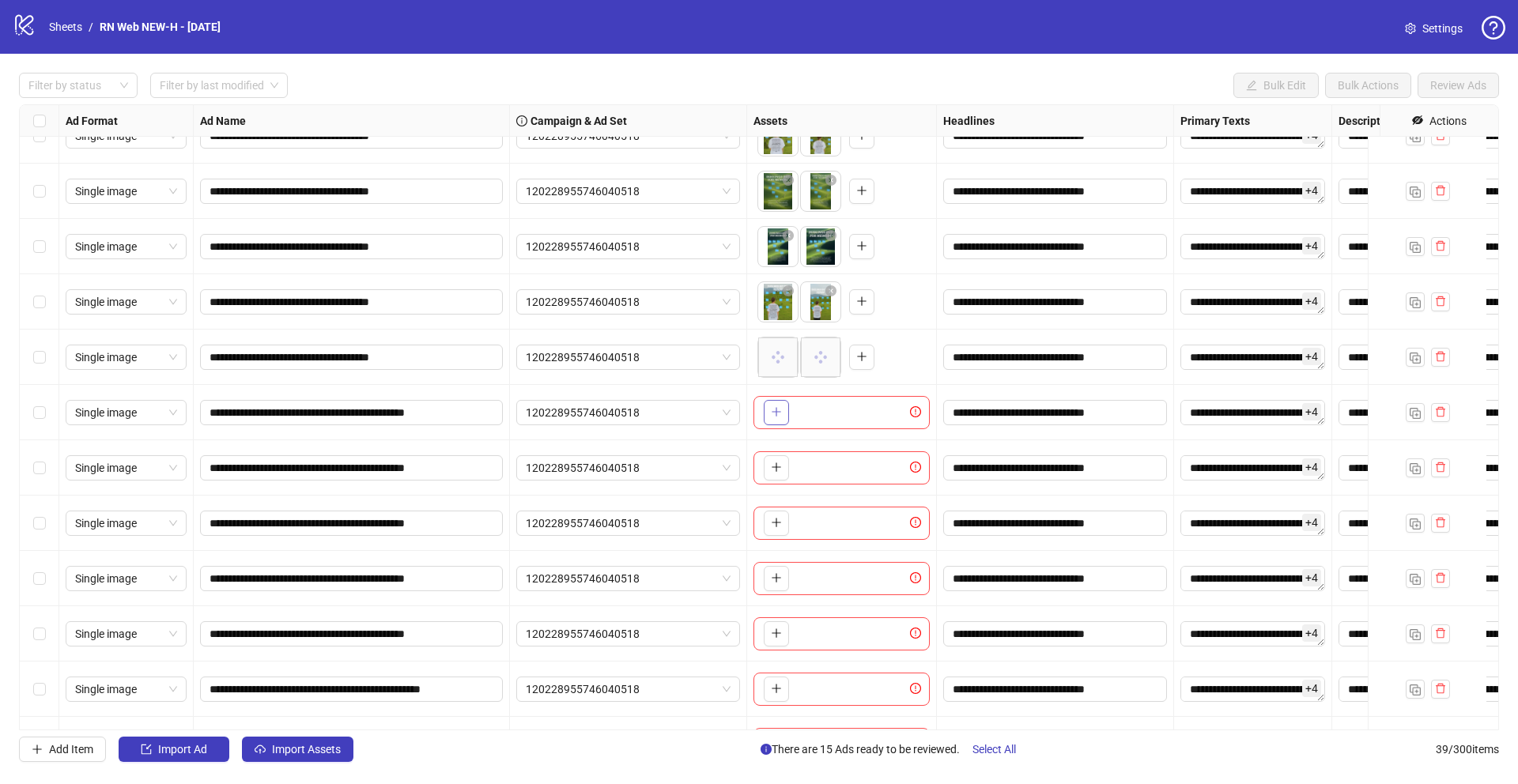 click at bounding box center (776, 413) 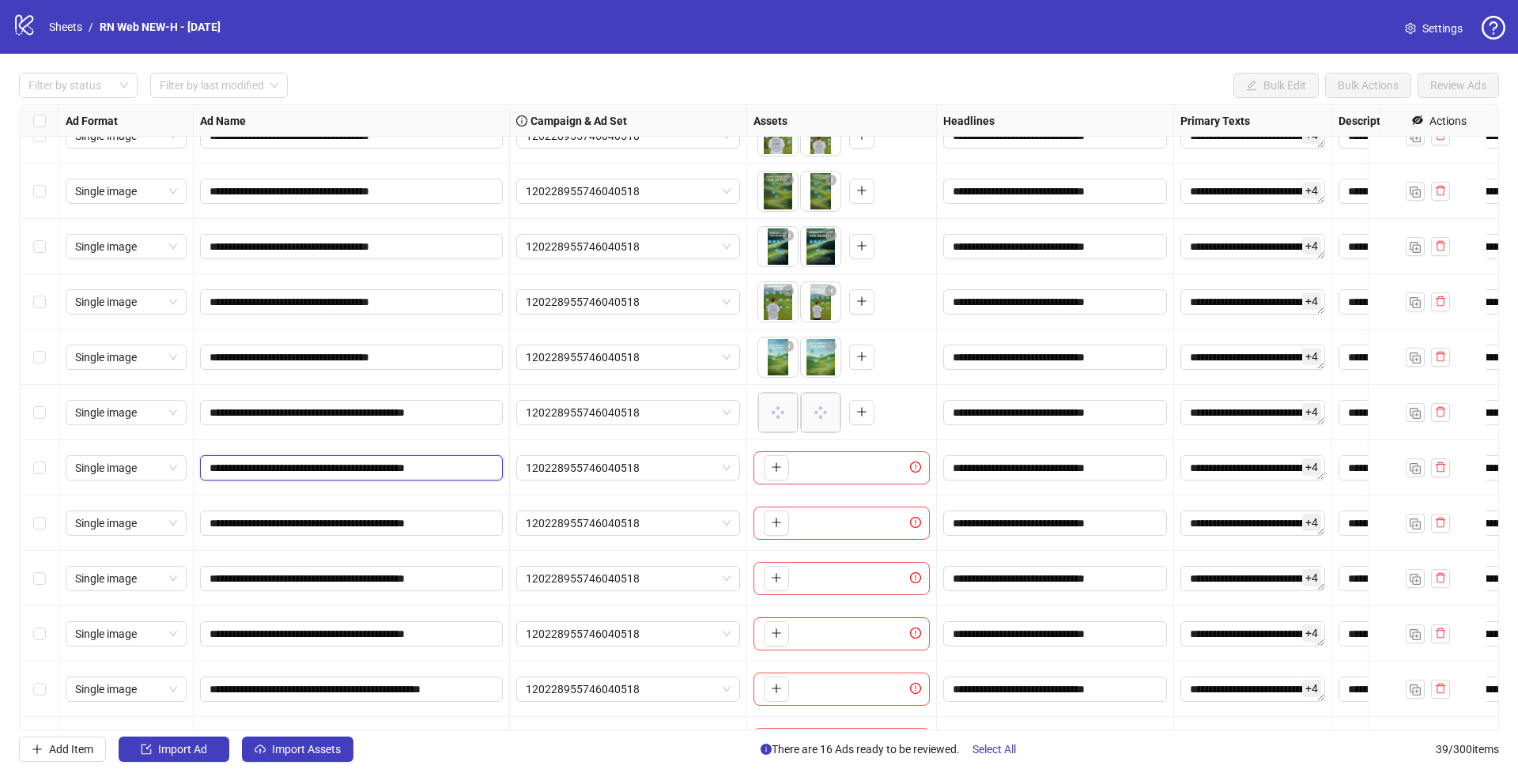 click on "**********" at bounding box center [349, 468] 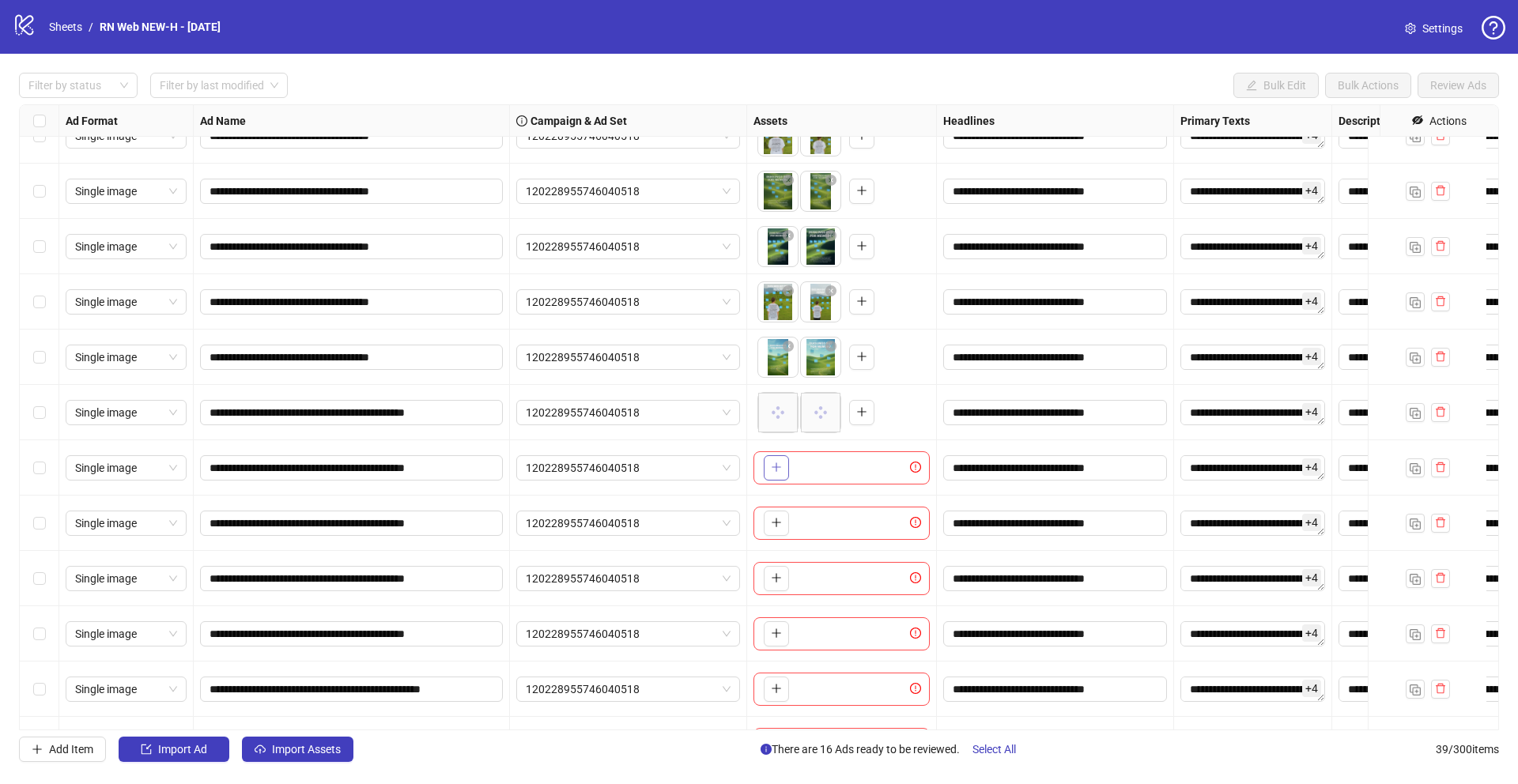 click at bounding box center [776, 468] 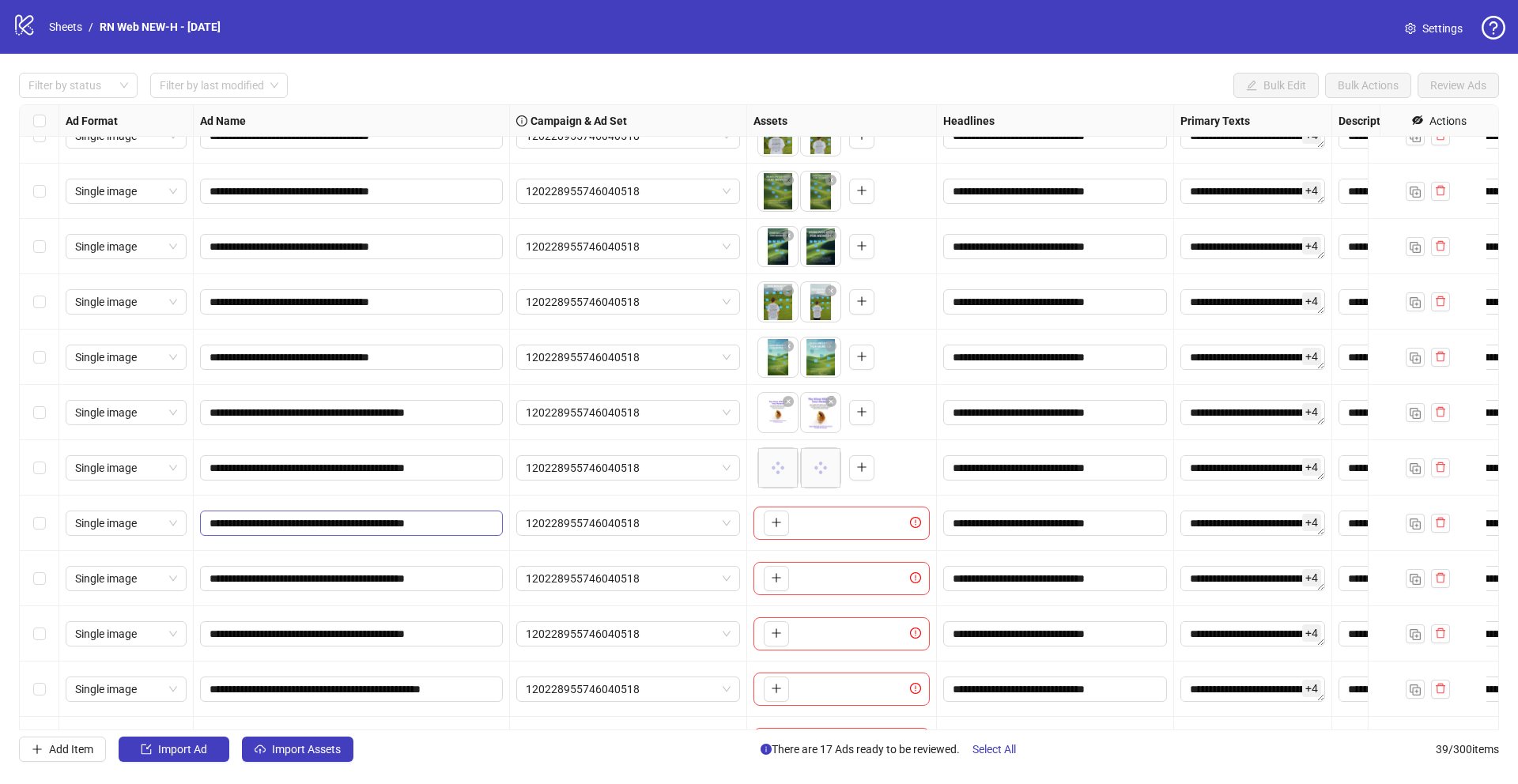 click on "**********" at bounding box center (351, 523) 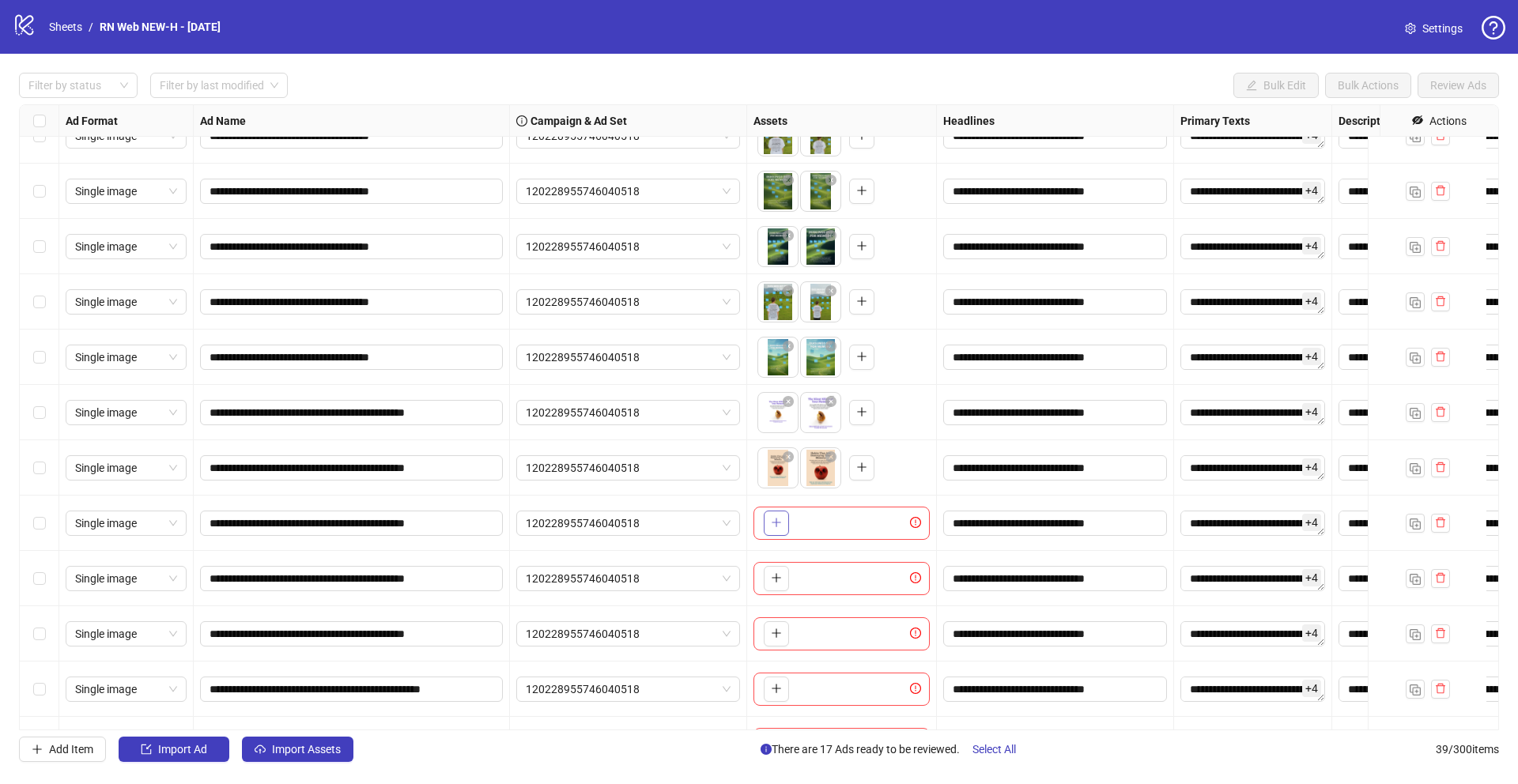 click at bounding box center (776, 523) 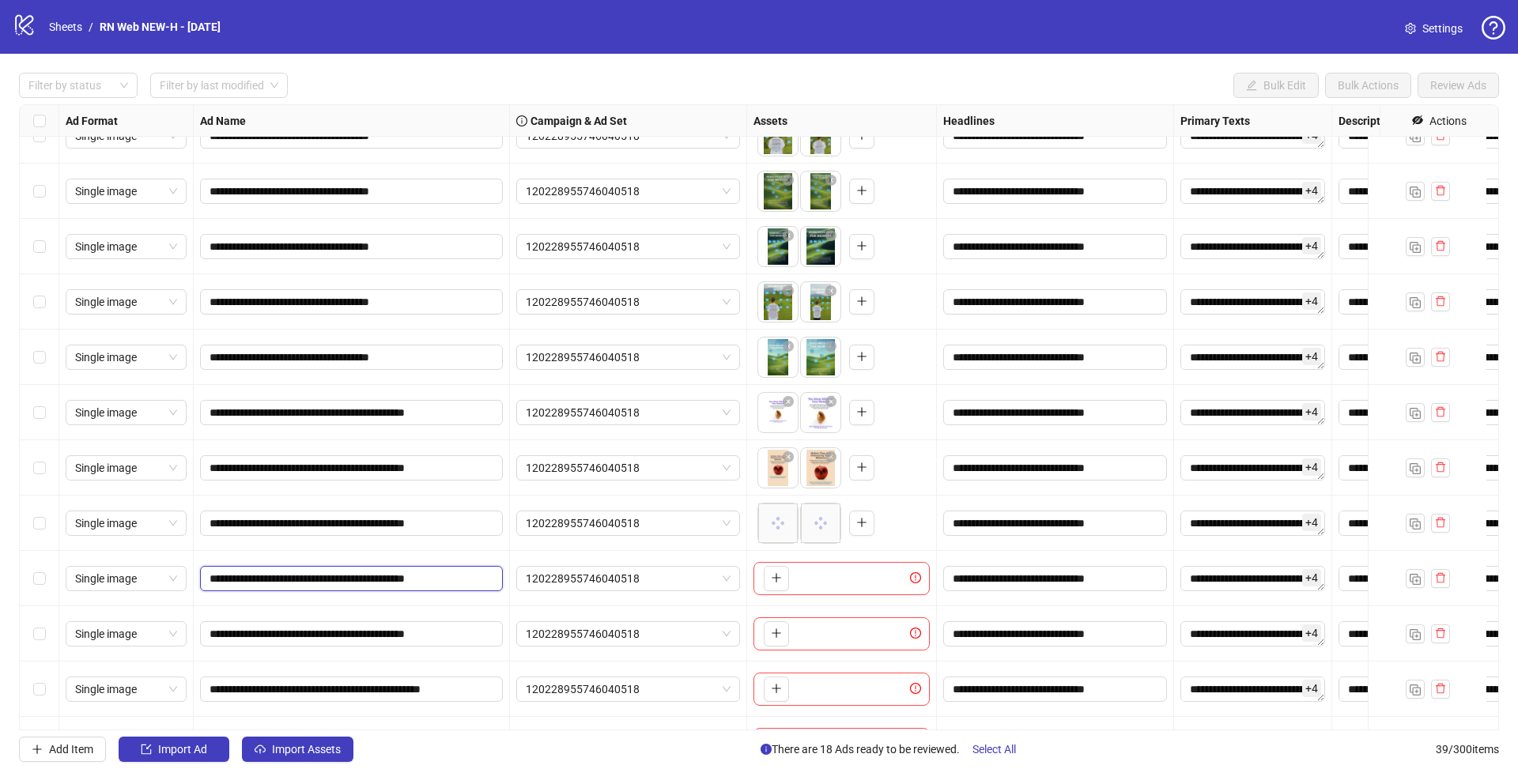 click on "**********" at bounding box center (349, 579) 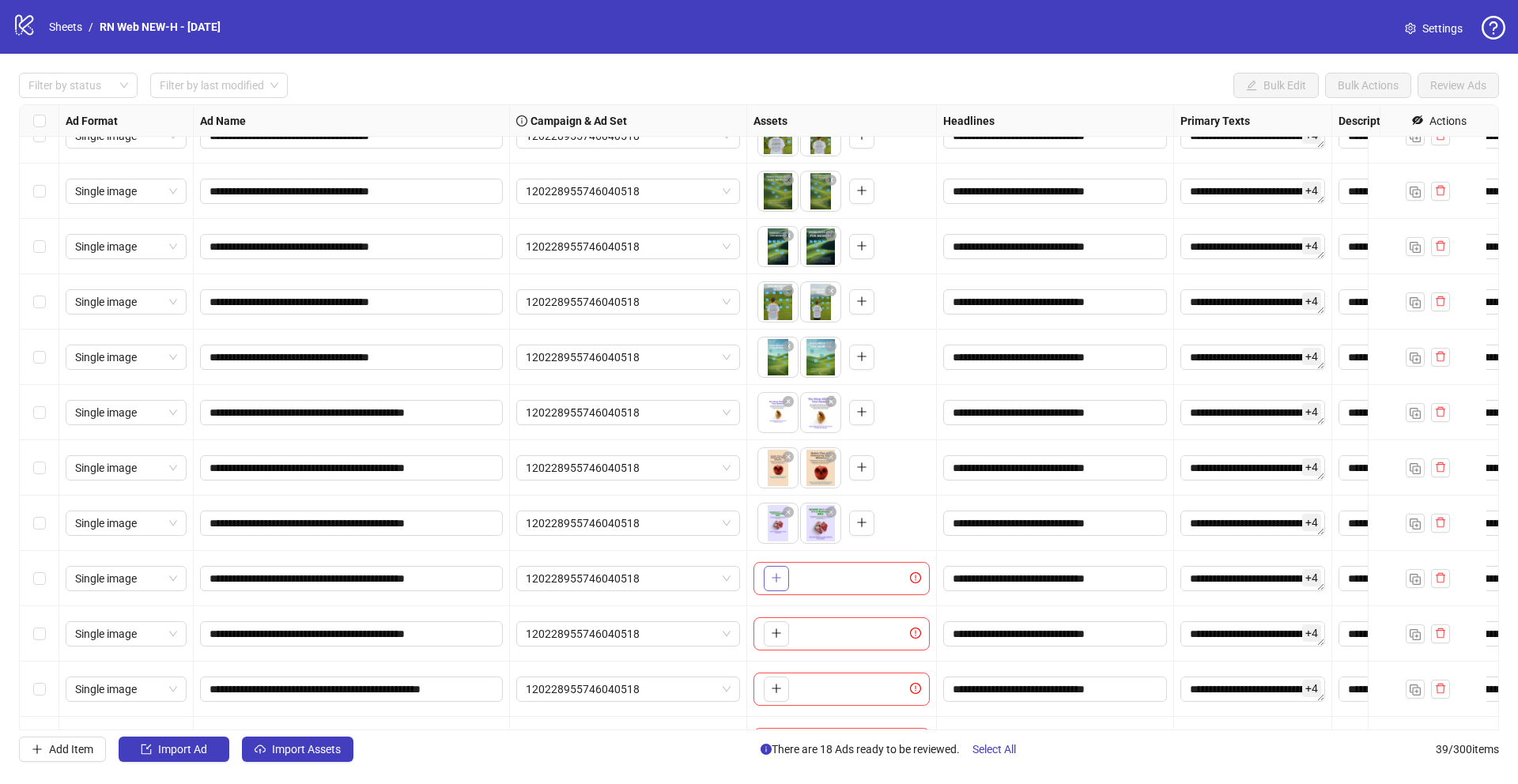 click at bounding box center (776, 579) 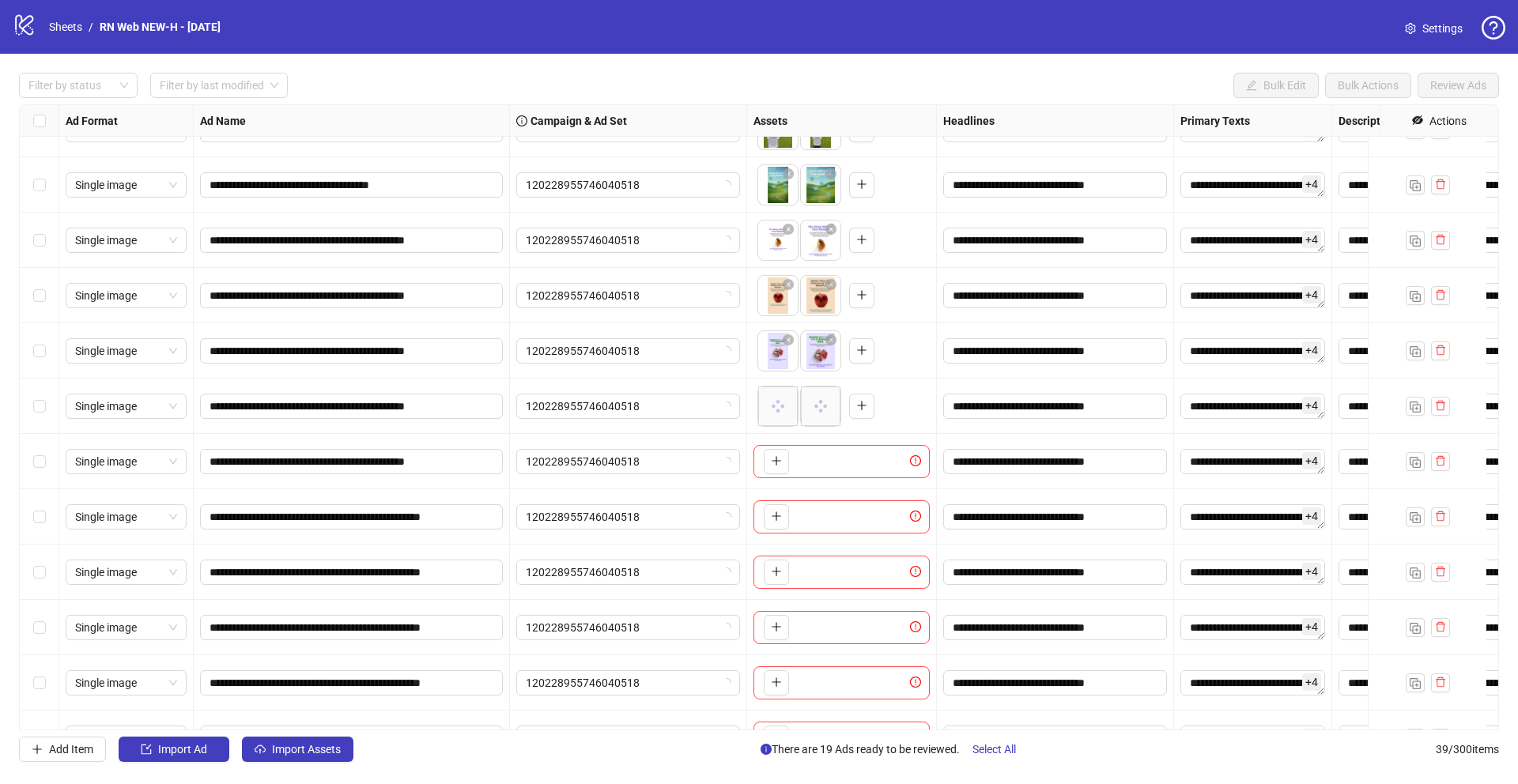 scroll, scrollTop: 1577, scrollLeft: 0, axis: vertical 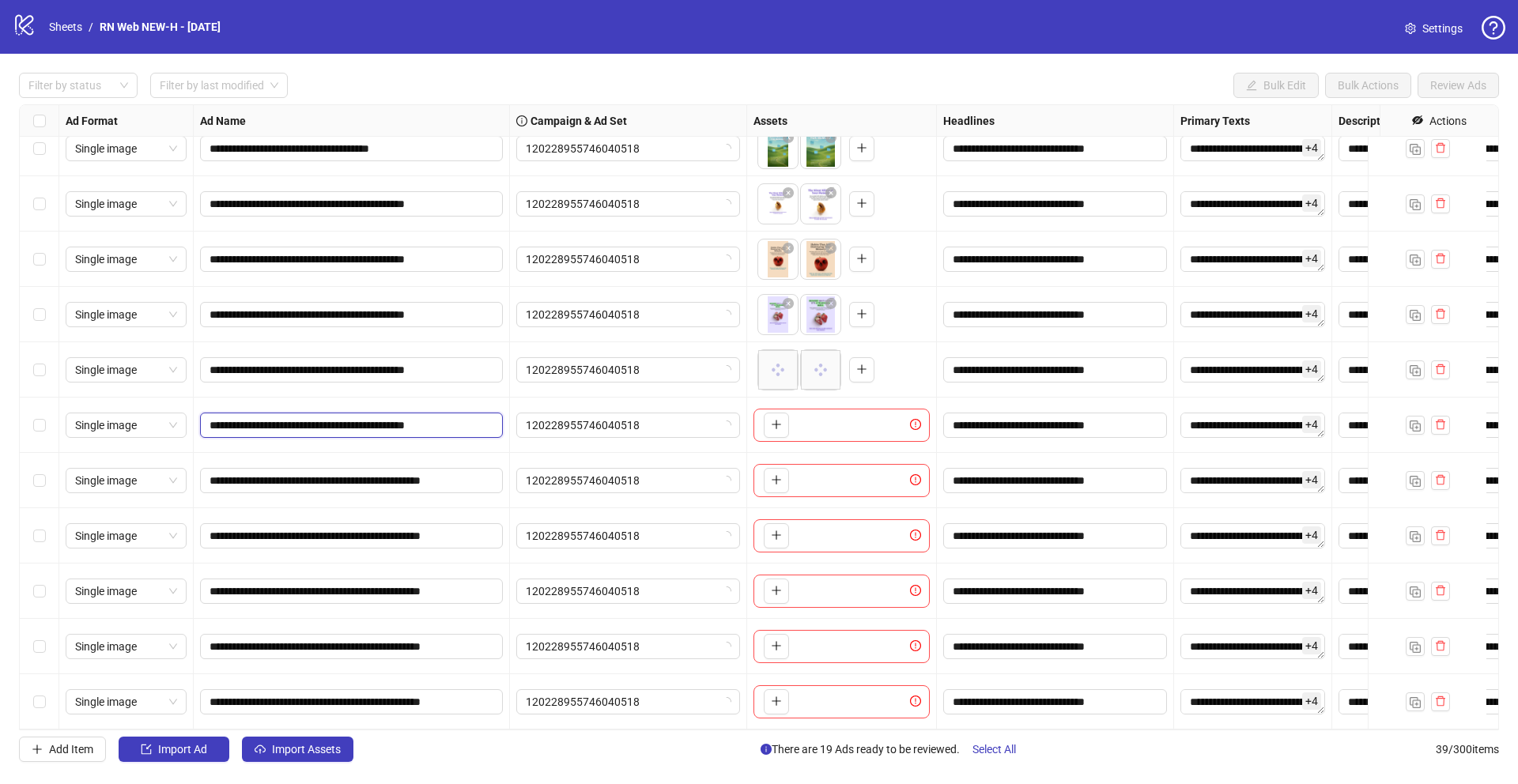 click on "**********" at bounding box center [349, 425] 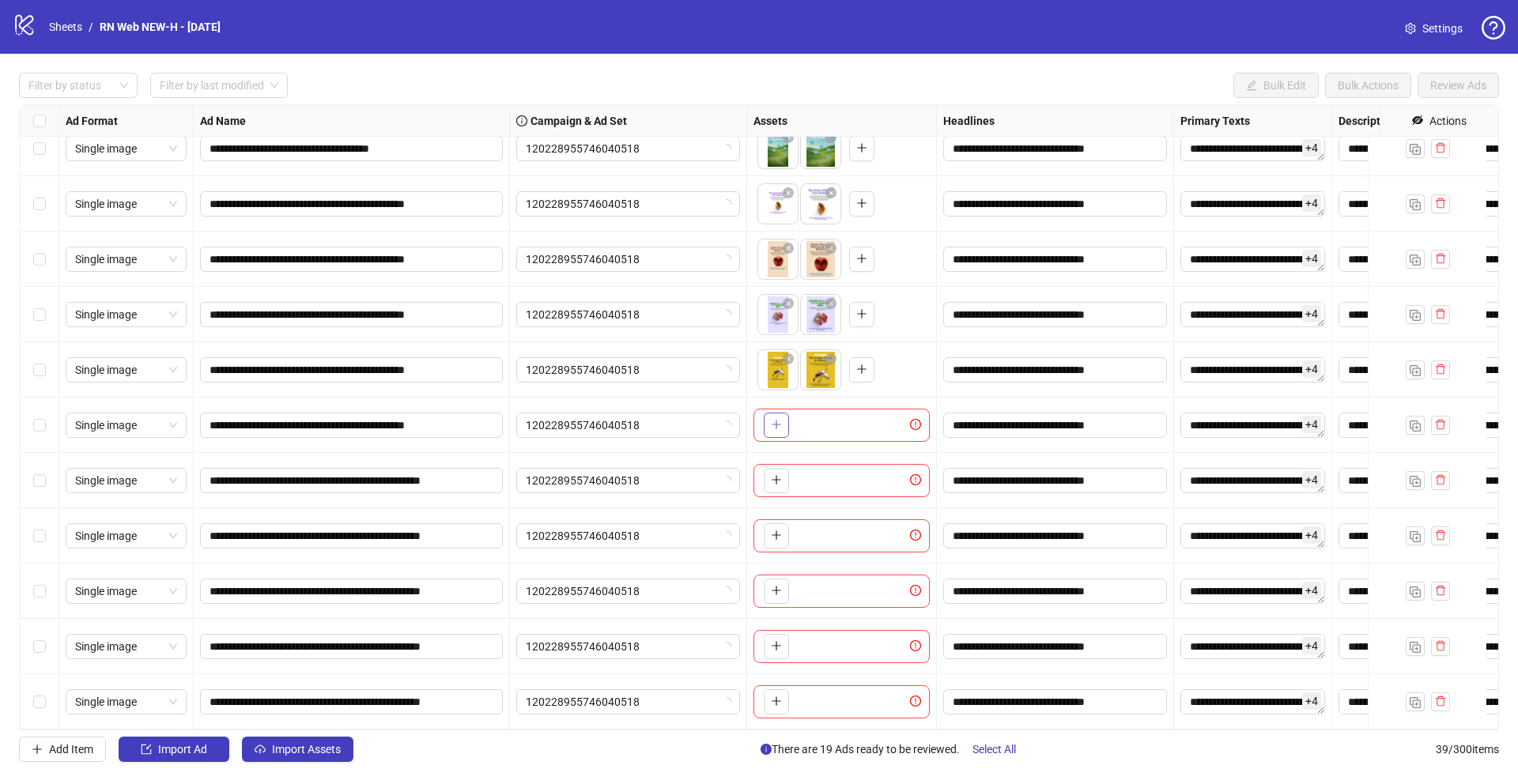 click at bounding box center (776, 425) 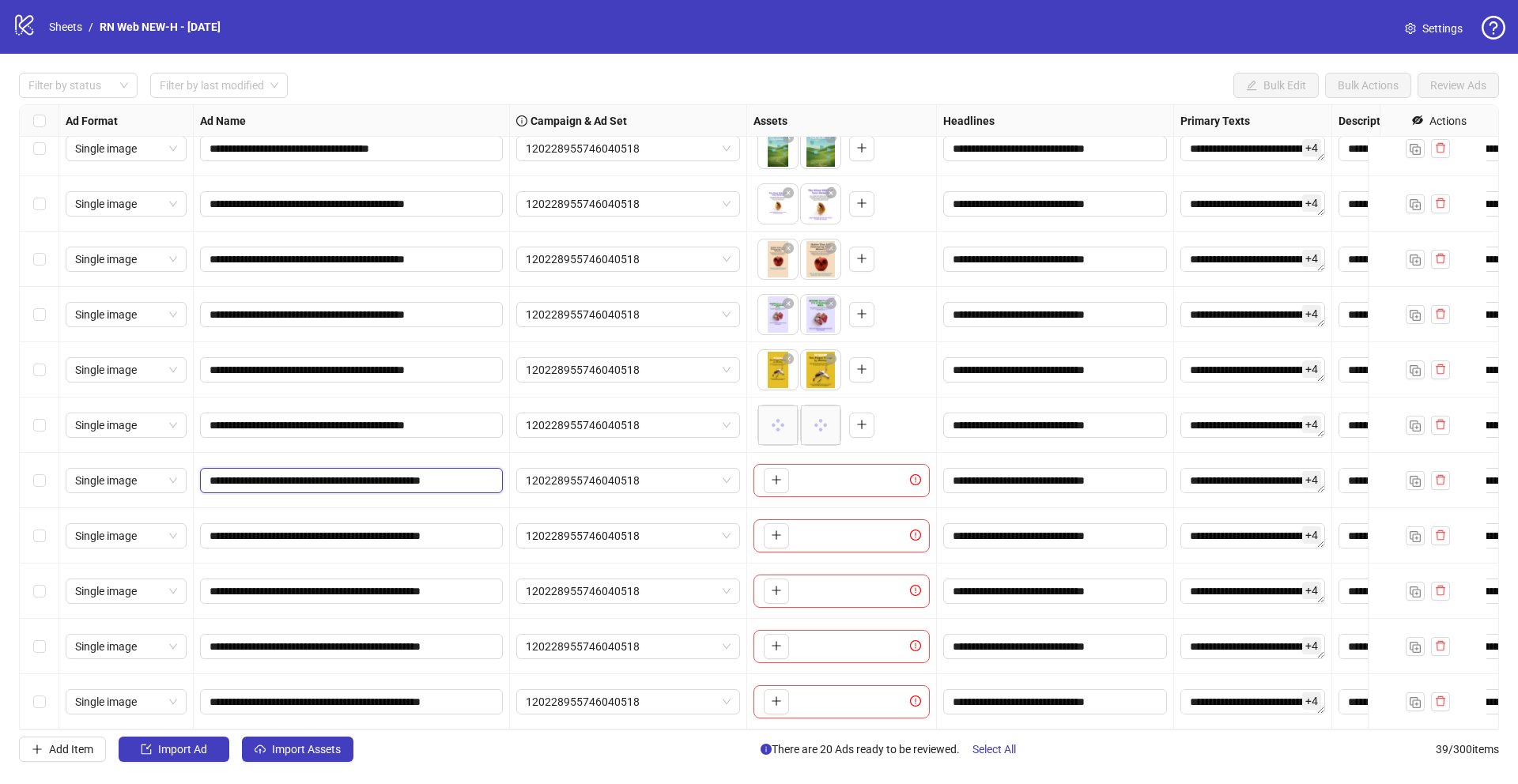 click on "**********" at bounding box center [349, 481] 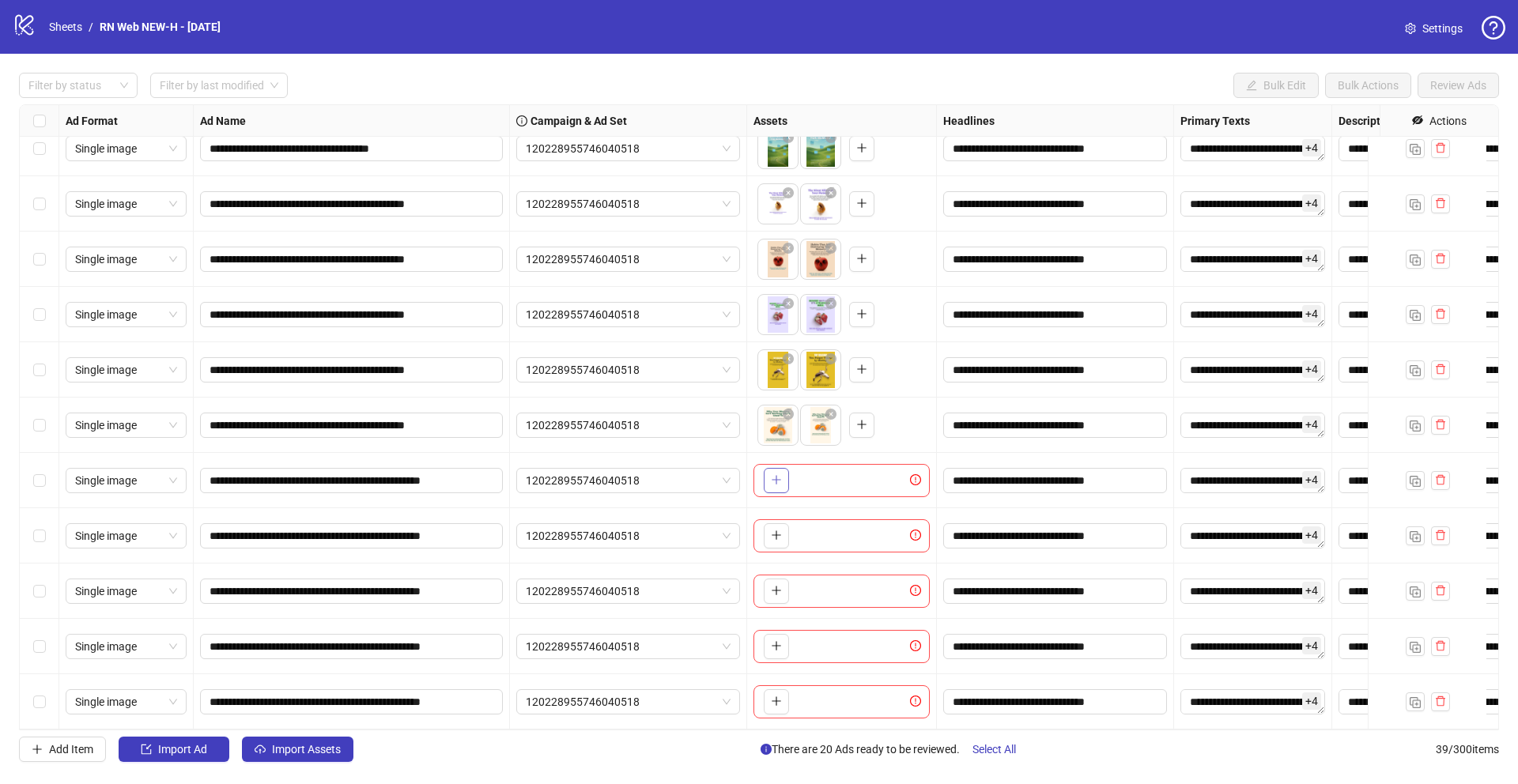 click at bounding box center [776, 481] 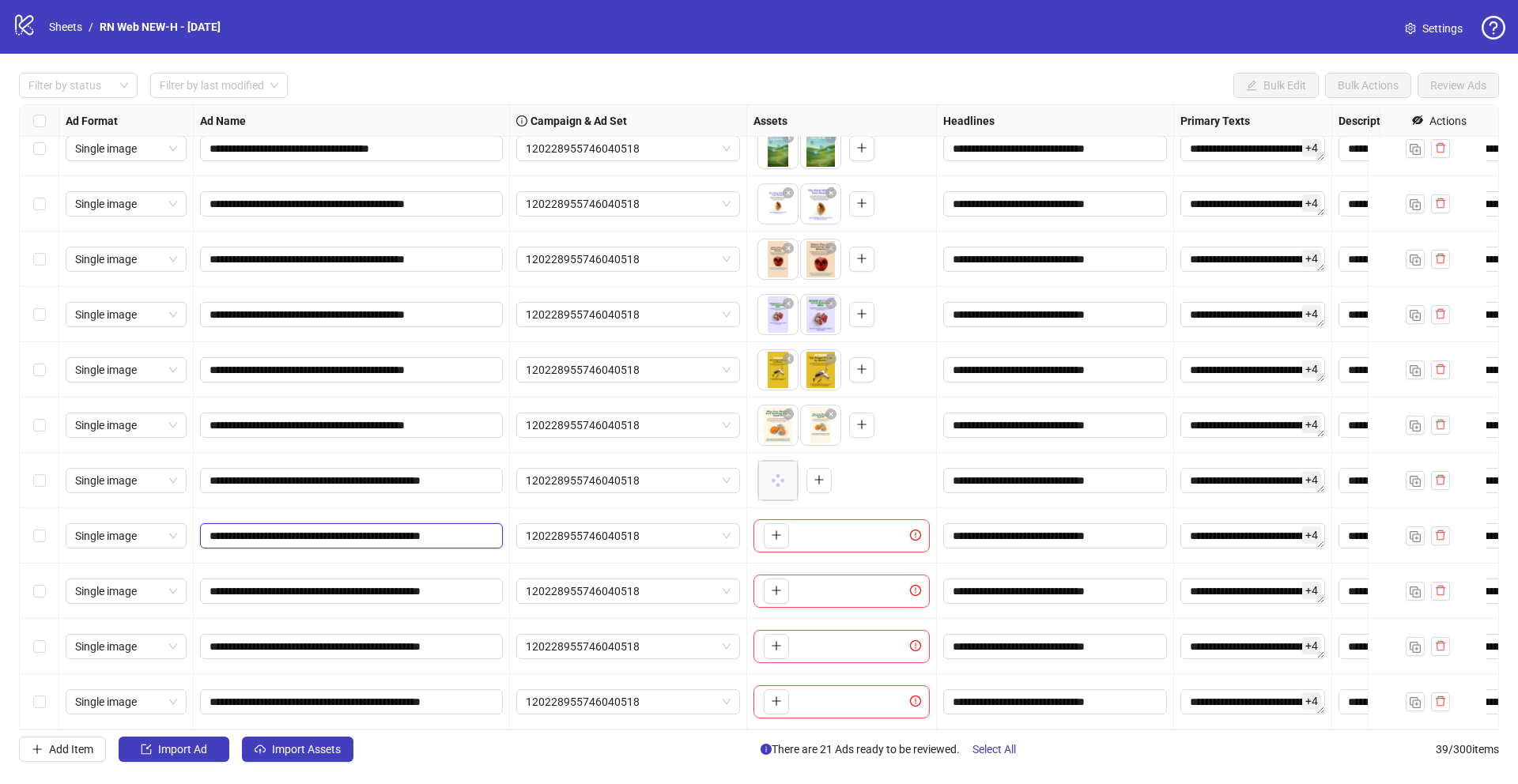 click on "**********" at bounding box center (349, 536) 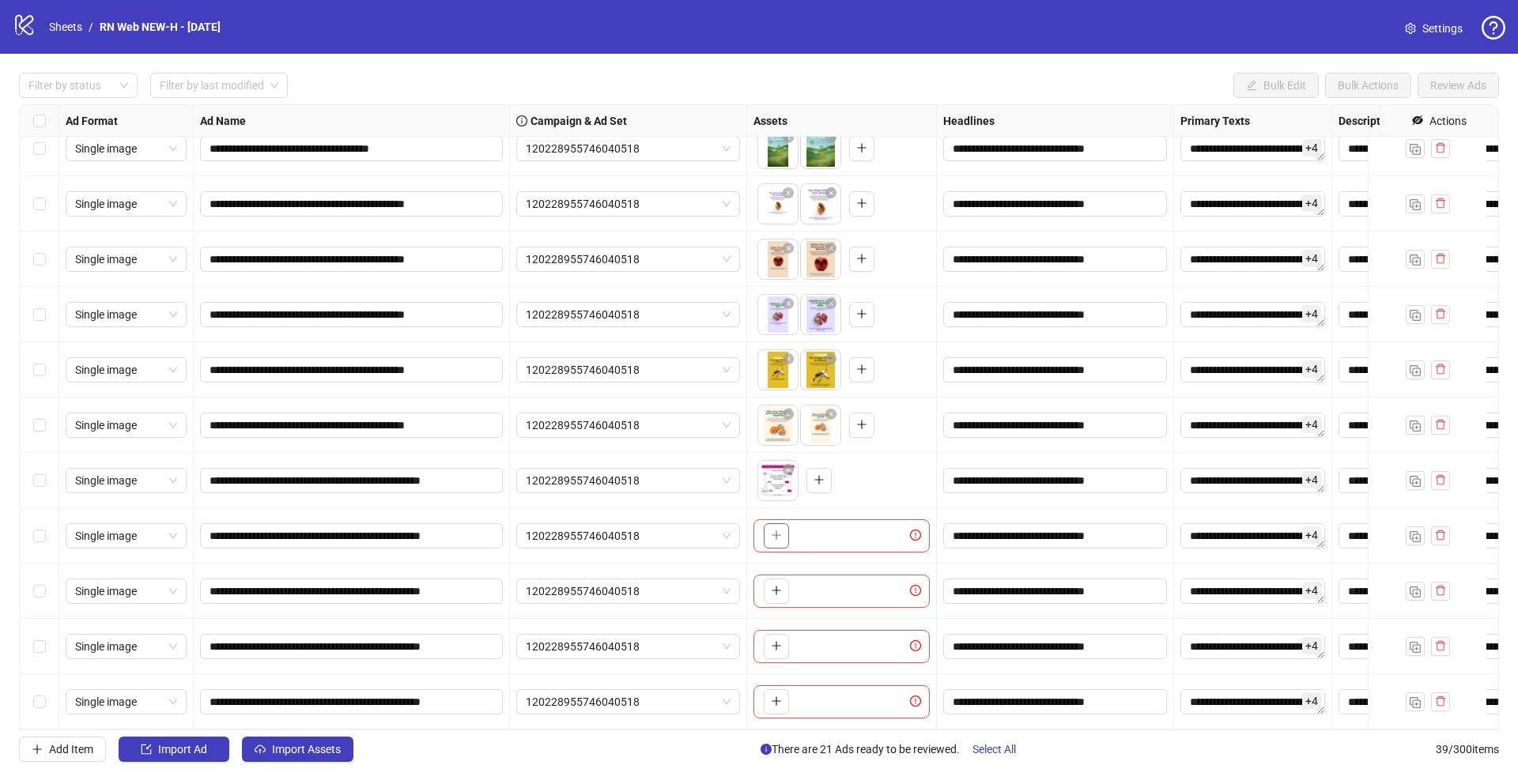 click 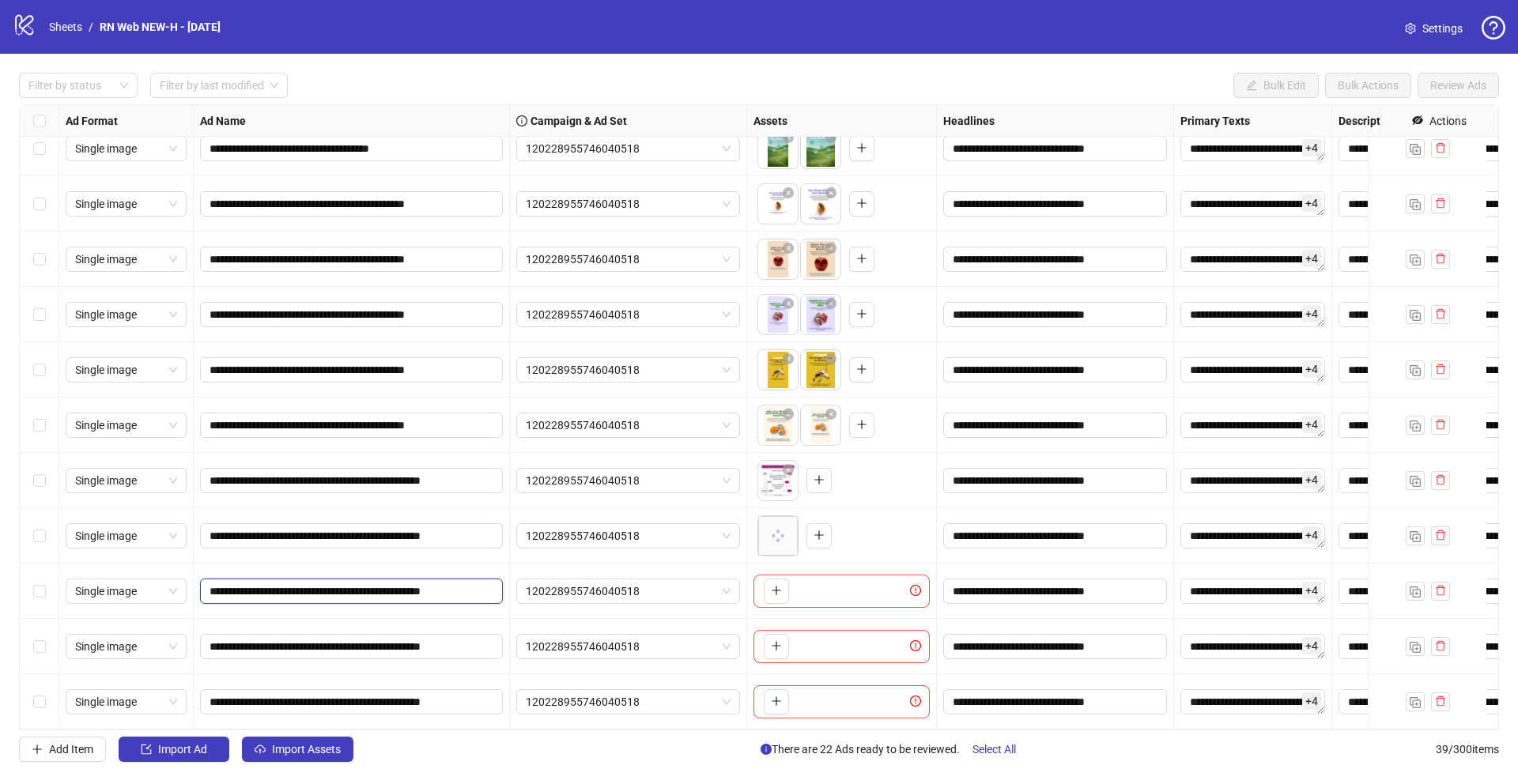 click on "**********" at bounding box center [349, 591] 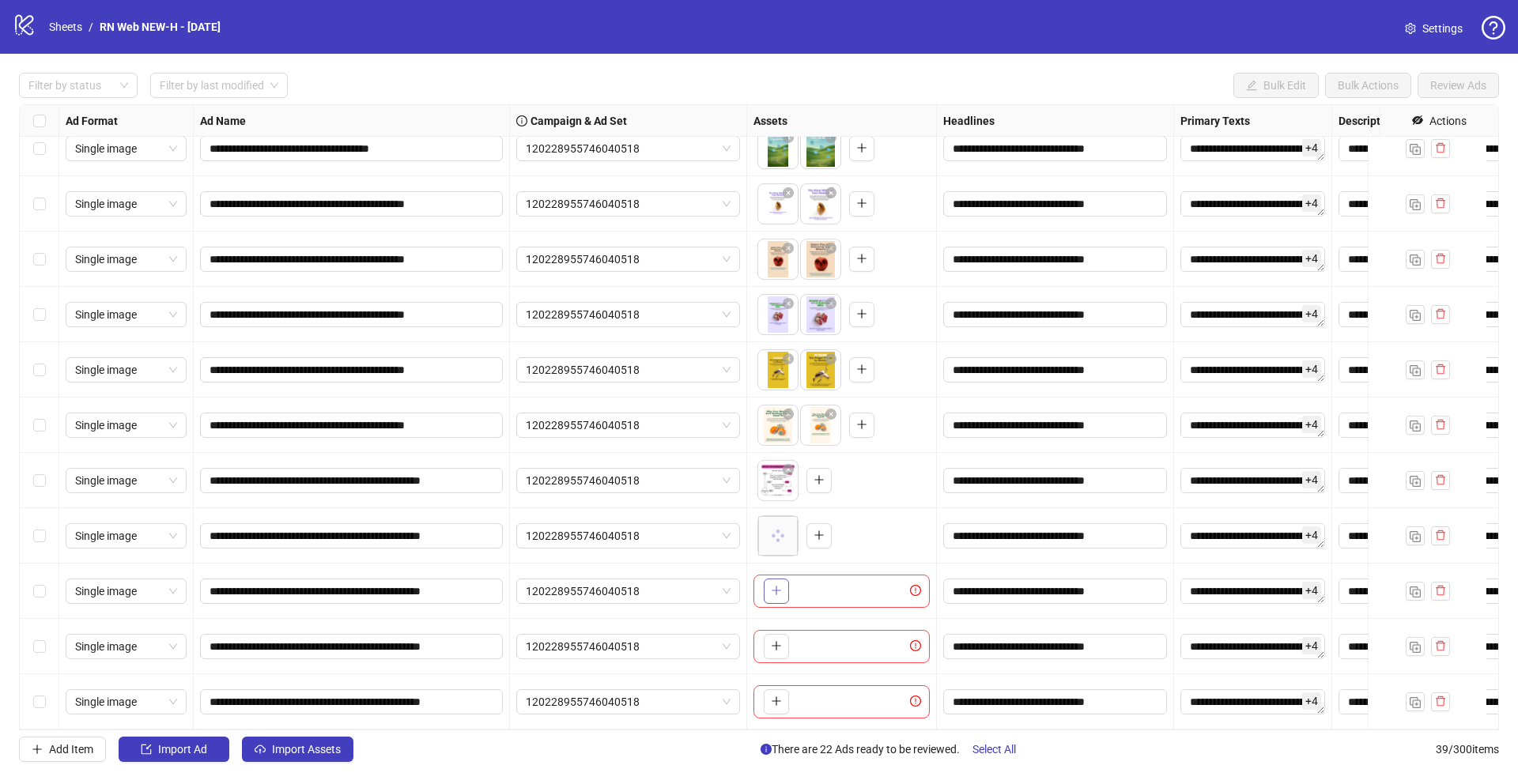 click at bounding box center (776, 591) 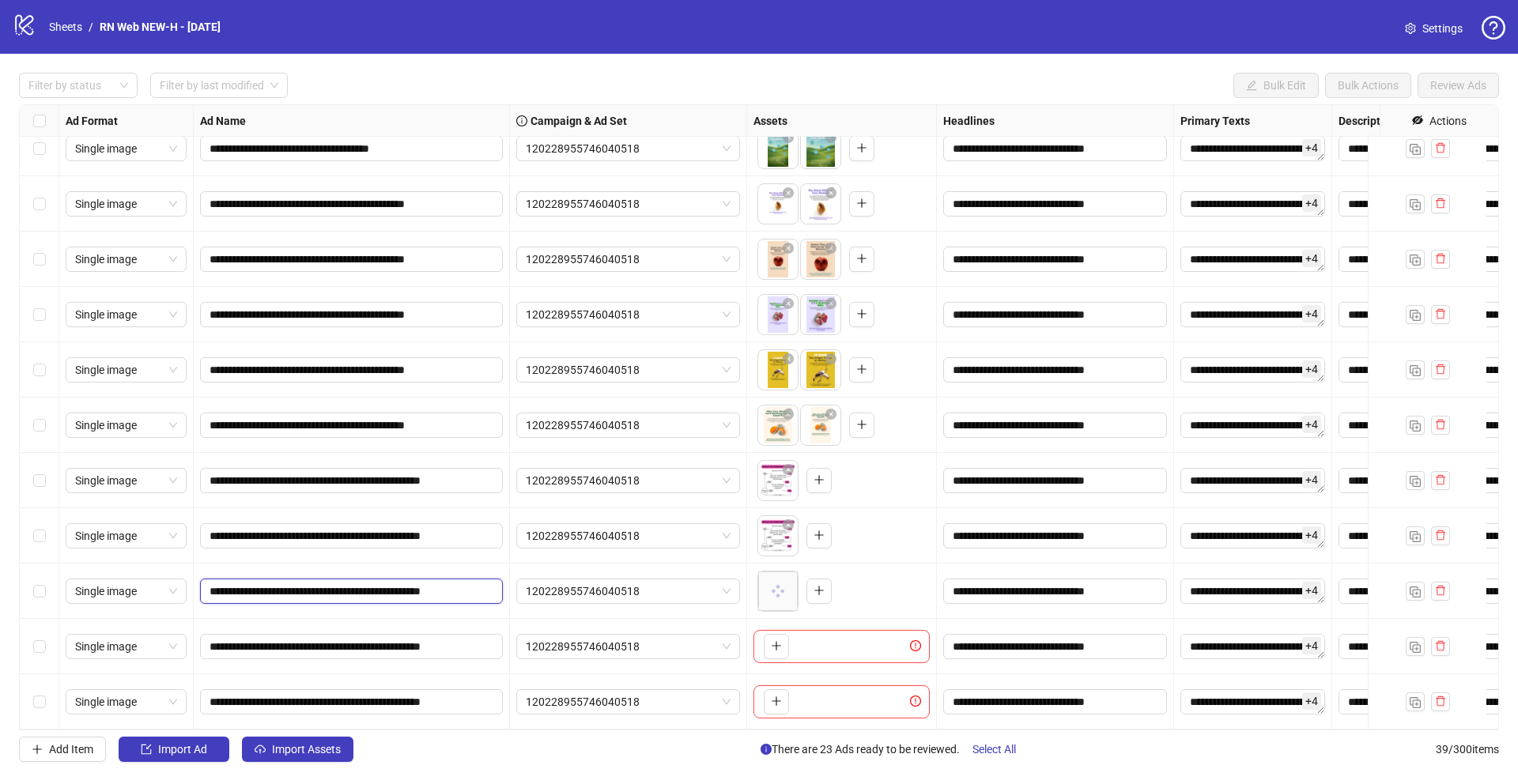 click on "**********" at bounding box center [349, 591] 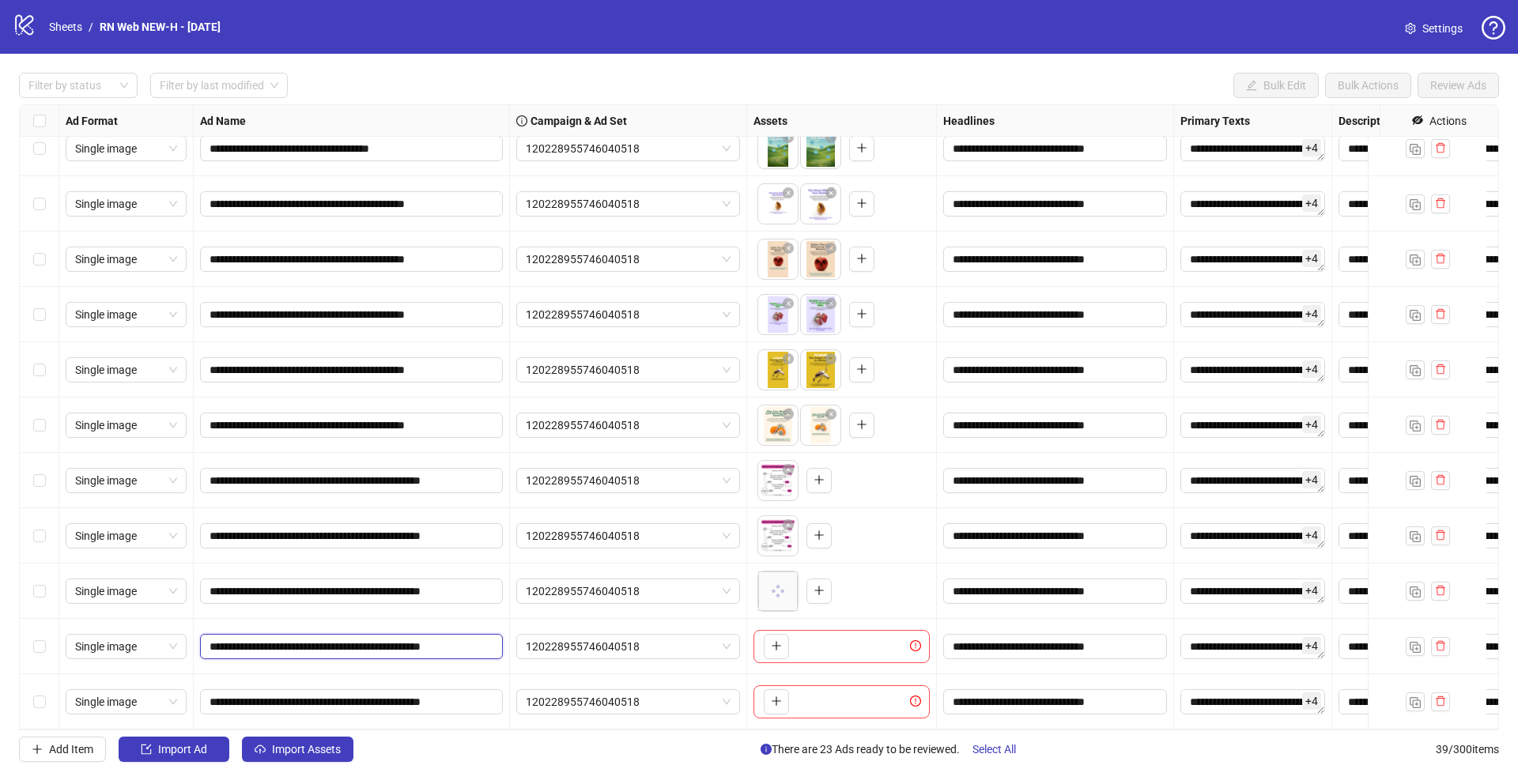 click on "**********" at bounding box center (349, 646) 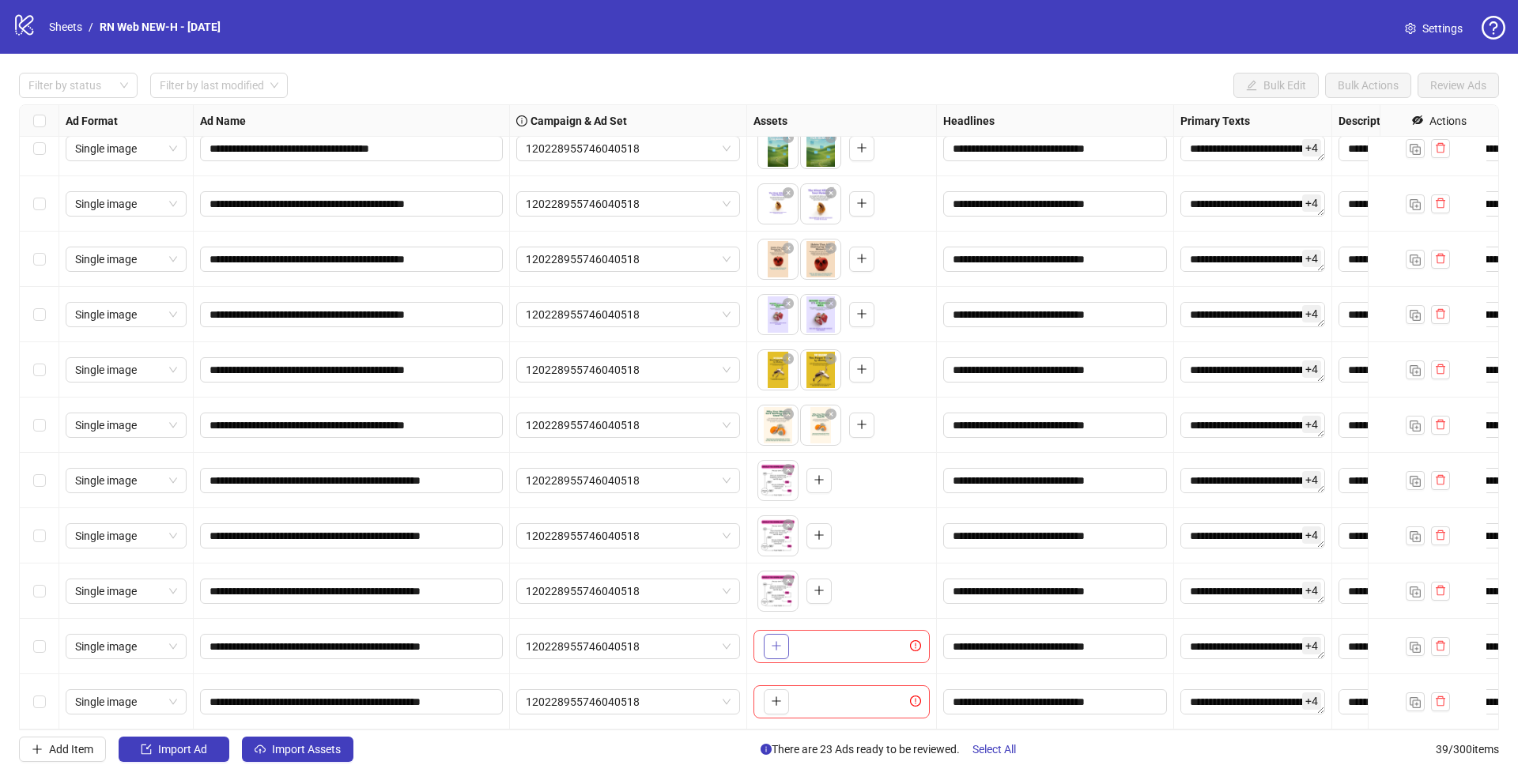 click at bounding box center [776, 646] 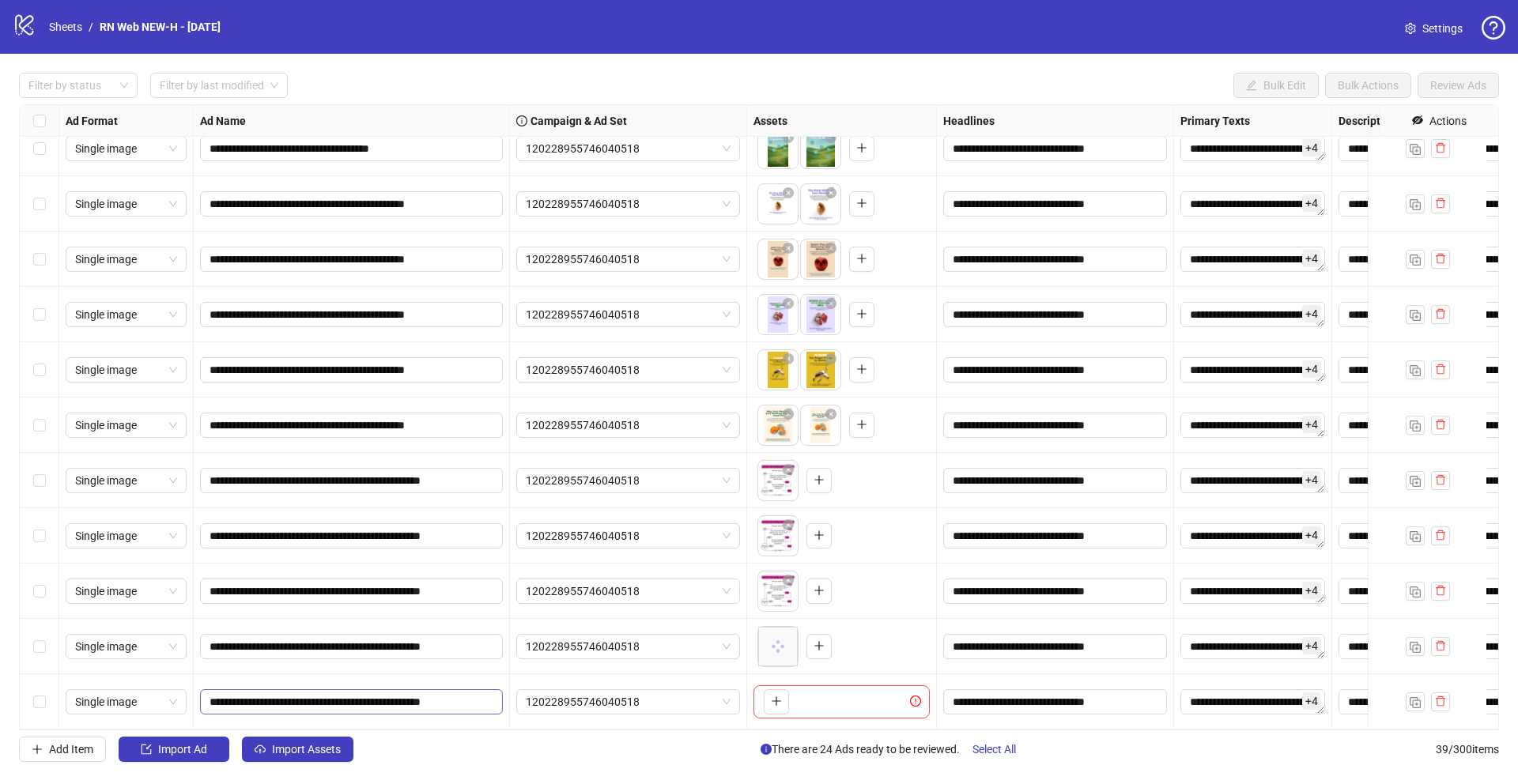 click on "**********" at bounding box center (351, 702) 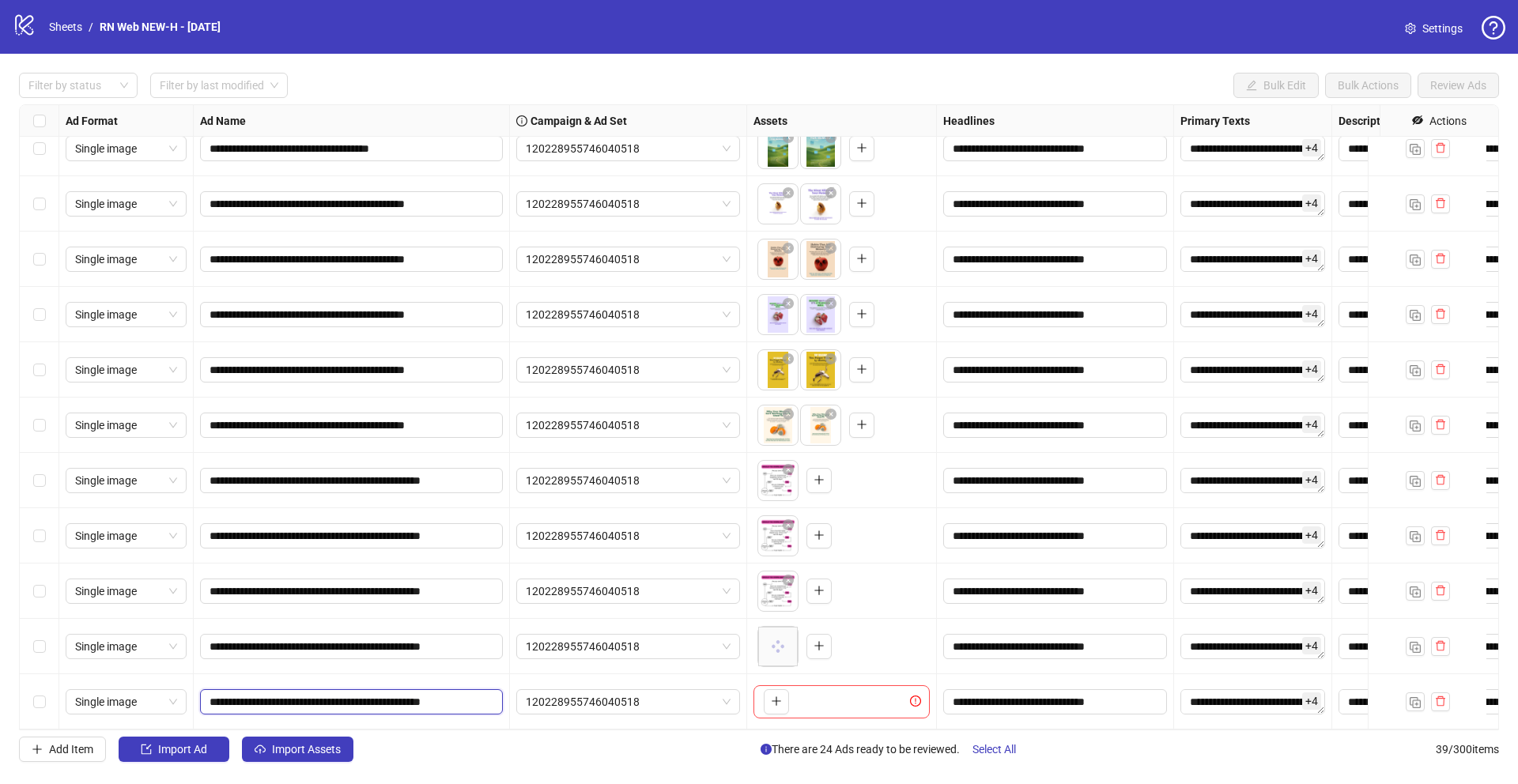 scroll, scrollTop: 0, scrollLeft: 21, axis: horizontal 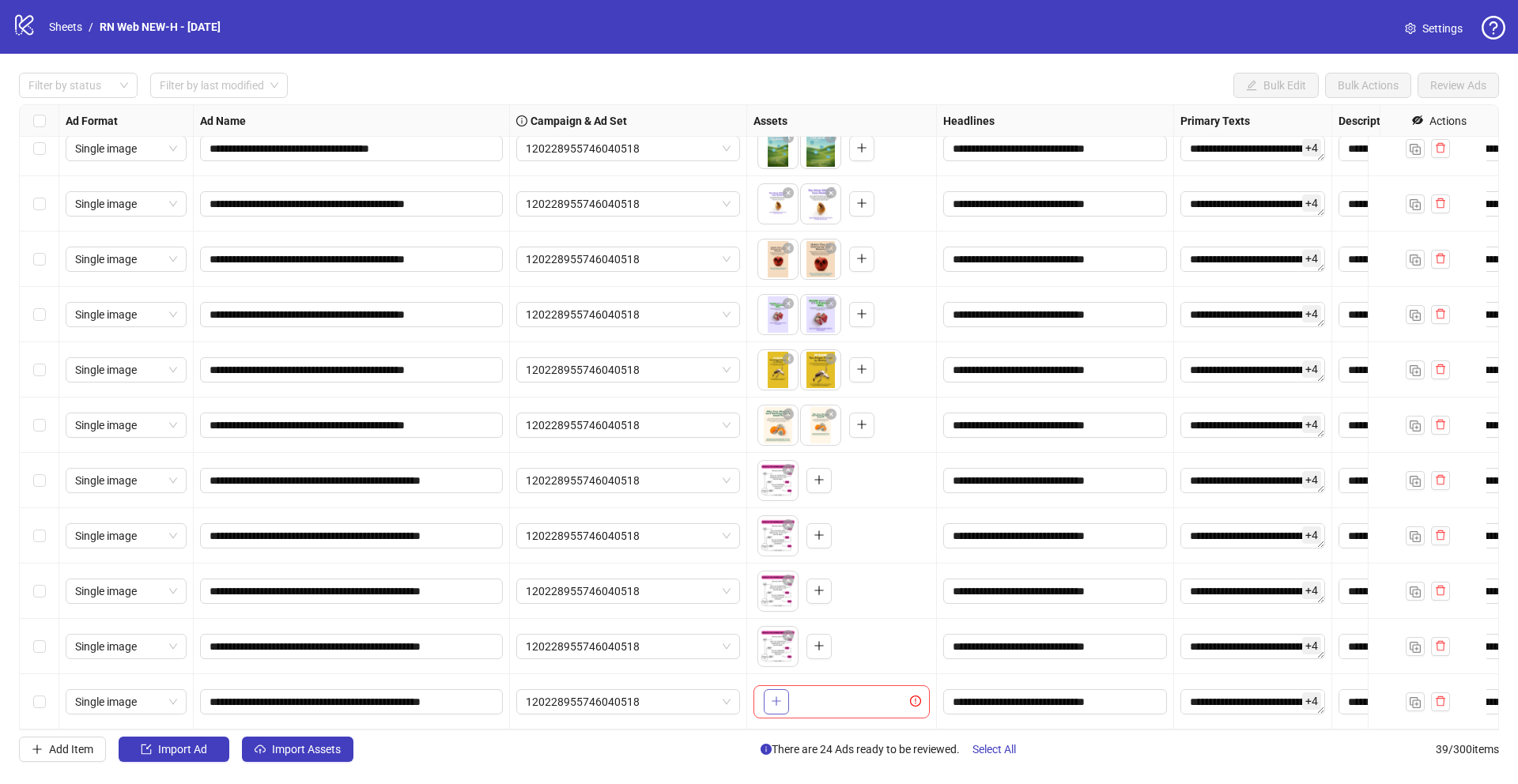 click at bounding box center [776, 702] 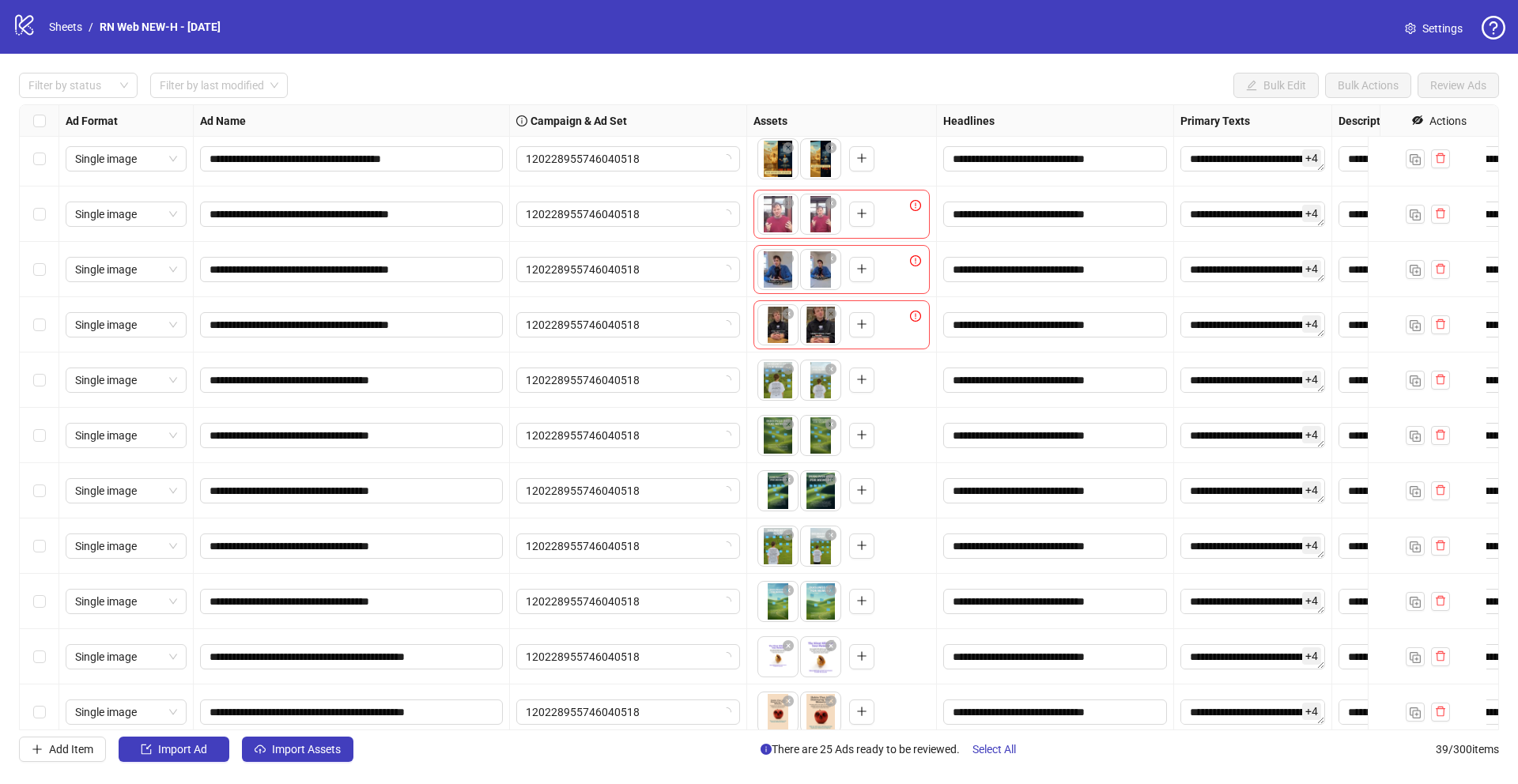 scroll, scrollTop: 1109, scrollLeft: 0, axis: vertical 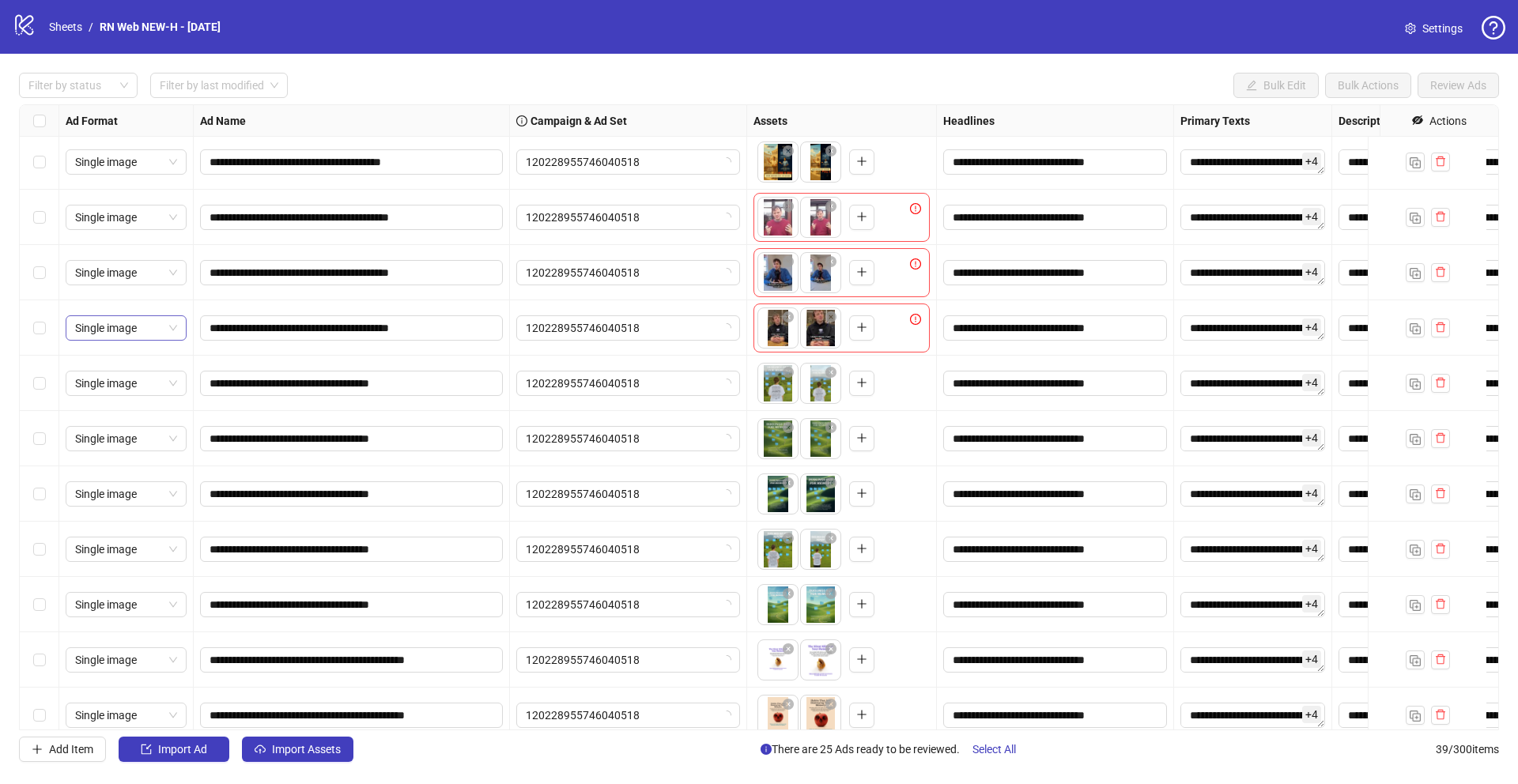 click on "Single image" at bounding box center [126, 328] 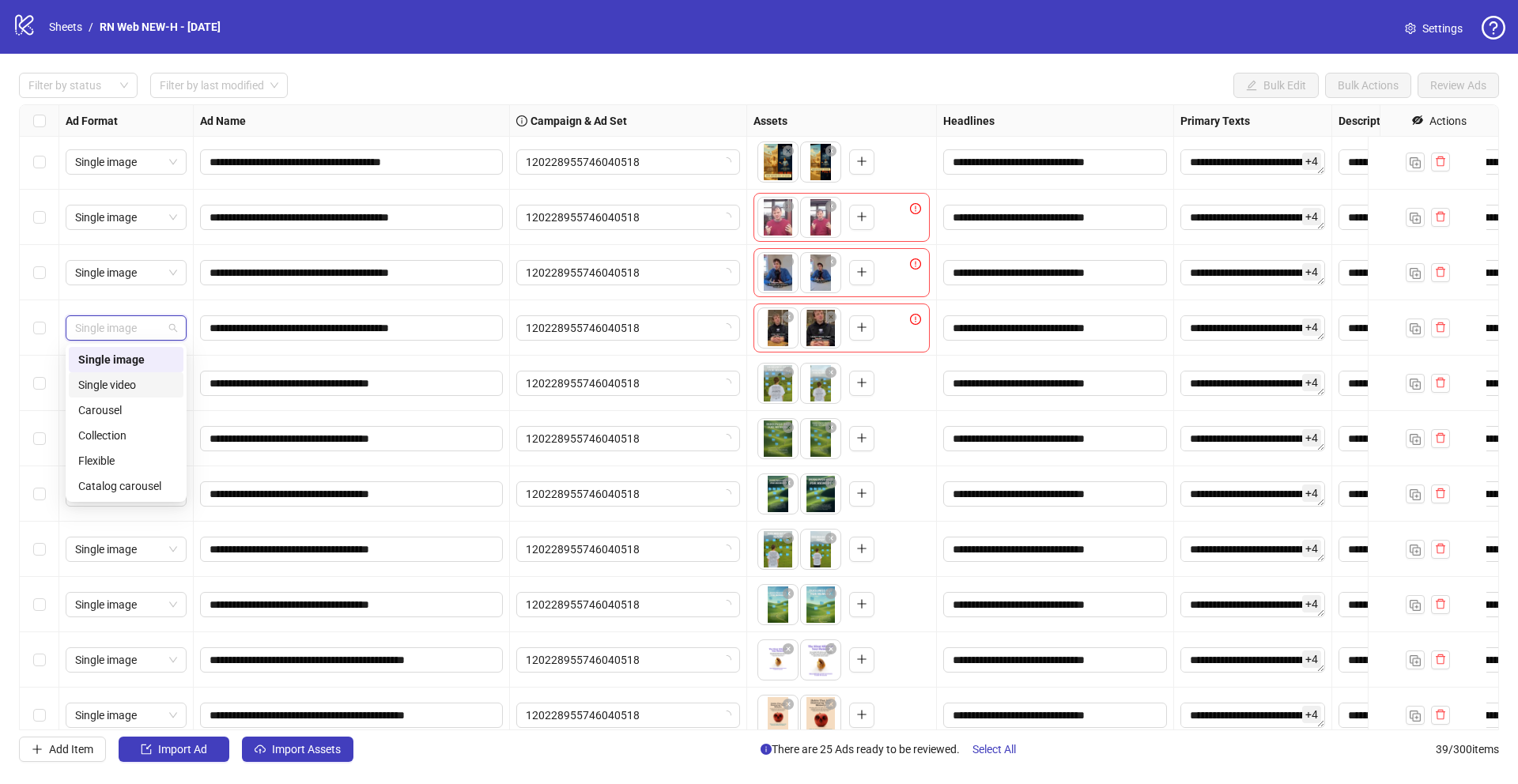 click on "Single video" at bounding box center (126, 385) 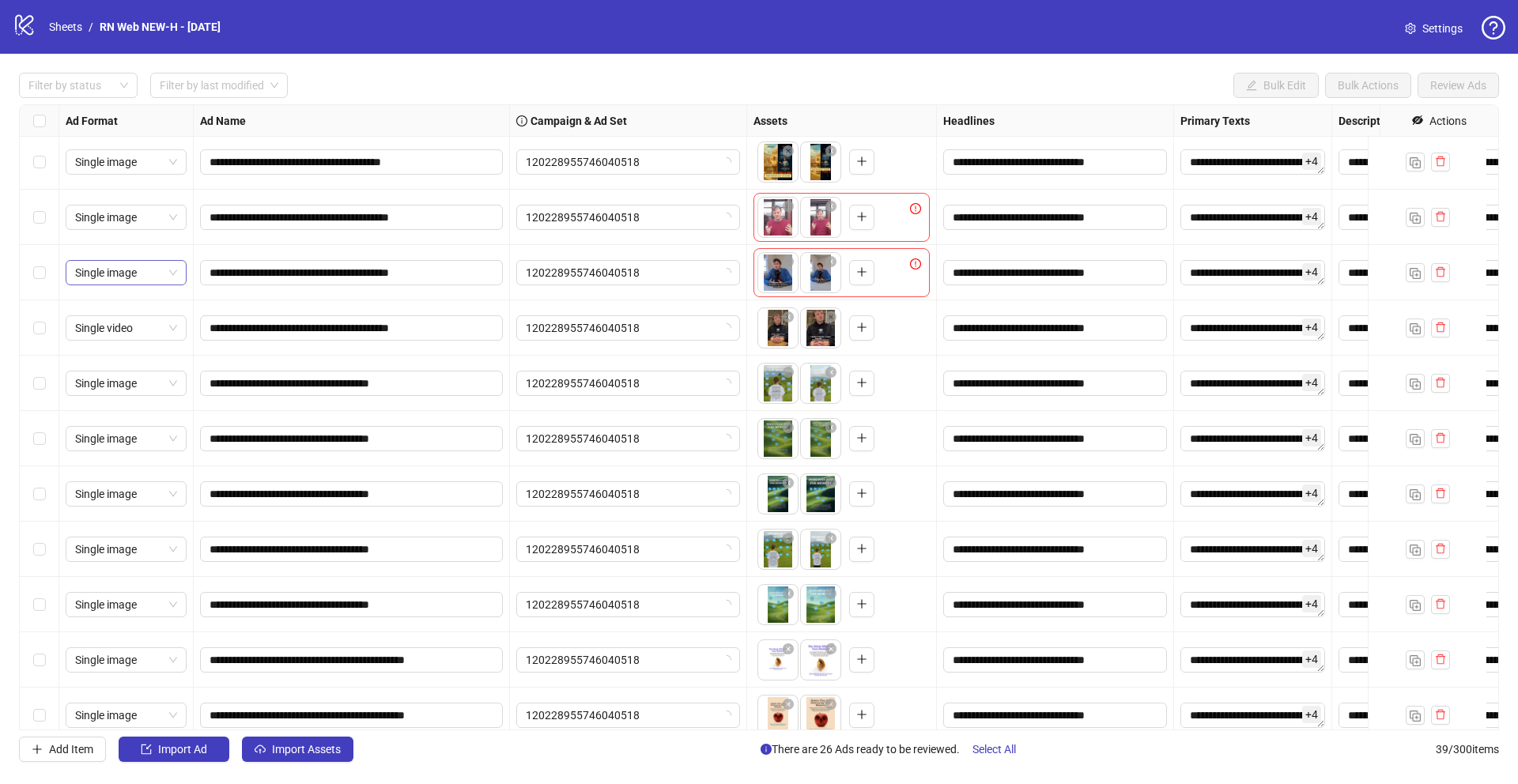 click on "Single image" at bounding box center [126, 273] 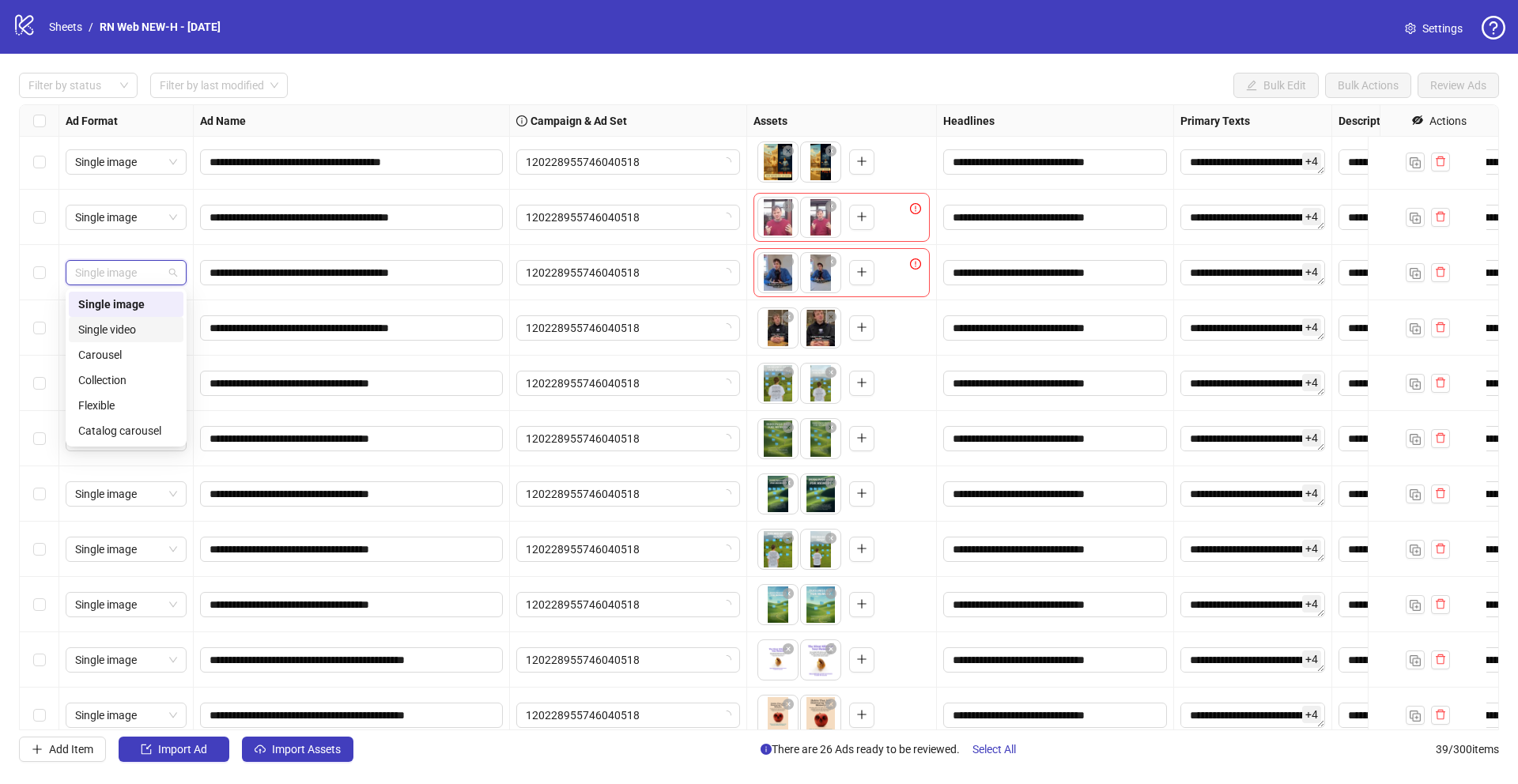 click on "Single video" at bounding box center (126, 330) 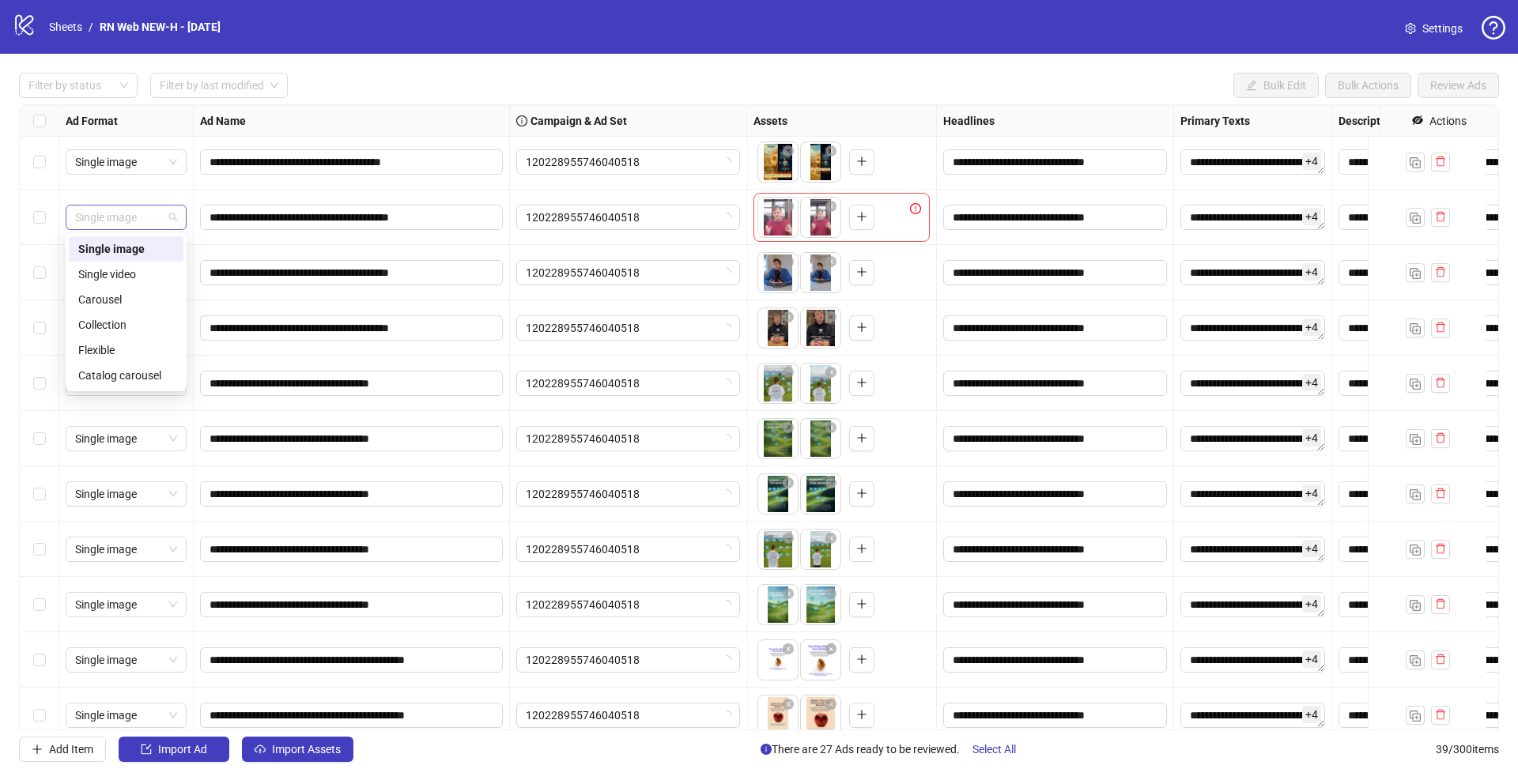 click on "Single image" at bounding box center [126, 217] 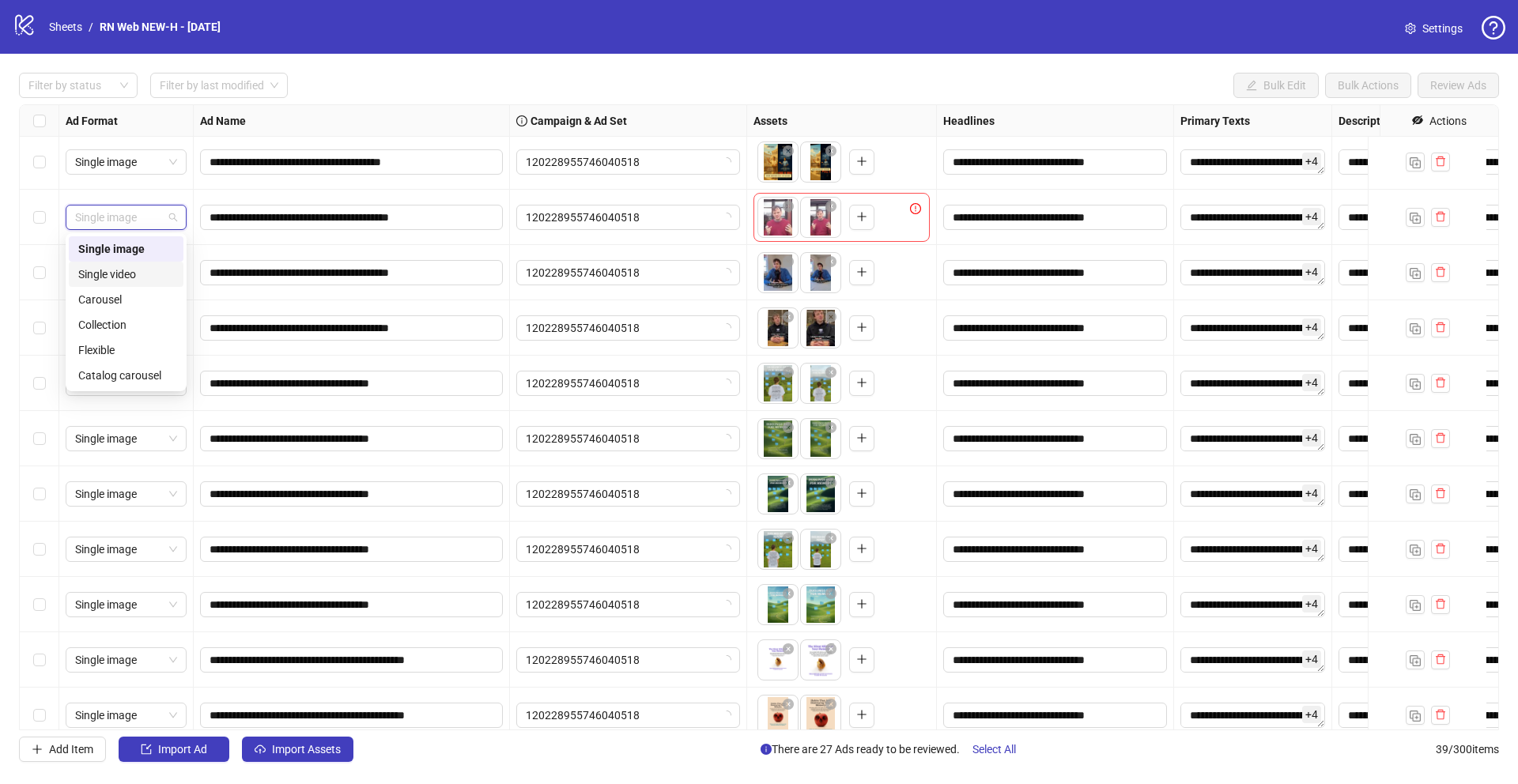 click on "Single video" at bounding box center [126, 274] 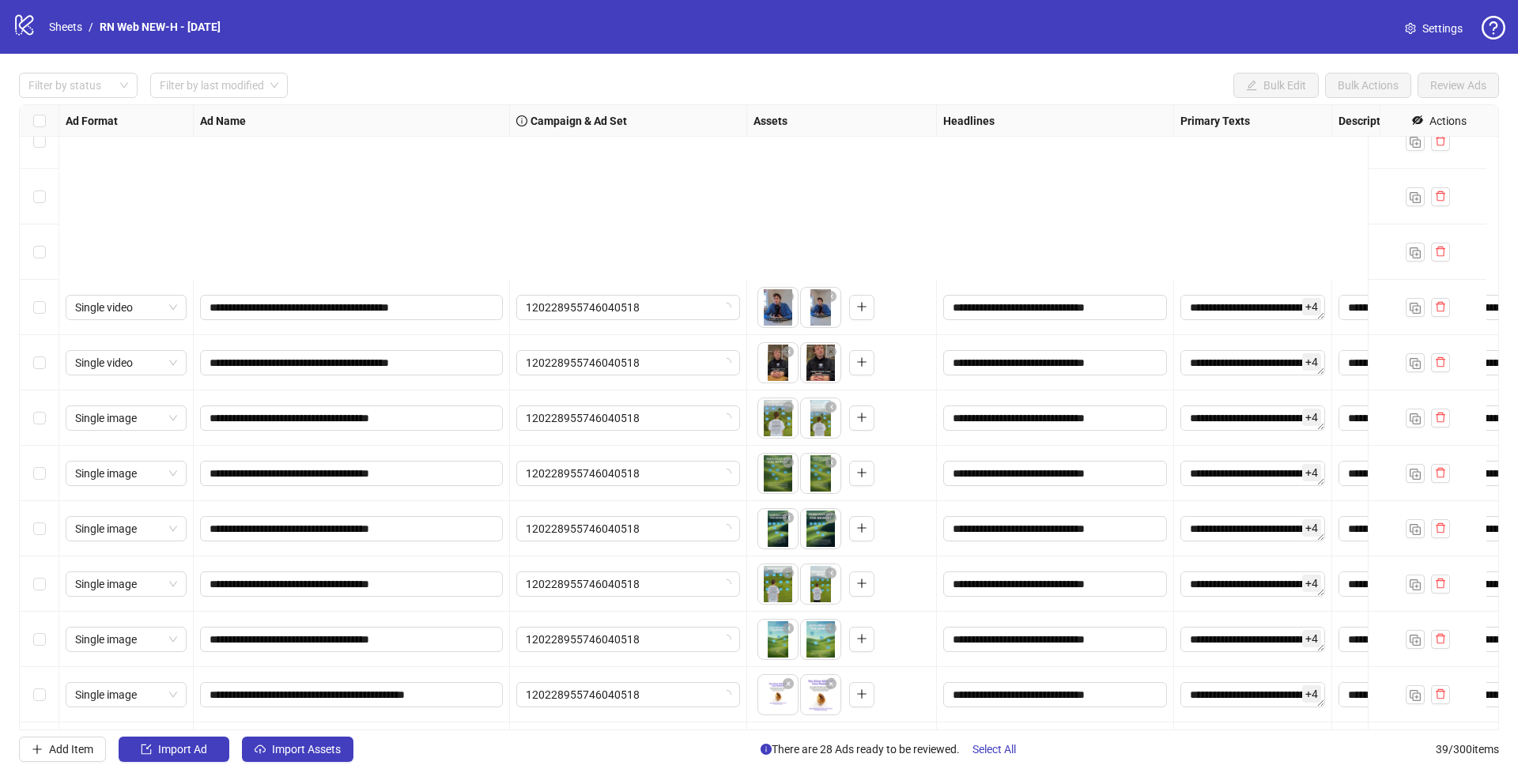 scroll, scrollTop: 1577, scrollLeft: 0, axis: vertical 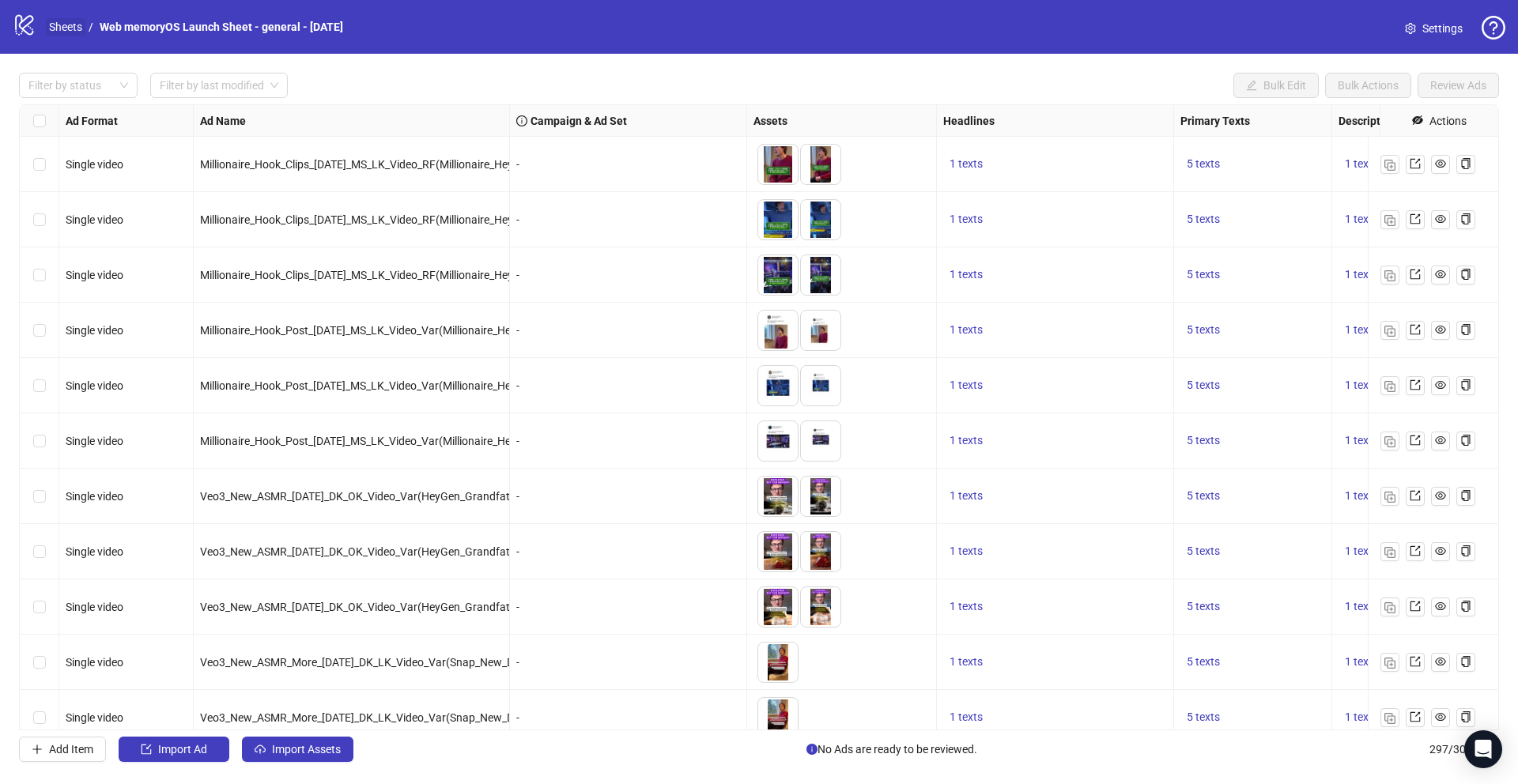 click on "Sheets" at bounding box center (66, 27) 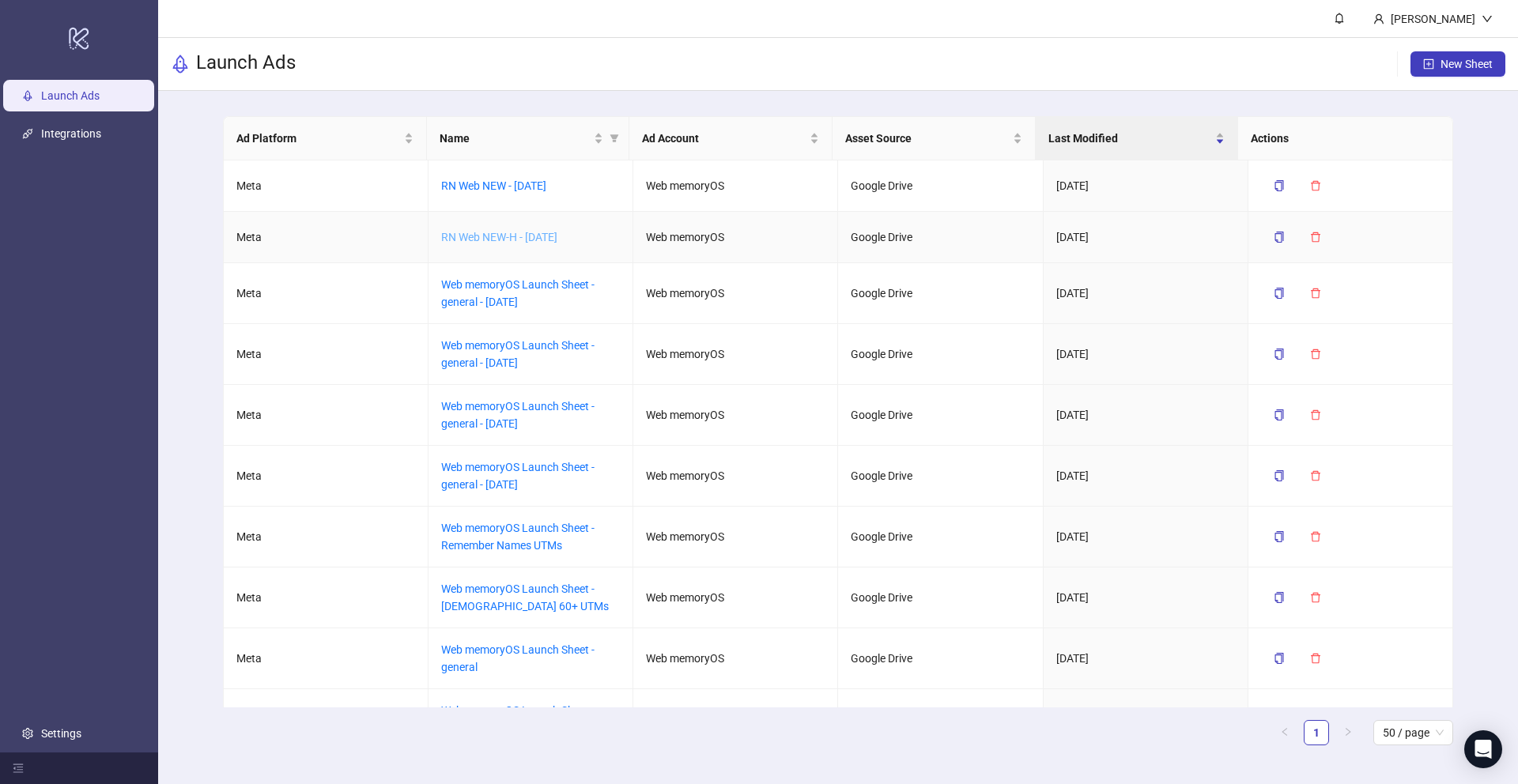 click on "RN Web NEW-H - [DATE]" at bounding box center (499, 237) 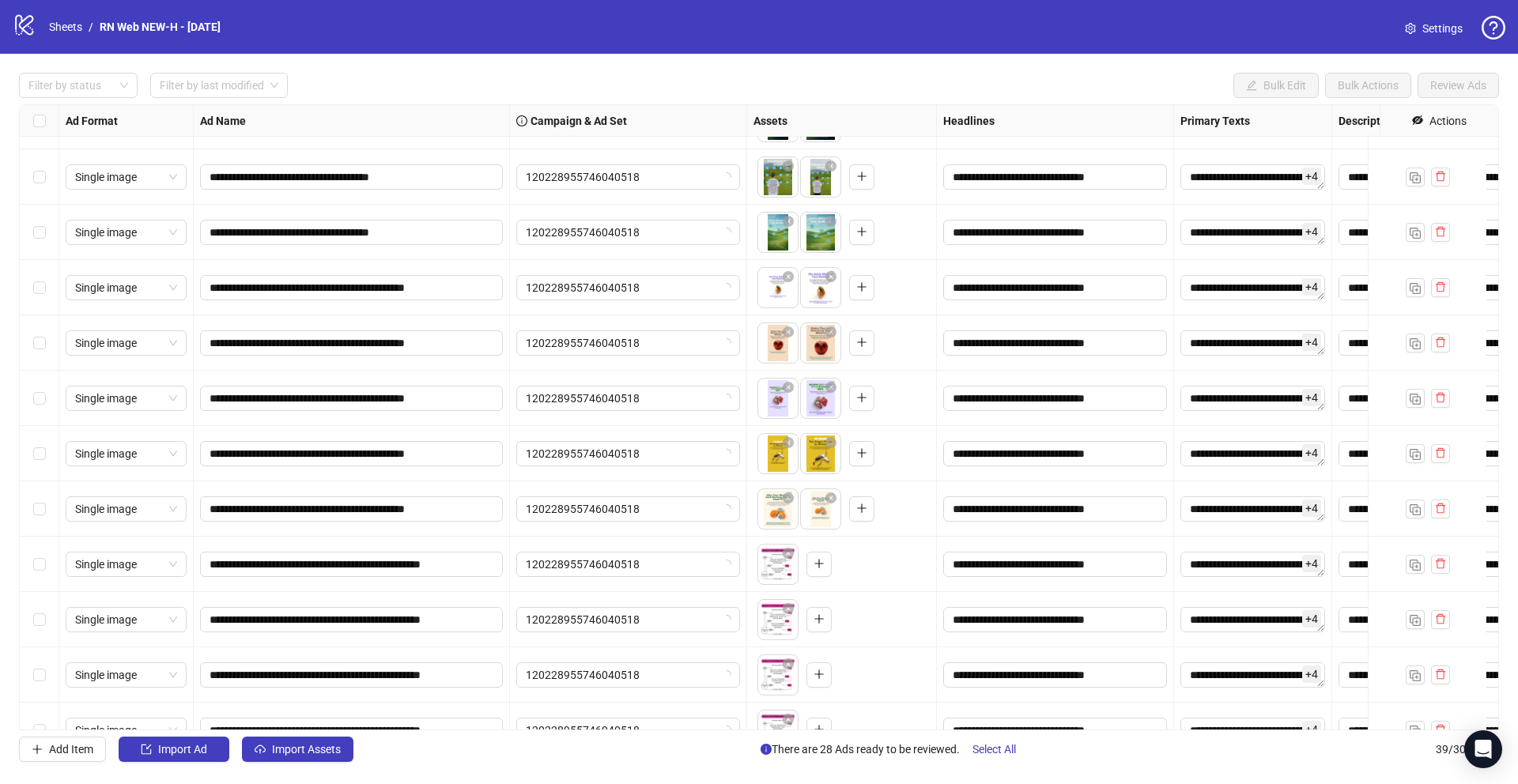 scroll, scrollTop: 1515, scrollLeft: 0, axis: vertical 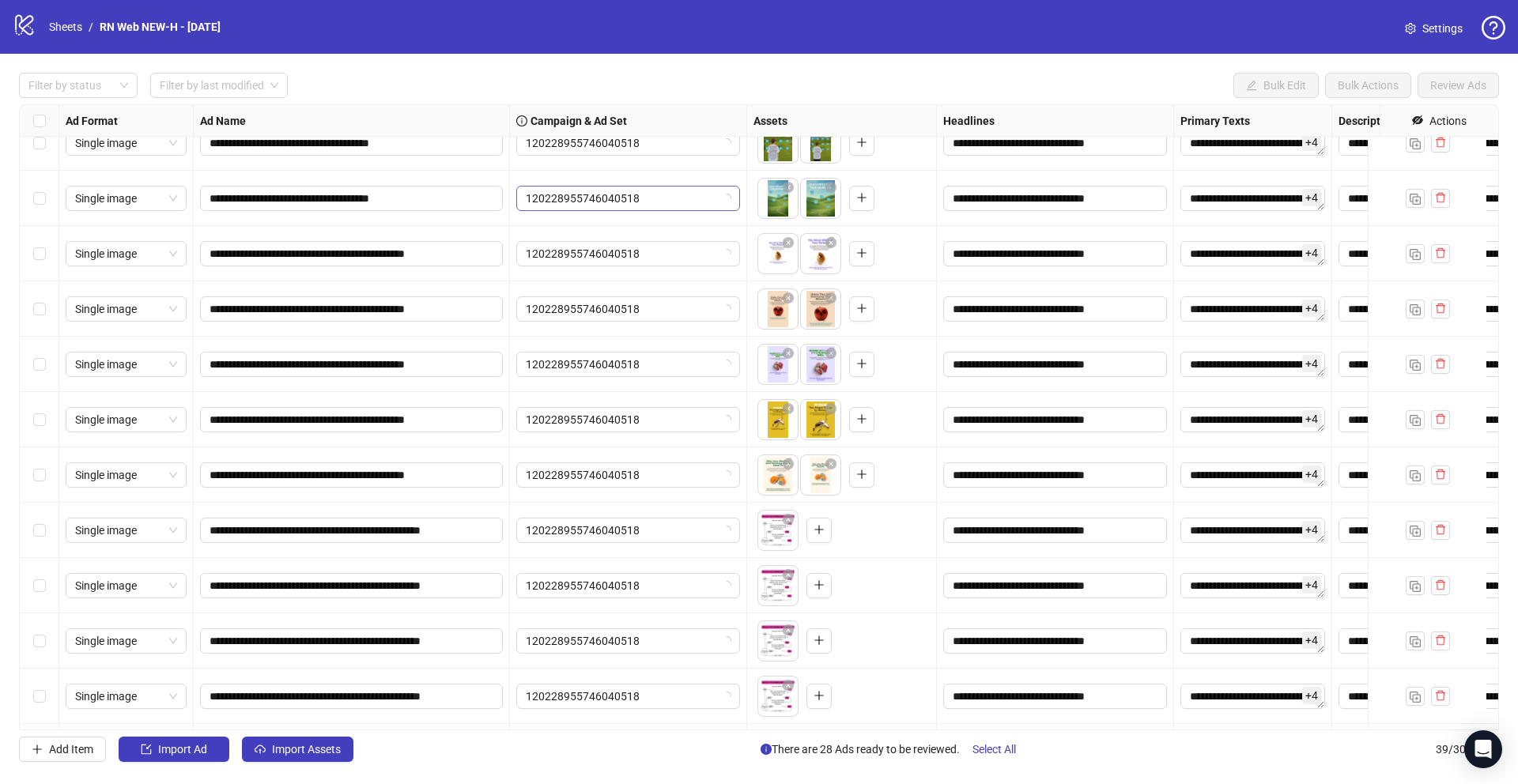 click on "120228955746040518" at bounding box center [628, 198] 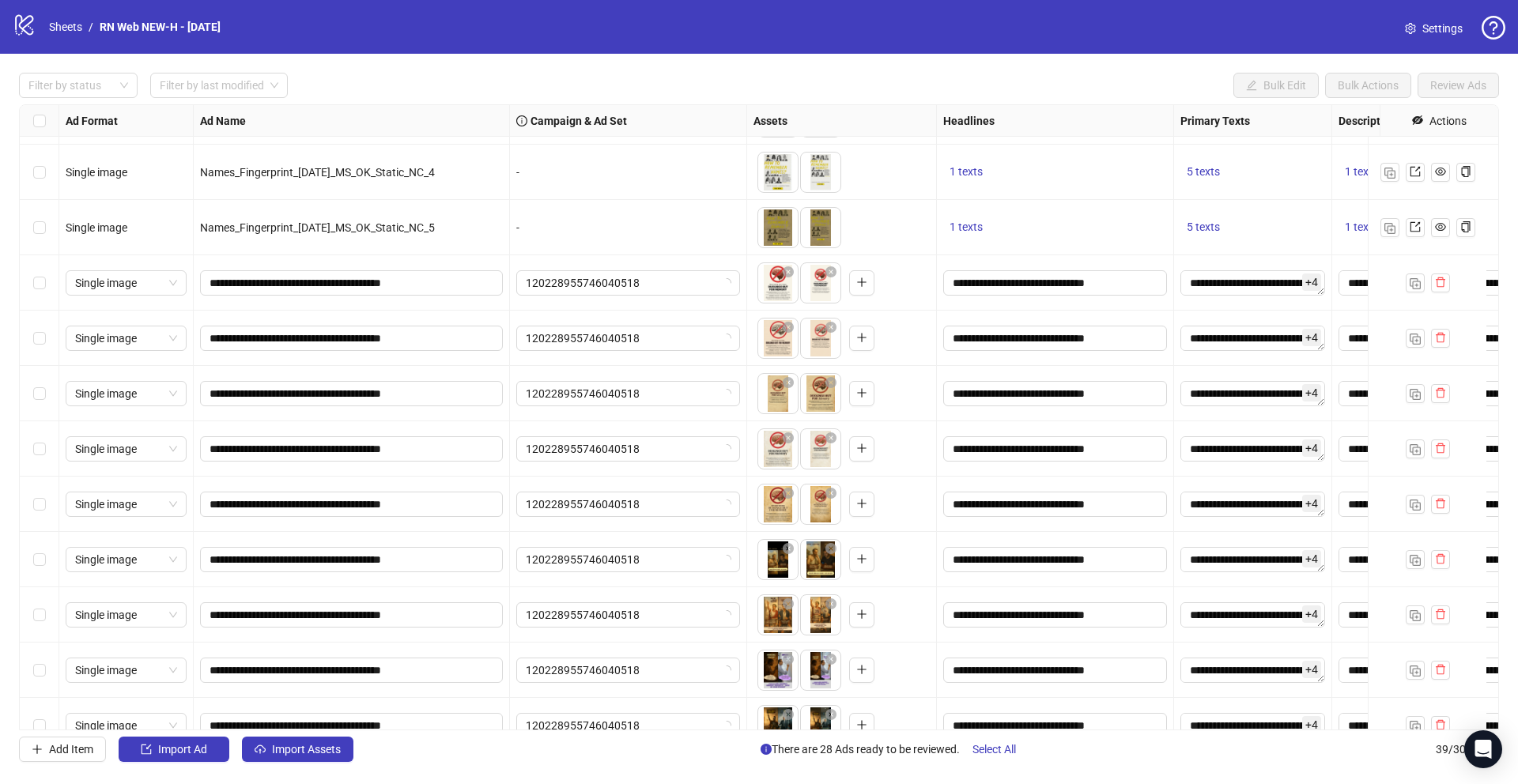 scroll, scrollTop: 484, scrollLeft: 0, axis: vertical 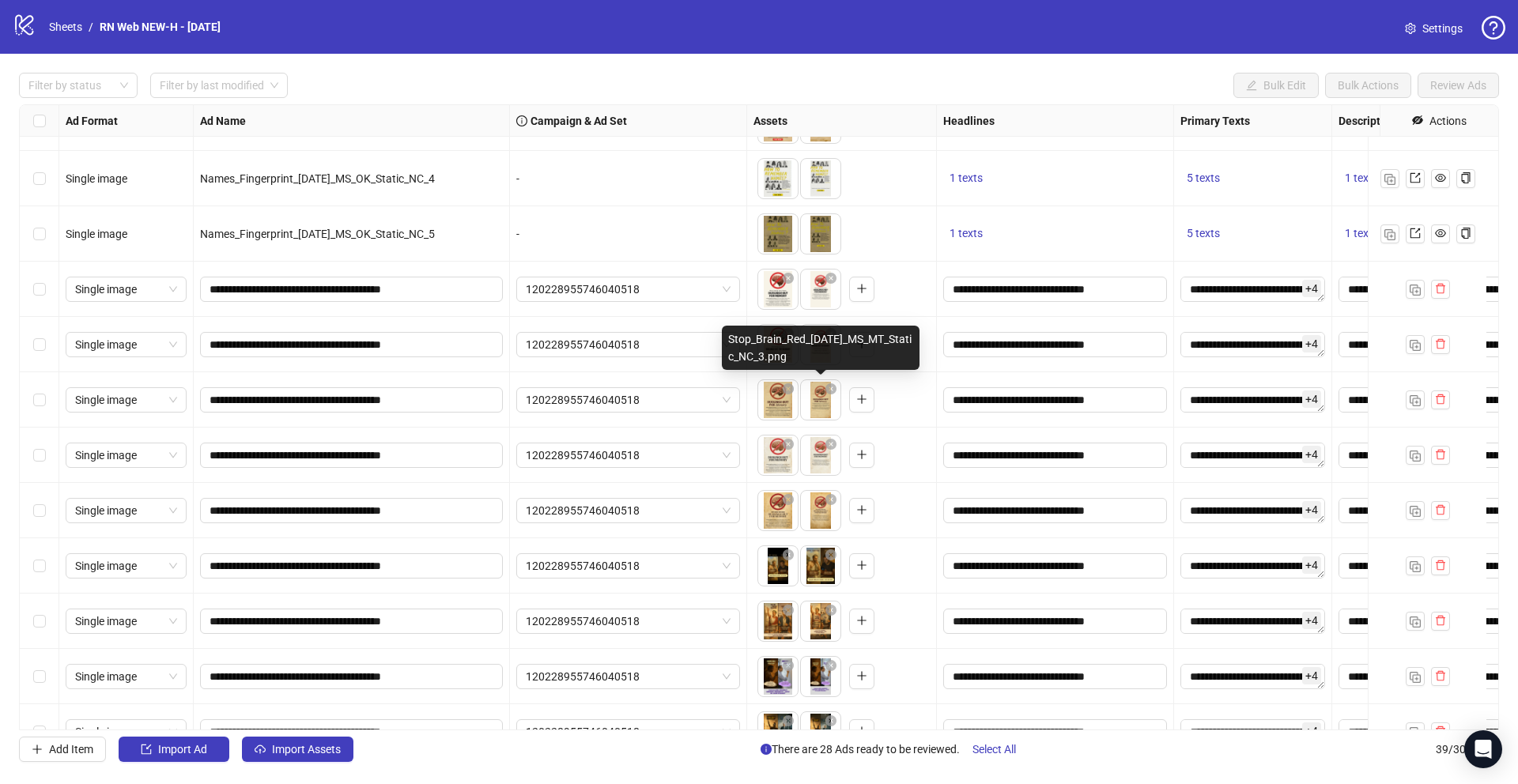 drag, startPoint x: 815, startPoint y: 409, endPoint x: 781, endPoint y: 407, distance: 34.058773 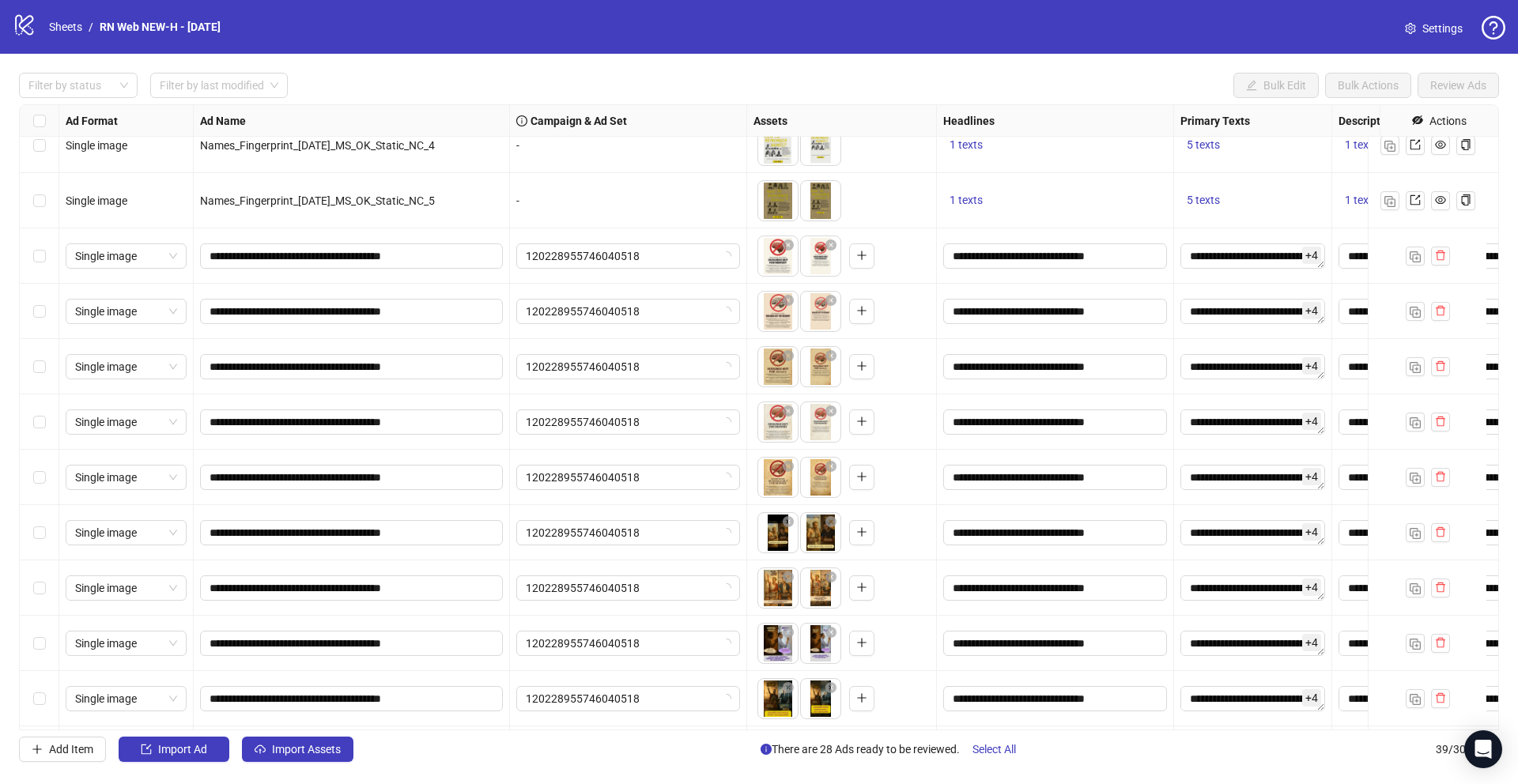 scroll, scrollTop: 520, scrollLeft: 0, axis: vertical 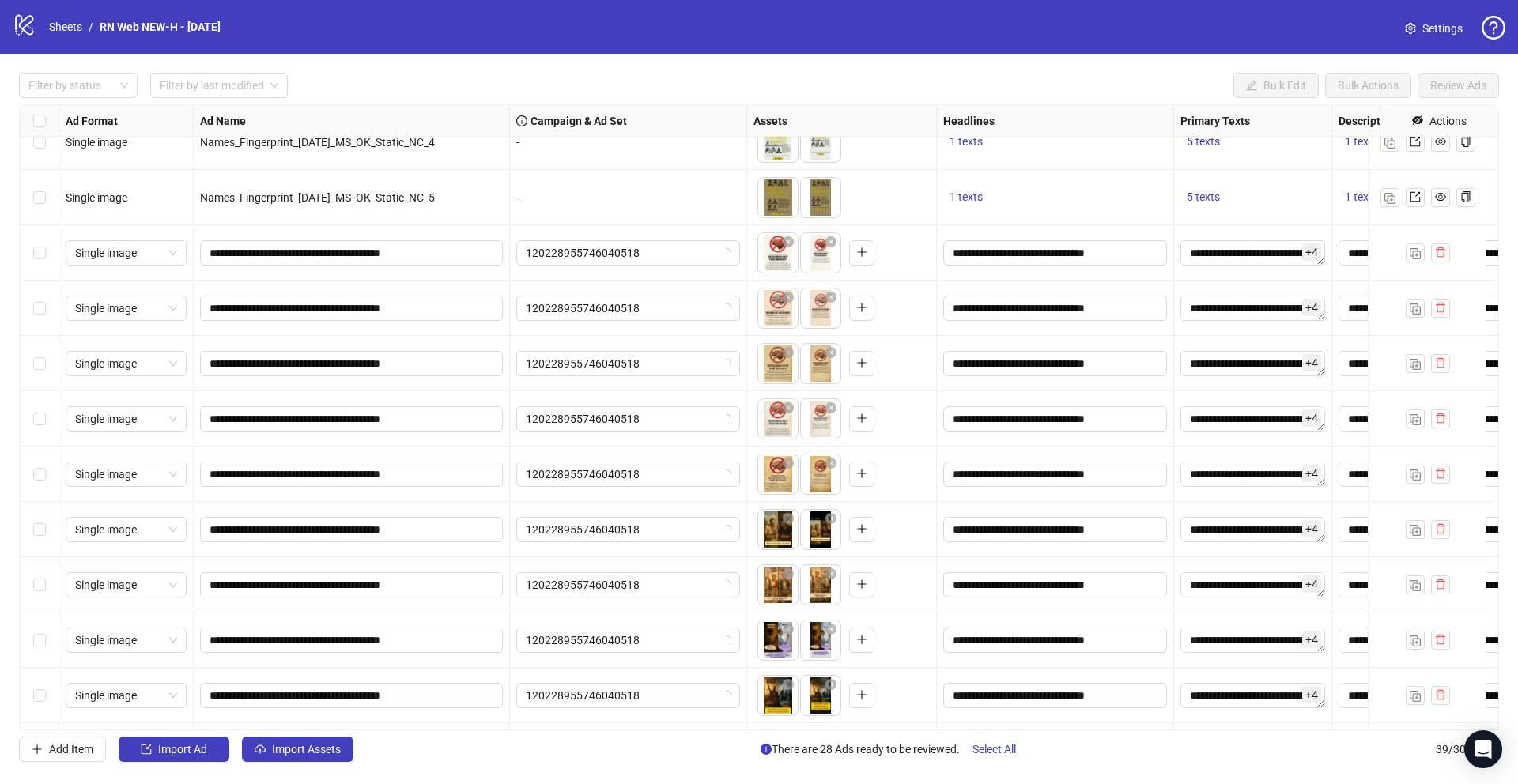 drag, startPoint x: 821, startPoint y: 541, endPoint x: 780, endPoint y: 541, distance: 41 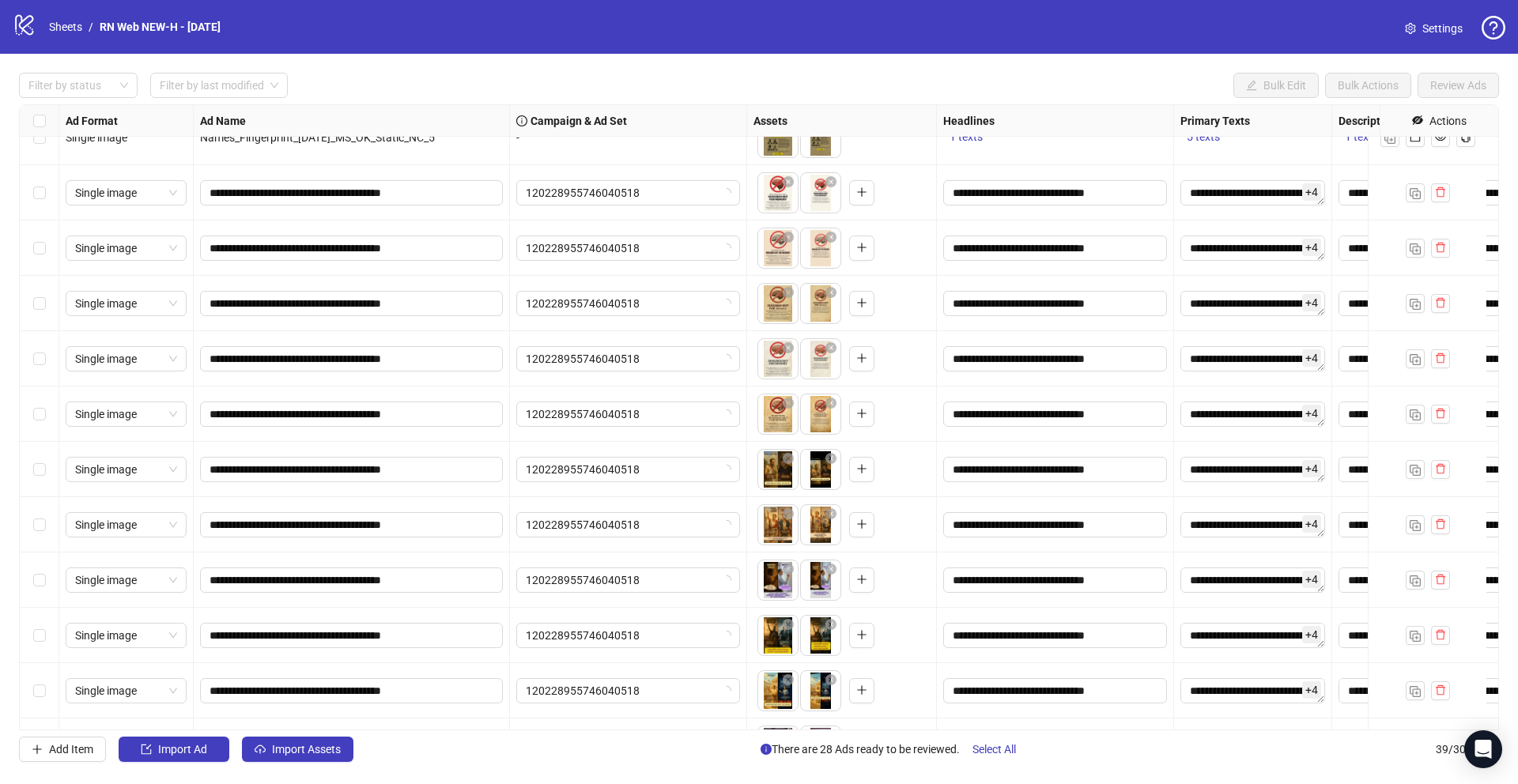 scroll, scrollTop: 654, scrollLeft: 0, axis: vertical 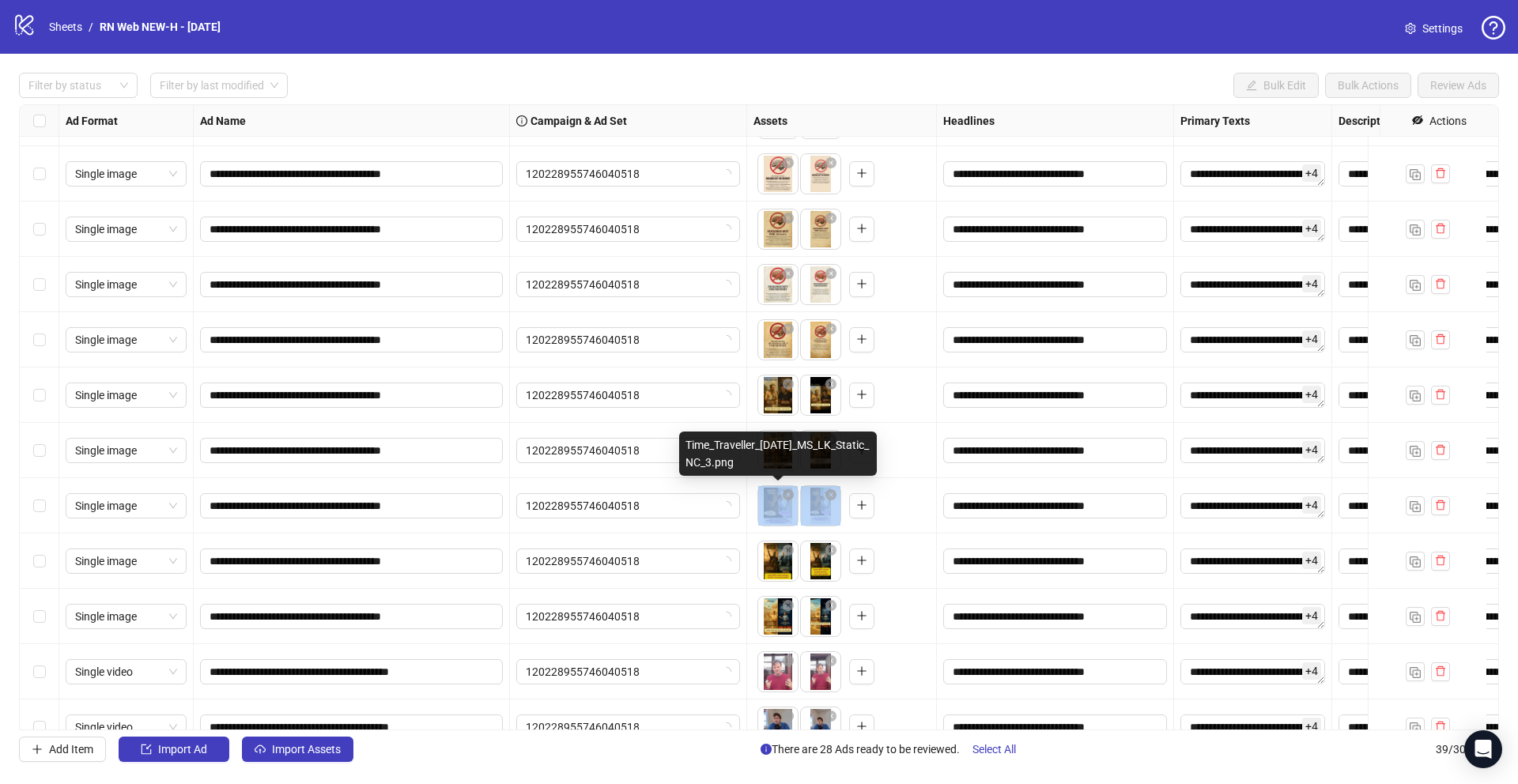 drag, startPoint x: 821, startPoint y: 526, endPoint x: 776, endPoint y: 522, distance: 45.17743 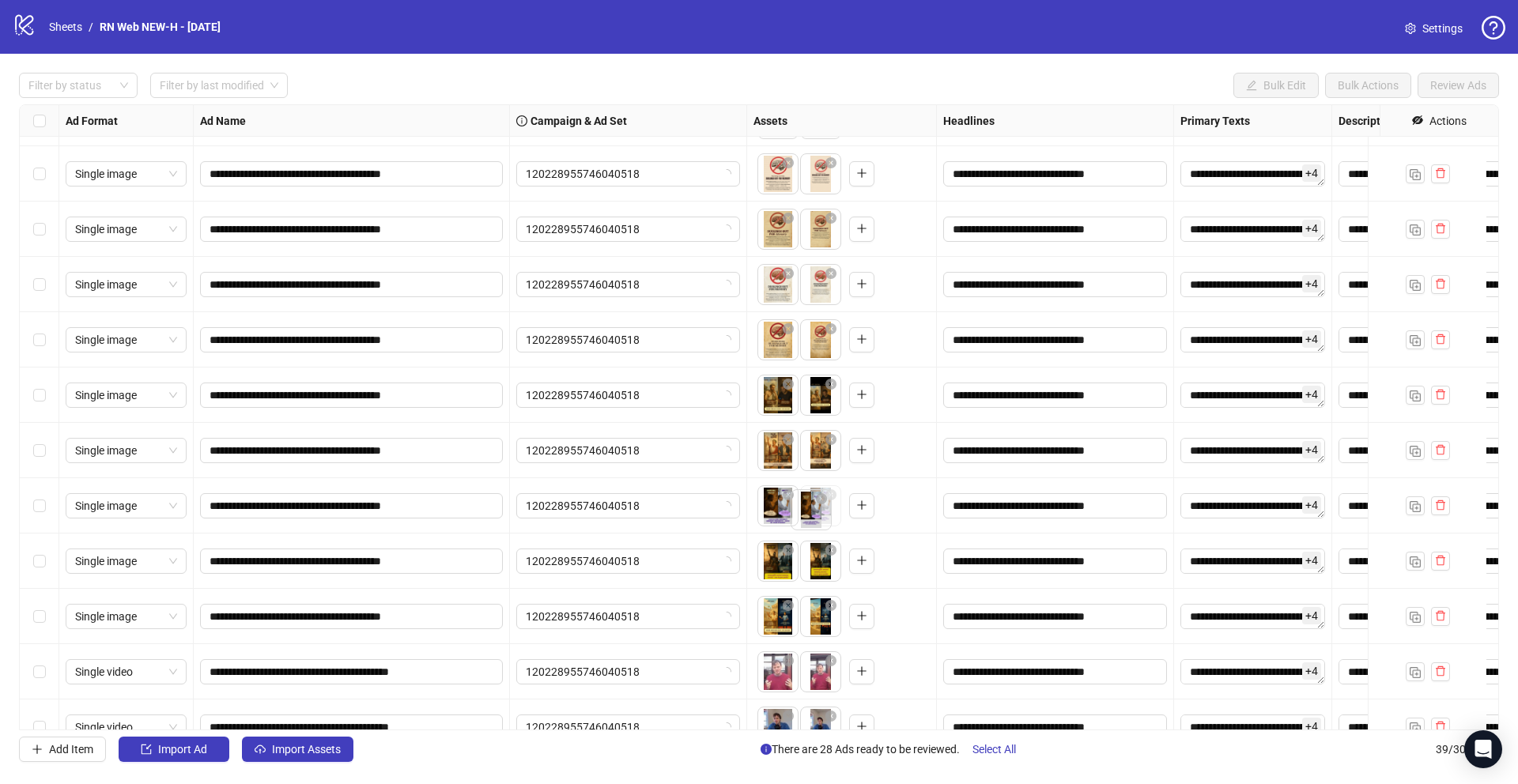 drag, startPoint x: 825, startPoint y: 510, endPoint x: 815, endPoint y: 514, distance: 11 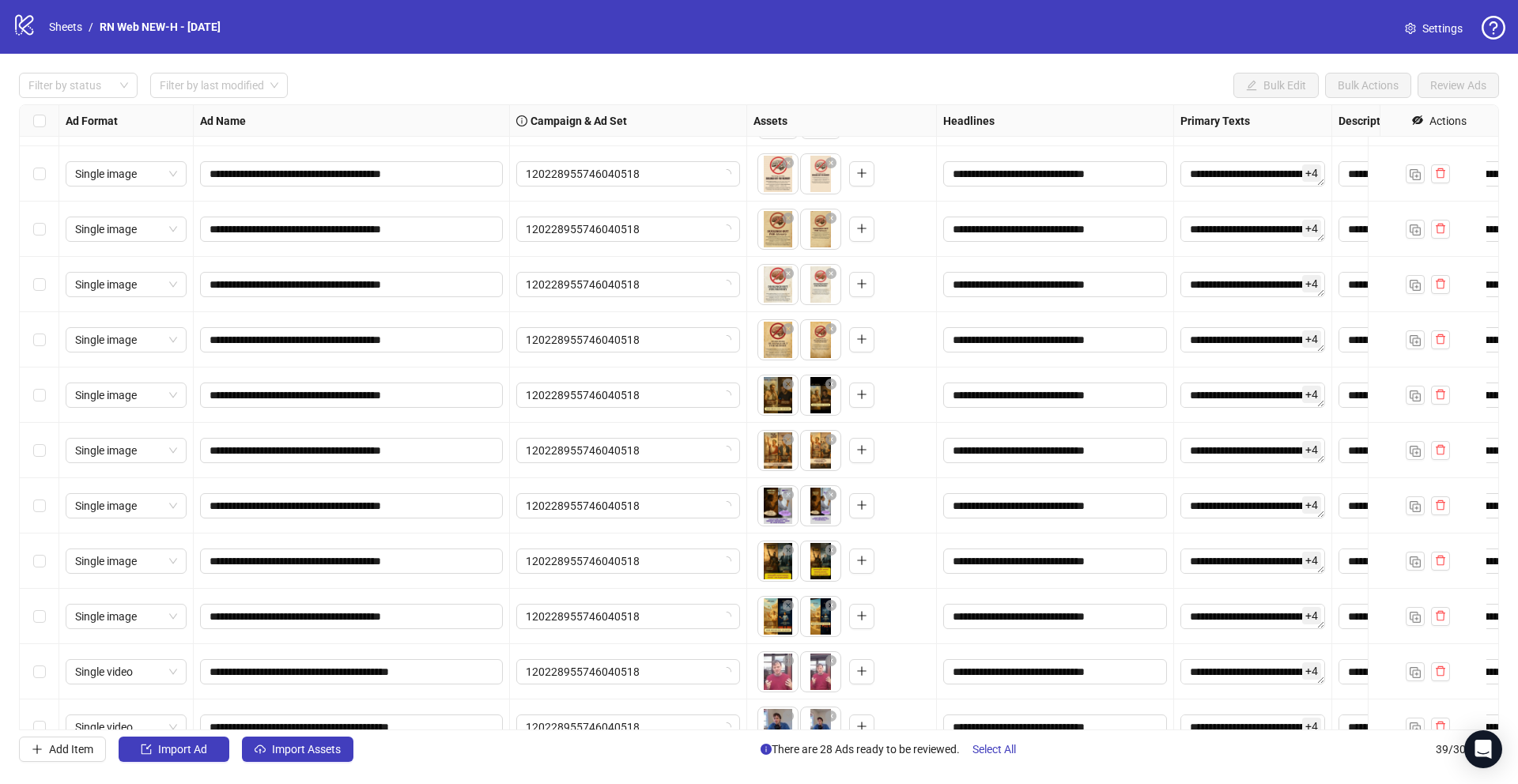 click on "**********" at bounding box center [759, 392] 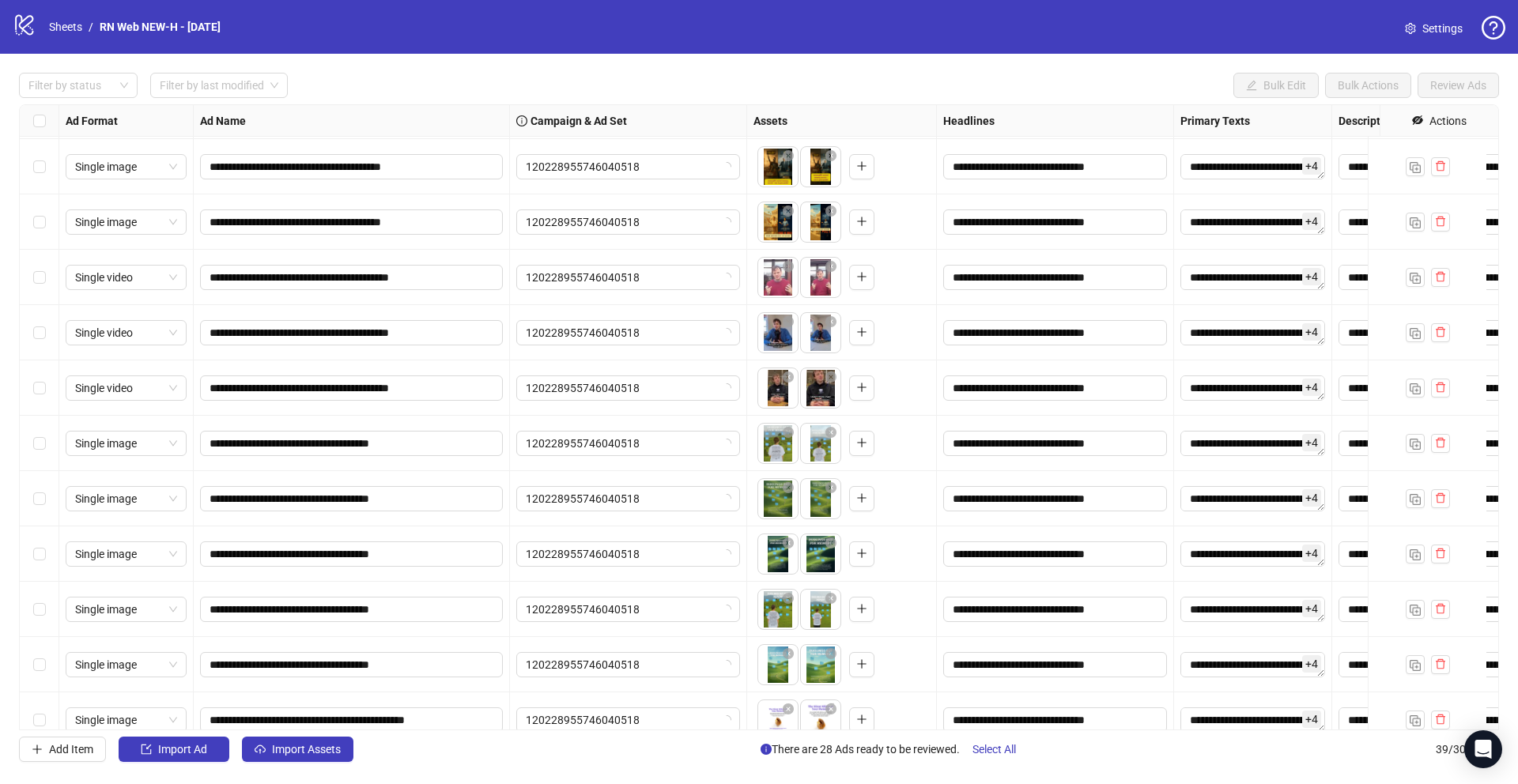 scroll, scrollTop: 1050, scrollLeft: 0, axis: vertical 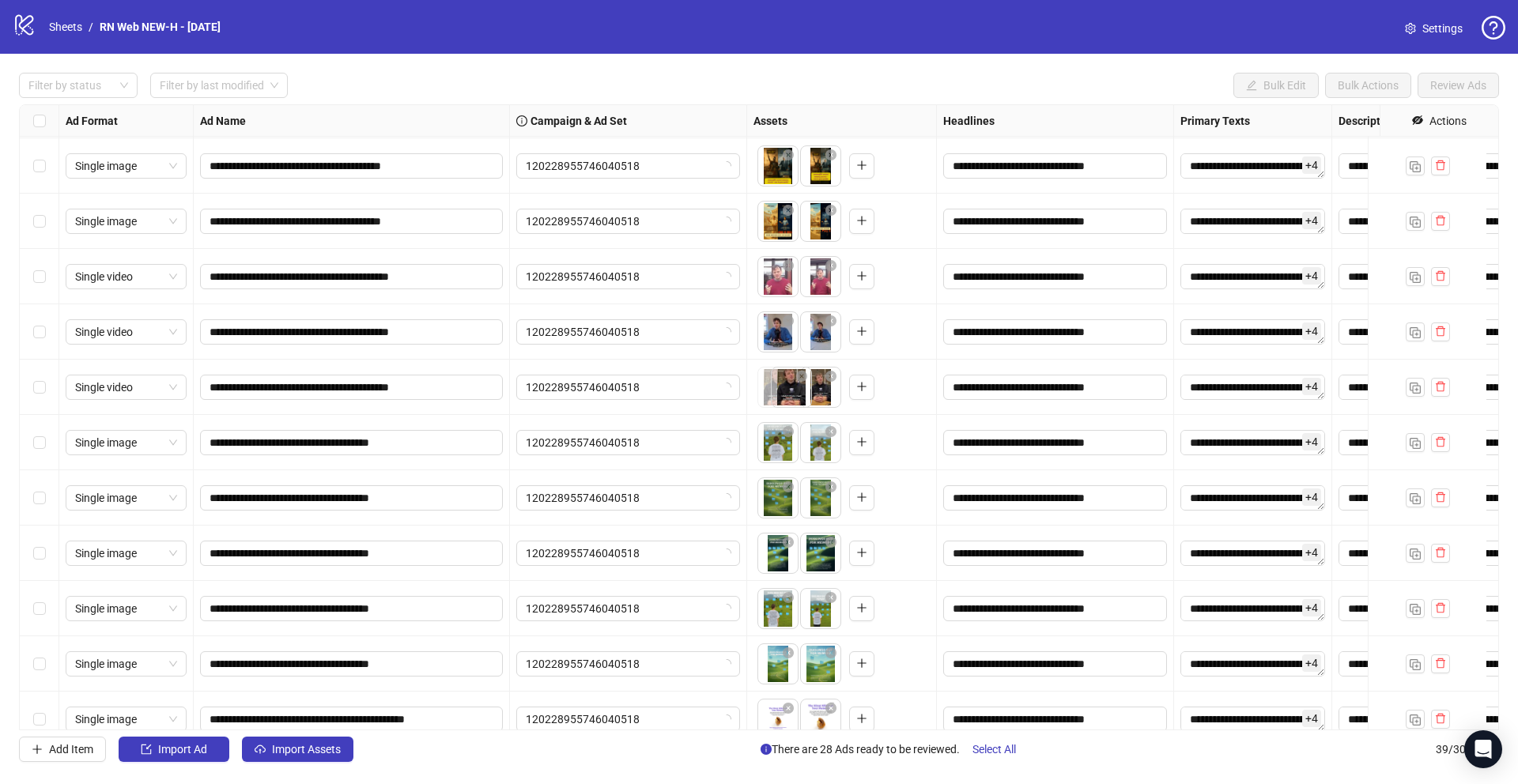 drag, startPoint x: 815, startPoint y: 397, endPoint x: 765, endPoint y: 397, distance: 50 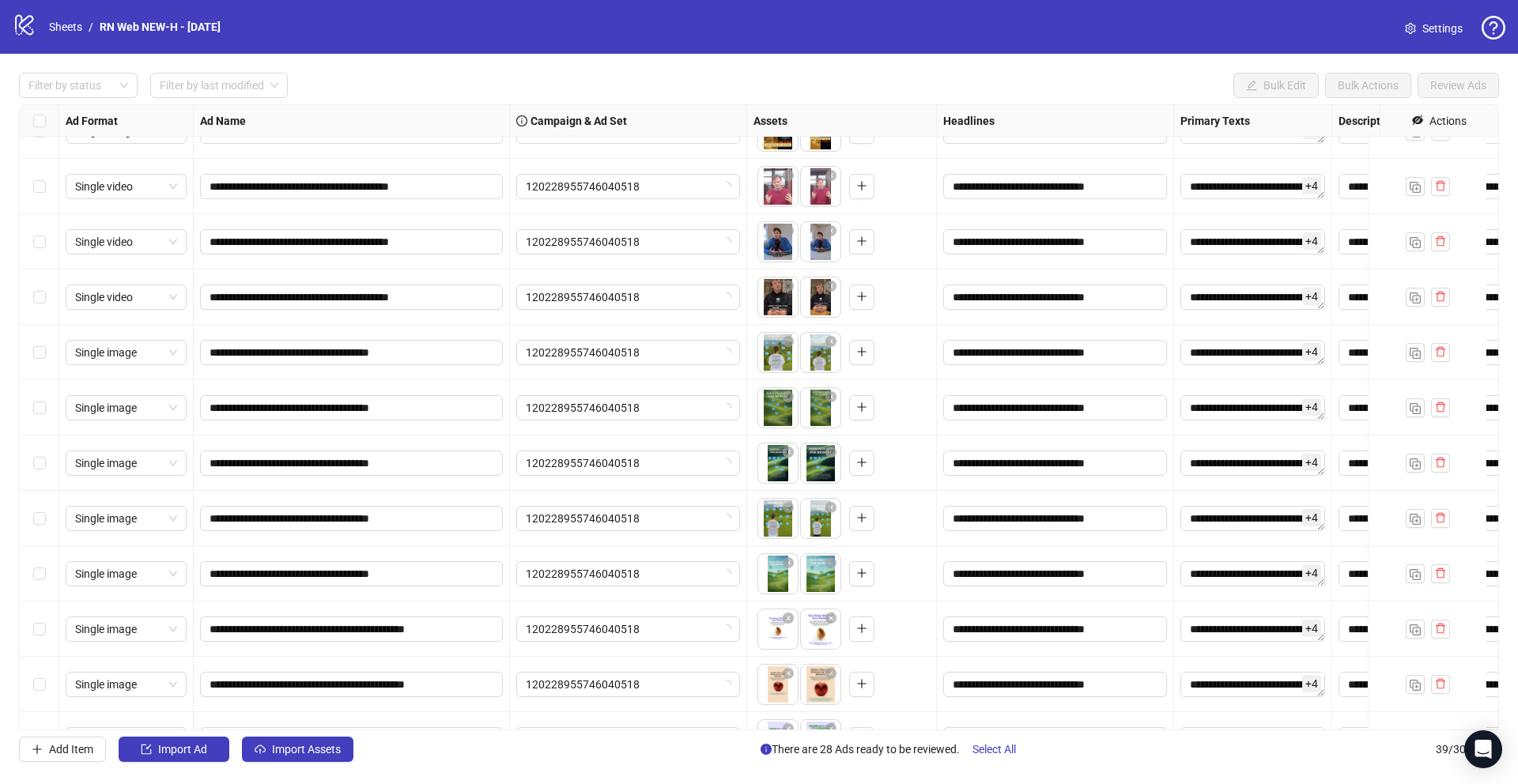 scroll, scrollTop: 1156, scrollLeft: 0, axis: vertical 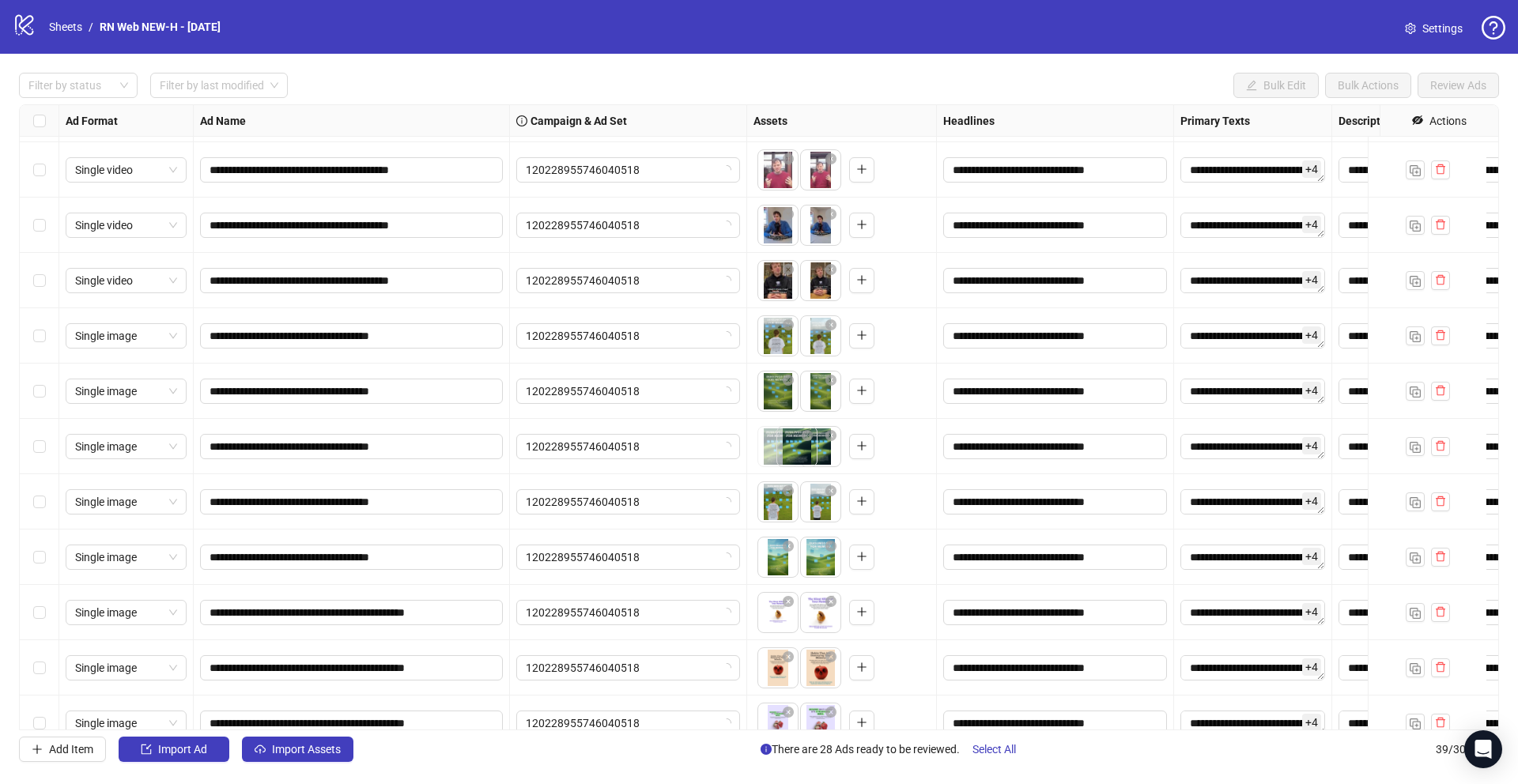 drag, startPoint x: 827, startPoint y: 456, endPoint x: 773, endPoint y: 460, distance: 54.14795 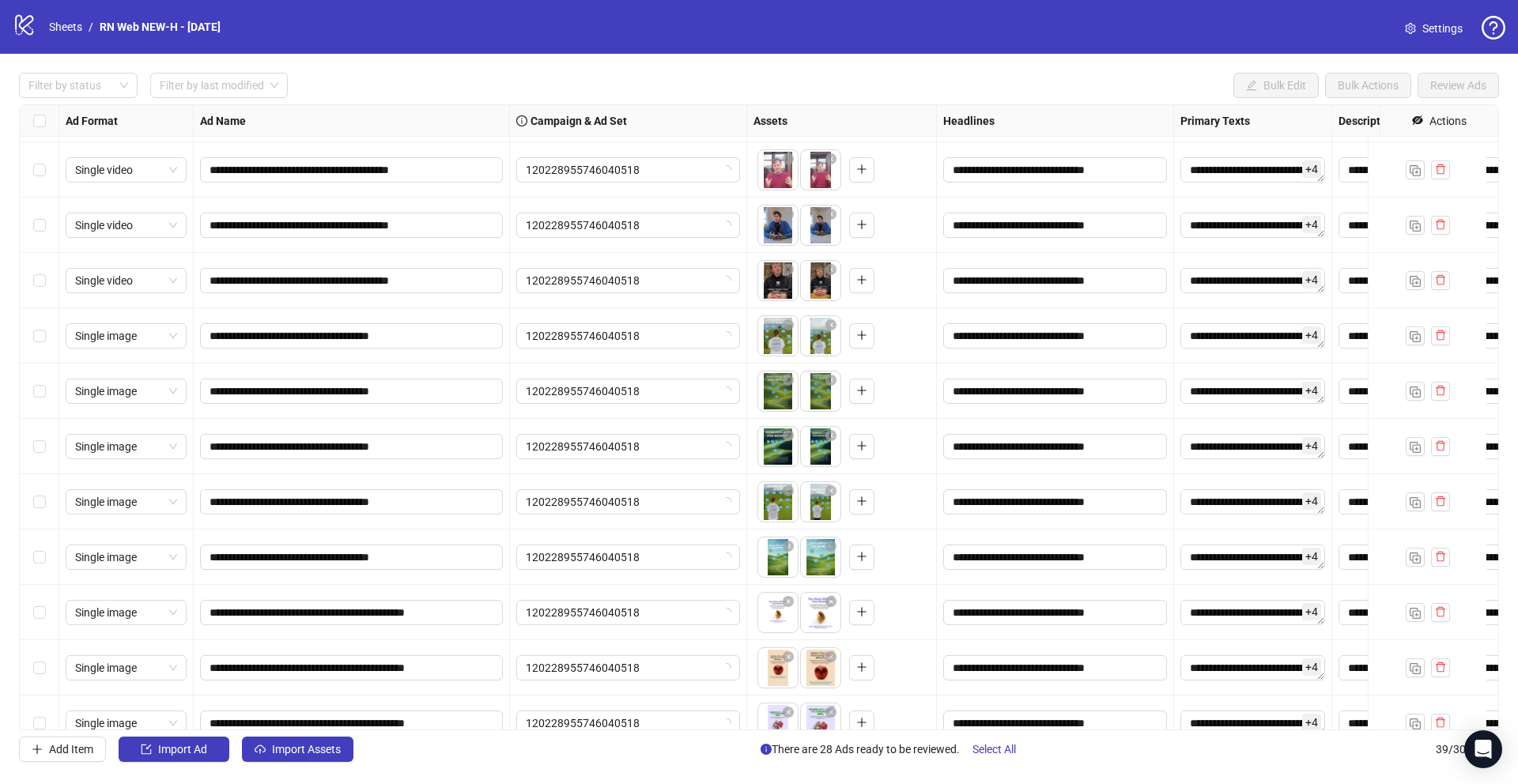 click on "**********" at bounding box center (759, 392) 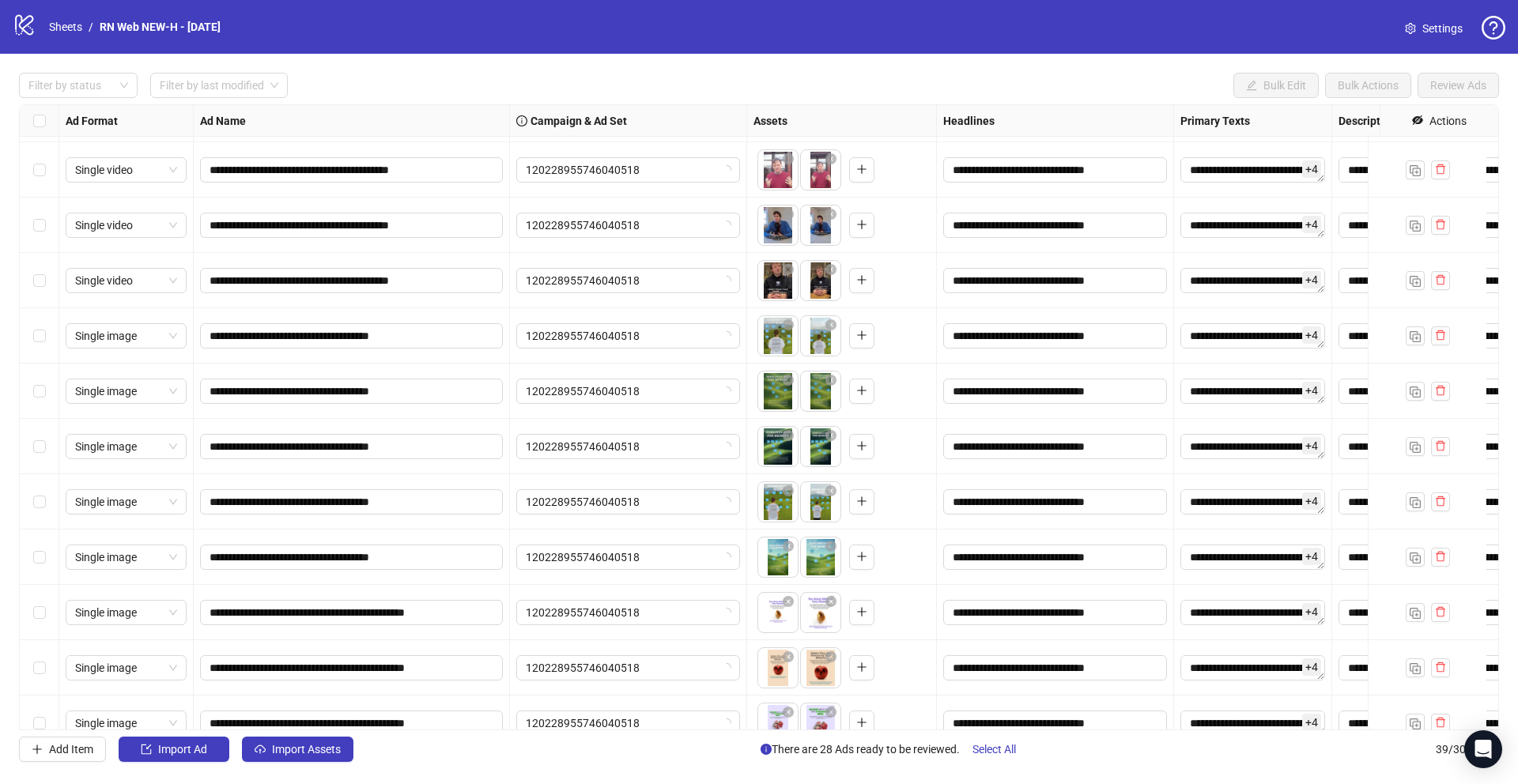 scroll, scrollTop: 1314, scrollLeft: 0, axis: vertical 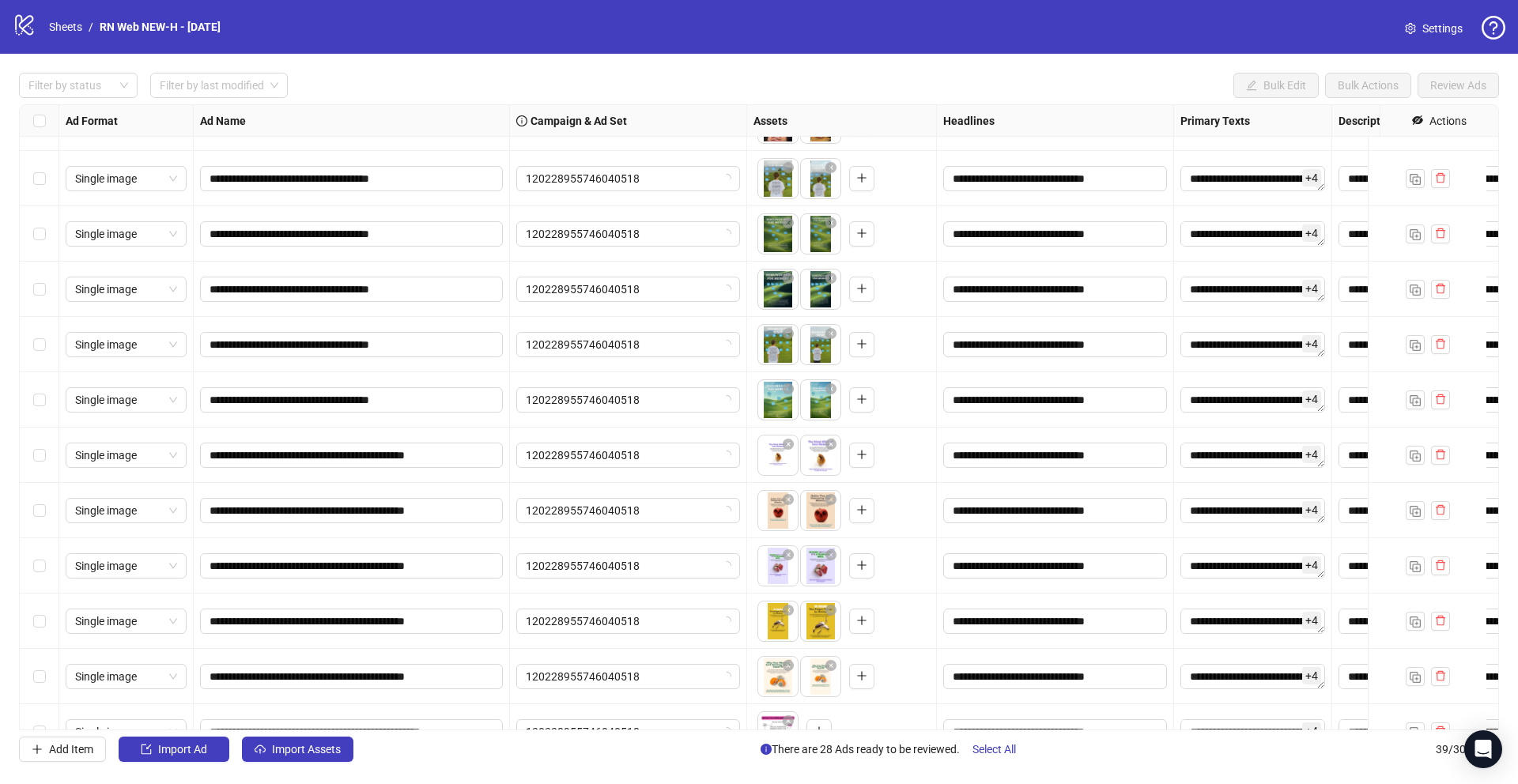 drag, startPoint x: 823, startPoint y: 409, endPoint x: 753, endPoint y: 409, distance: 70 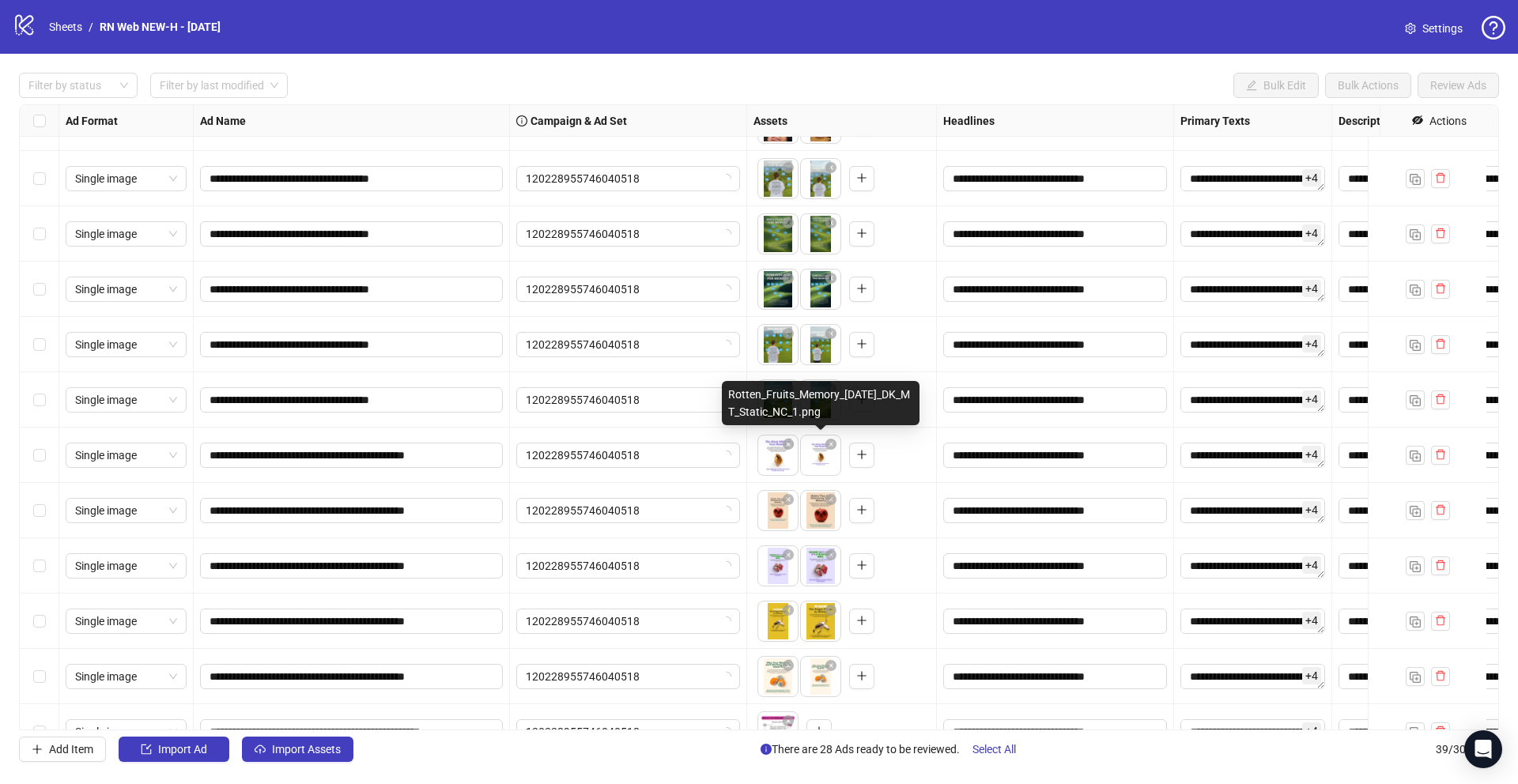drag, startPoint x: 813, startPoint y: 464, endPoint x: 776, endPoint y: 460, distance: 37.21559 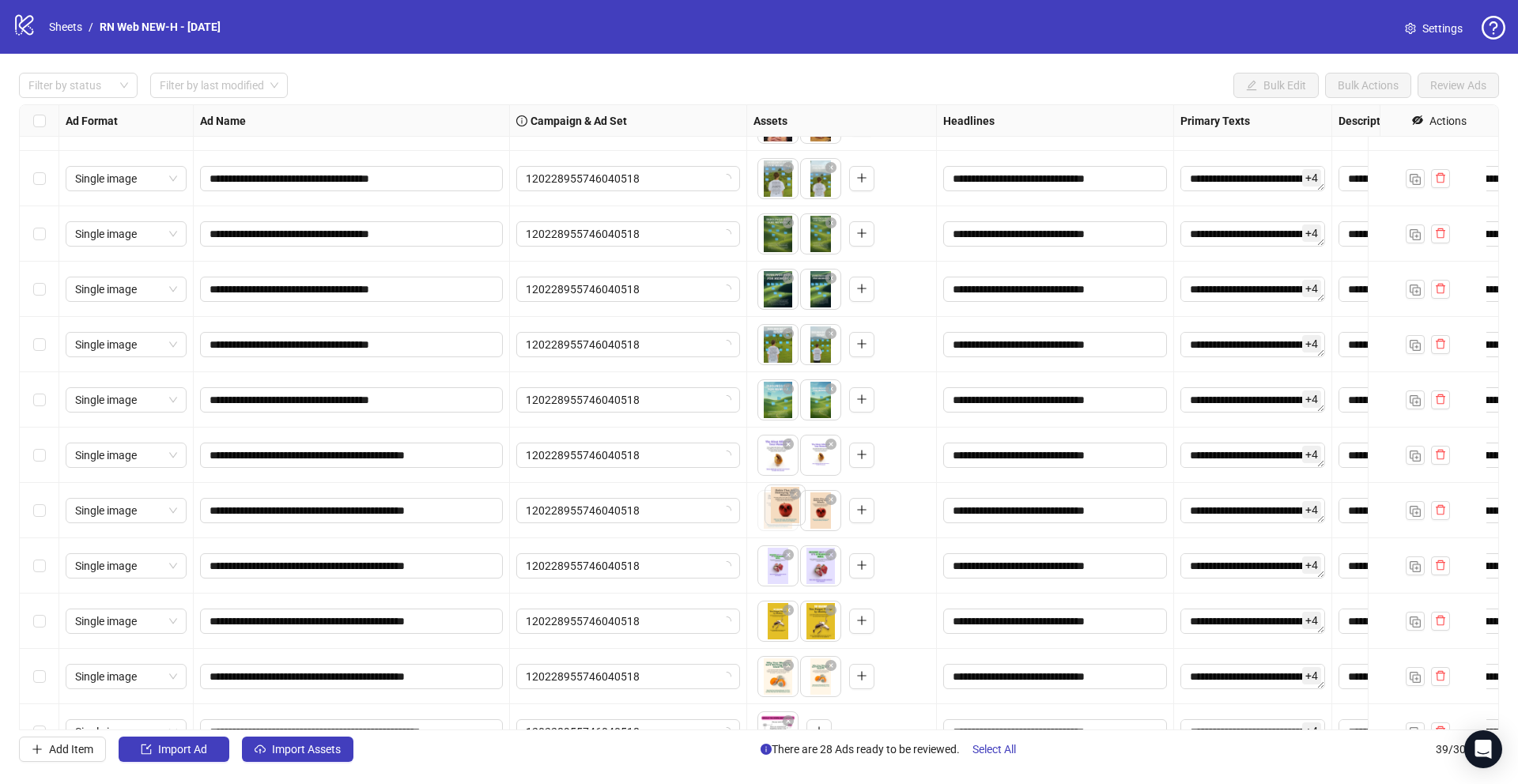 drag, startPoint x: 817, startPoint y: 527, endPoint x: 776, endPoint y: 522, distance: 41.30375 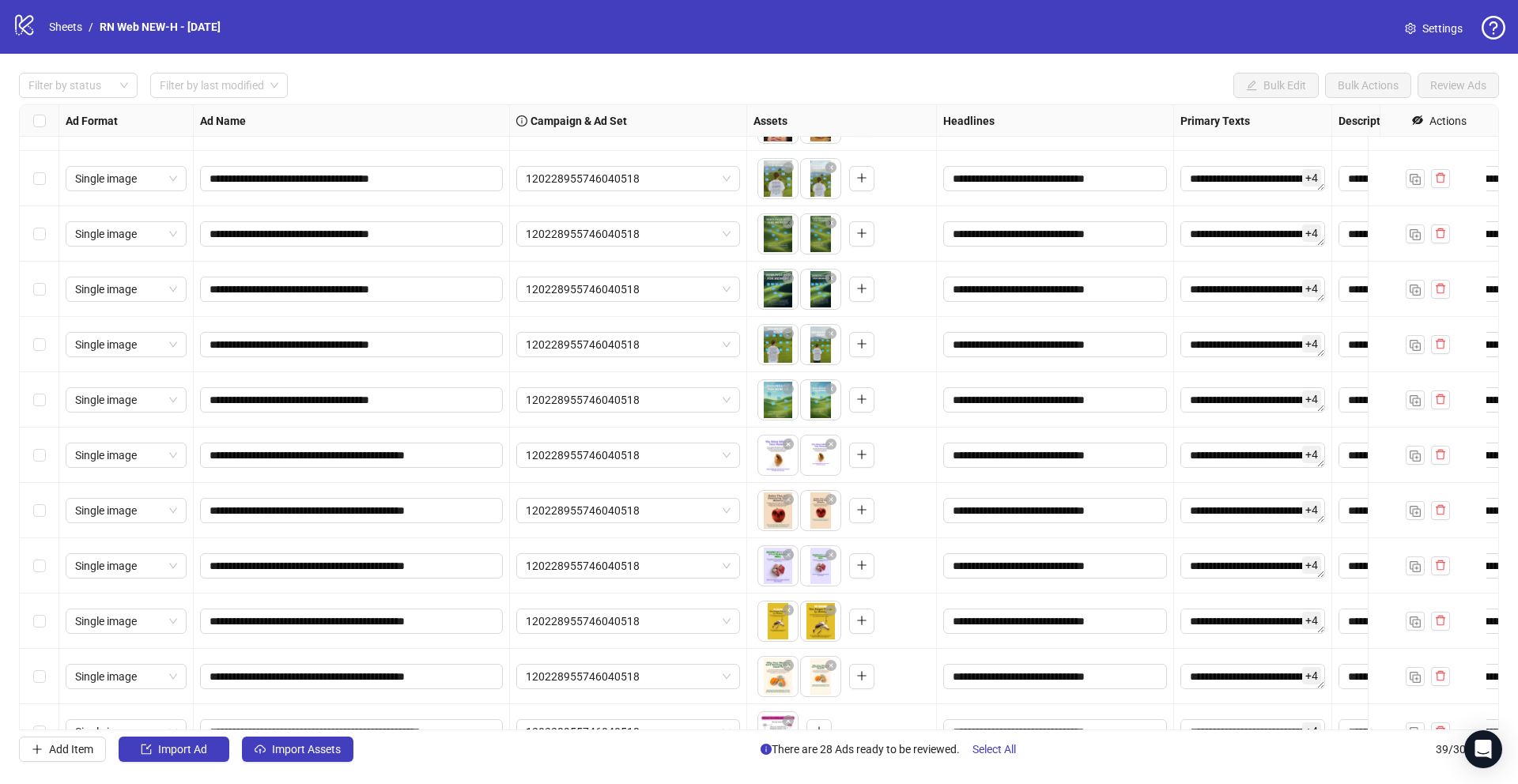 click on "**********" at bounding box center [759, 392] 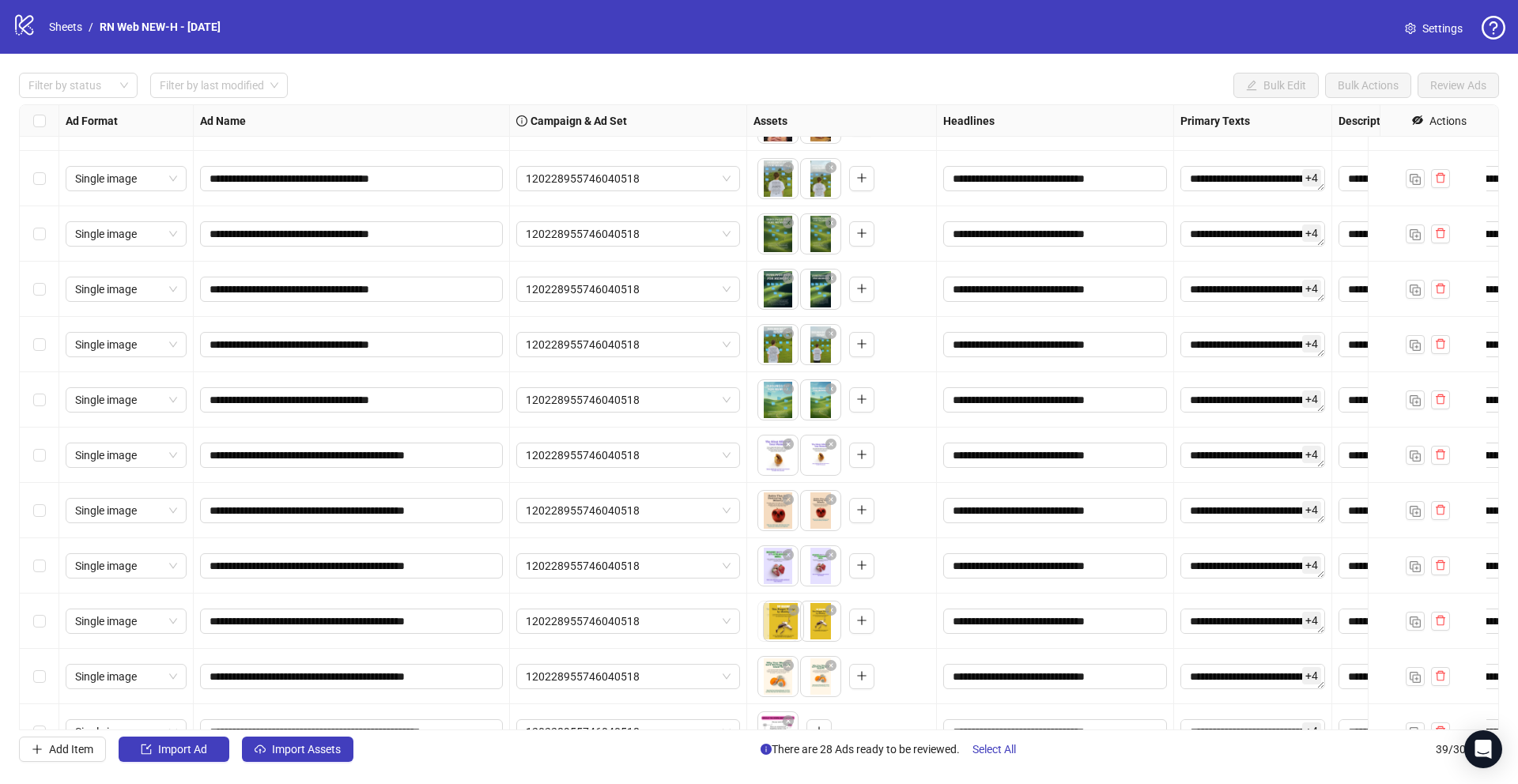 drag, startPoint x: 815, startPoint y: 622, endPoint x: 772, endPoint y: 622, distance: 43 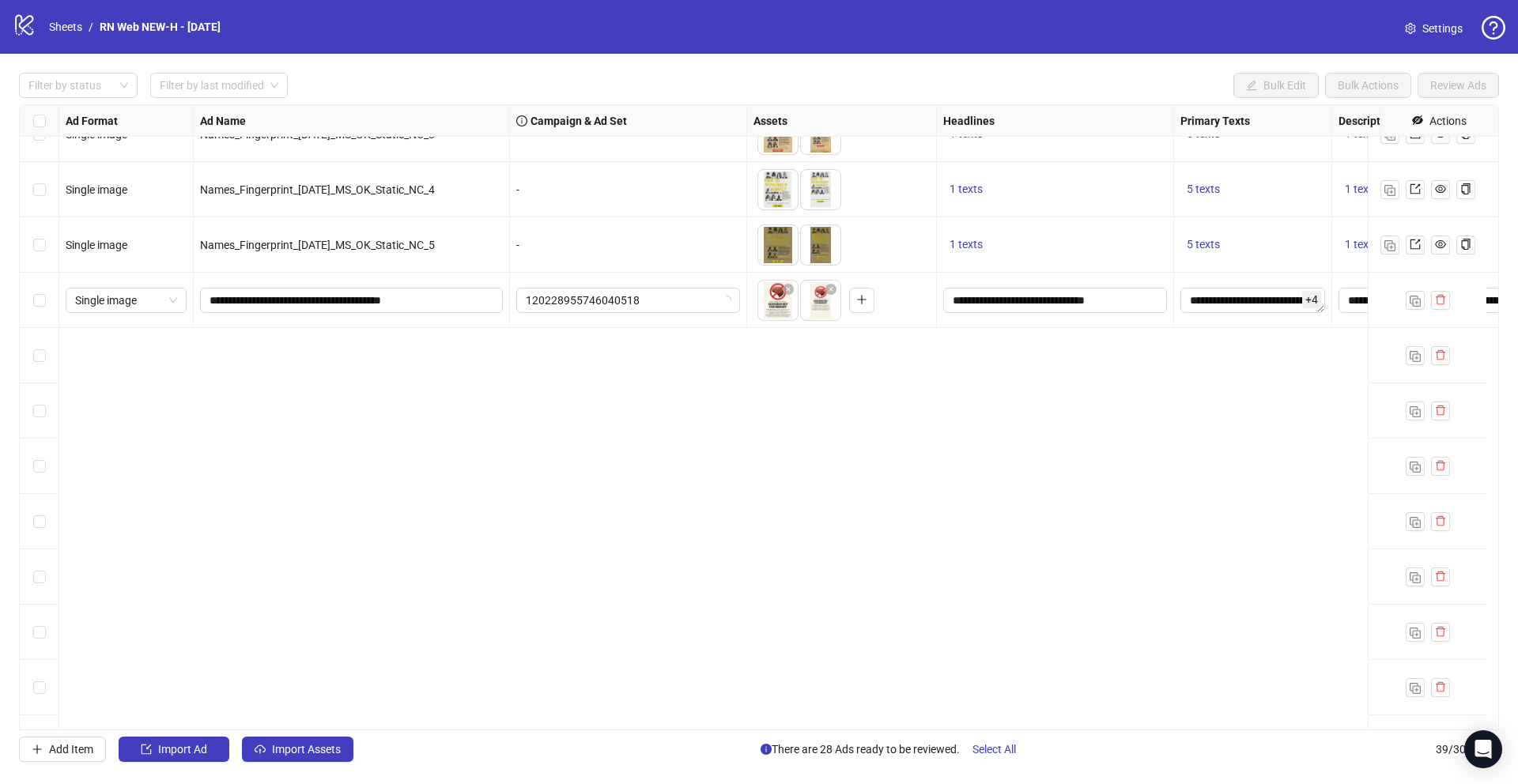 scroll, scrollTop: 0, scrollLeft: 0, axis: both 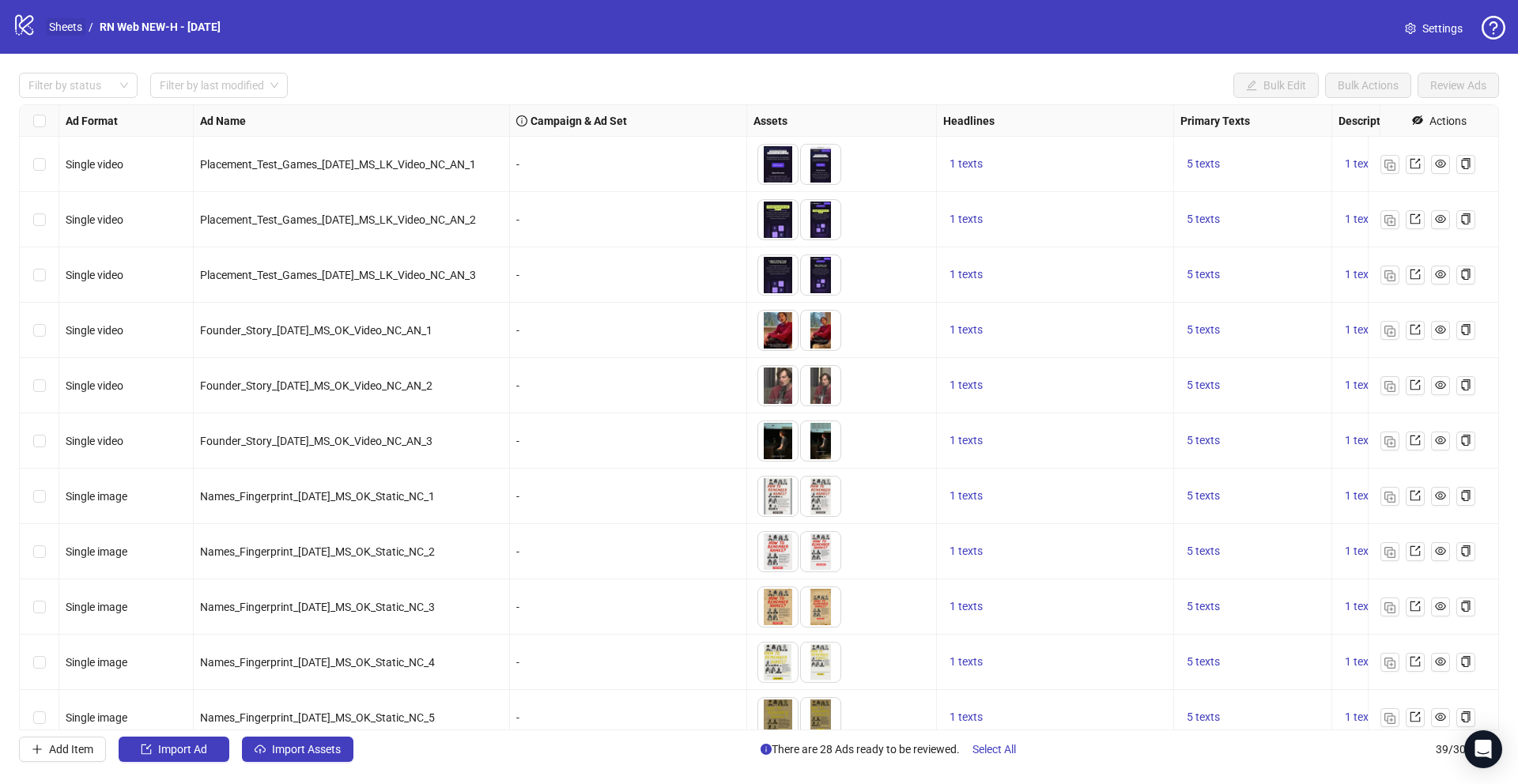 click on "Sheets" at bounding box center (66, 27) 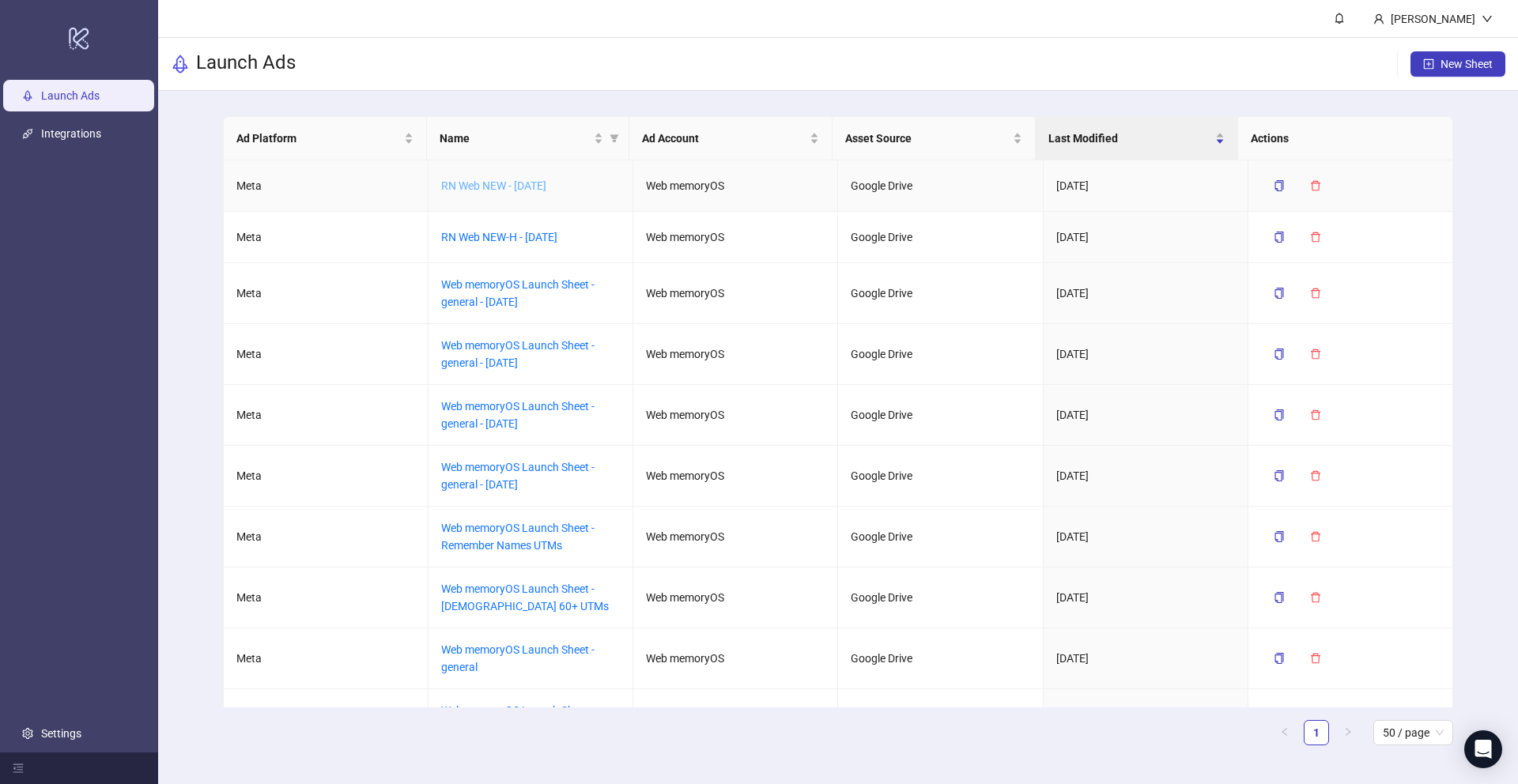 click on "RN Web NEW - [DATE]" at bounding box center (493, 186) 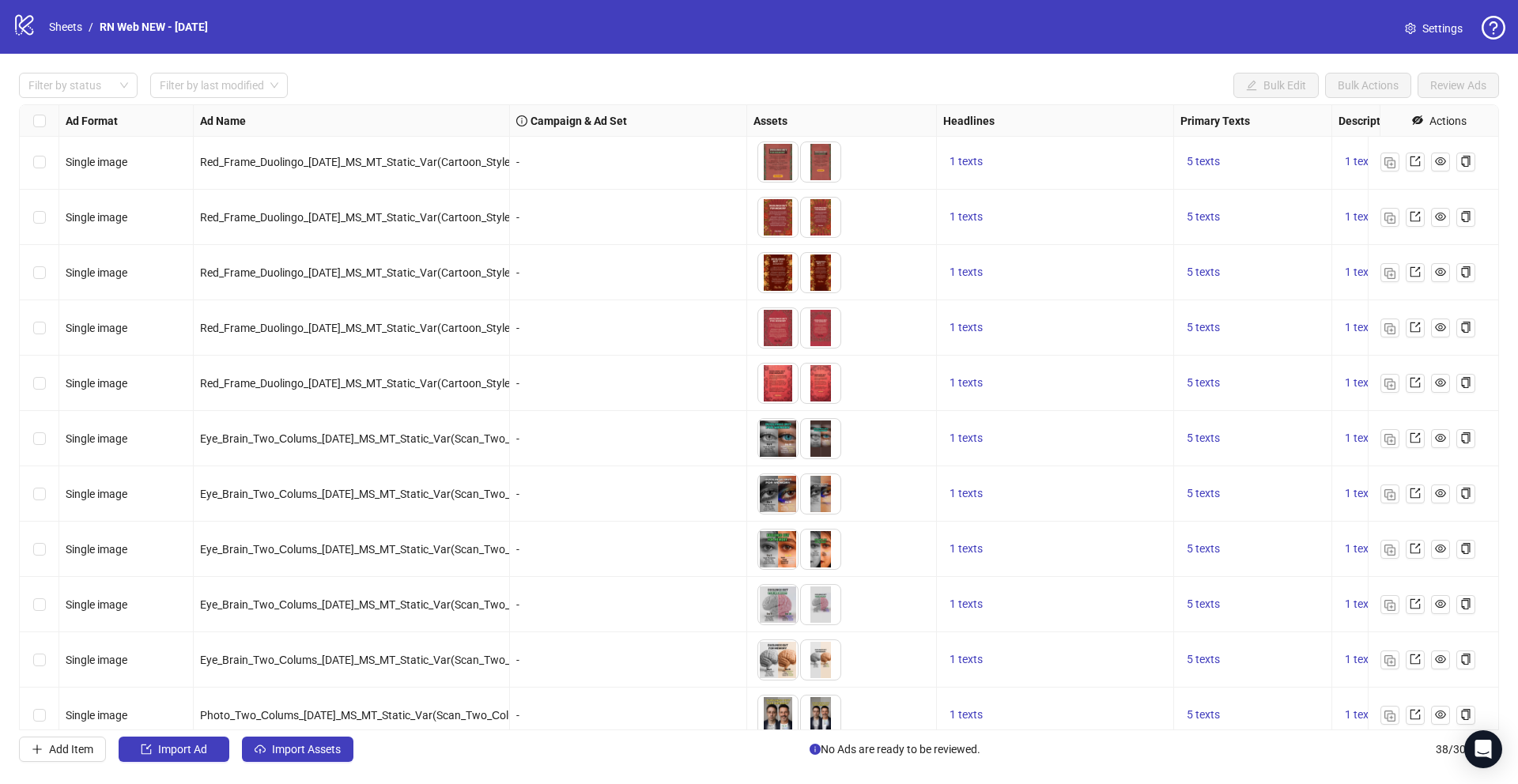 scroll, scrollTop: 0, scrollLeft: 0, axis: both 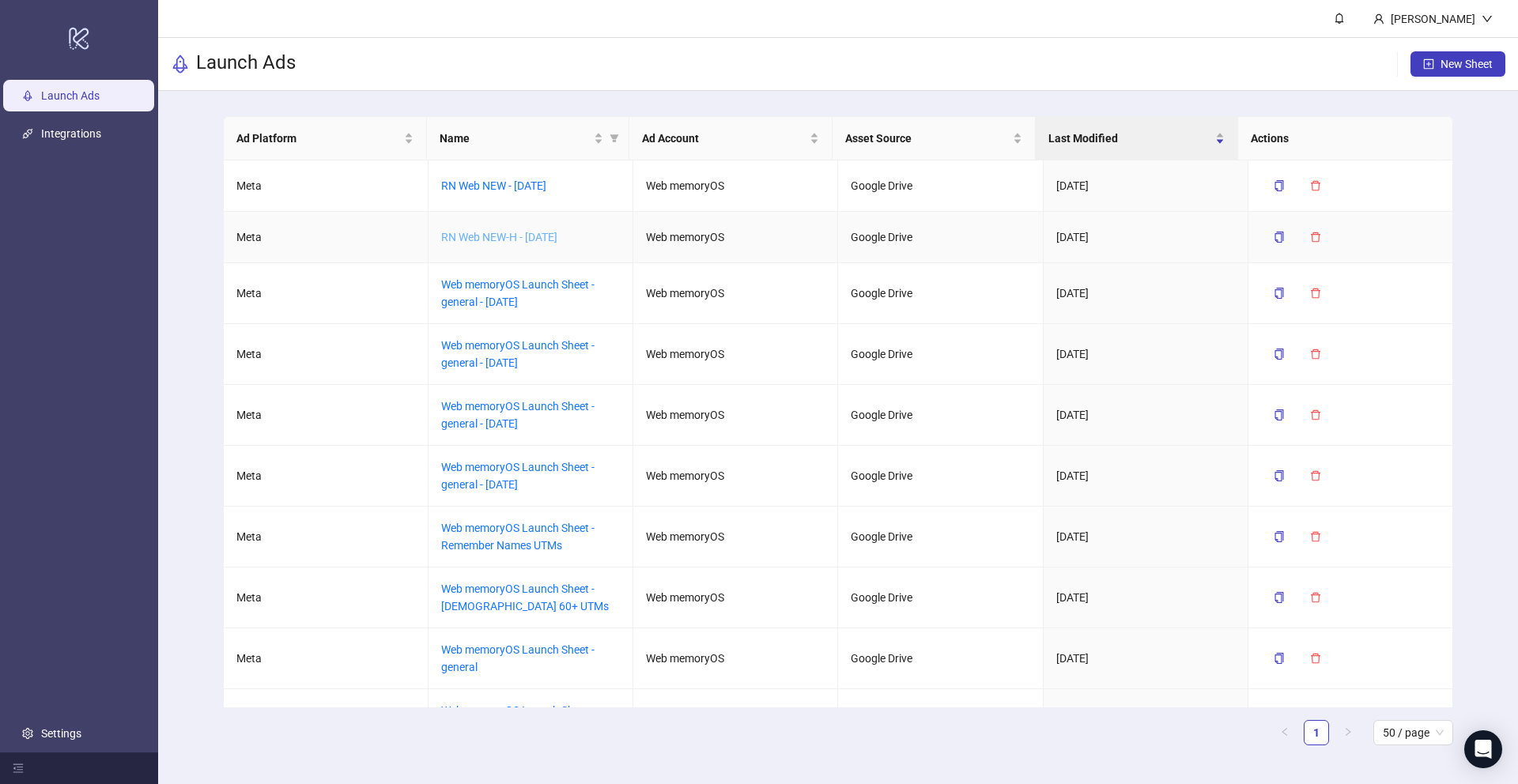 click on "RN Web NEW-H - [DATE]" at bounding box center [499, 237] 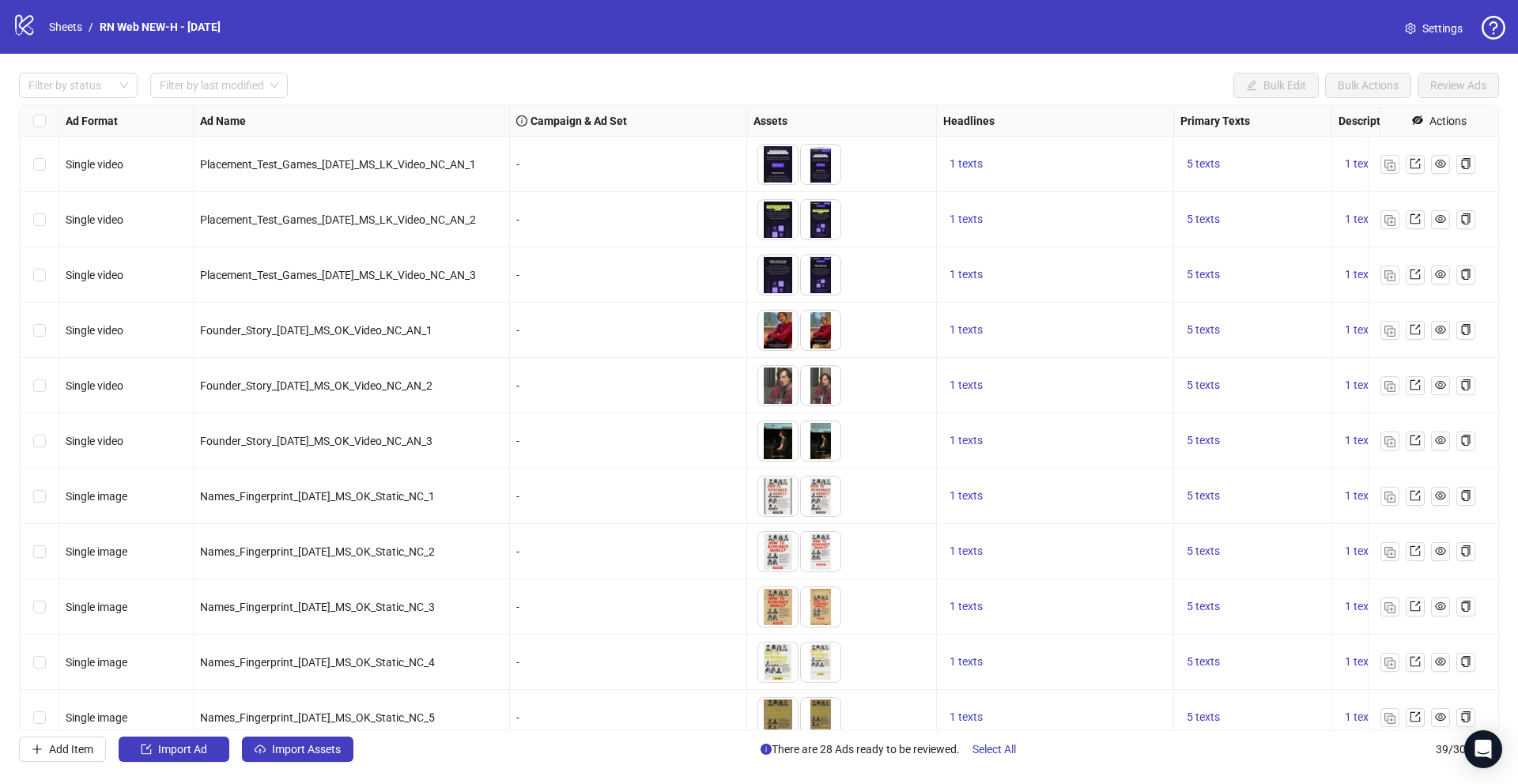 click on "Settings" at bounding box center [1433, 28] 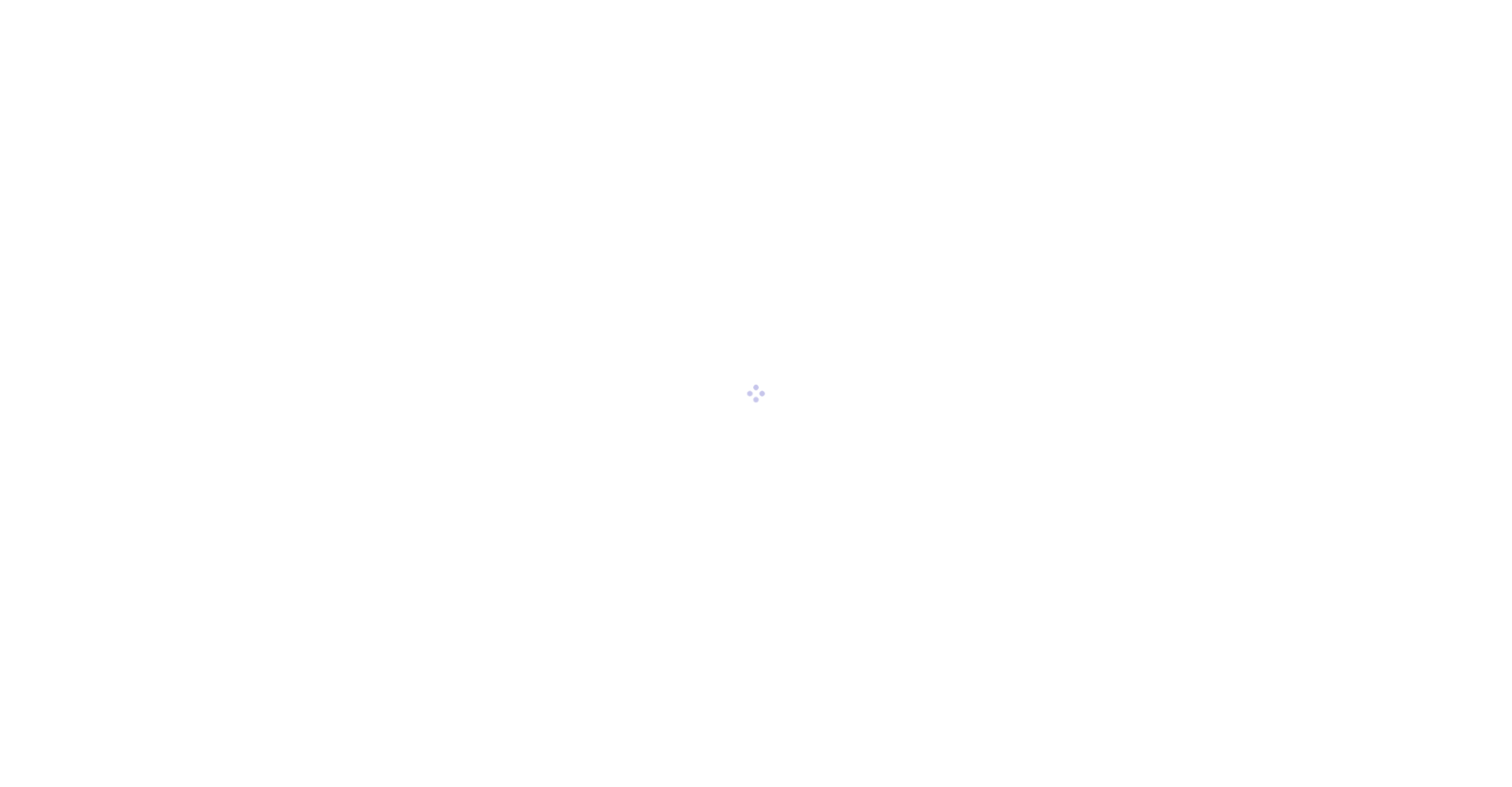 scroll, scrollTop: 0, scrollLeft: 0, axis: both 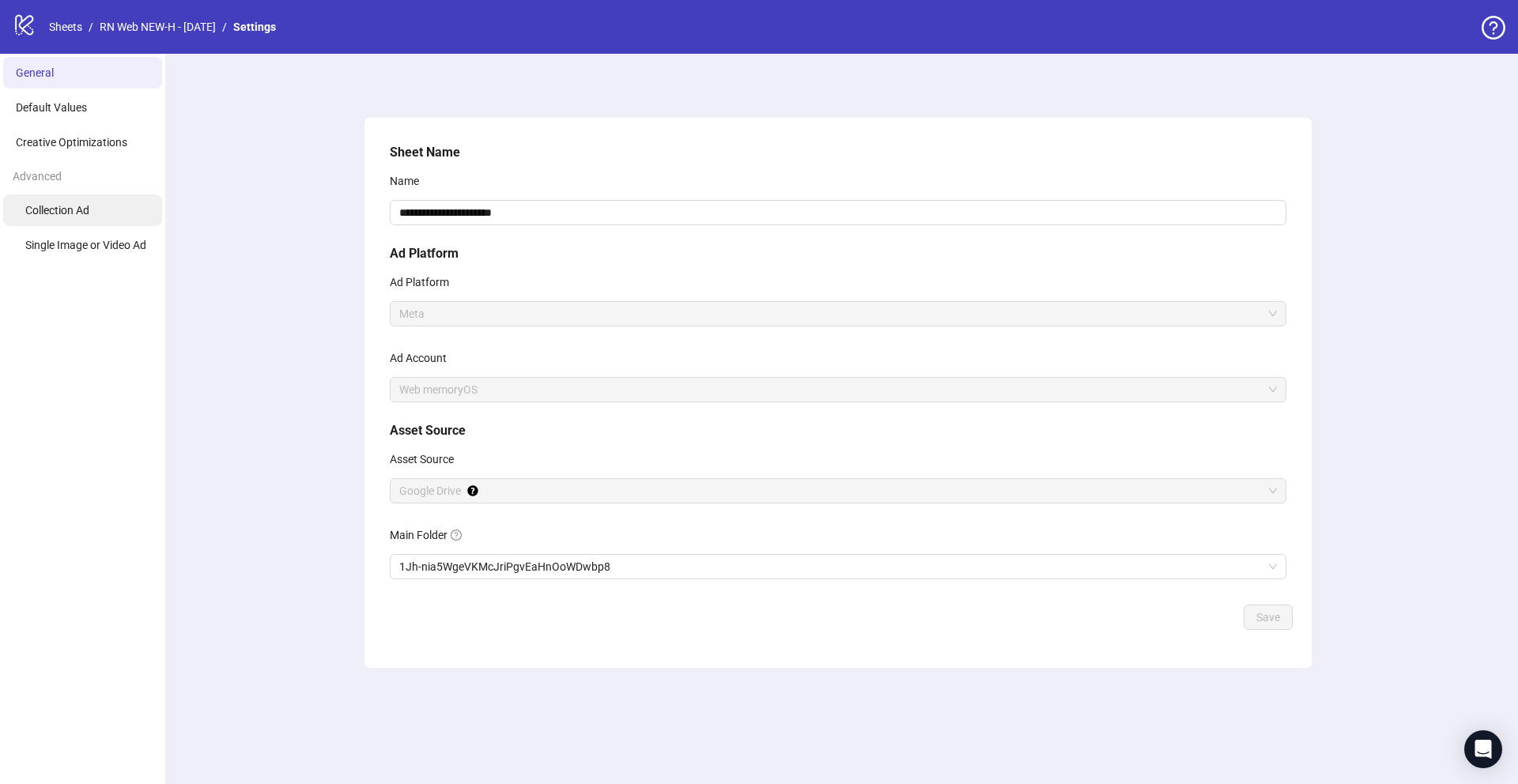 click on "Collection Ad" at bounding box center (82, 210) 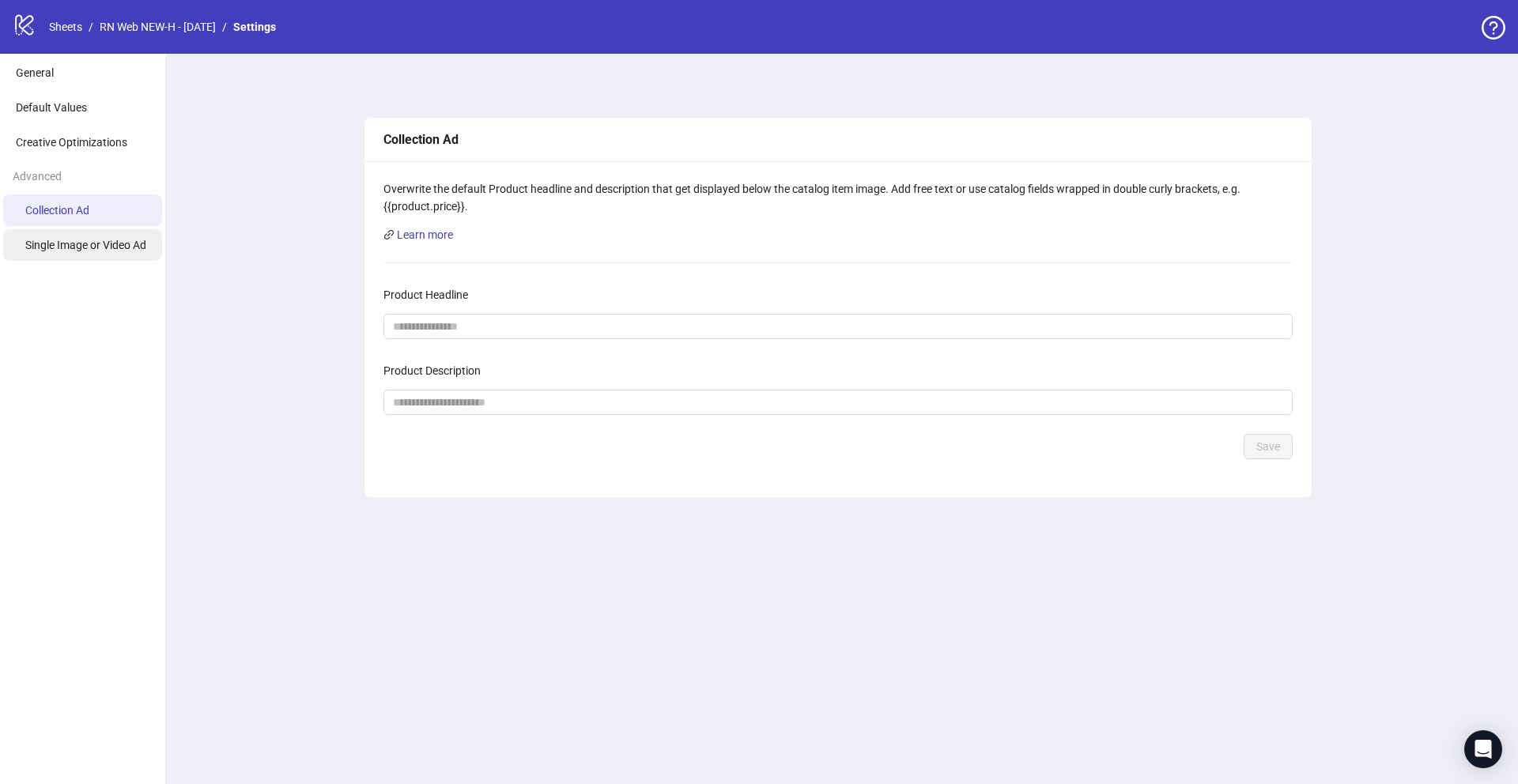 click on "Single Image or Video Ad" at bounding box center (82, 245) 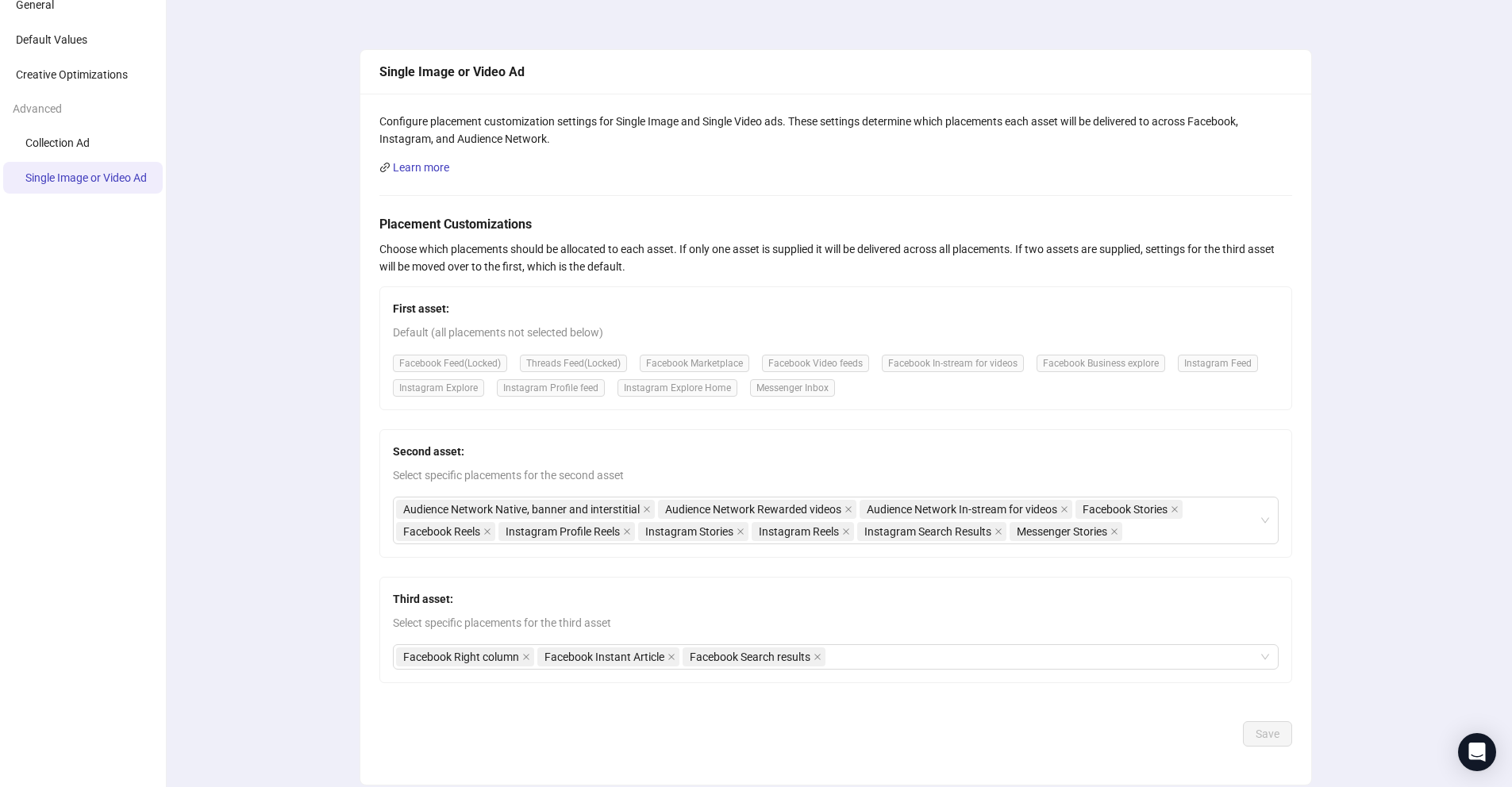scroll, scrollTop: 0, scrollLeft: 0, axis: both 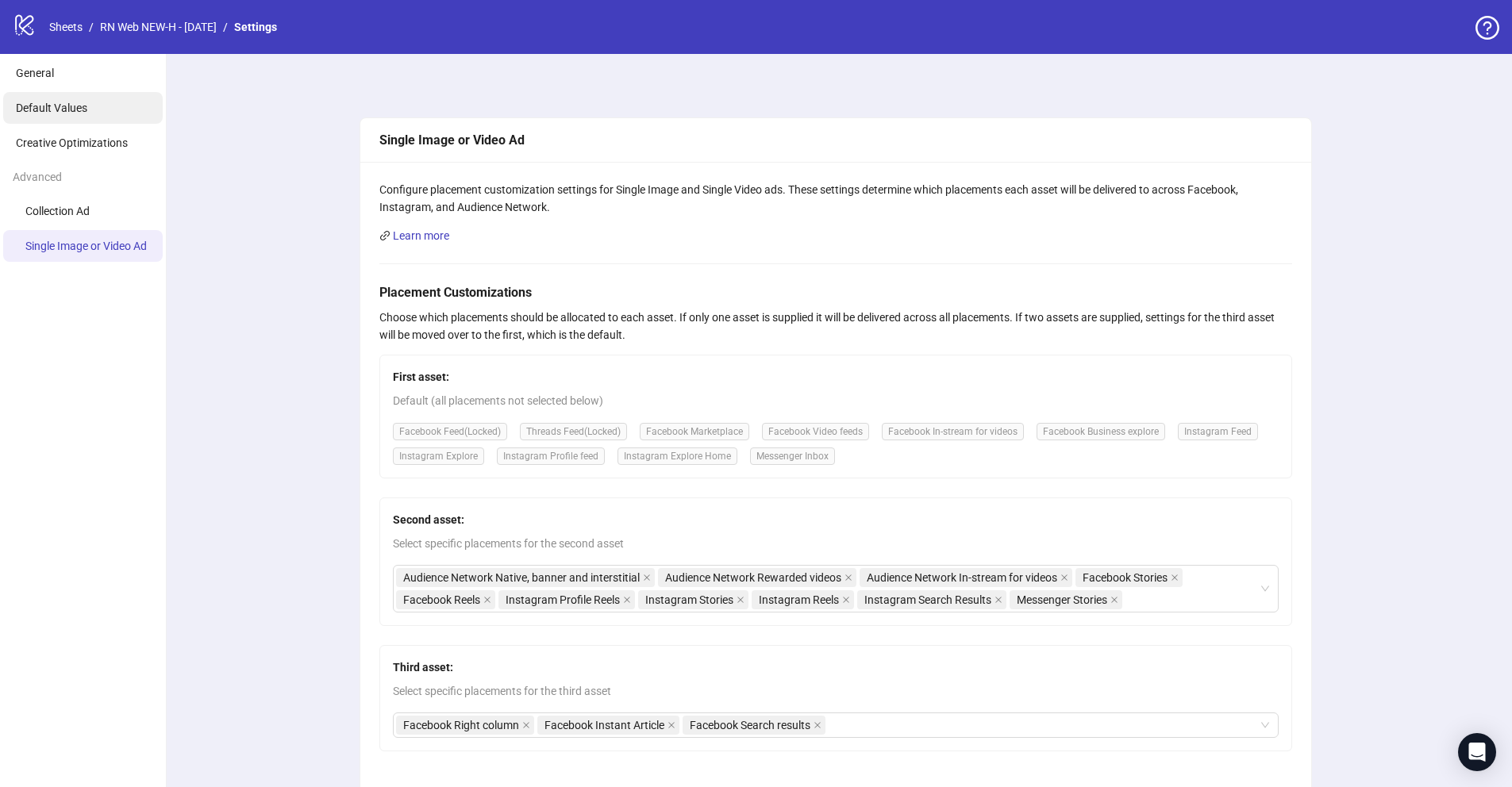 click on "Default Values" at bounding box center (52, 108) 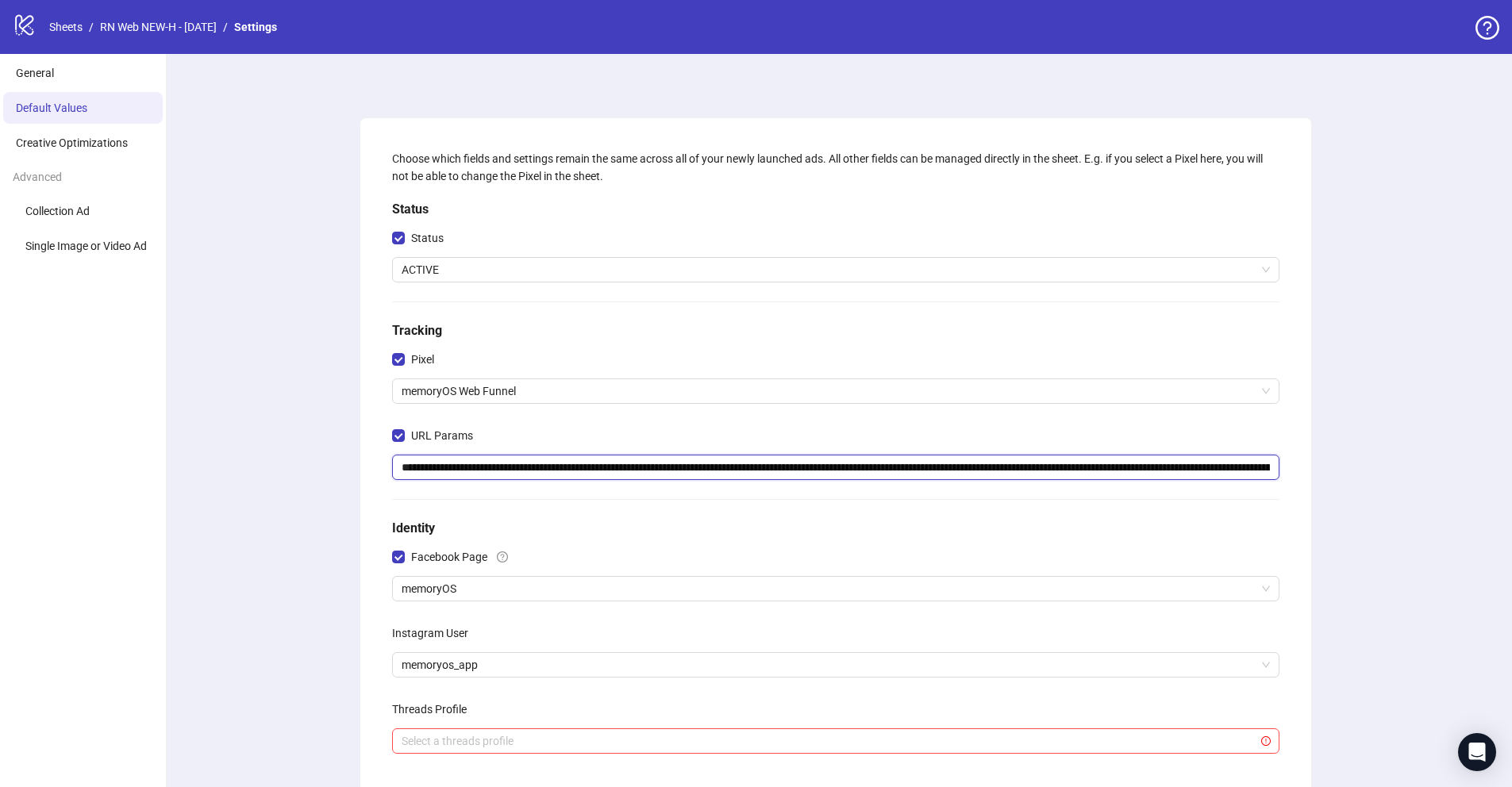 click on "**********" at bounding box center (836, 467) 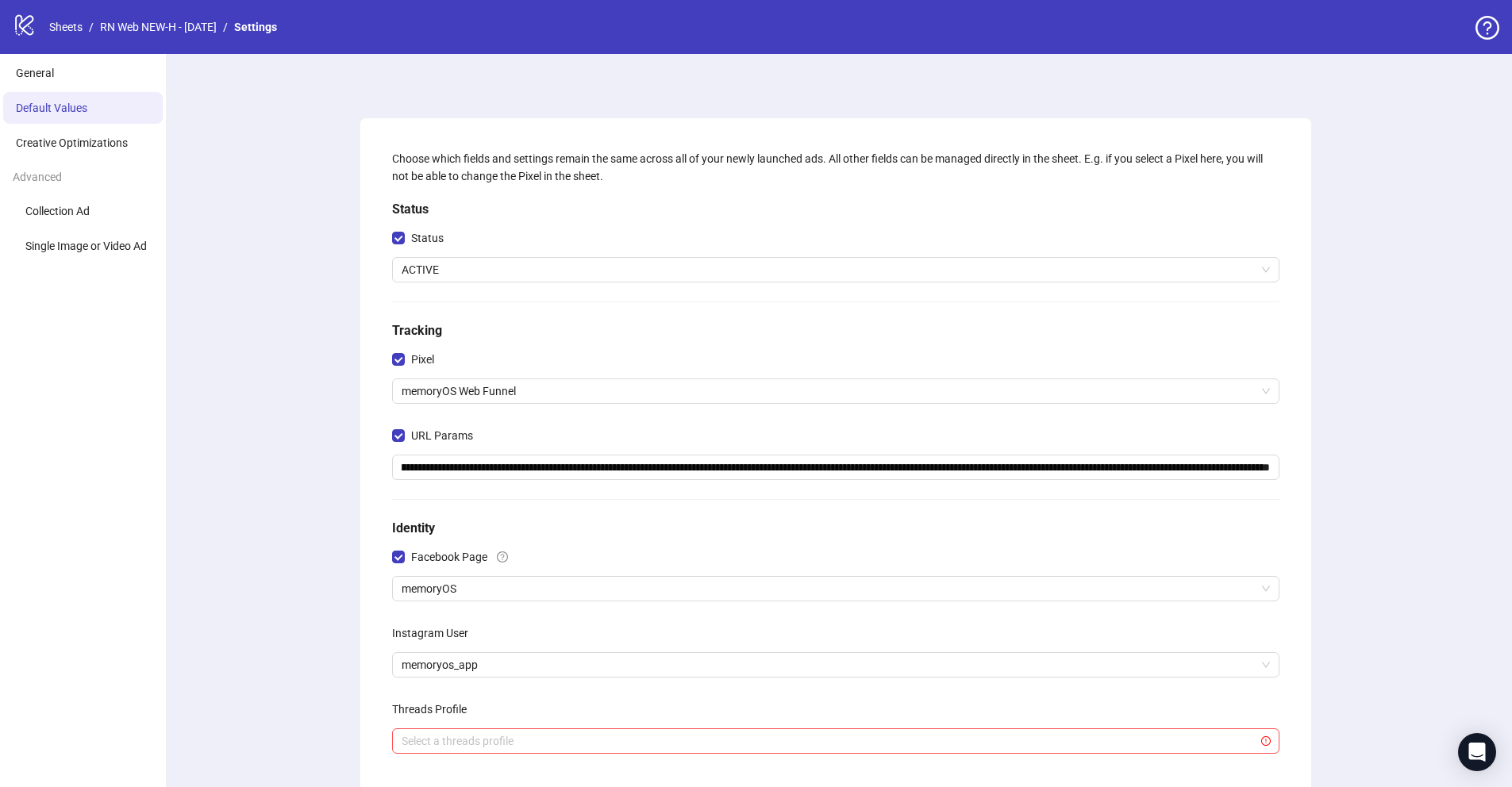 click on "**********" at bounding box center (835, 528) 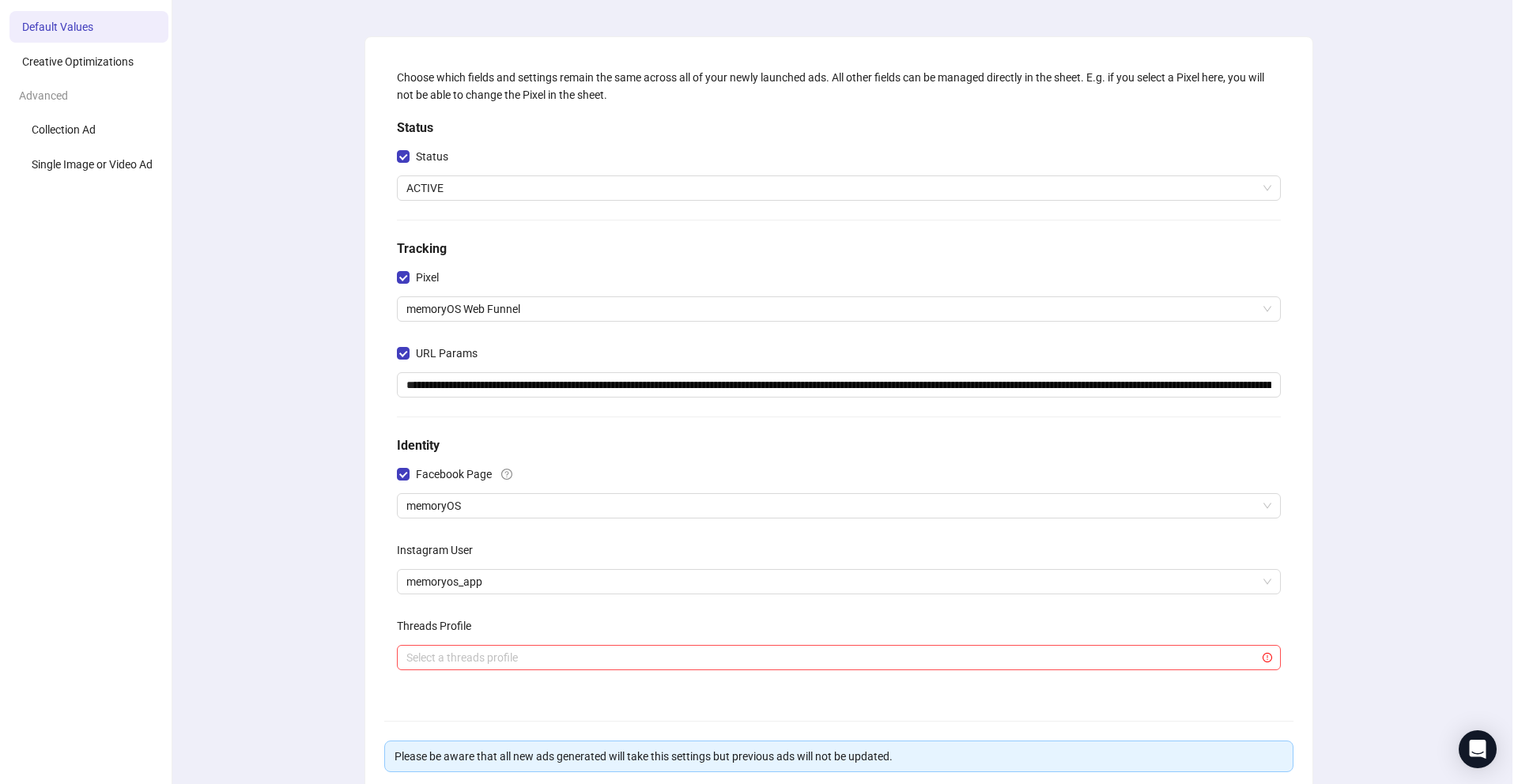 scroll, scrollTop: 0, scrollLeft: 0, axis: both 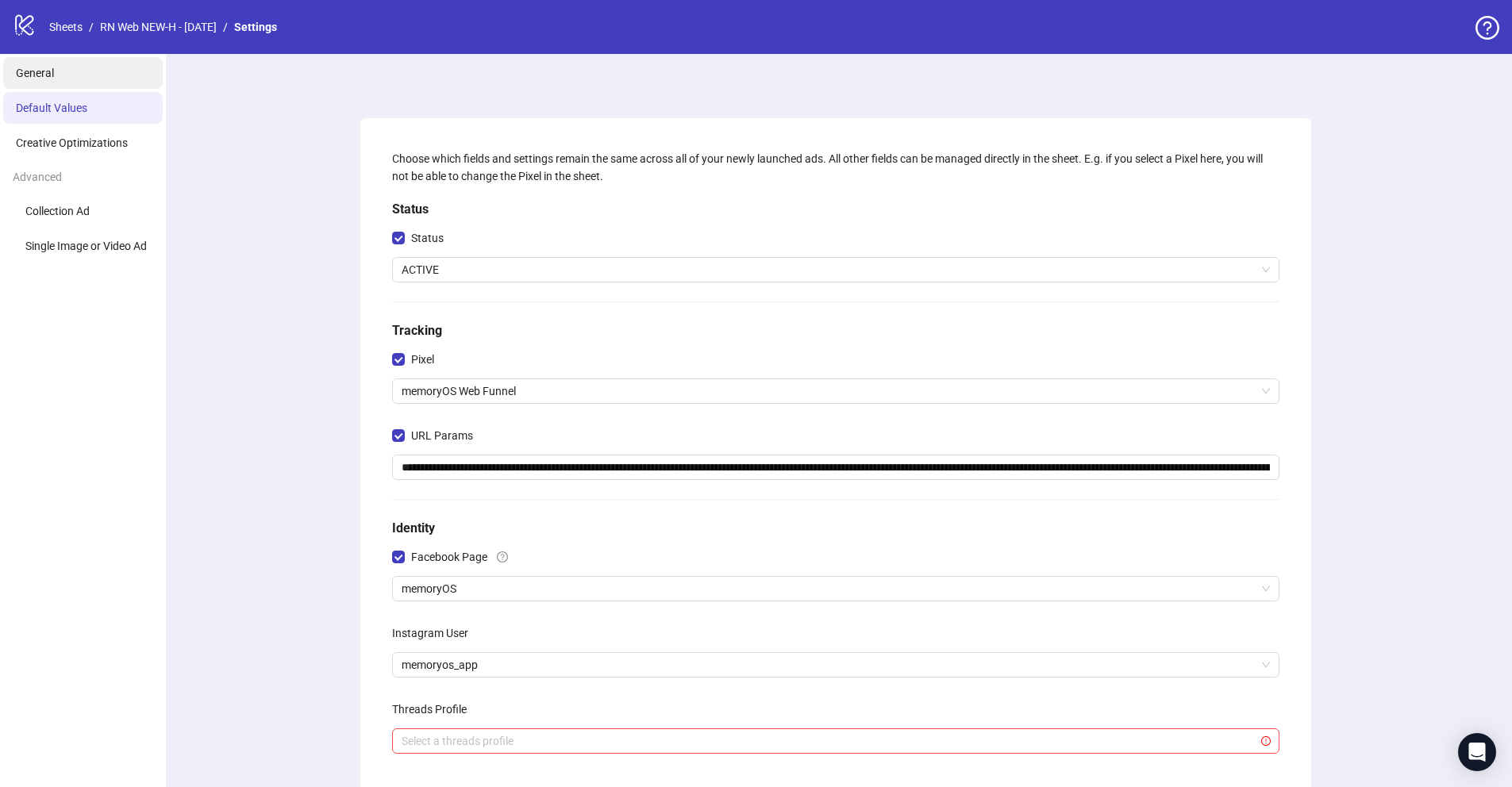 click on "General" at bounding box center (35, 73) 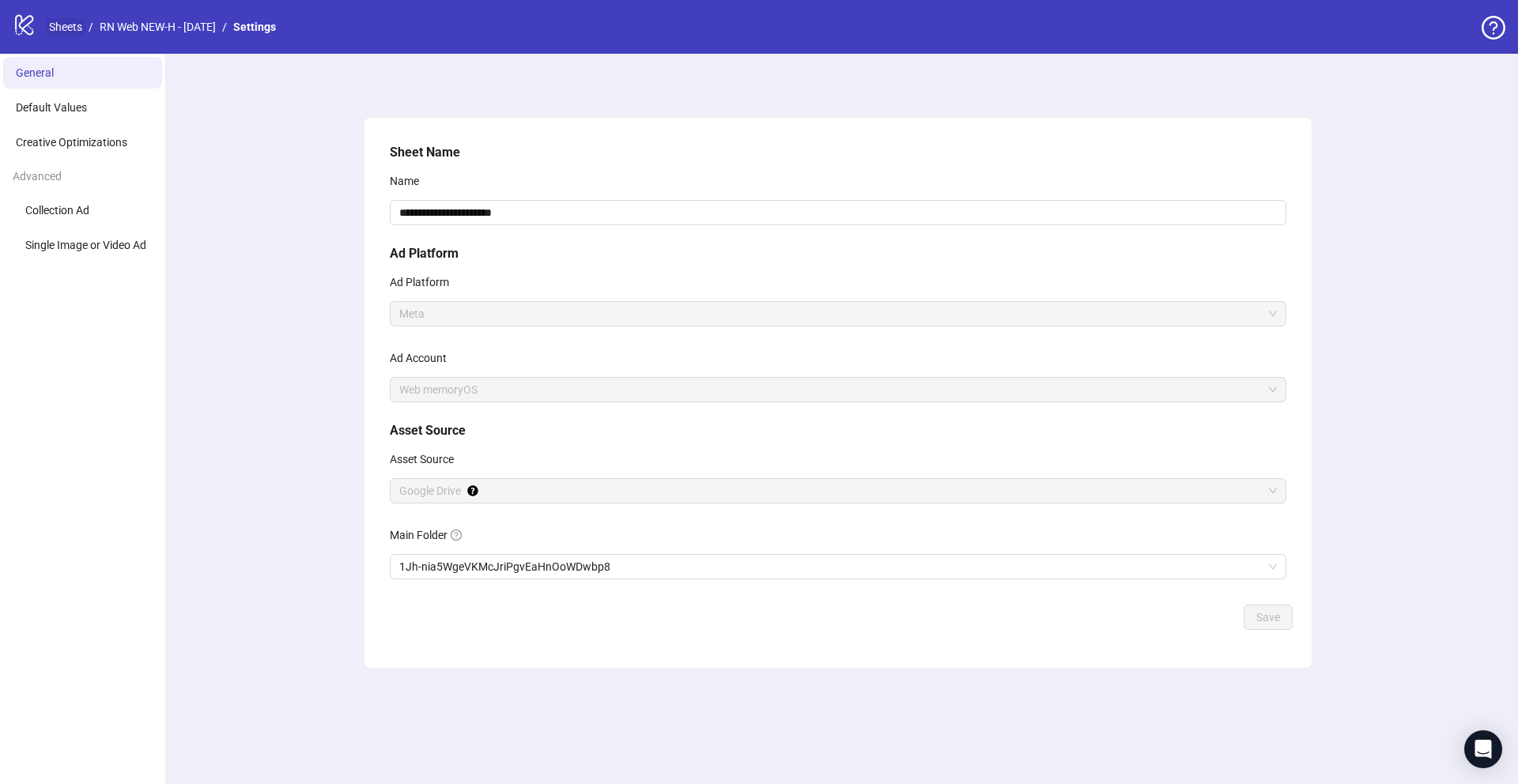 click on "Sheets" at bounding box center [66, 27] 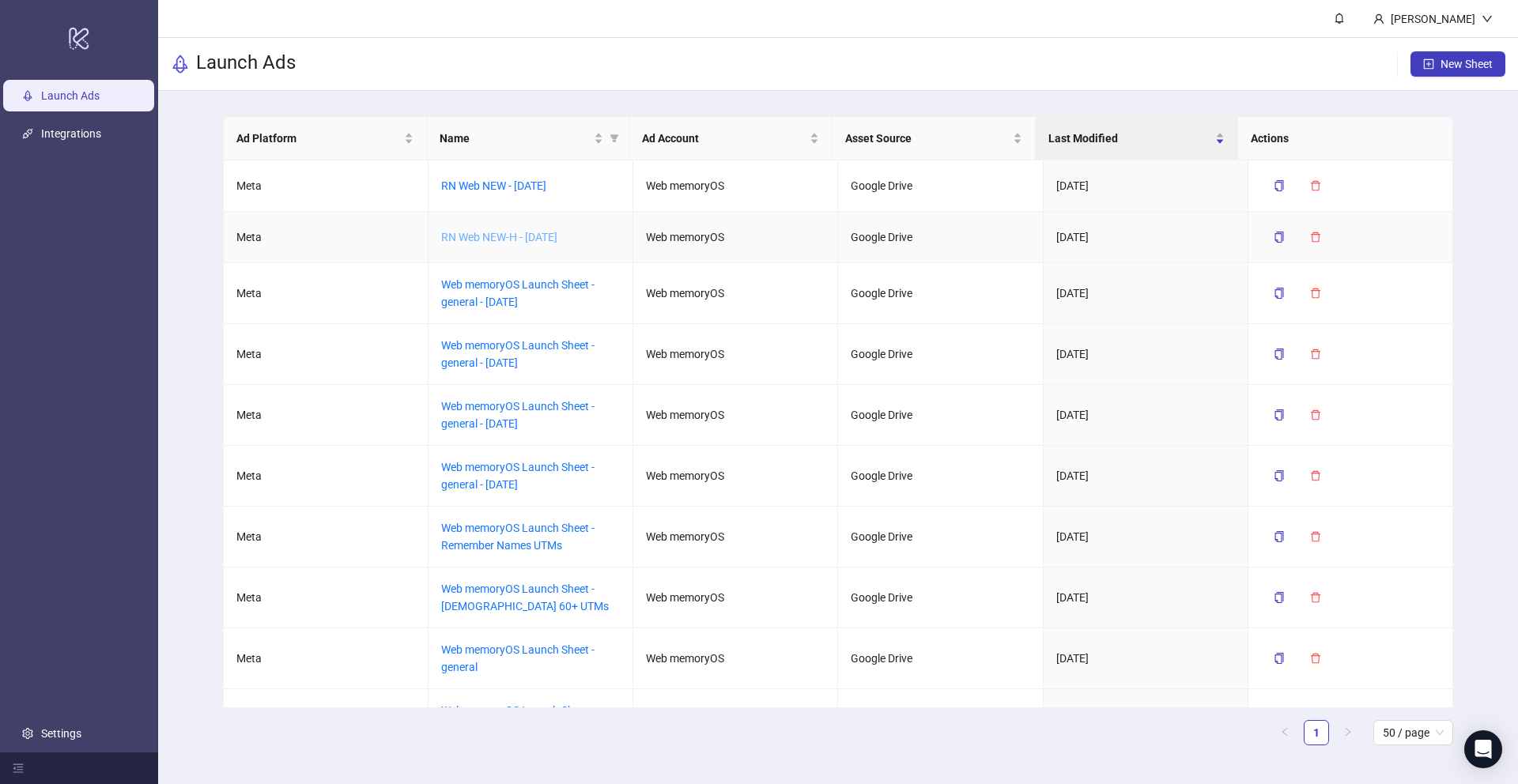 click on "RN Web NEW-H - [DATE]" at bounding box center (499, 237) 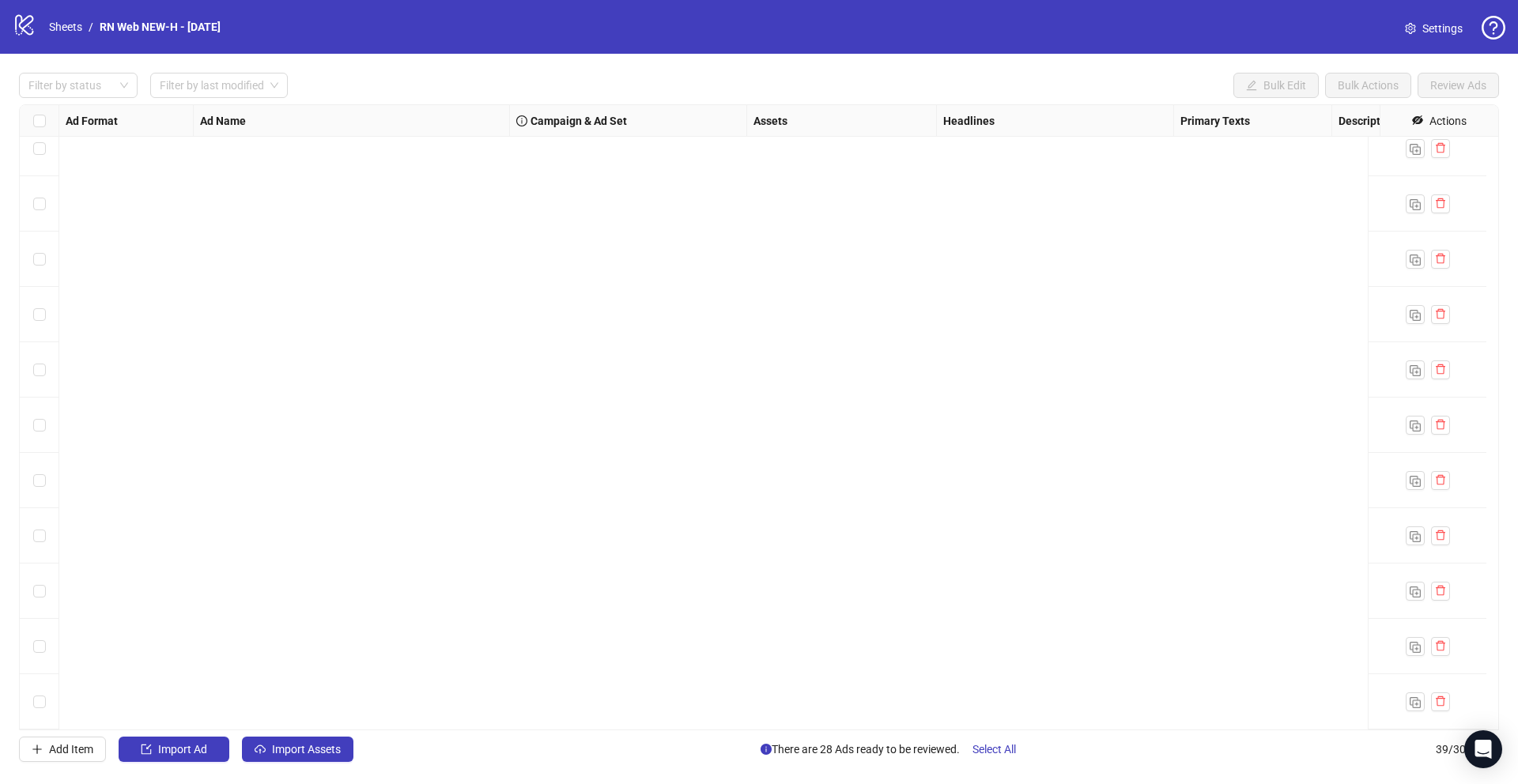 scroll, scrollTop: 0, scrollLeft: 0, axis: both 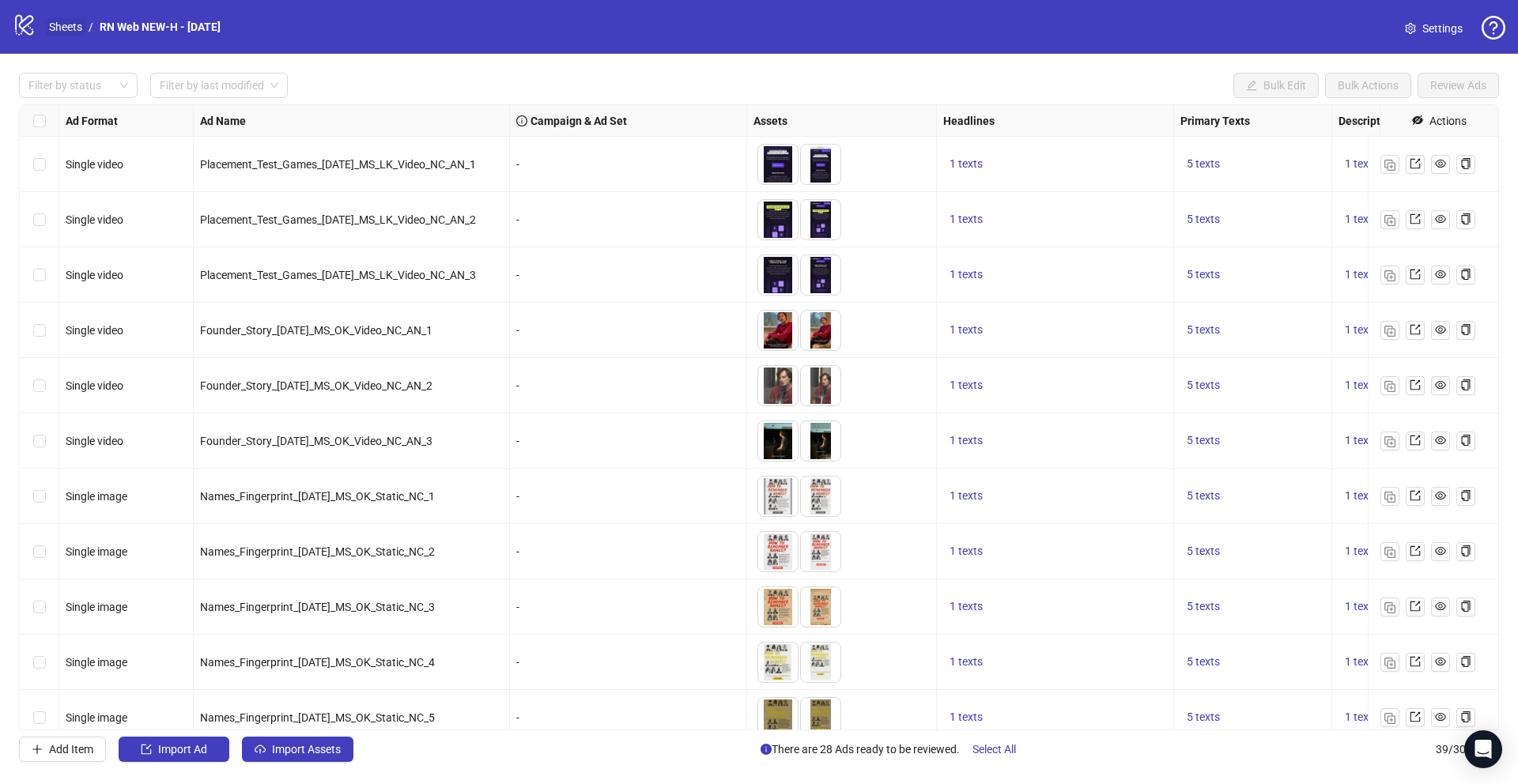 click on "Sheets" at bounding box center (66, 27) 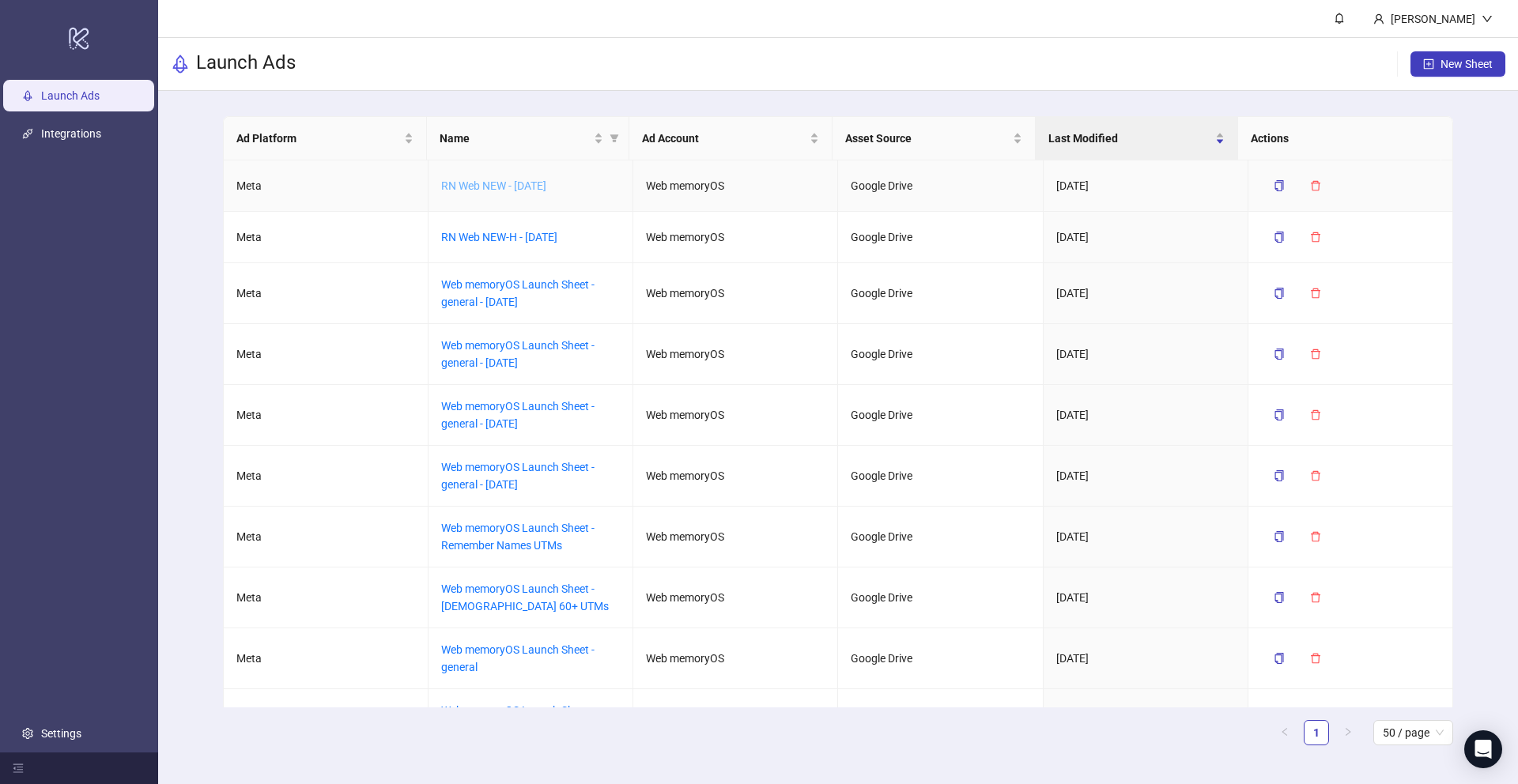 click on "RN Web NEW - [DATE]" at bounding box center (493, 186) 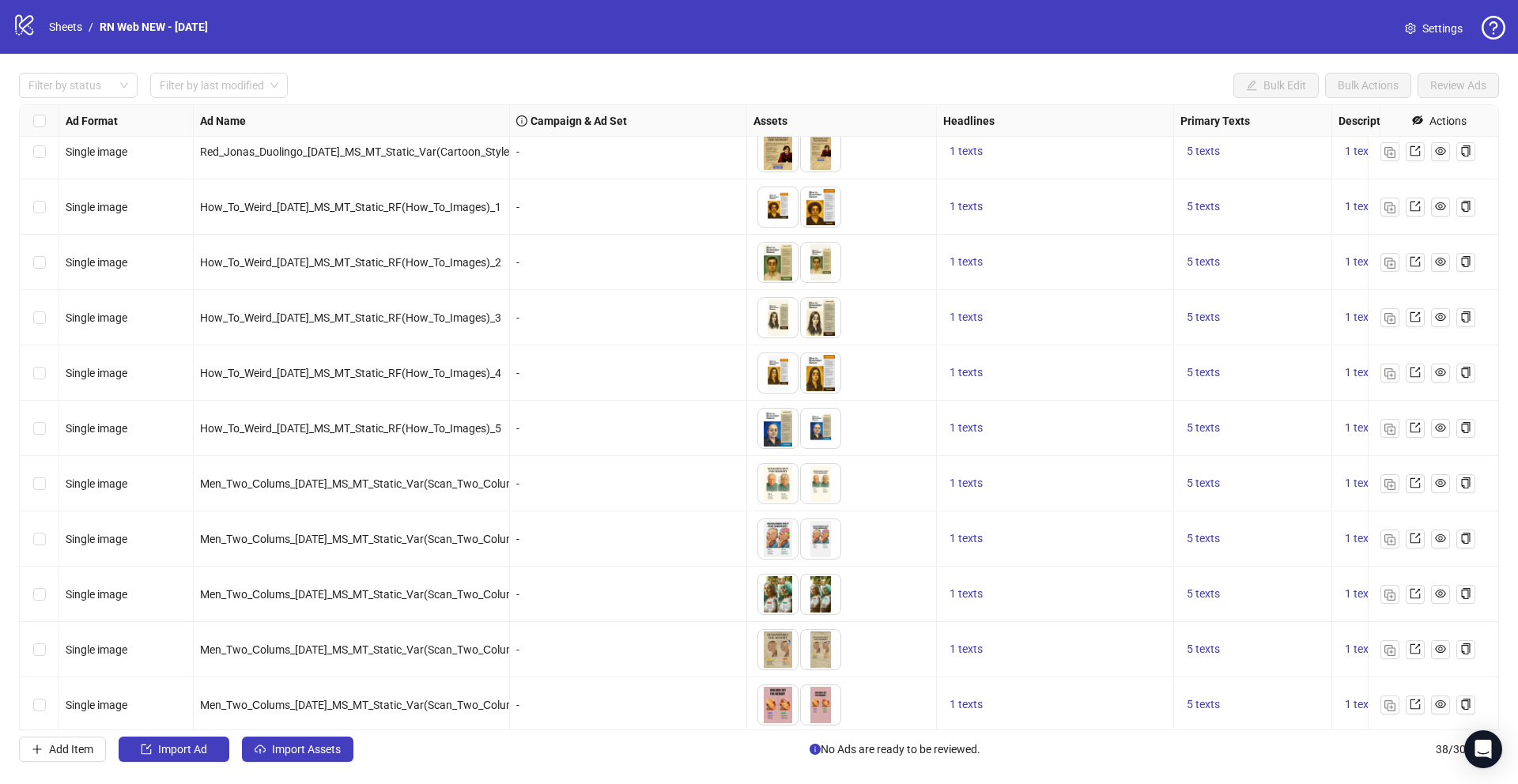 scroll, scrollTop: 1521, scrollLeft: 0, axis: vertical 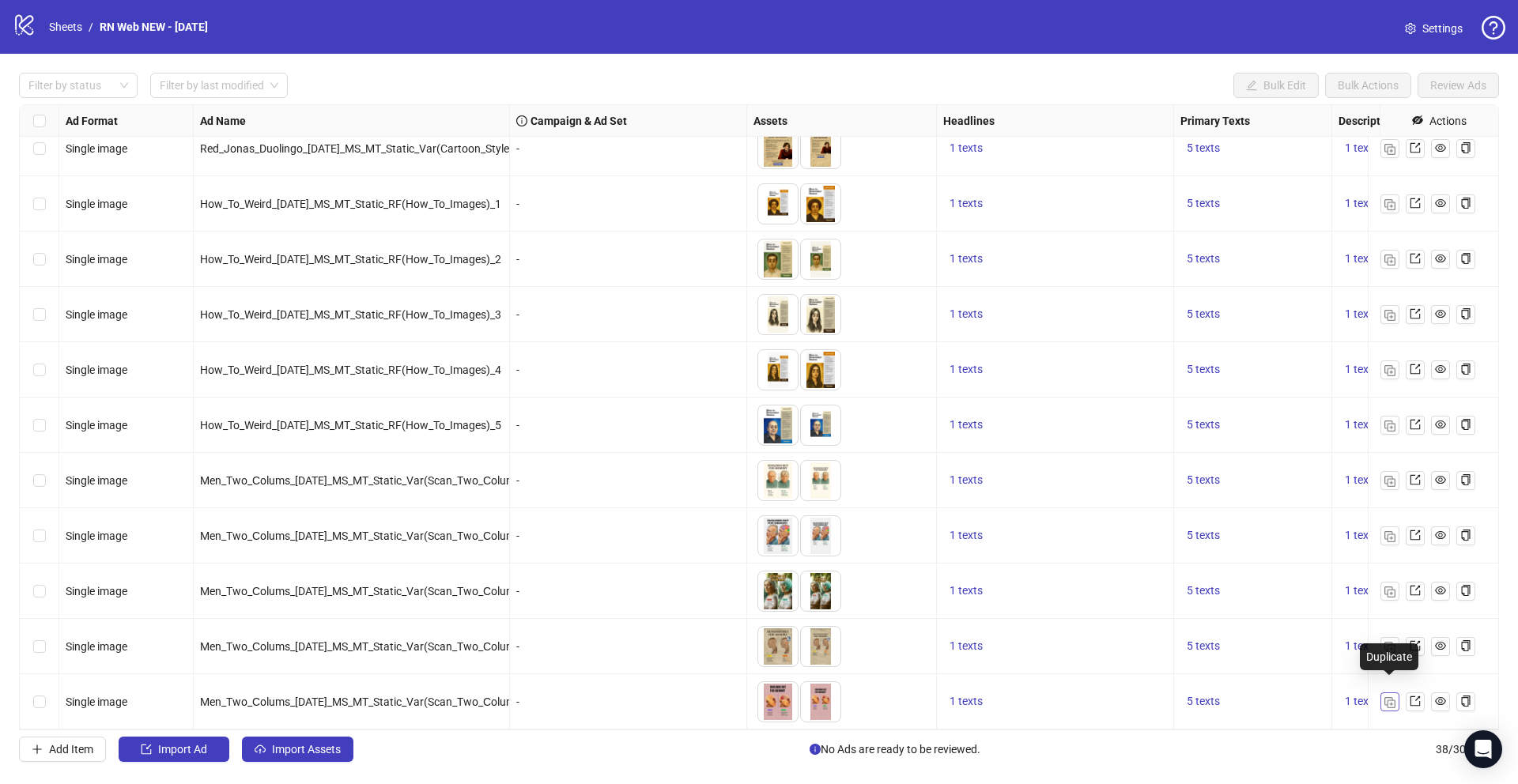 click at bounding box center (1390, 703) 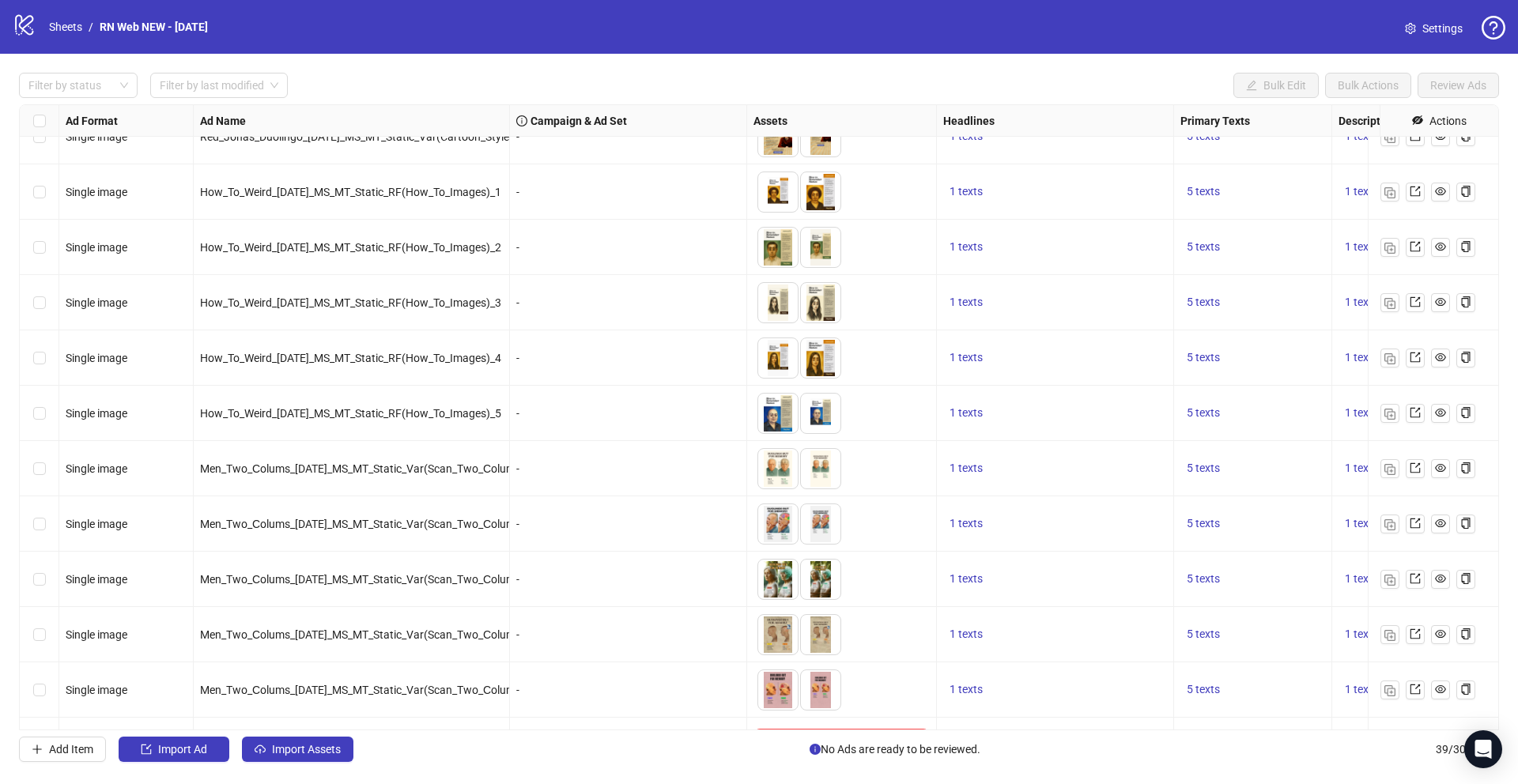 scroll, scrollTop: 1577, scrollLeft: 0, axis: vertical 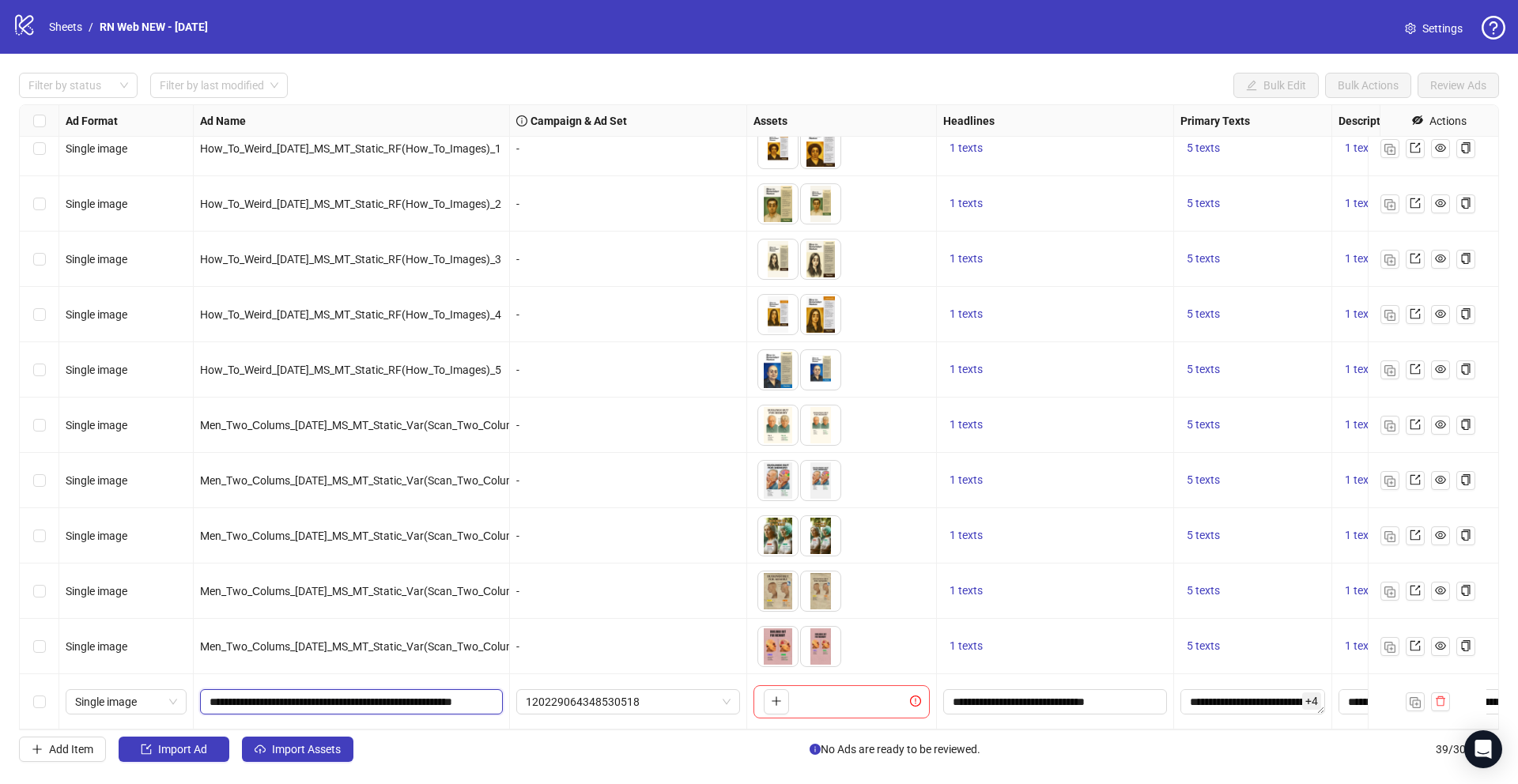 click on "**********" at bounding box center (349, 702) 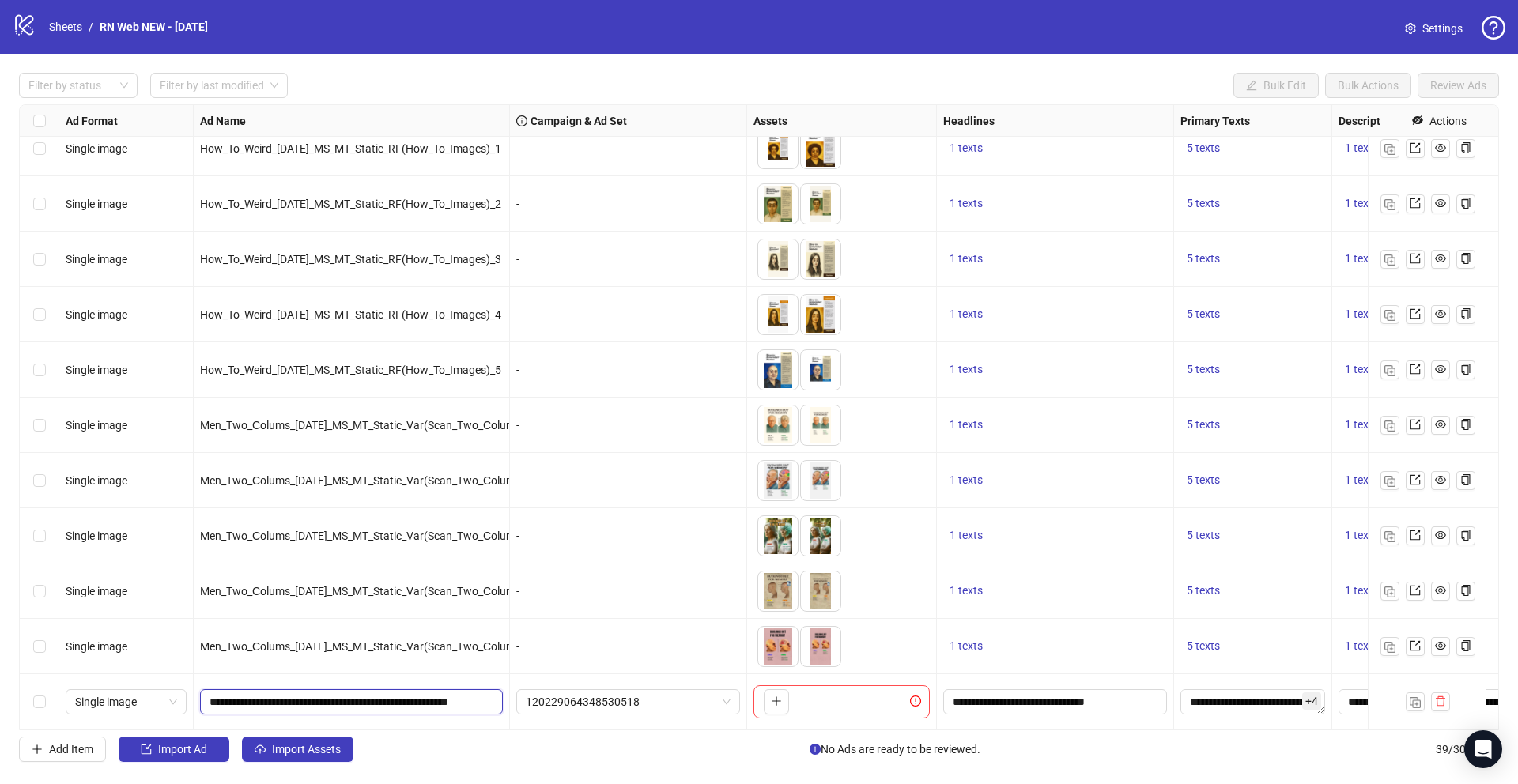 type on "**********" 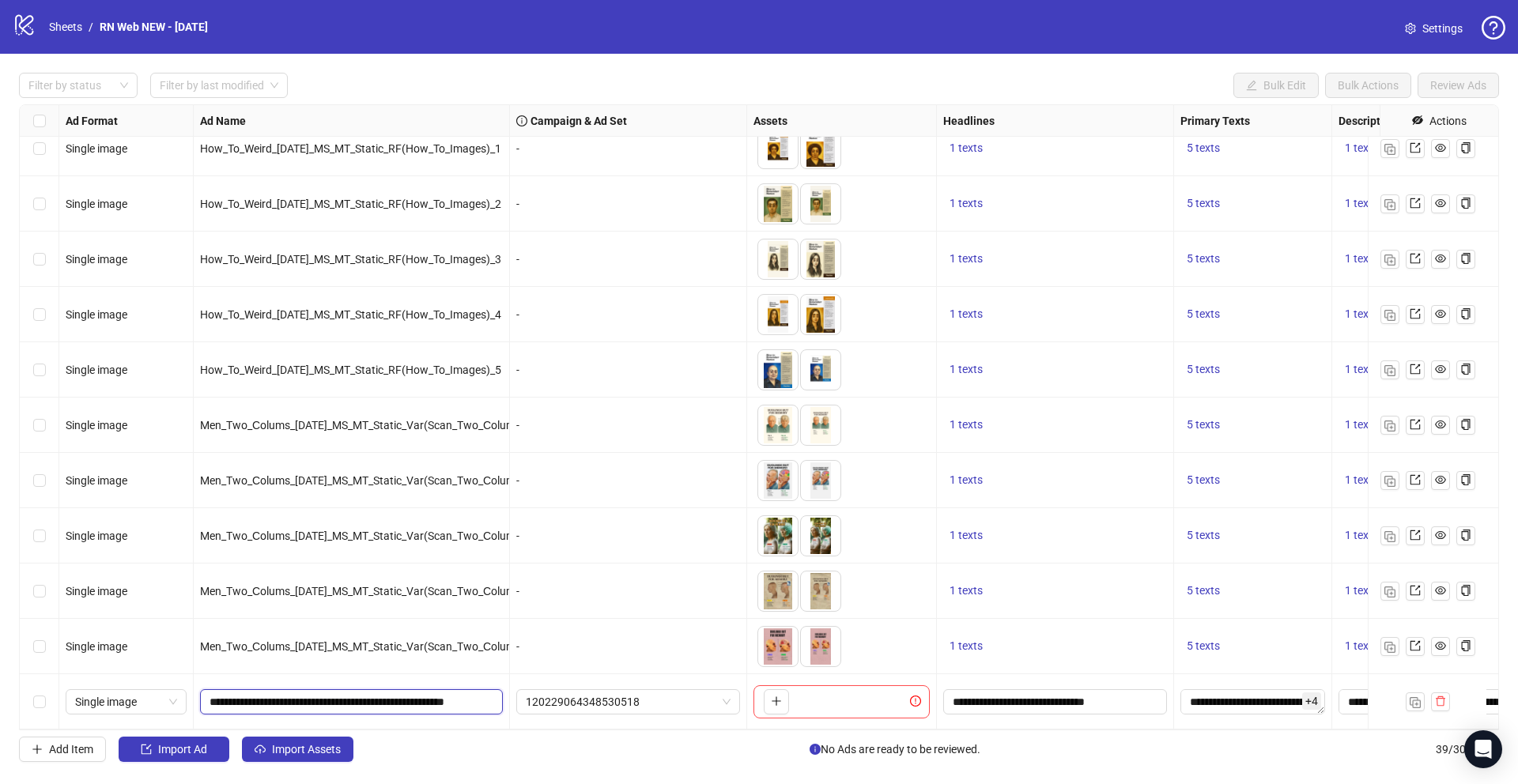 scroll, scrollTop: 0, scrollLeft: 40, axis: horizontal 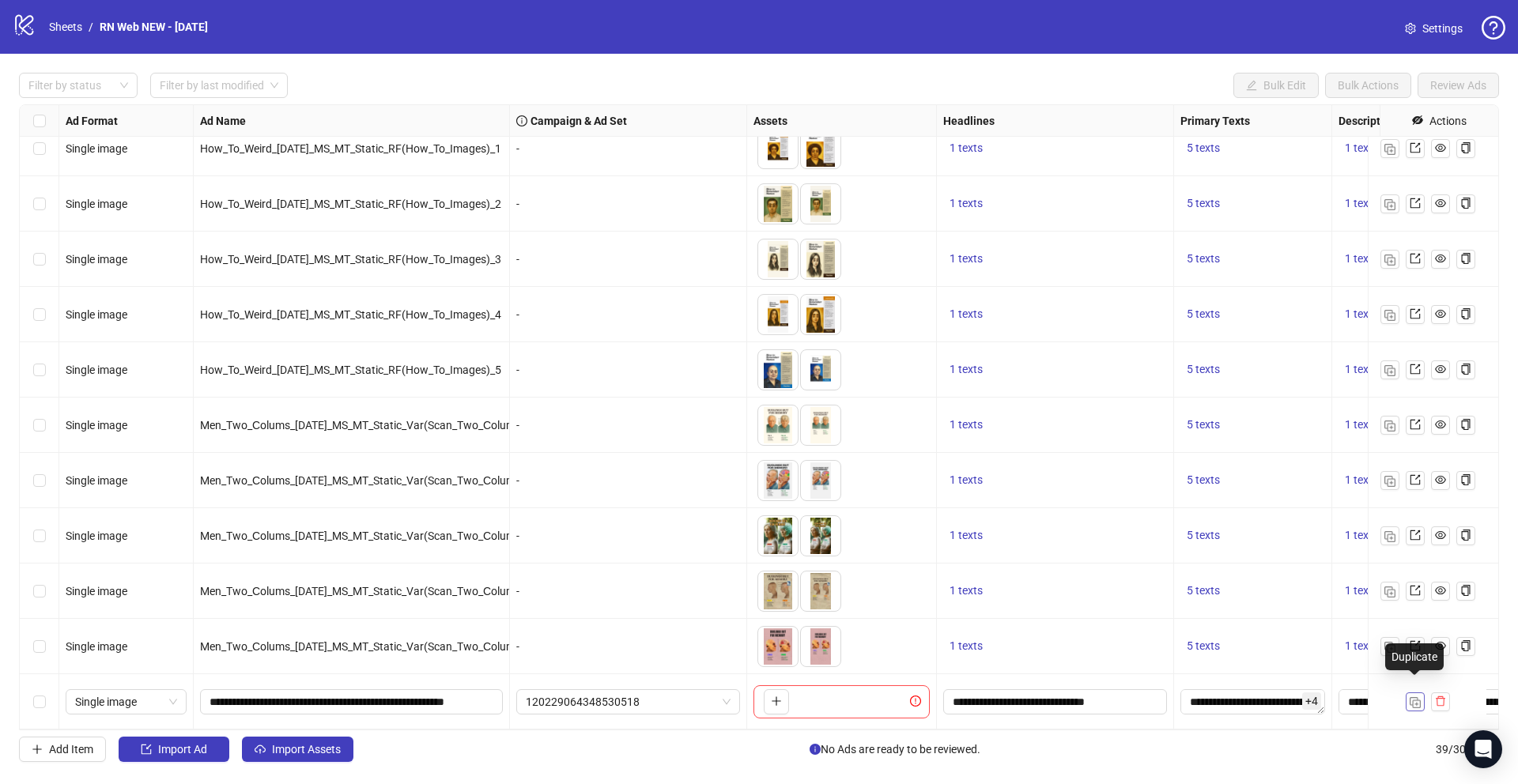 click at bounding box center [1415, 703] 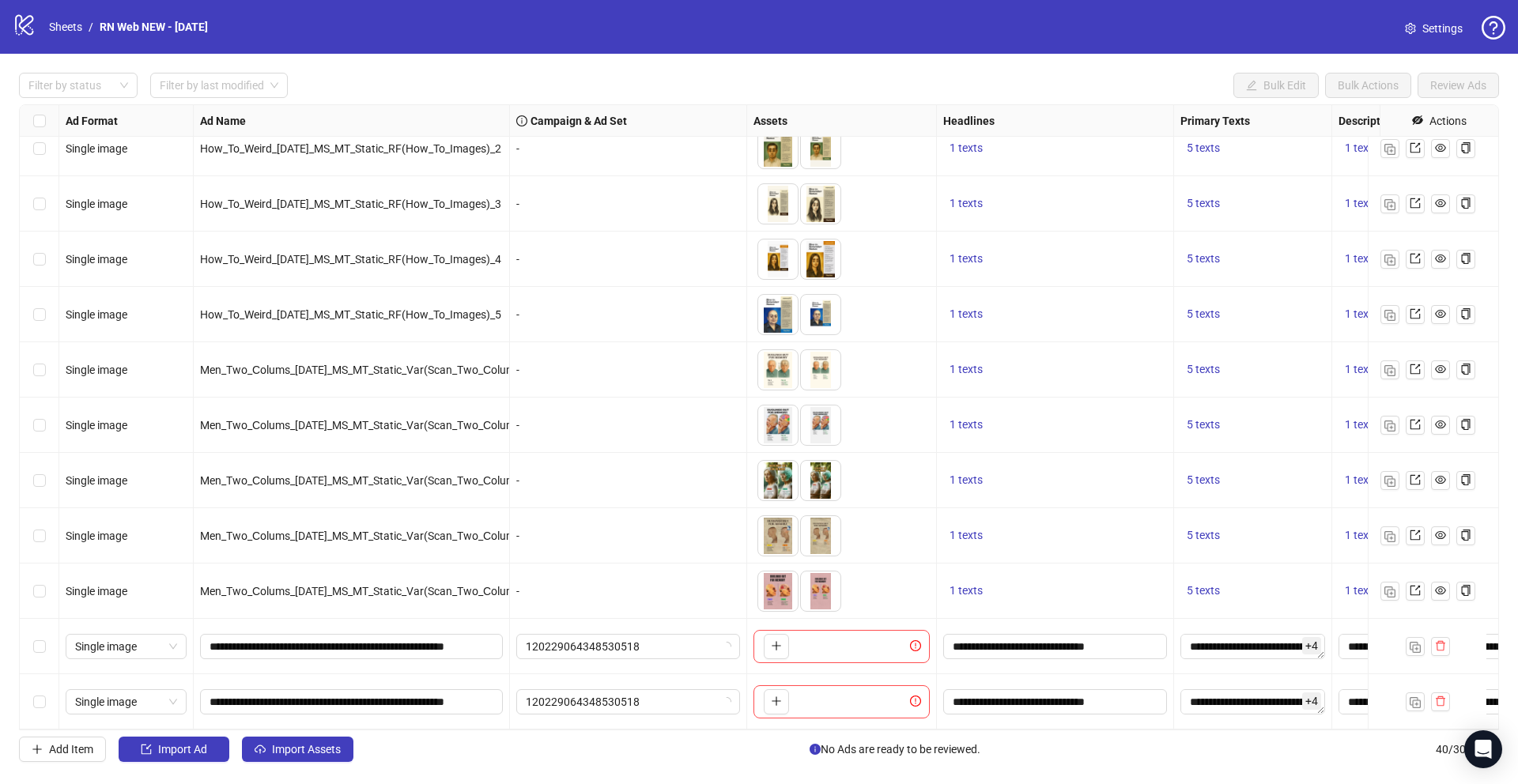 scroll, scrollTop: 1632, scrollLeft: 0, axis: vertical 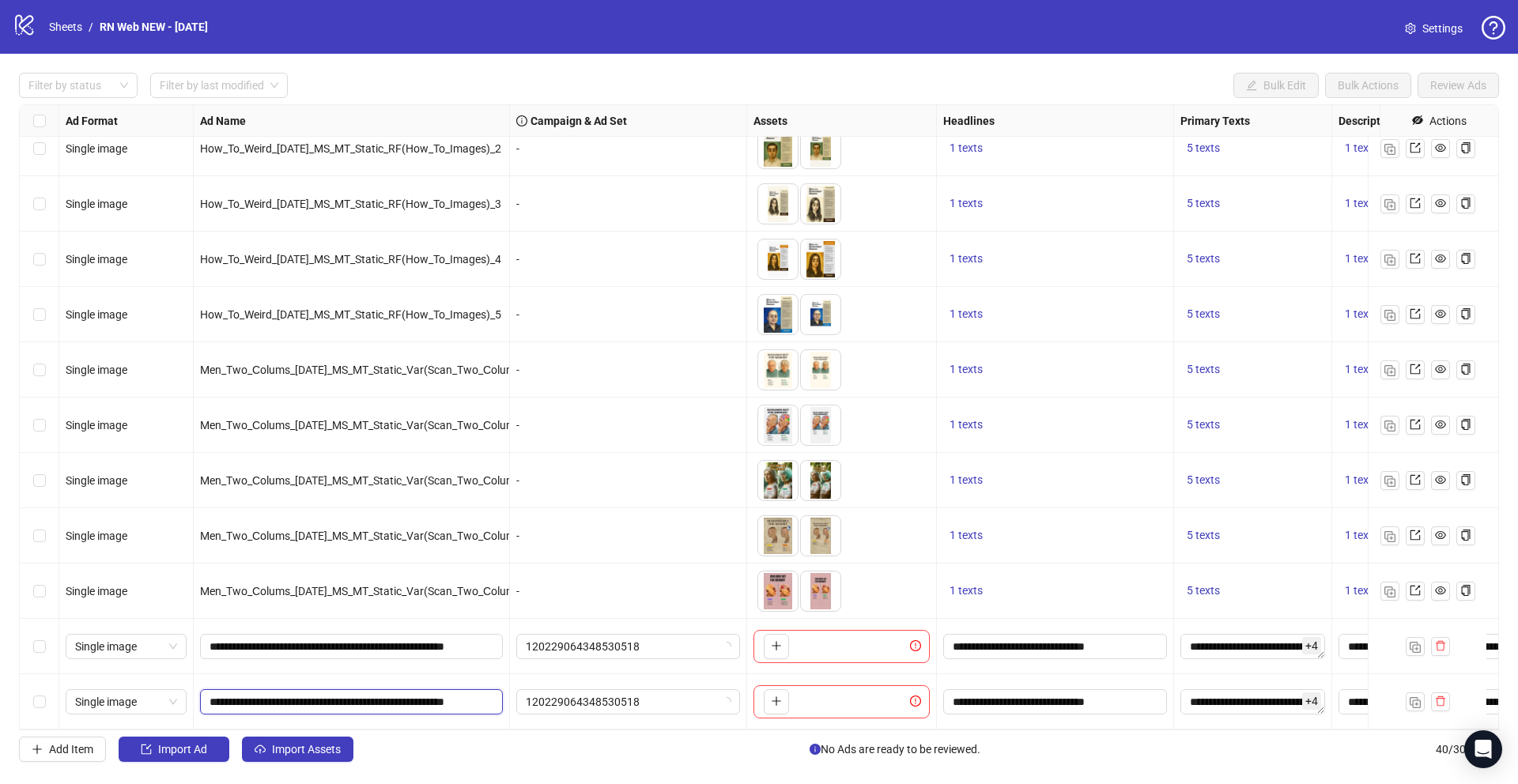 click on "**********" at bounding box center (349, 702) 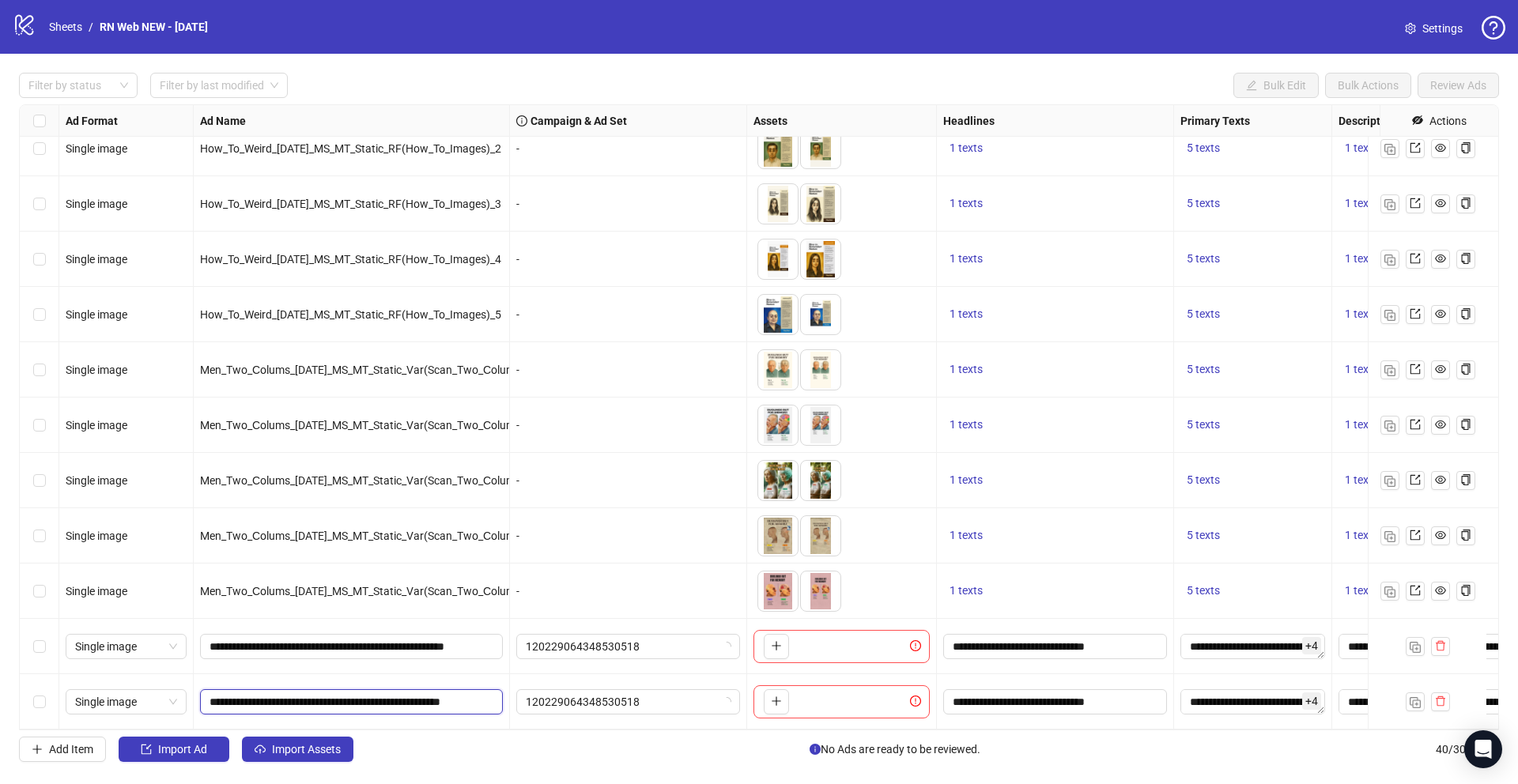scroll, scrollTop: 0, scrollLeft: 34, axis: horizontal 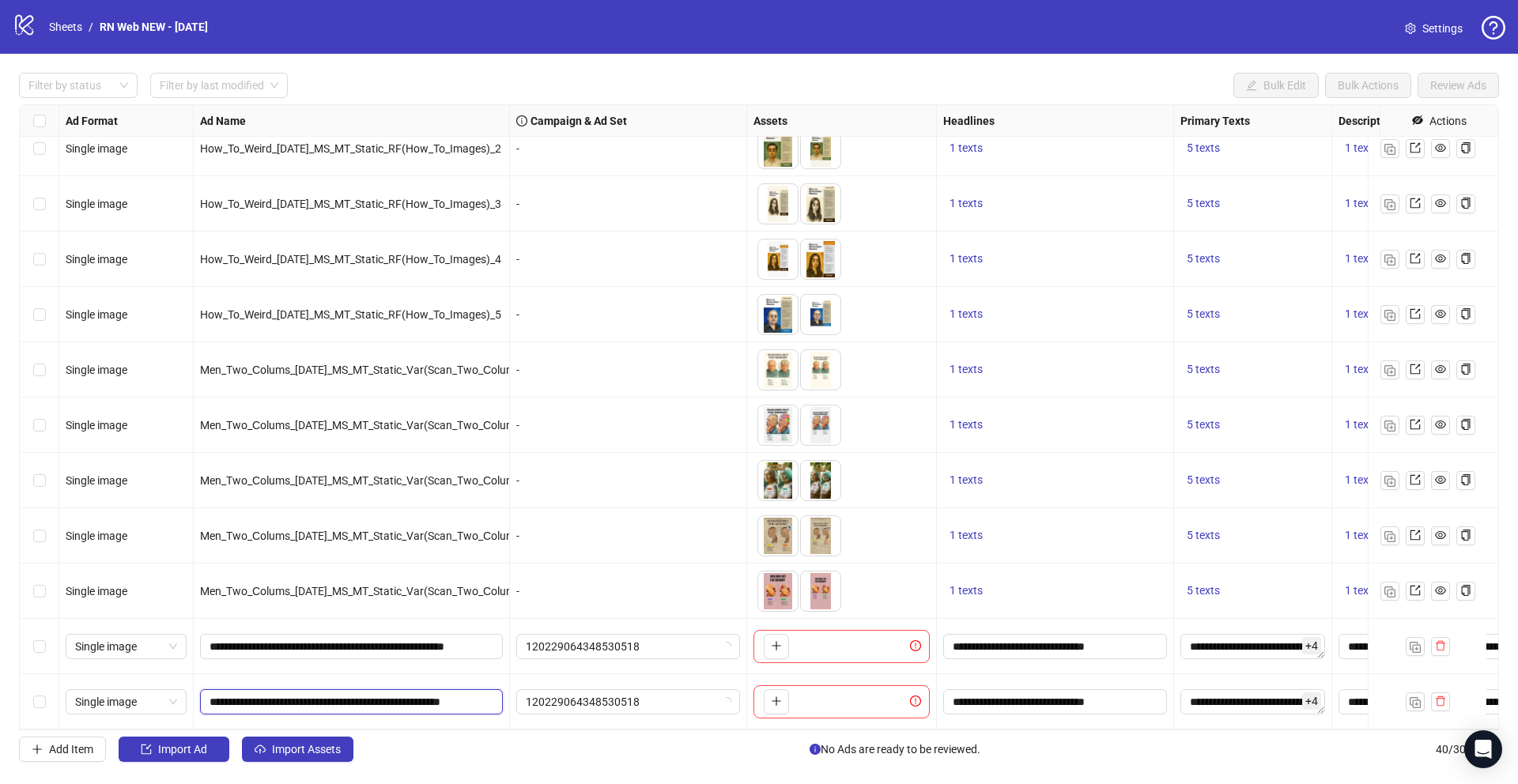 paste on "*" 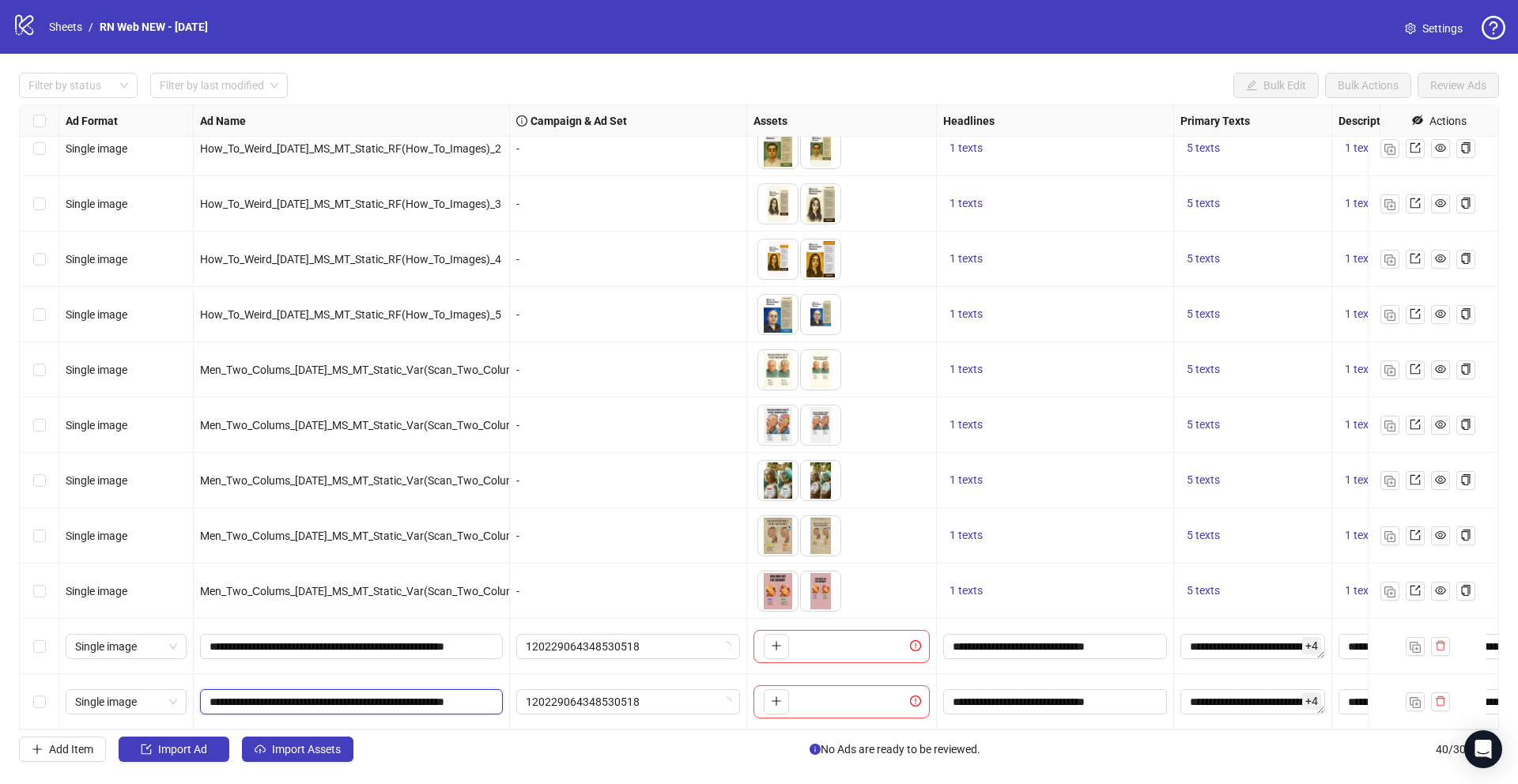 scroll, scrollTop: 0, scrollLeft: 40, axis: horizontal 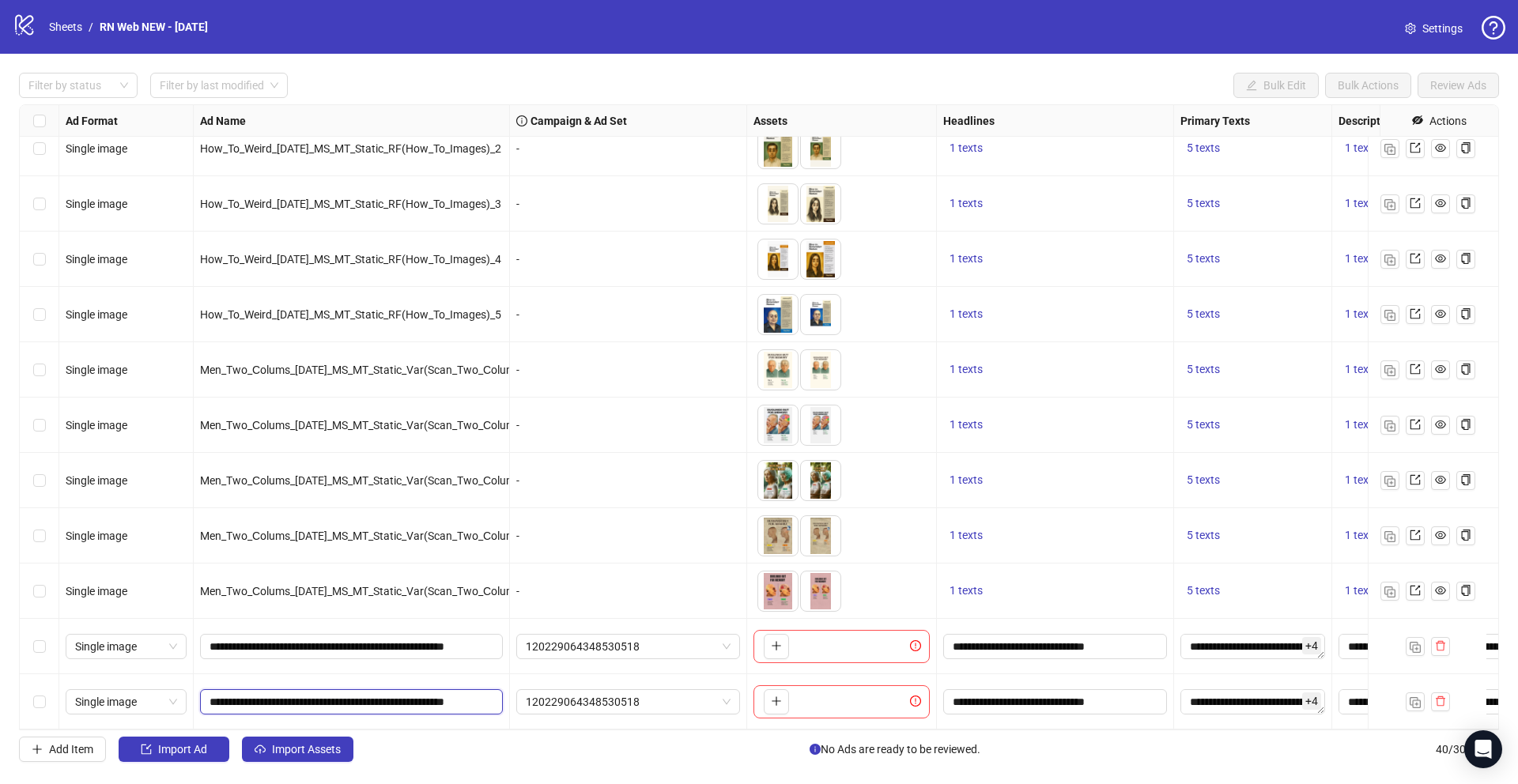 paste 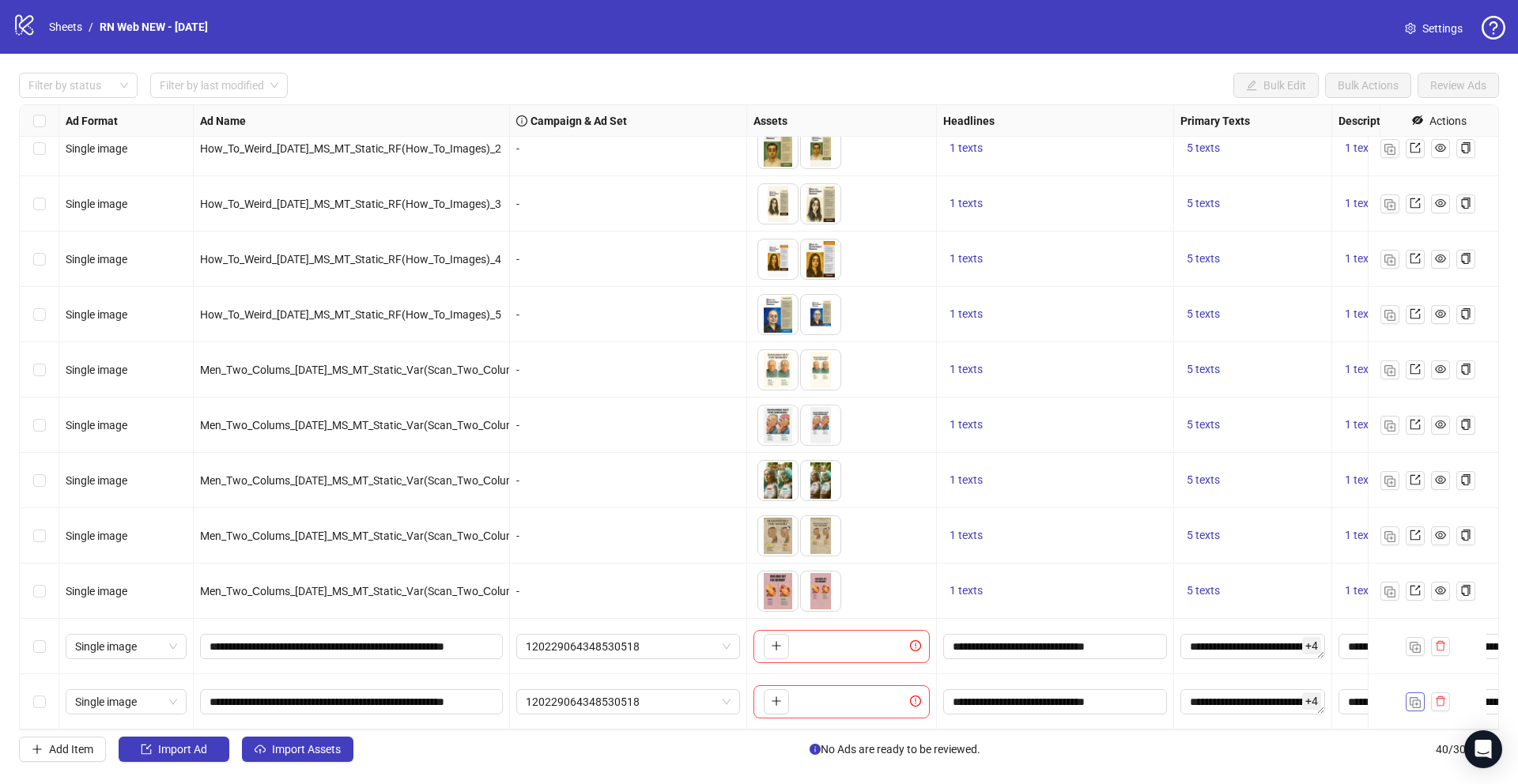 click at bounding box center (1415, 703) 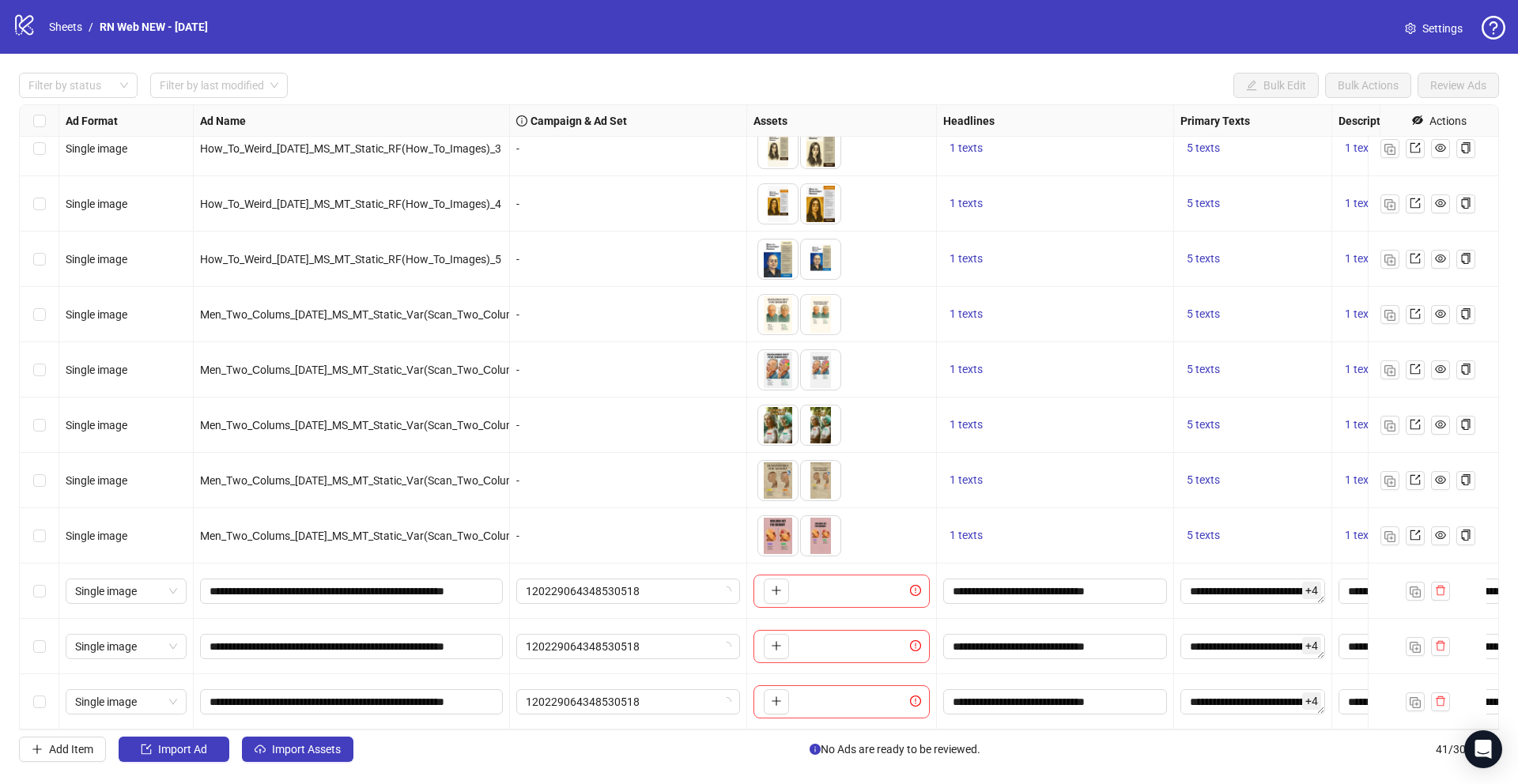 scroll, scrollTop: 1687, scrollLeft: 0, axis: vertical 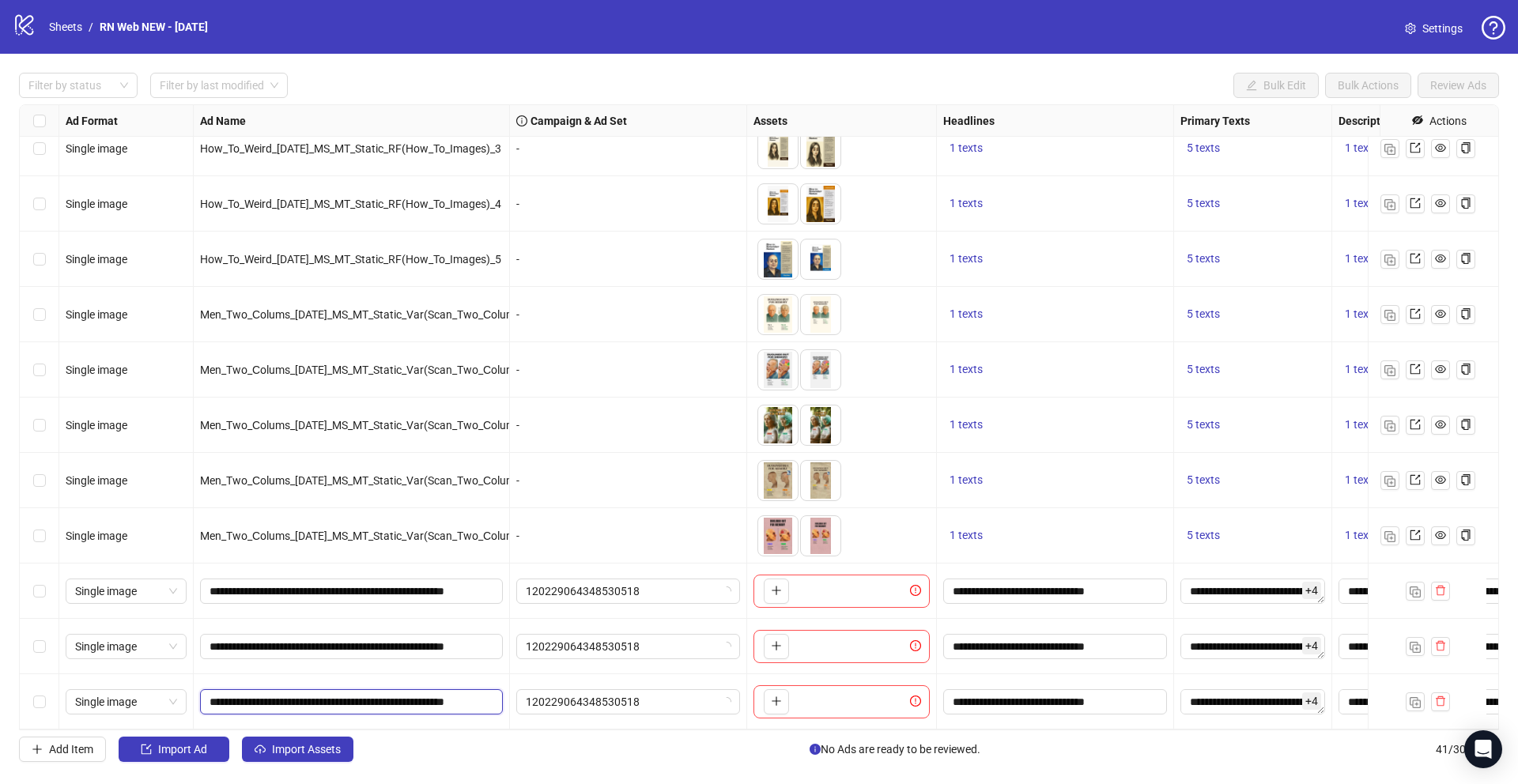 click on "**********" at bounding box center [349, 702] 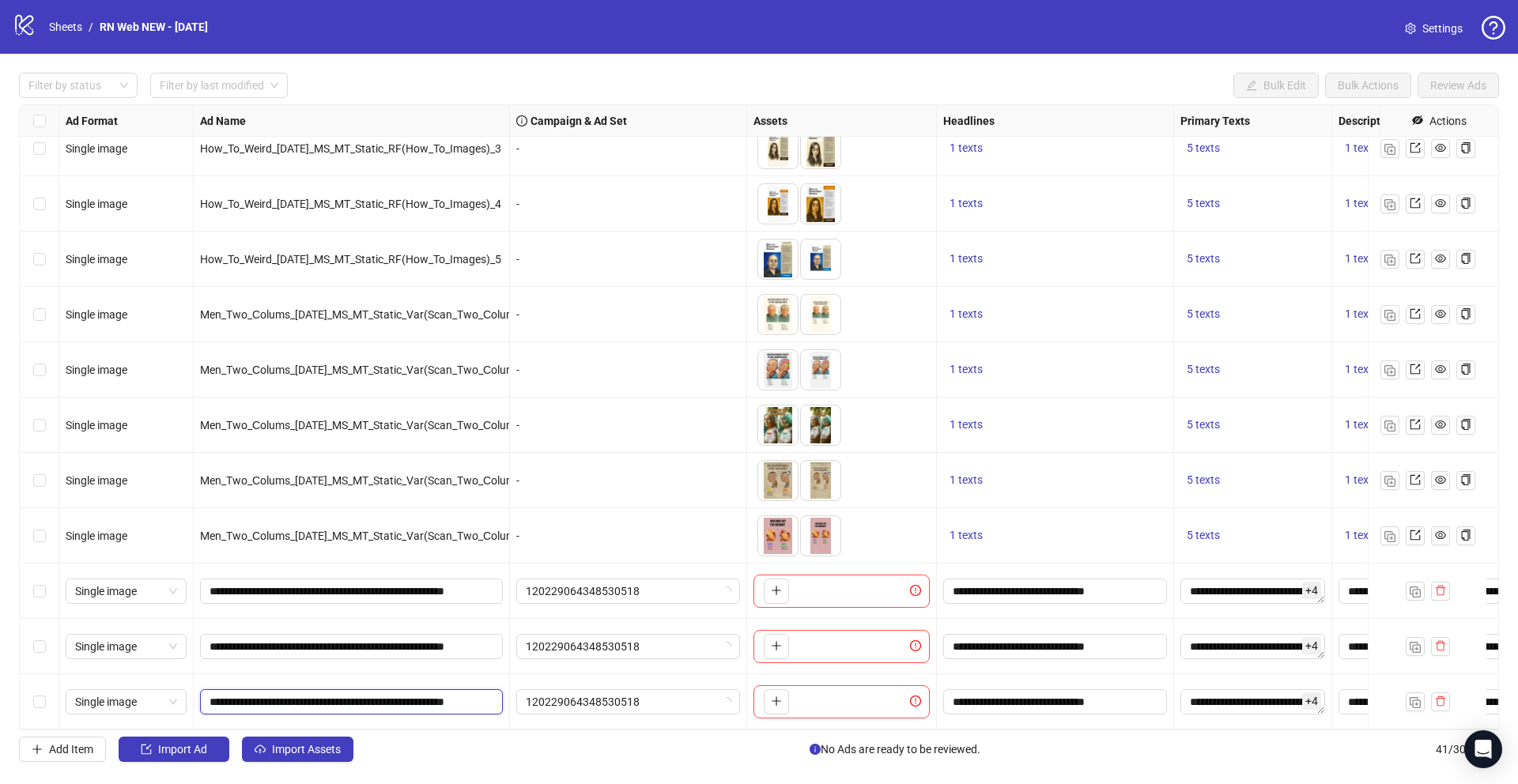 paste 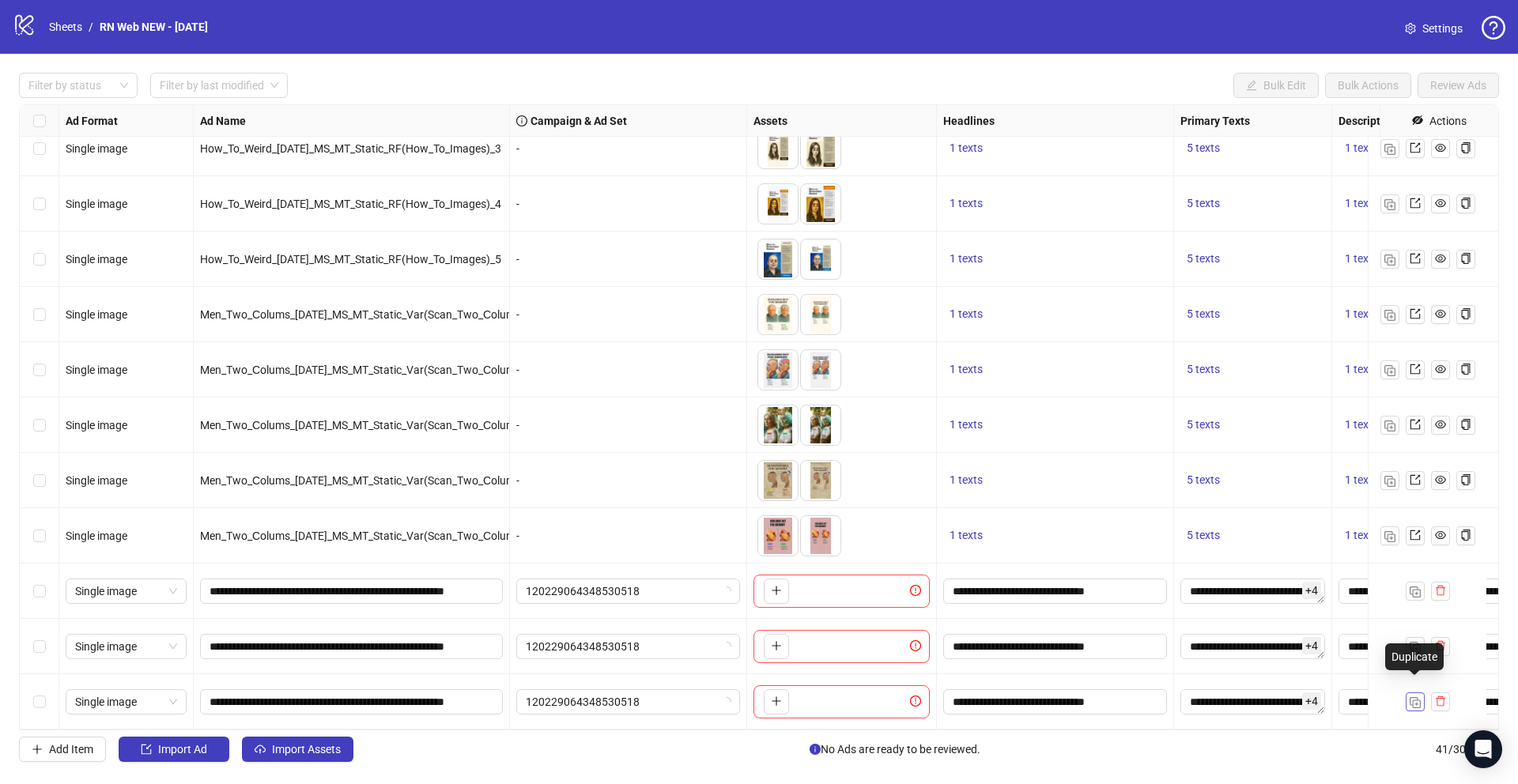 click at bounding box center [1415, 703] 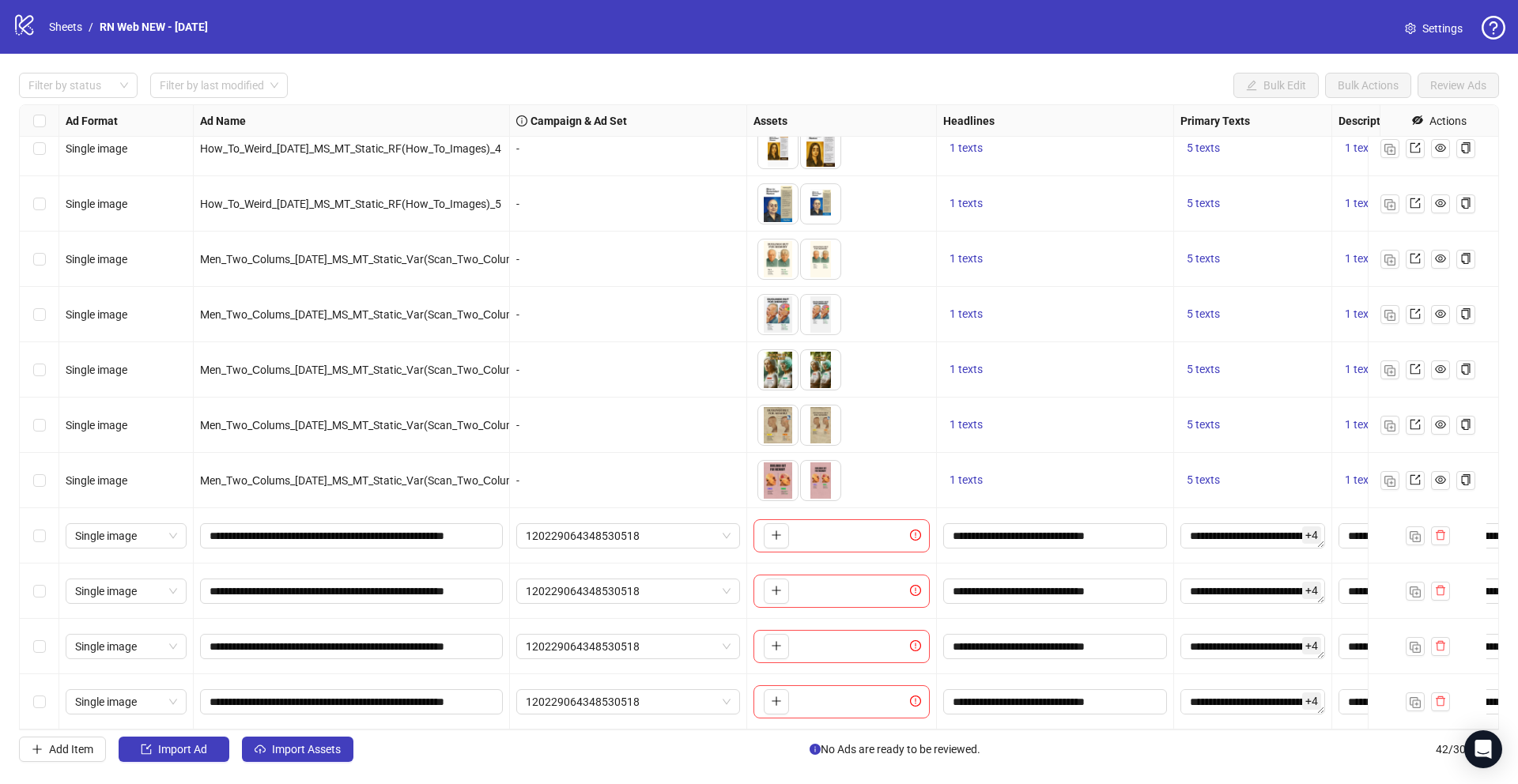 scroll, scrollTop: 1743, scrollLeft: 0, axis: vertical 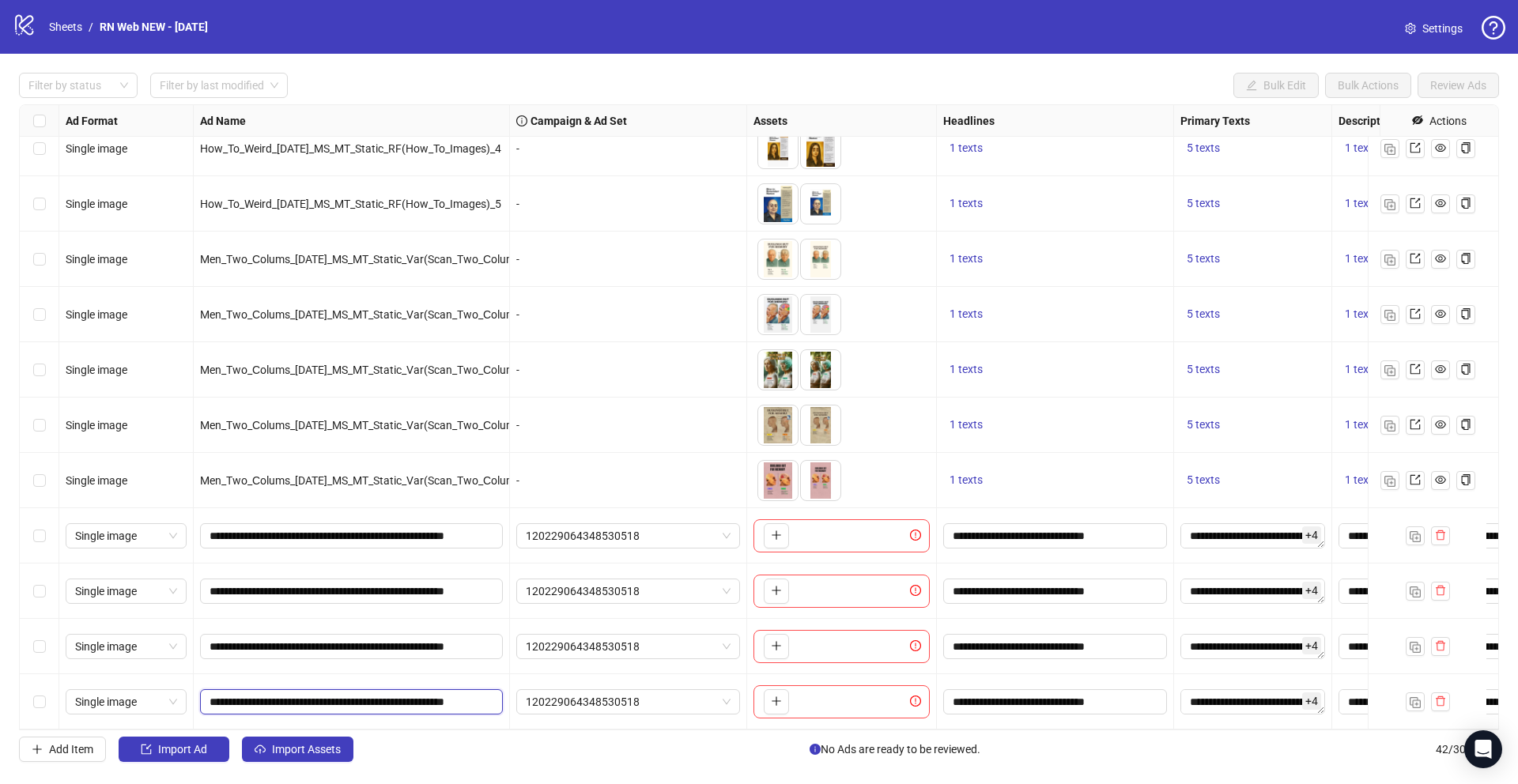 click on "**********" at bounding box center [349, 702] 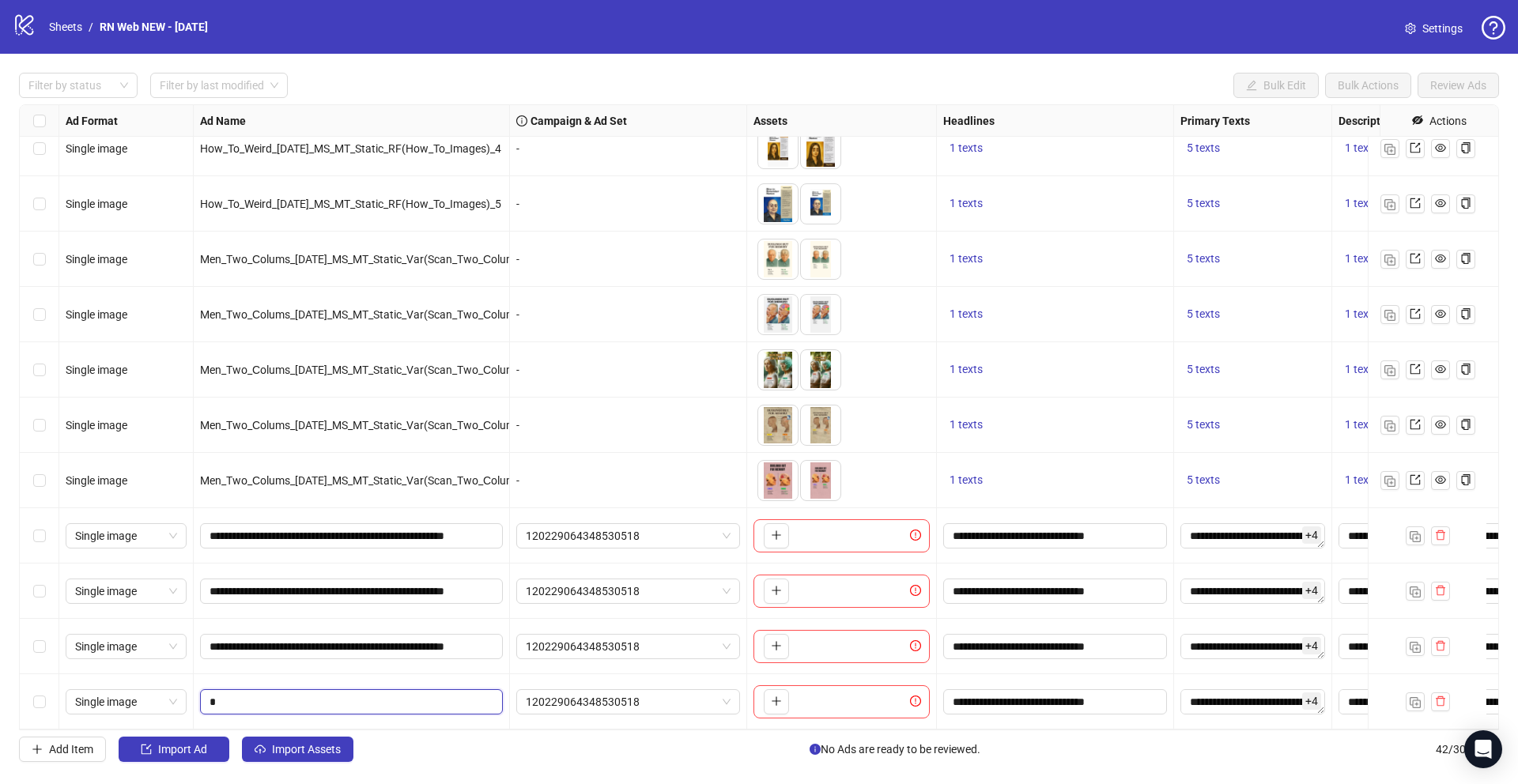 paste on "**********" 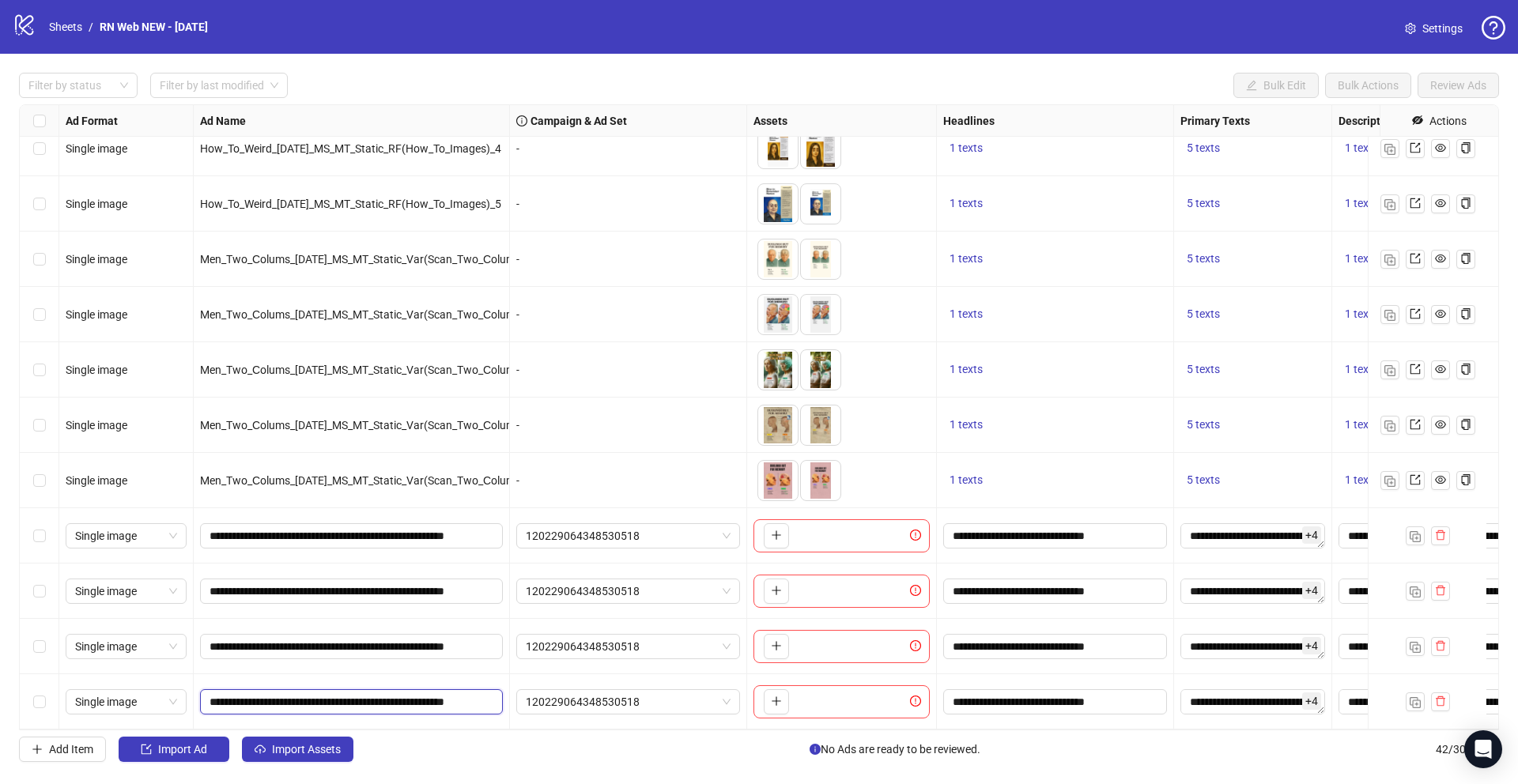 scroll, scrollTop: 0, scrollLeft: 40, axis: horizontal 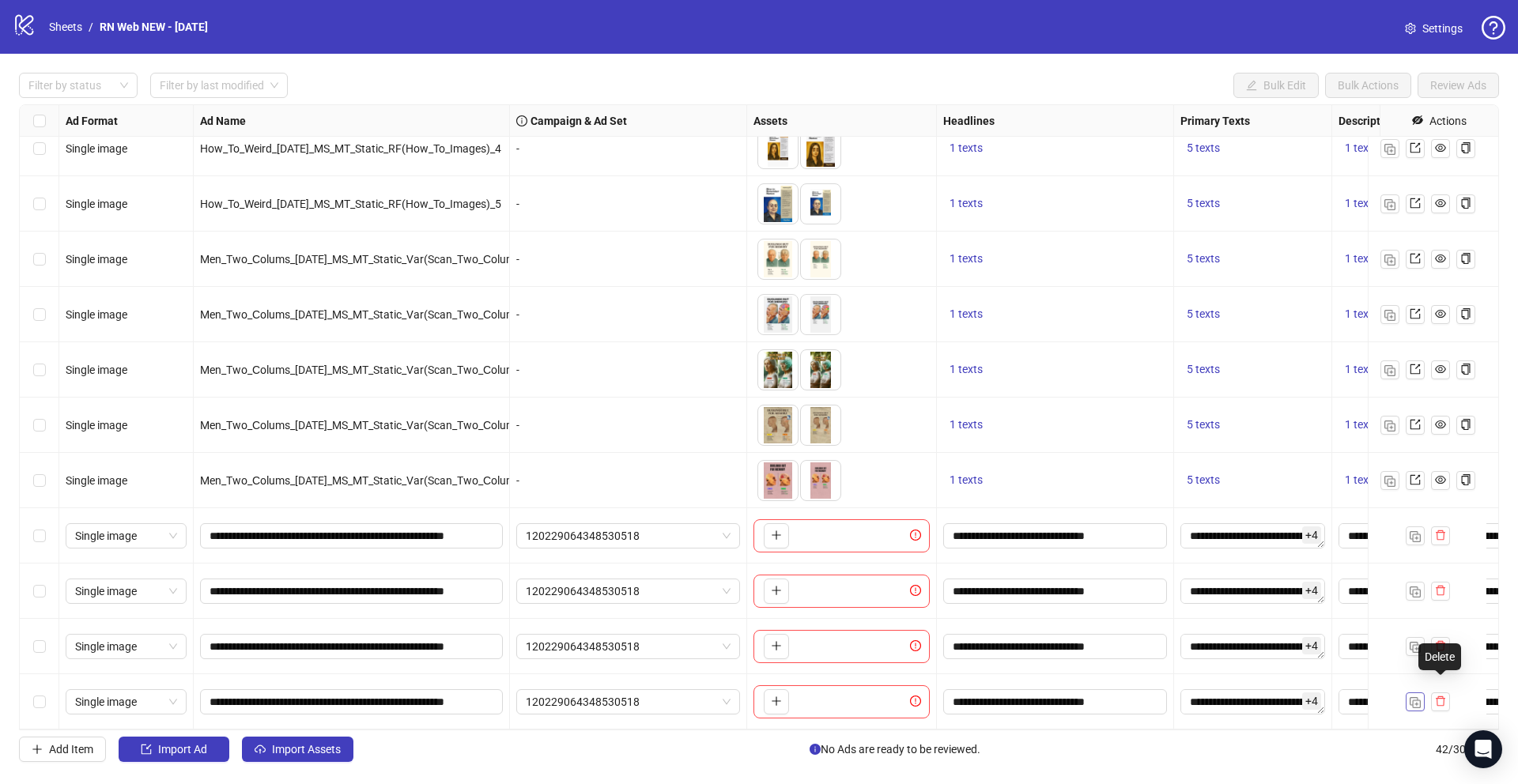 click at bounding box center (1415, 703) 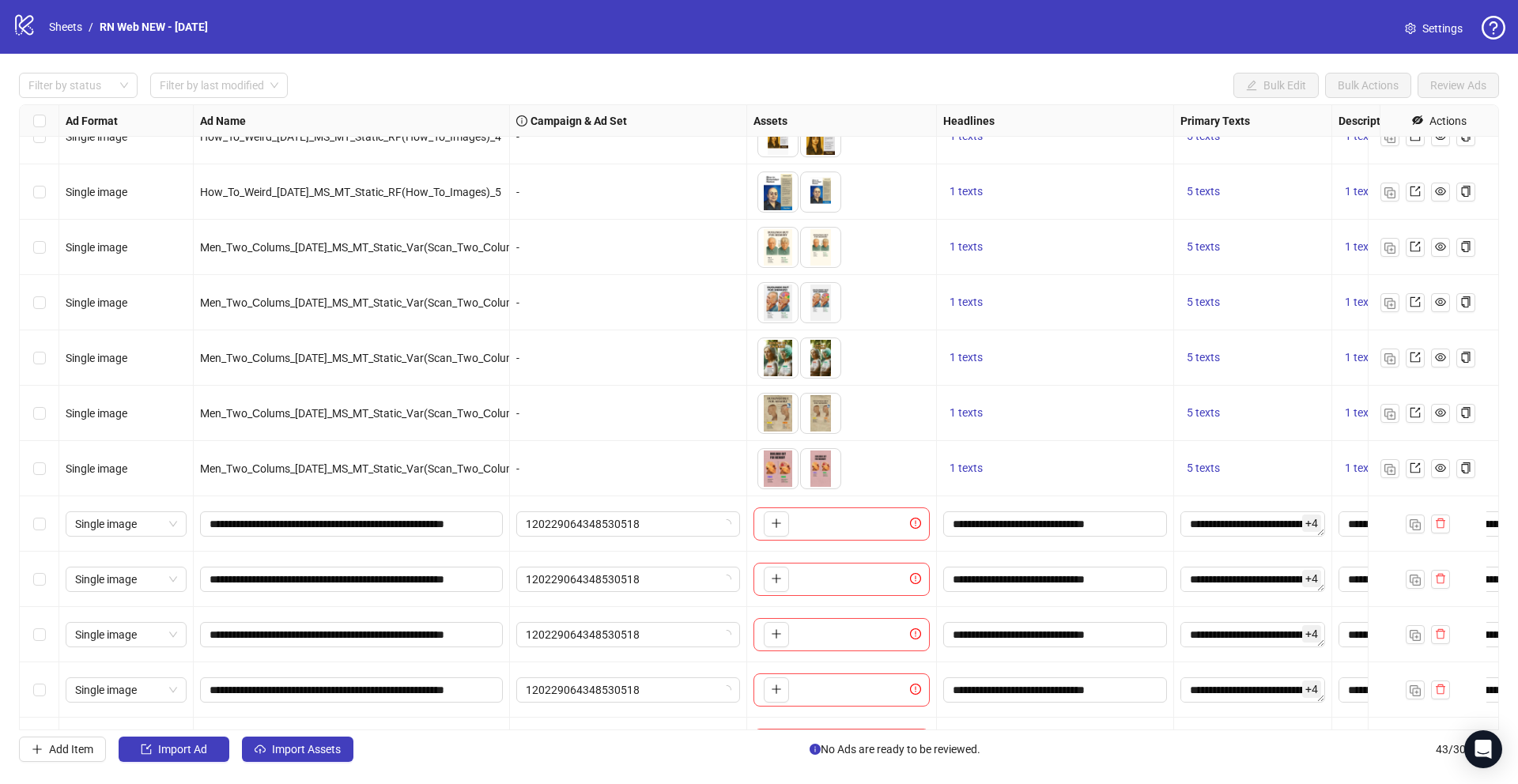 scroll, scrollTop: 1798, scrollLeft: 0, axis: vertical 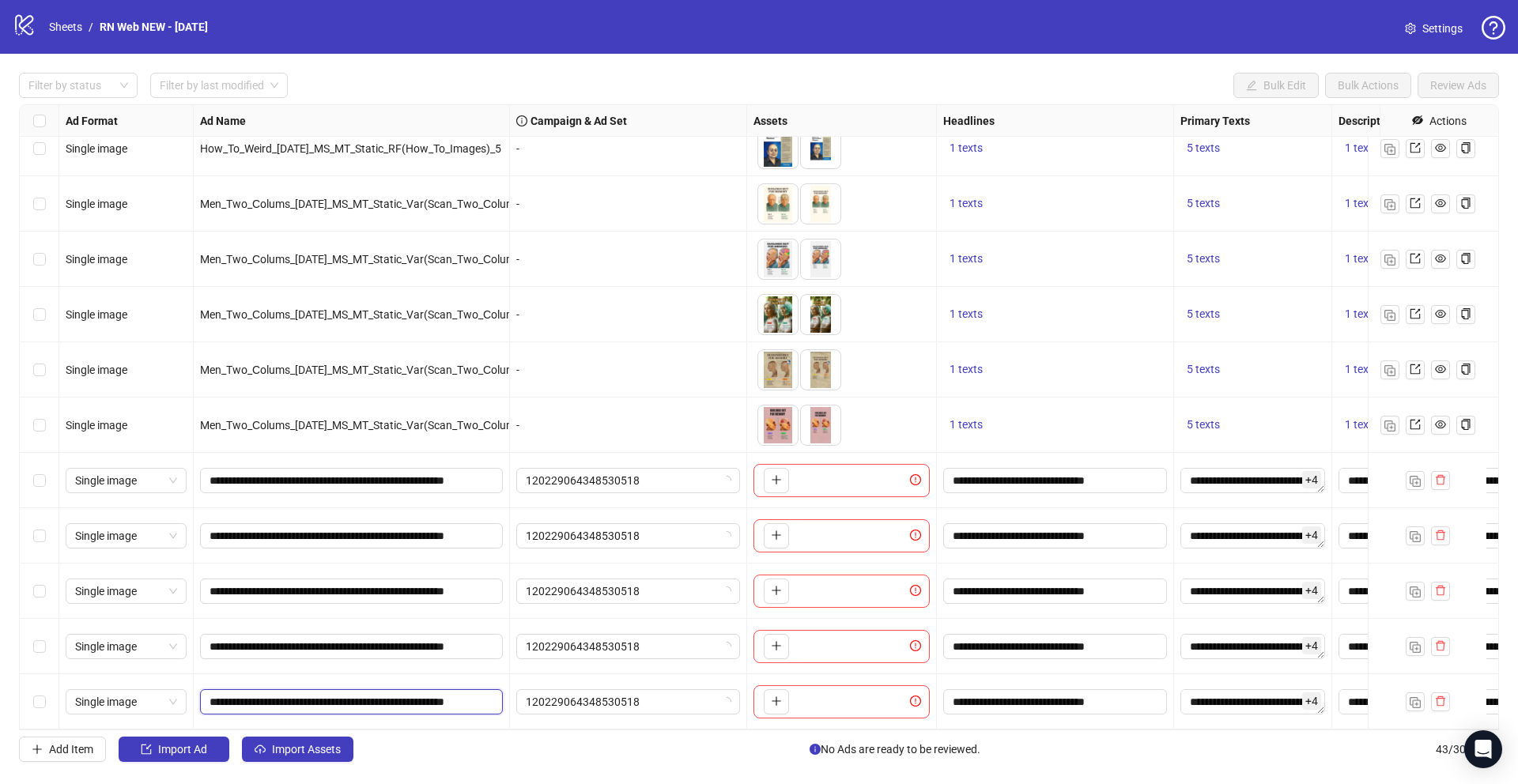 click on "**********" at bounding box center (349, 702) 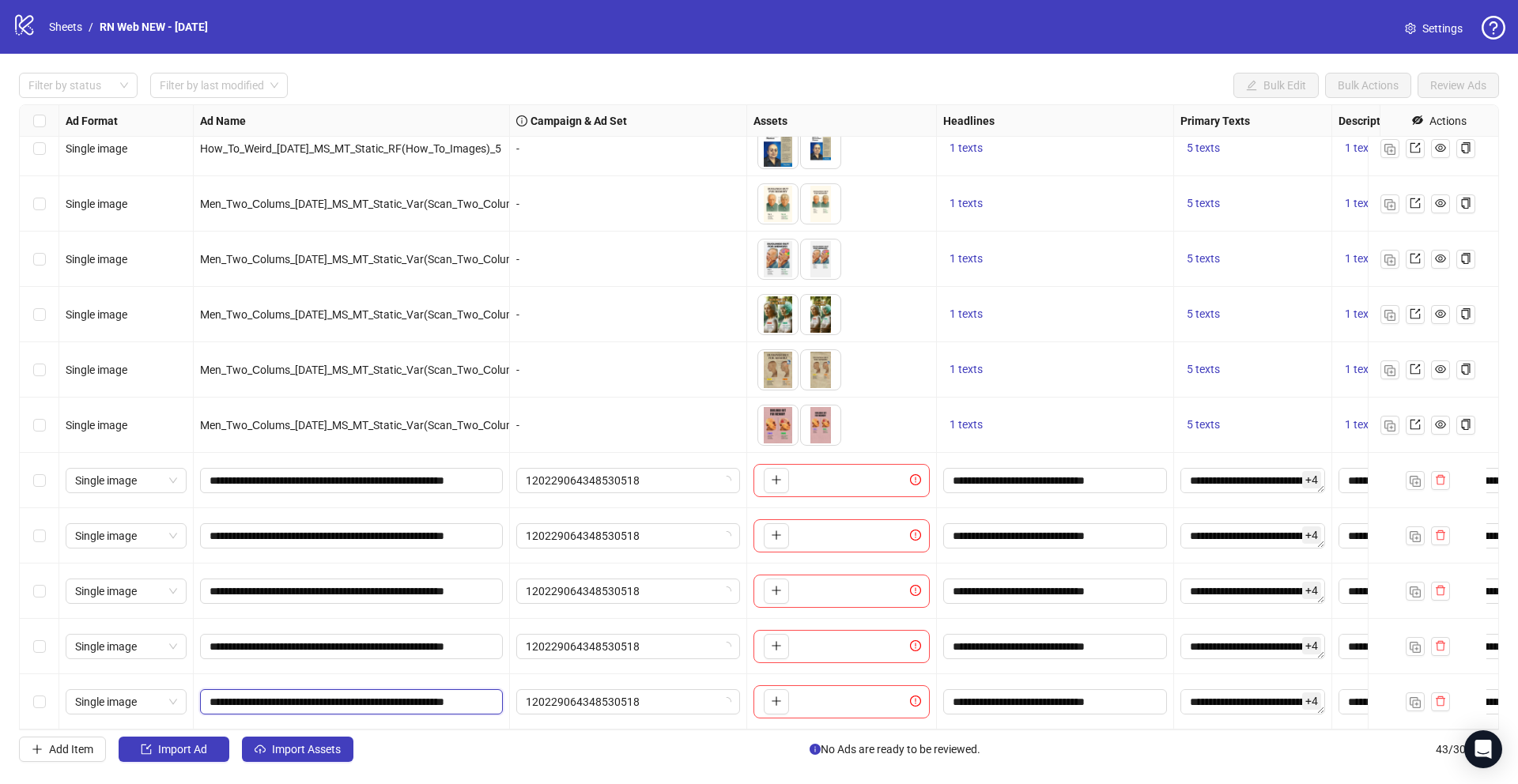 paste 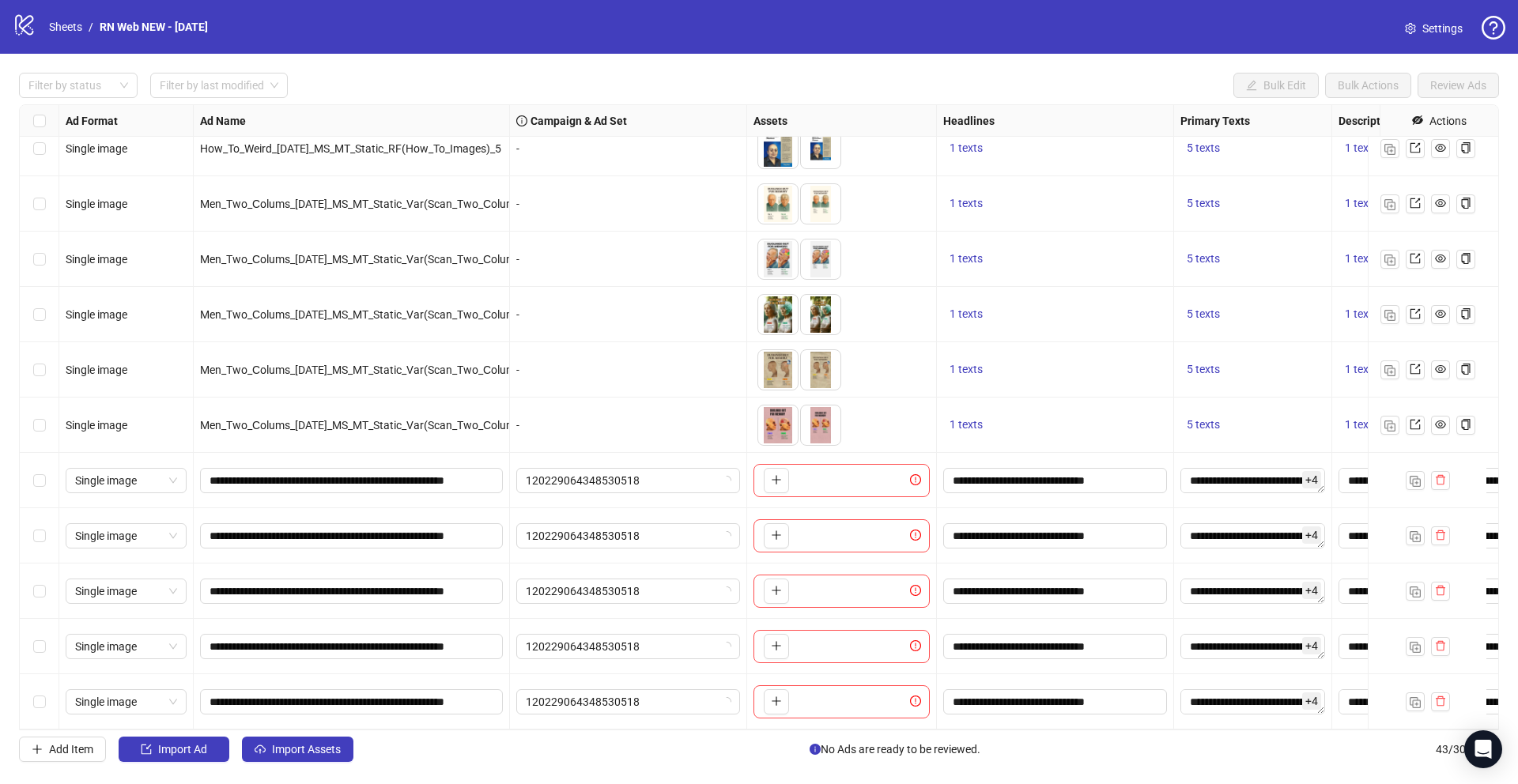 click on "120229064348530518" at bounding box center (629, 646) 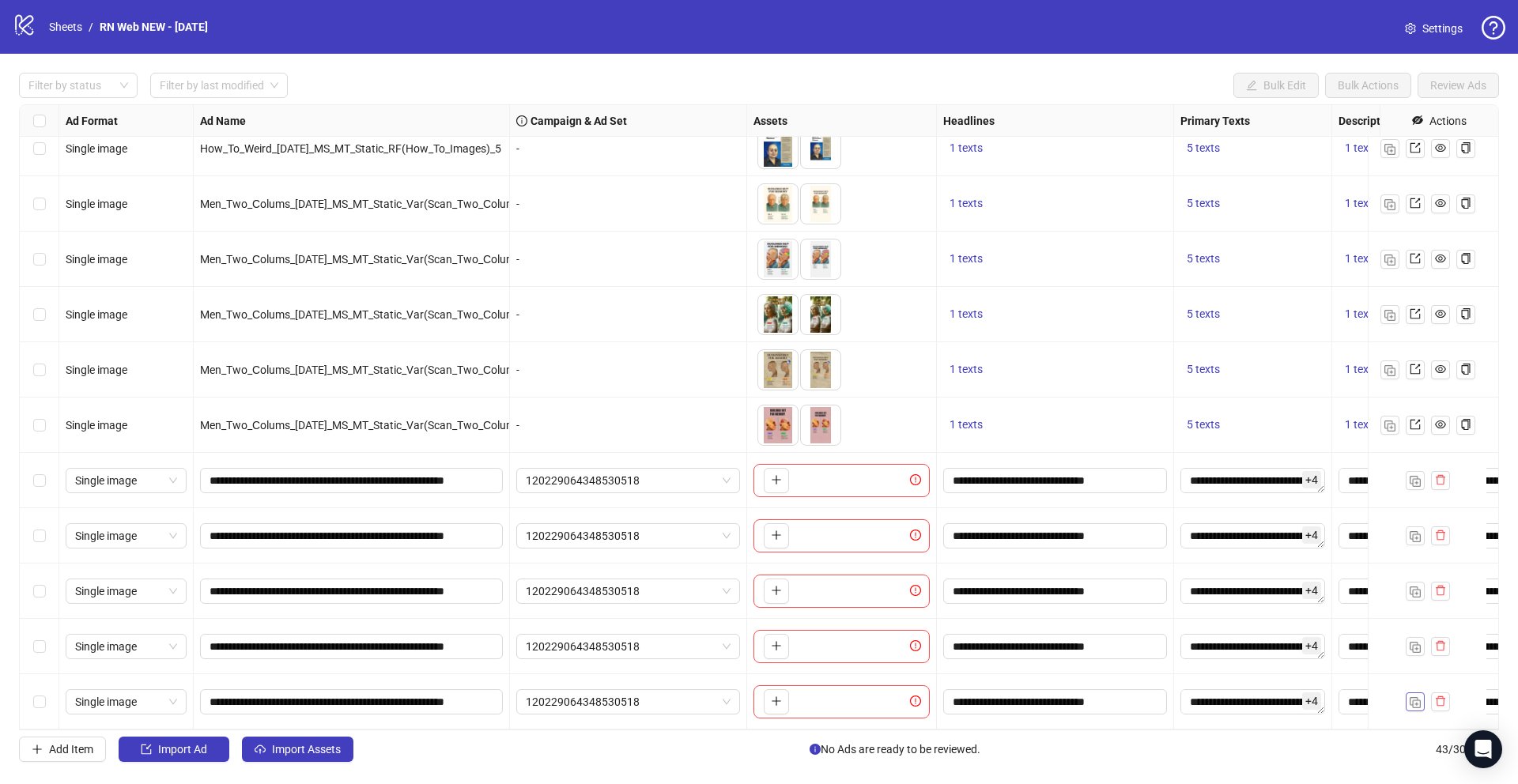 click at bounding box center [1415, 703] 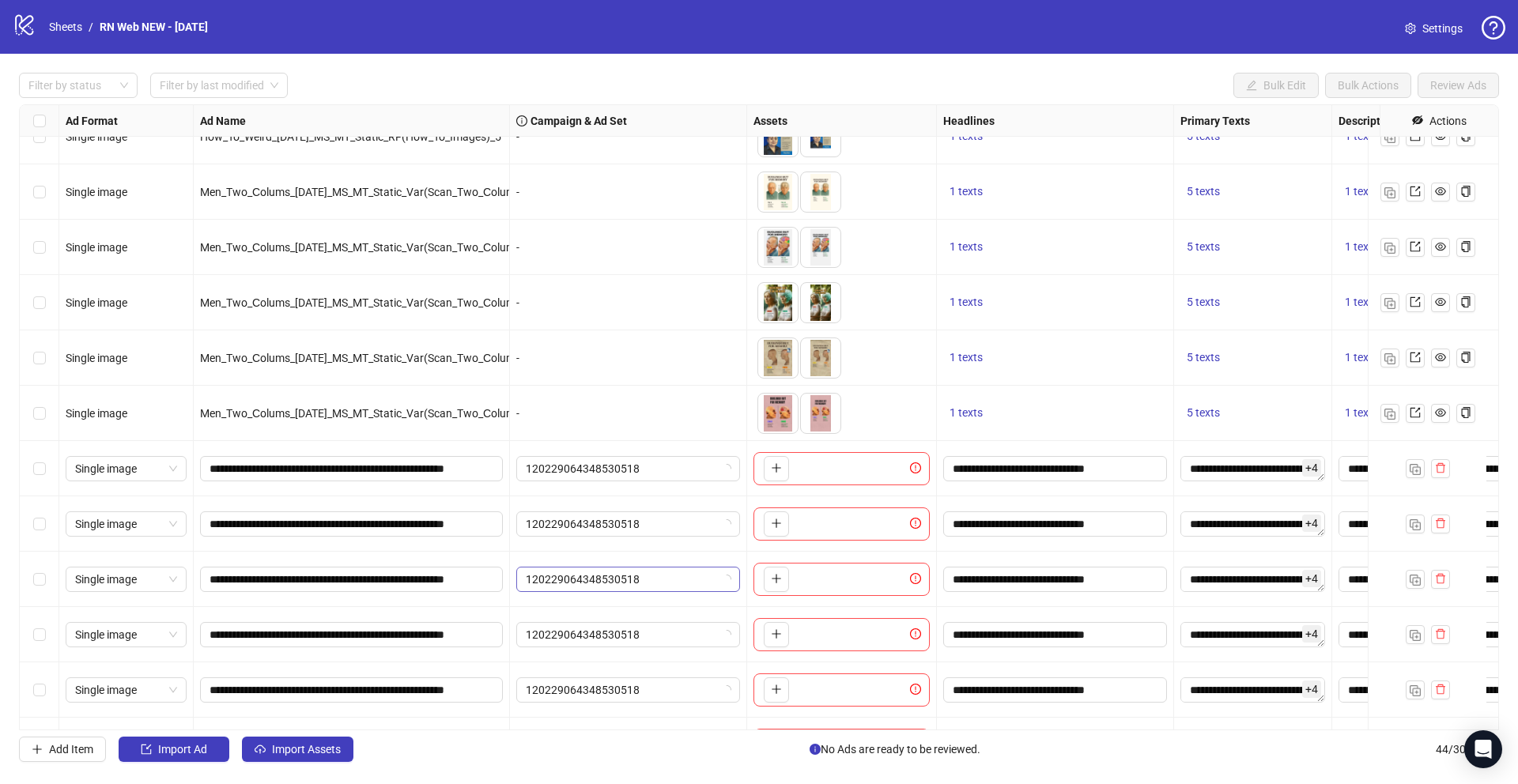 scroll, scrollTop: 1853, scrollLeft: 0, axis: vertical 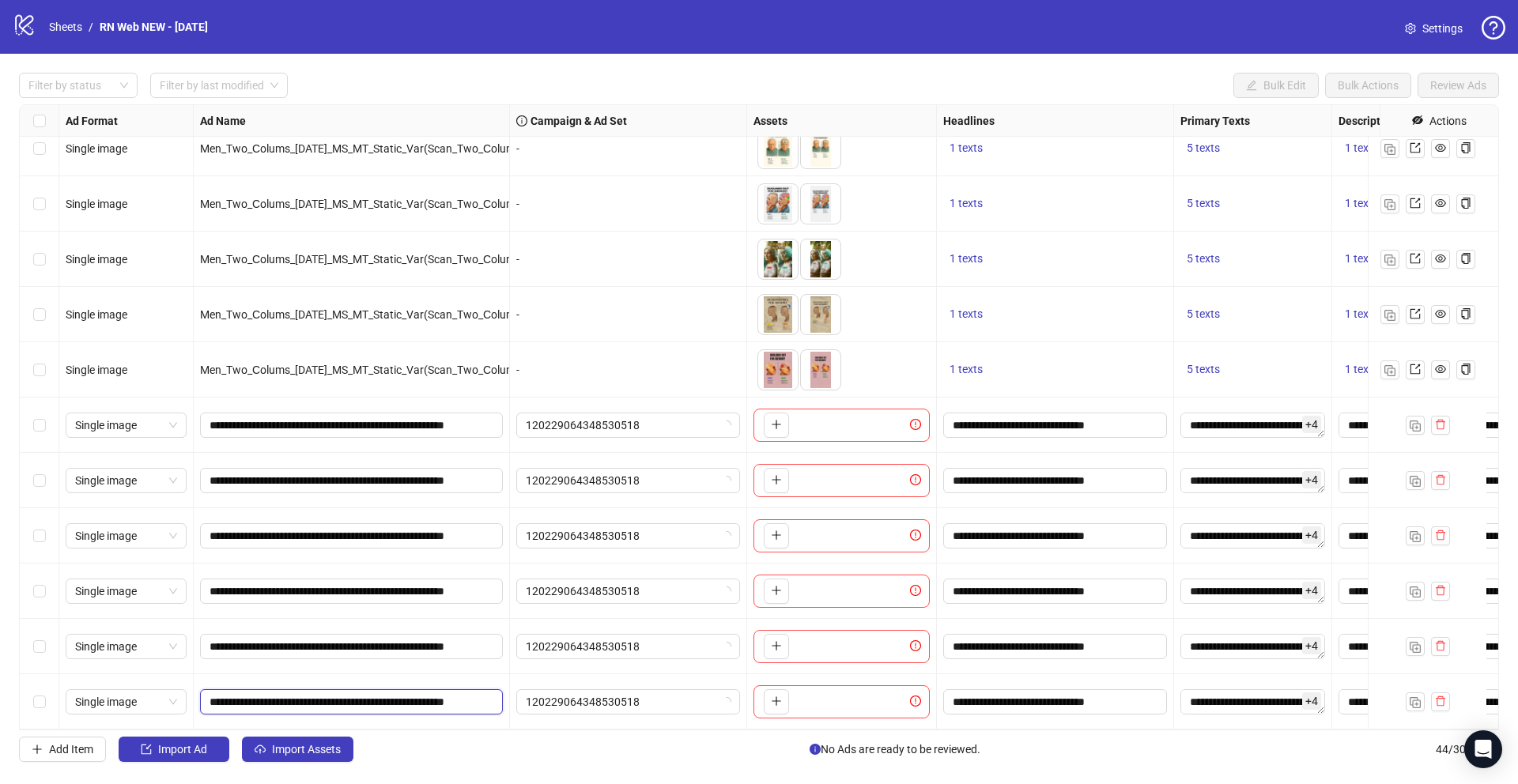 click on "**********" at bounding box center [349, 702] 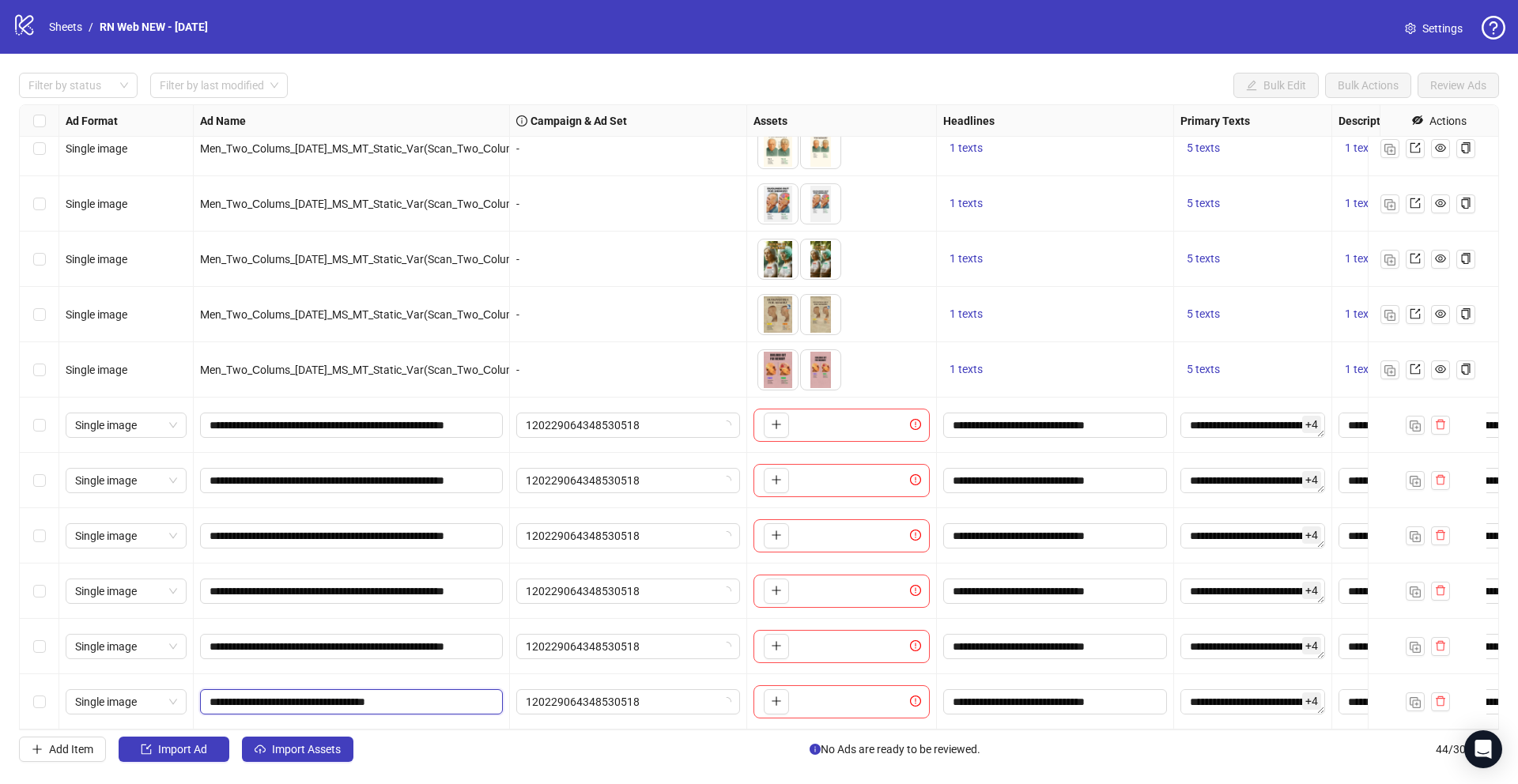 type on "**********" 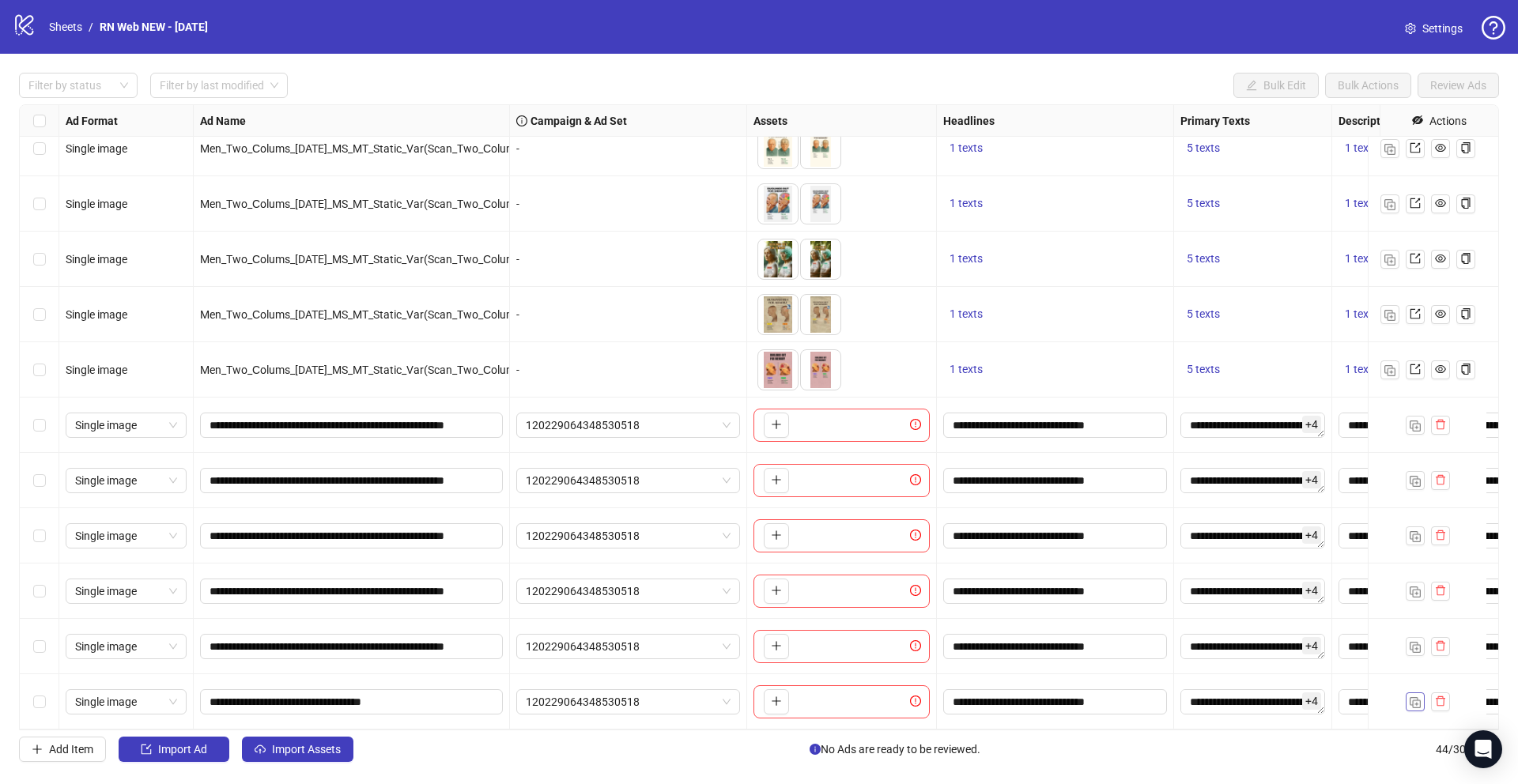 click at bounding box center (1415, 703) 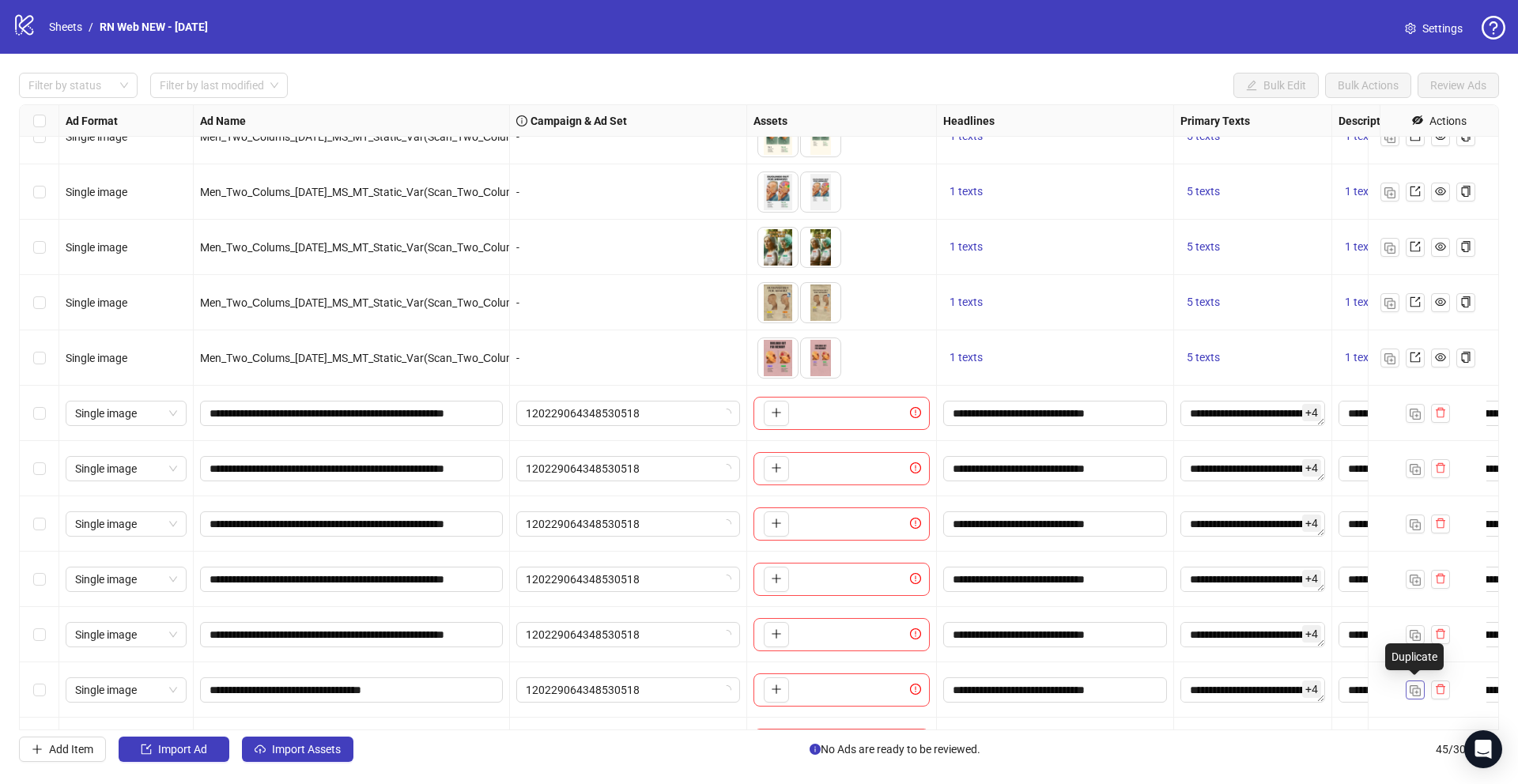 click at bounding box center (1415, 691) 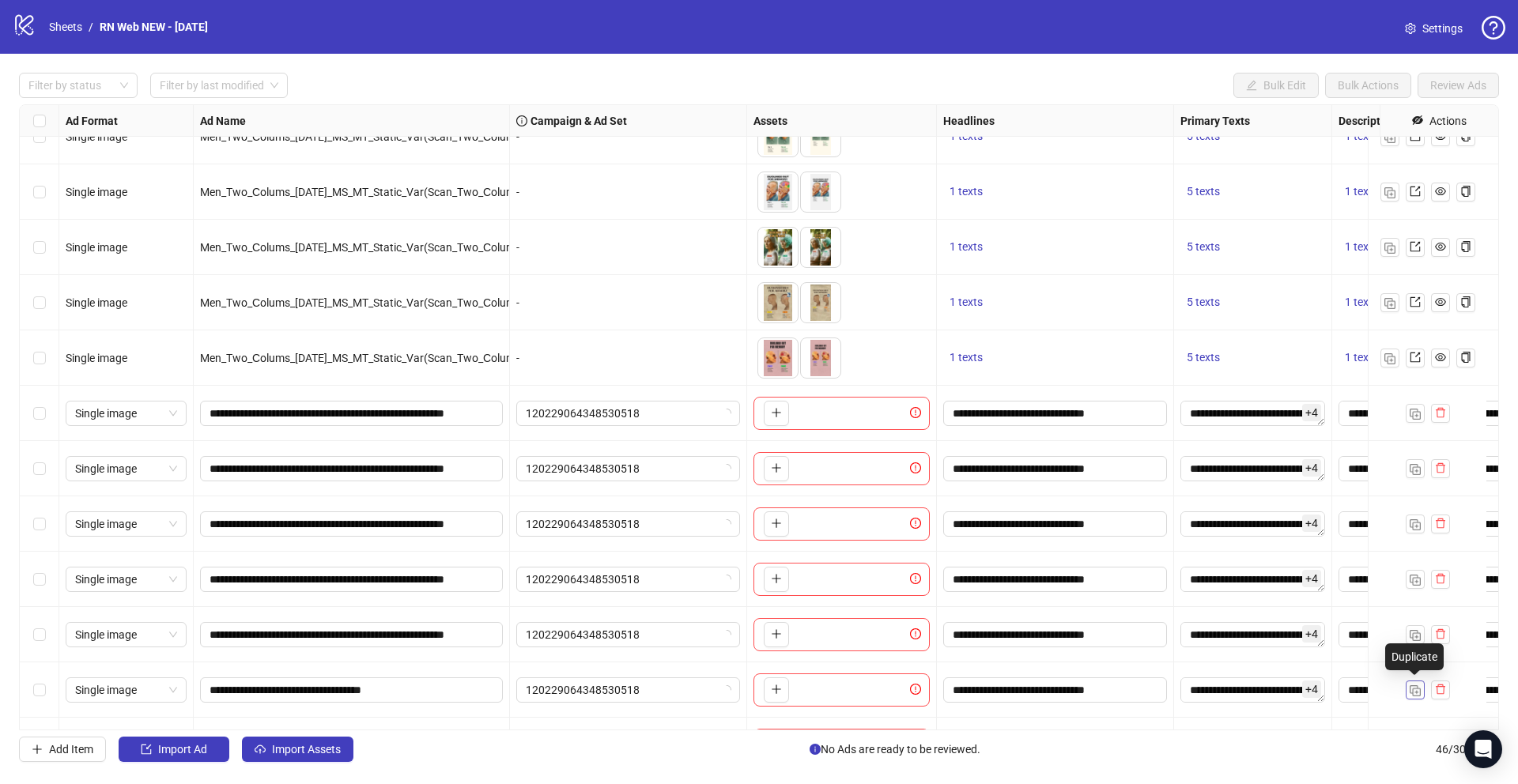 click at bounding box center (1415, 691) 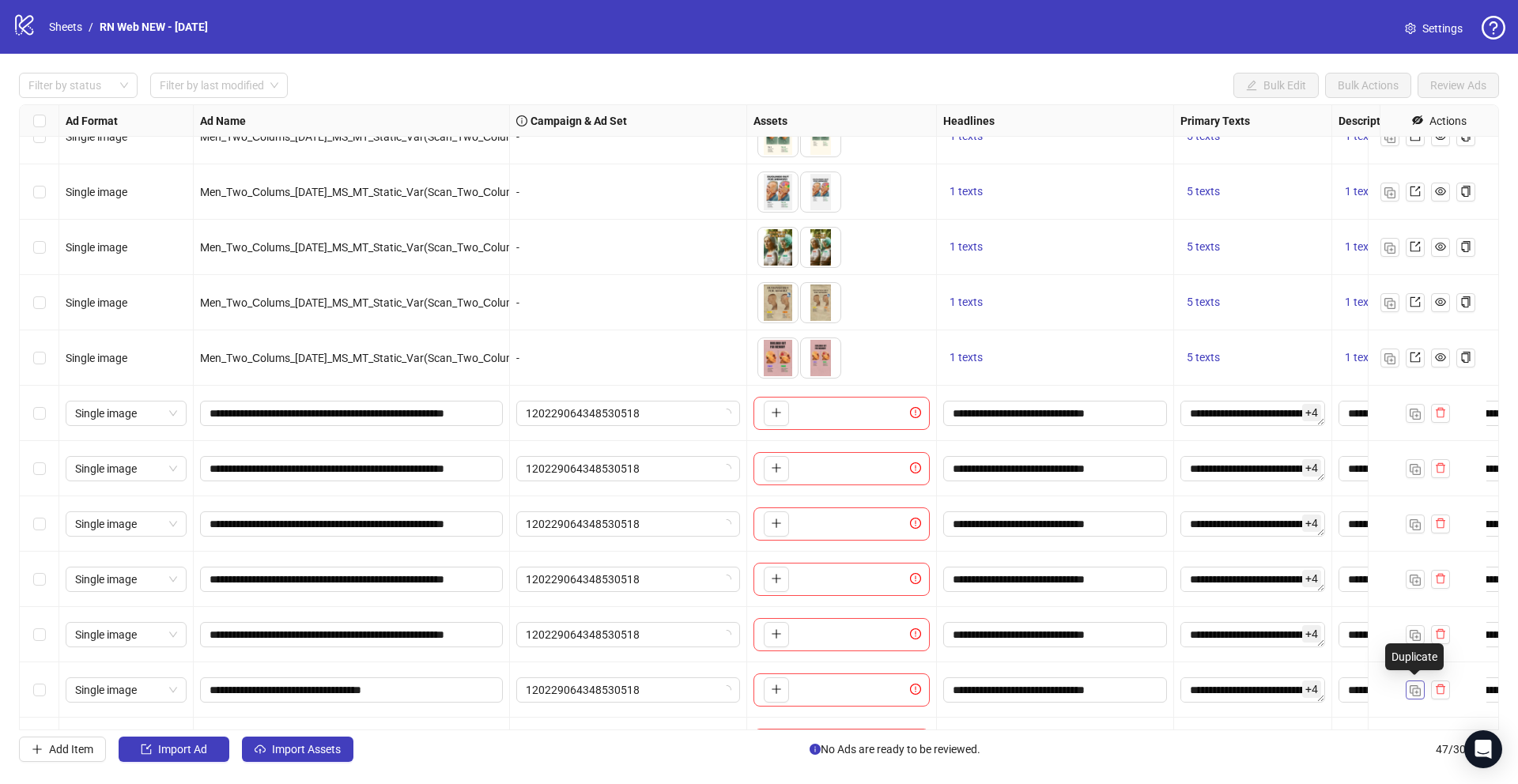 click at bounding box center [1415, 691] 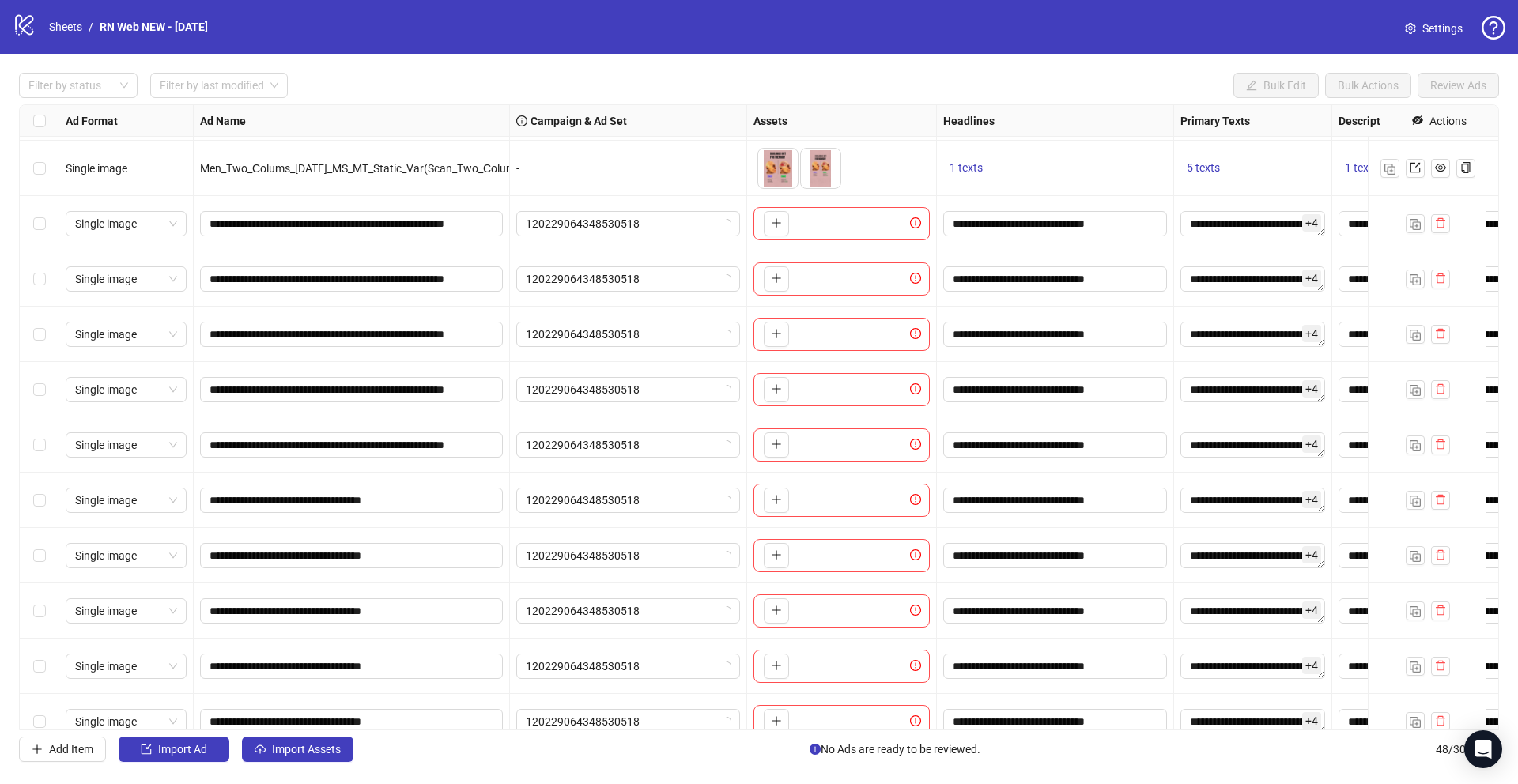 scroll, scrollTop: 2075, scrollLeft: 0, axis: vertical 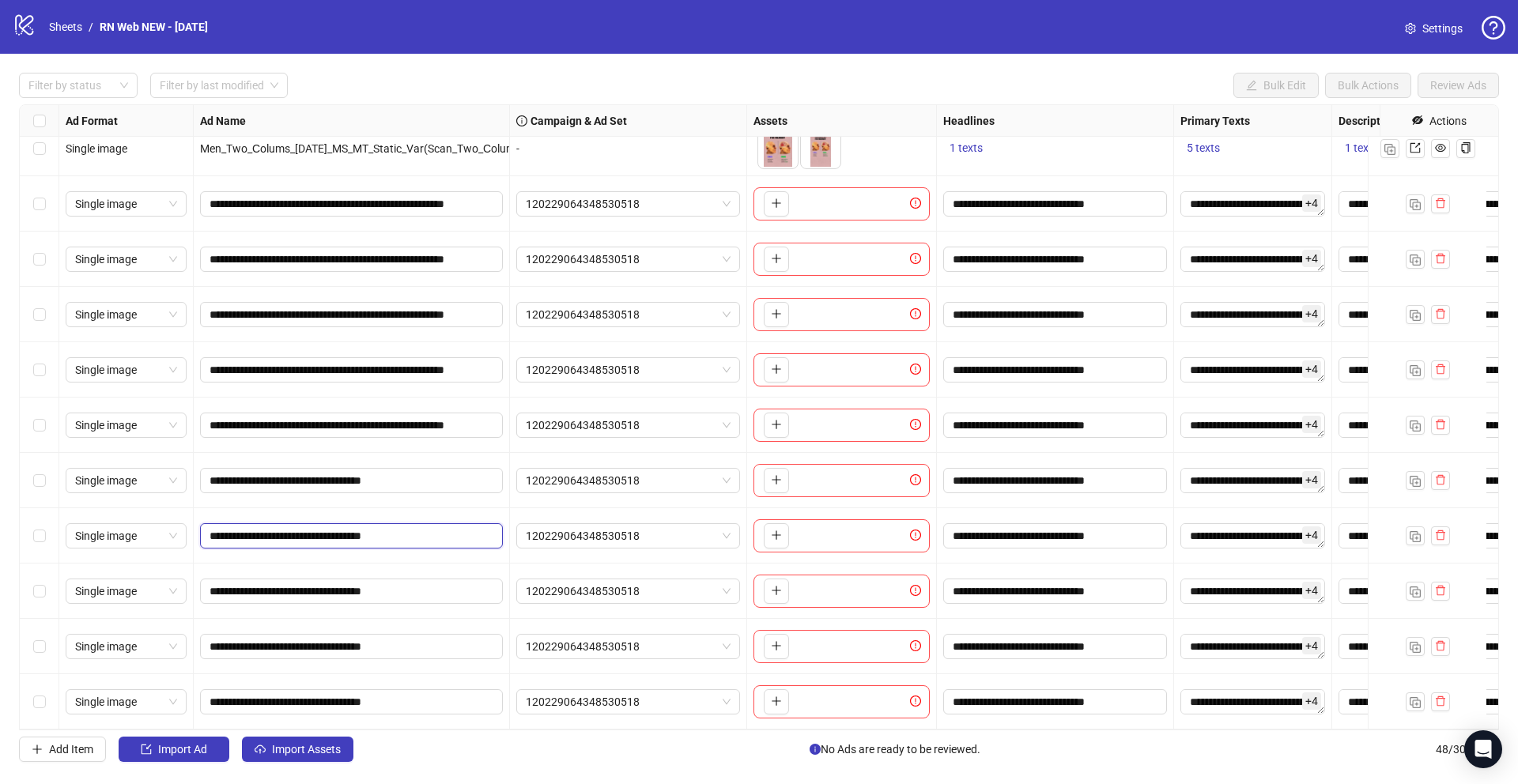 click on "**********" at bounding box center (349, 536) 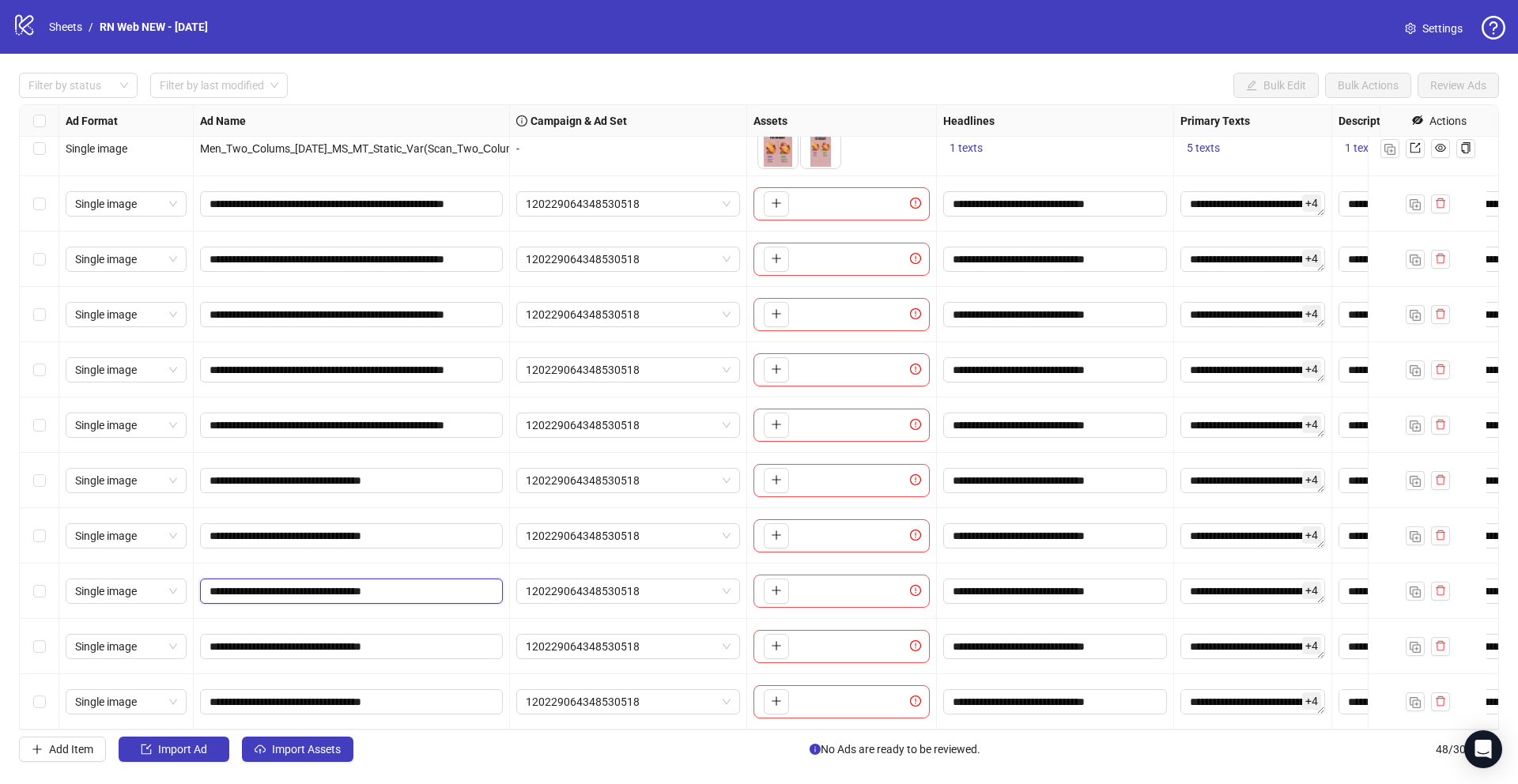 click on "**********" at bounding box center [349, 591] 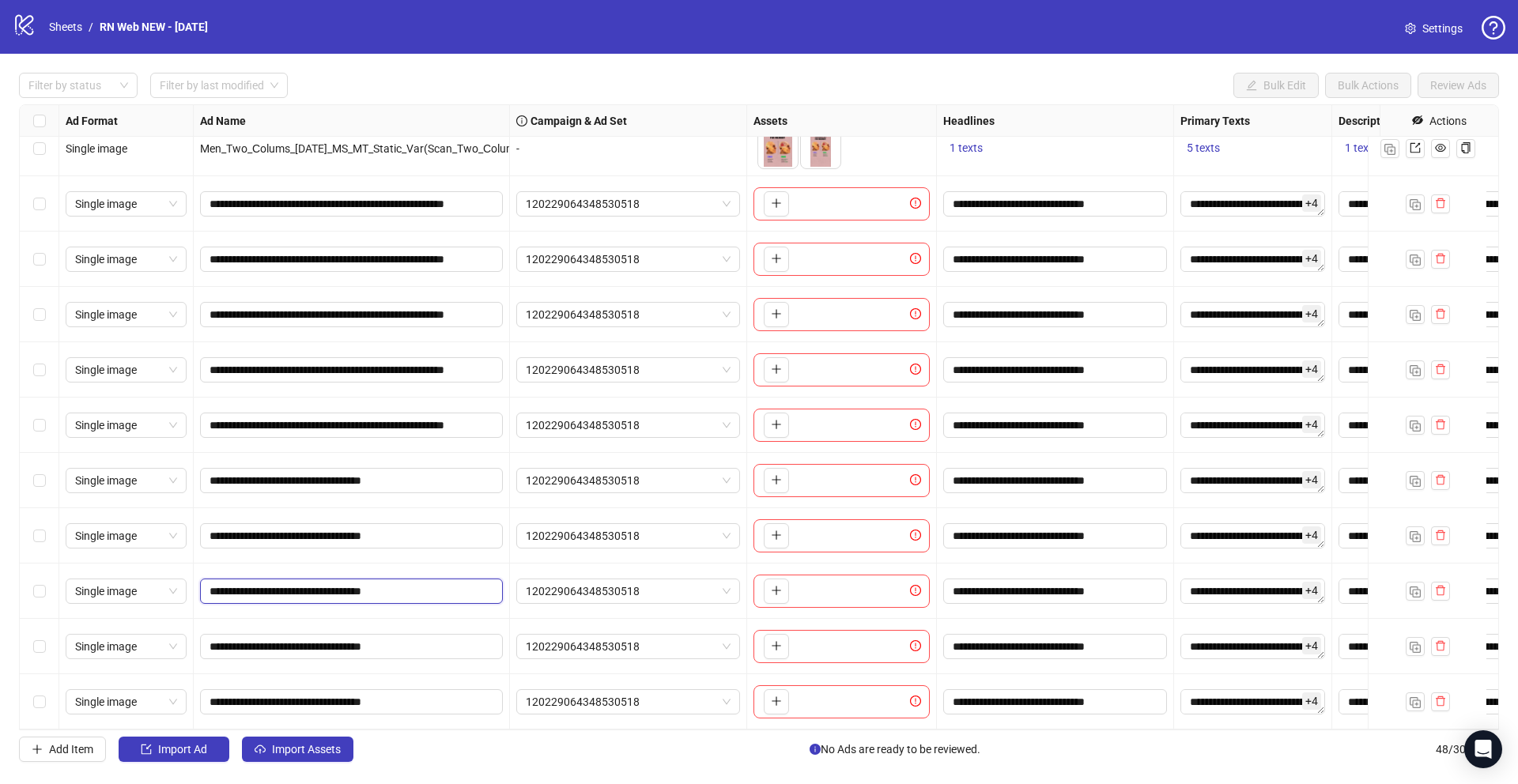 paste 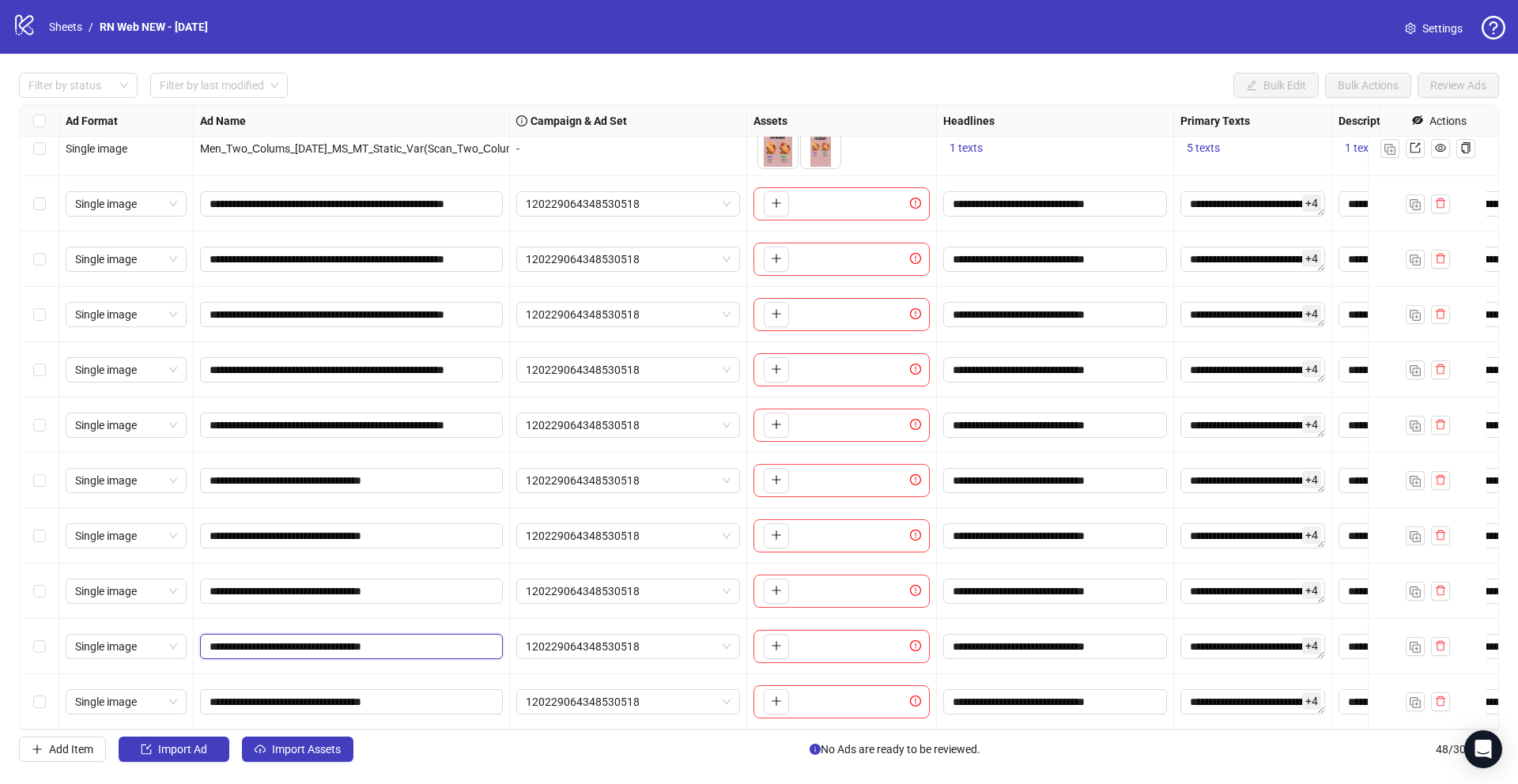 click on "**********" at bounding box center [349, 646] 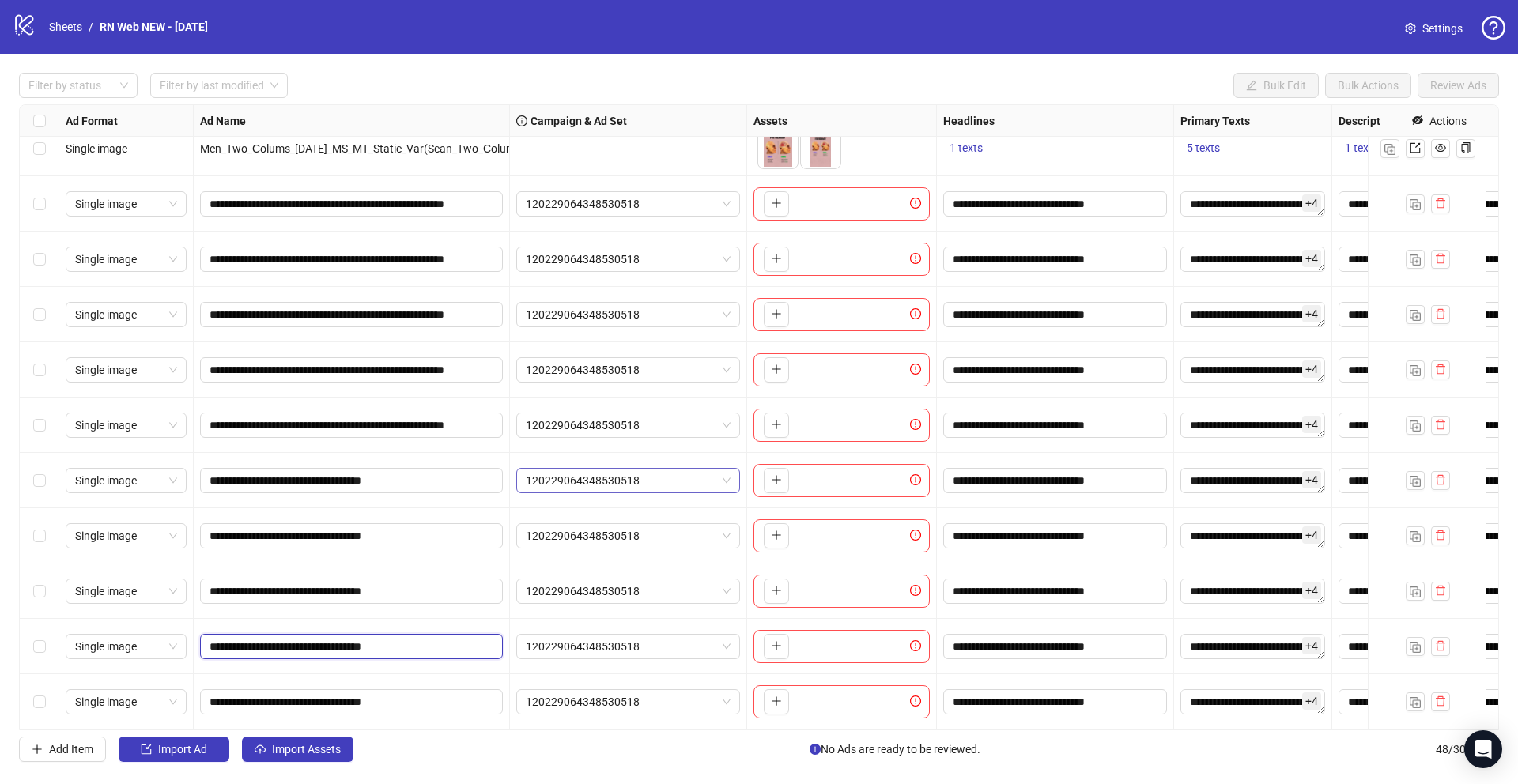 paste 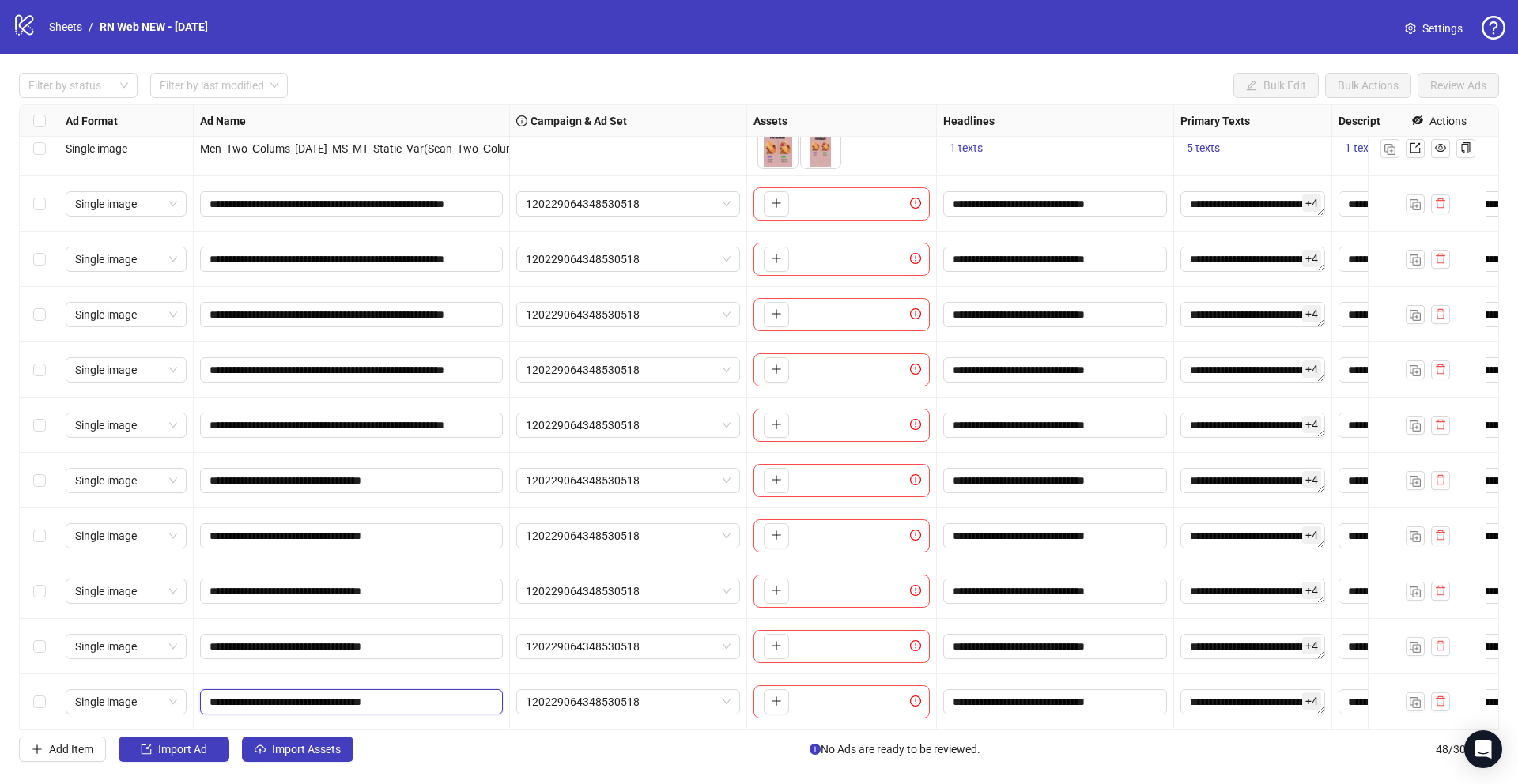 click on "**********" at bounding box center (349, 702) 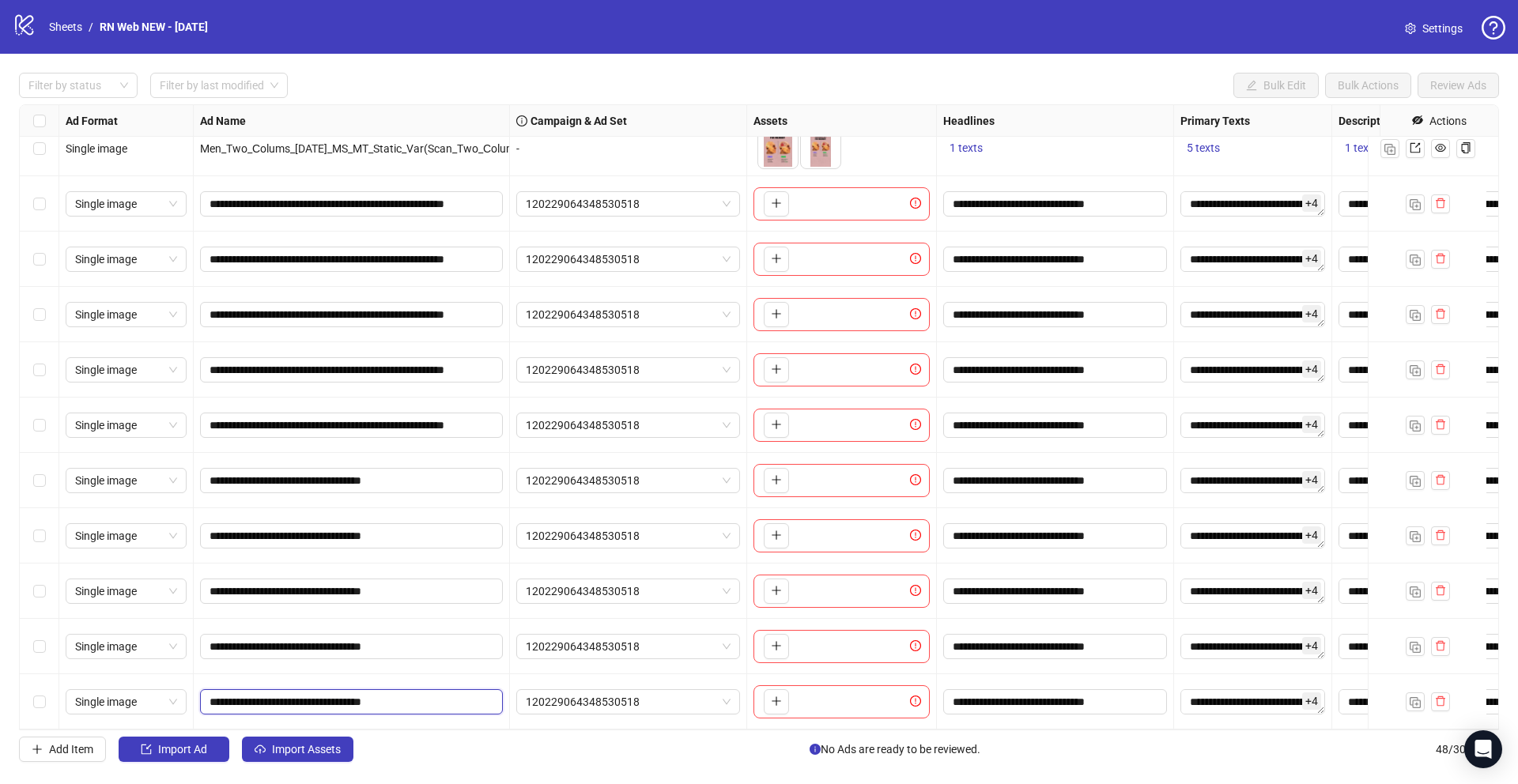 paste 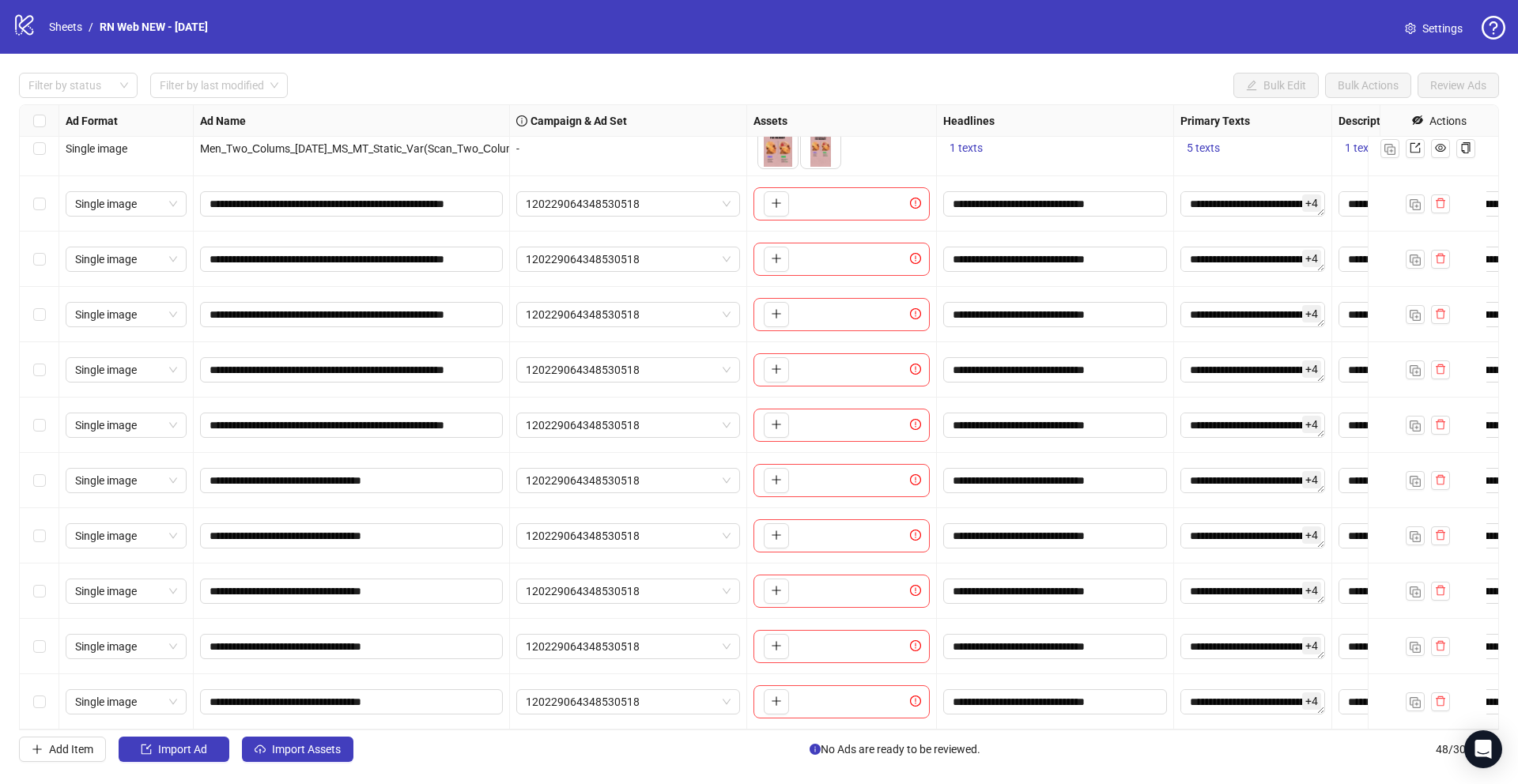 click on "**********" at bounding box center [352, 702] 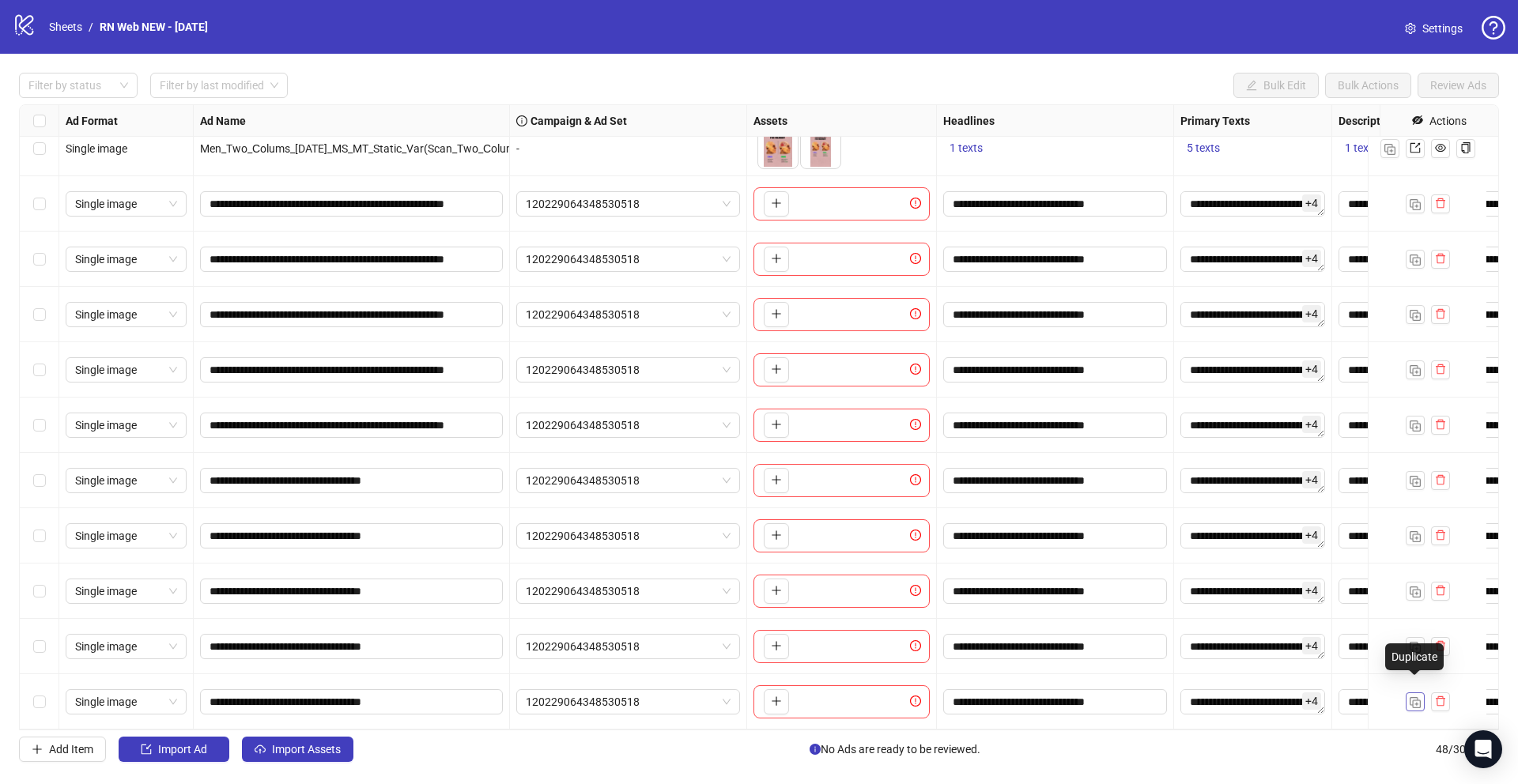 click at bounding box center (1415, 702) 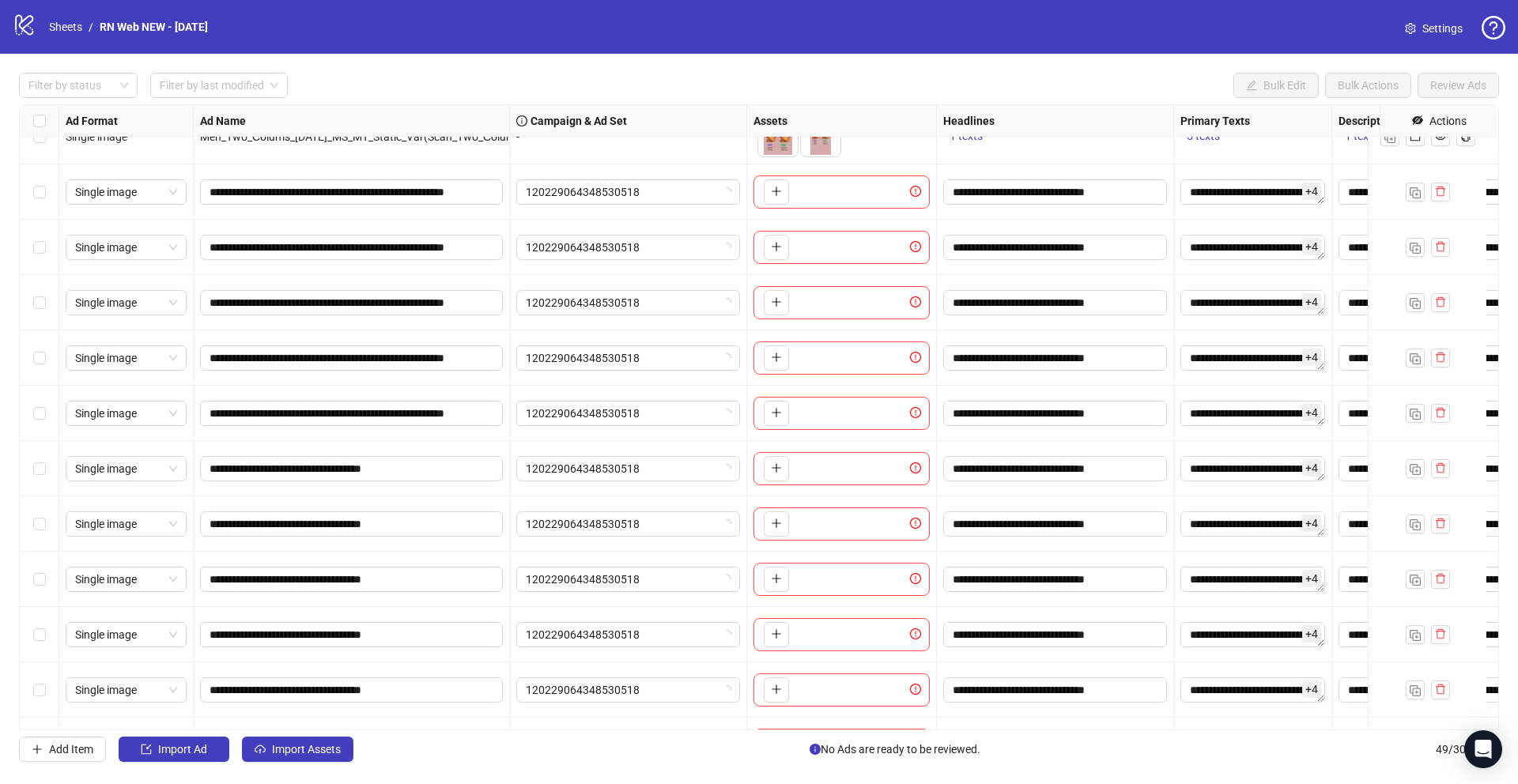 scroll, scrollTop: 2130, scrollLeft: 0, axis: vertical 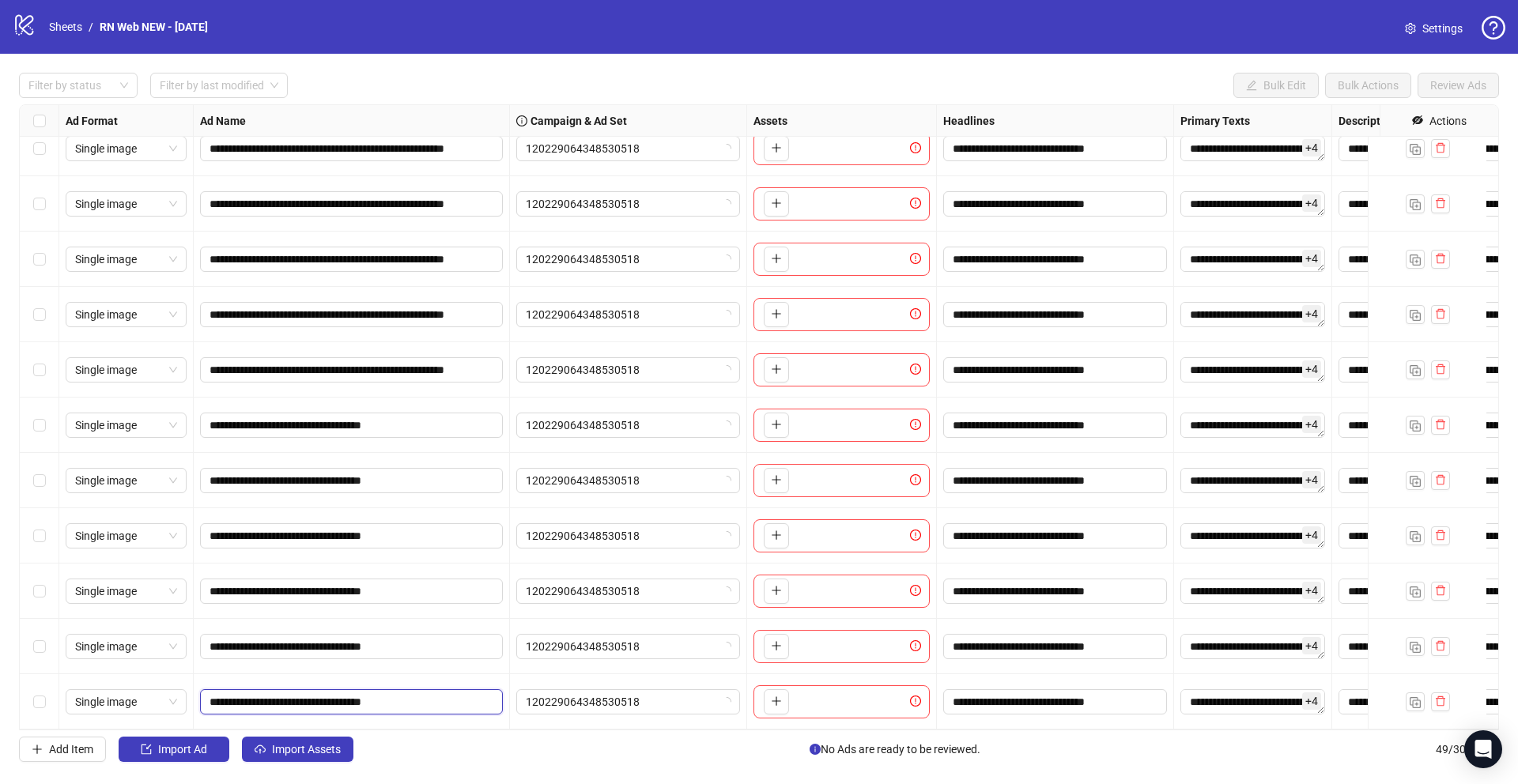 click on "**********" at bounding box center (349, 702) 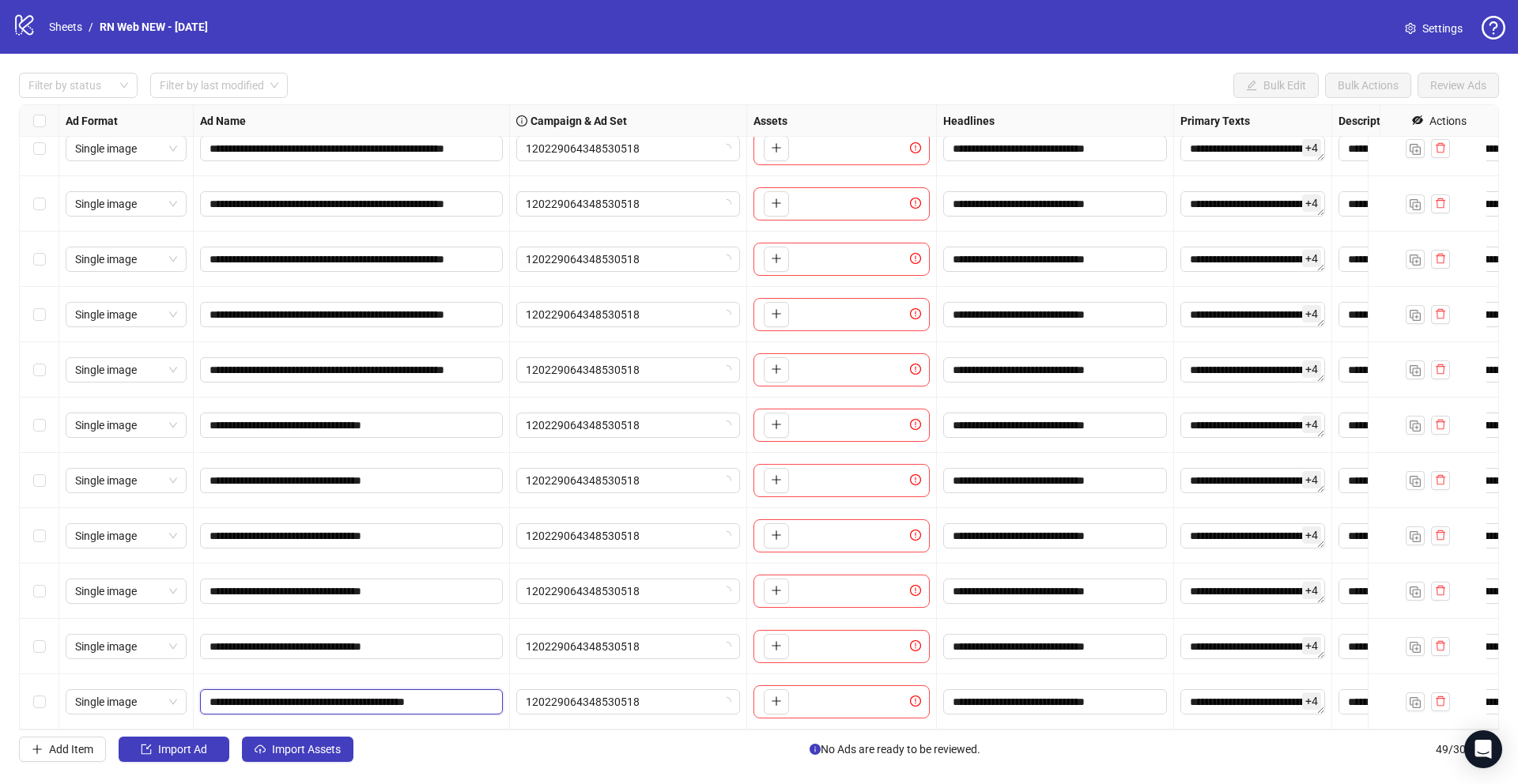 scroll, scrollTop: 0, scrollLeft: 0, axis: both 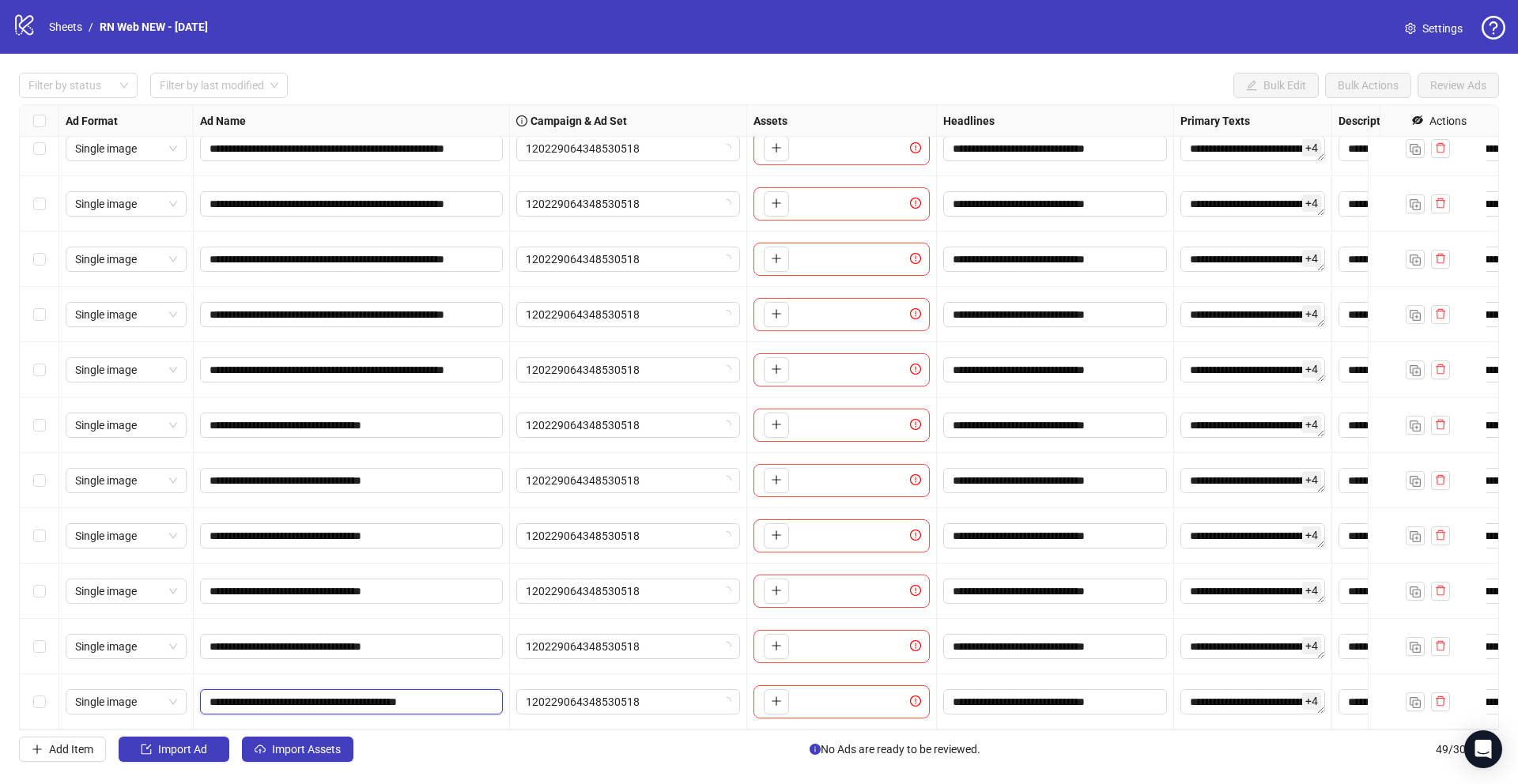 type on "**********" 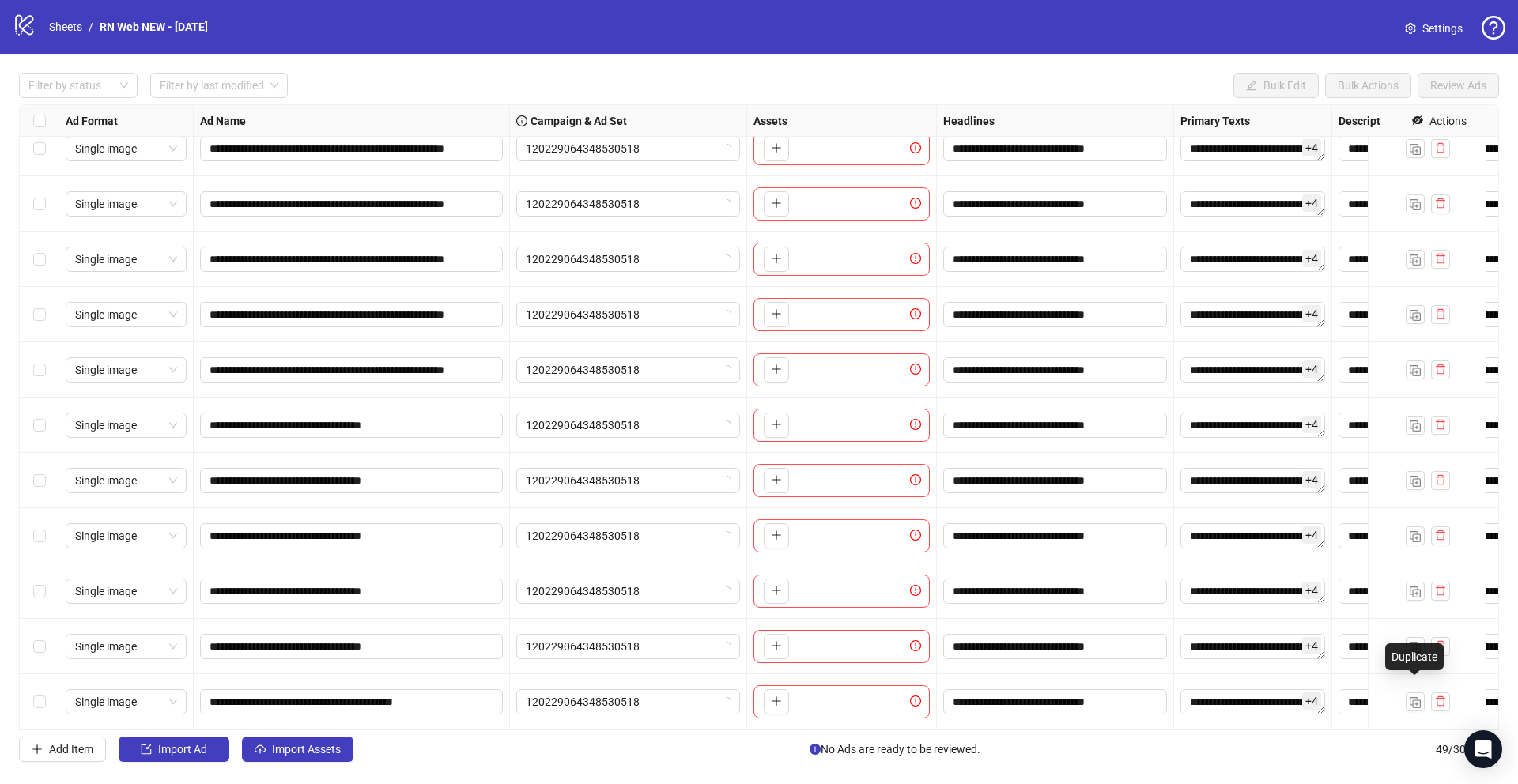 scroll, scrollTop: 17, scrollLeft: 0, axis: vertical 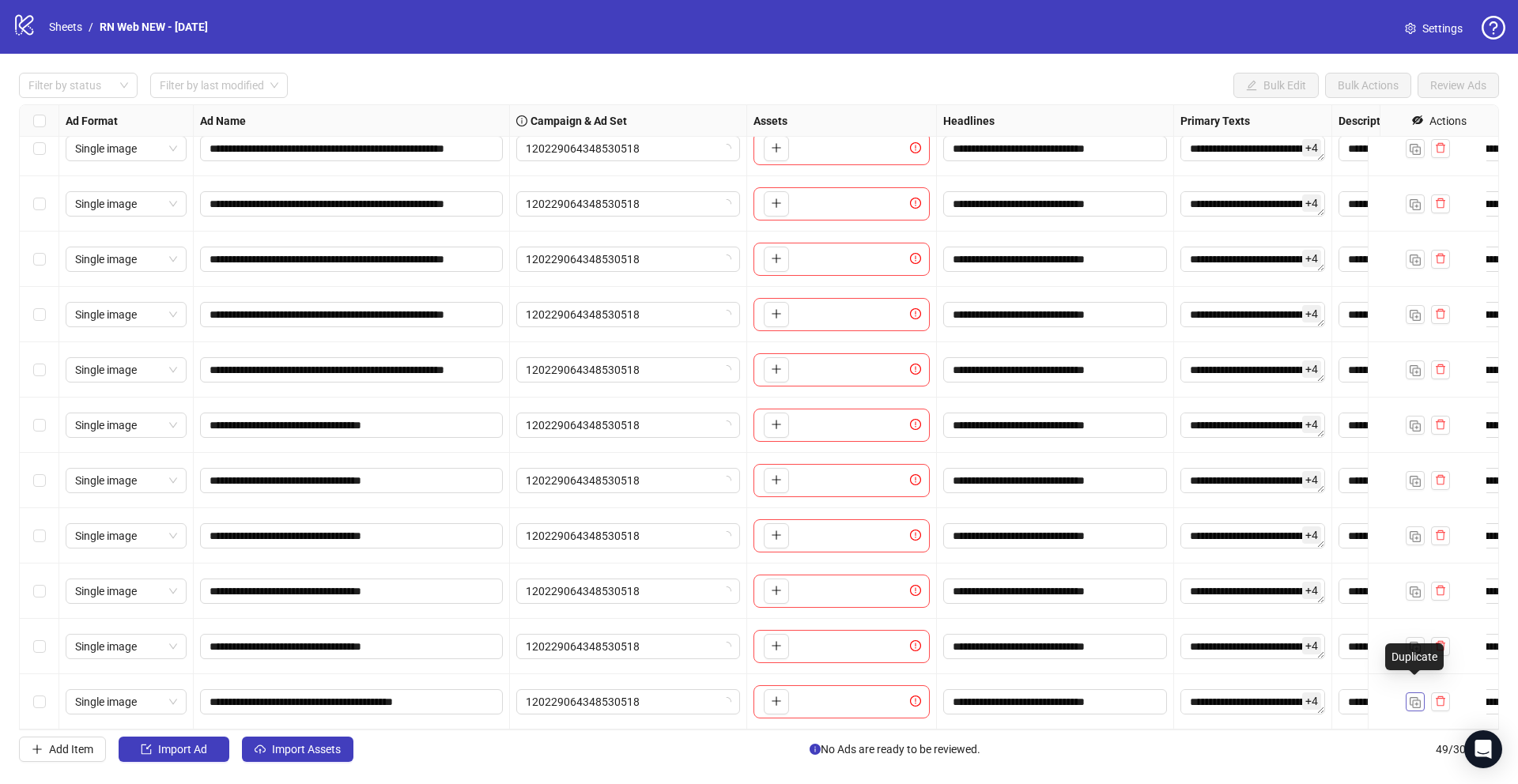 click at bounding box center (1415, 703) 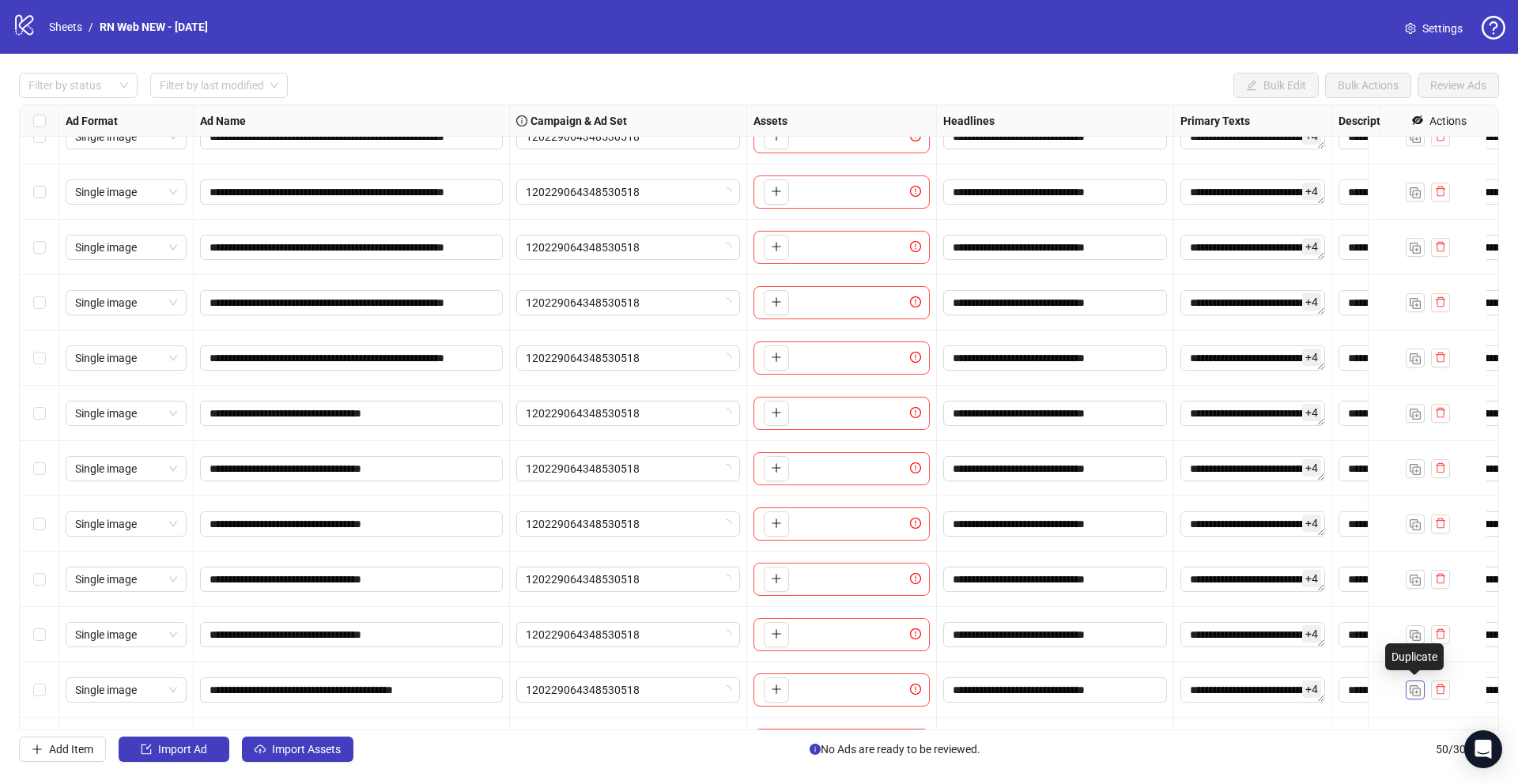 click at bounding box center (1415, 691) 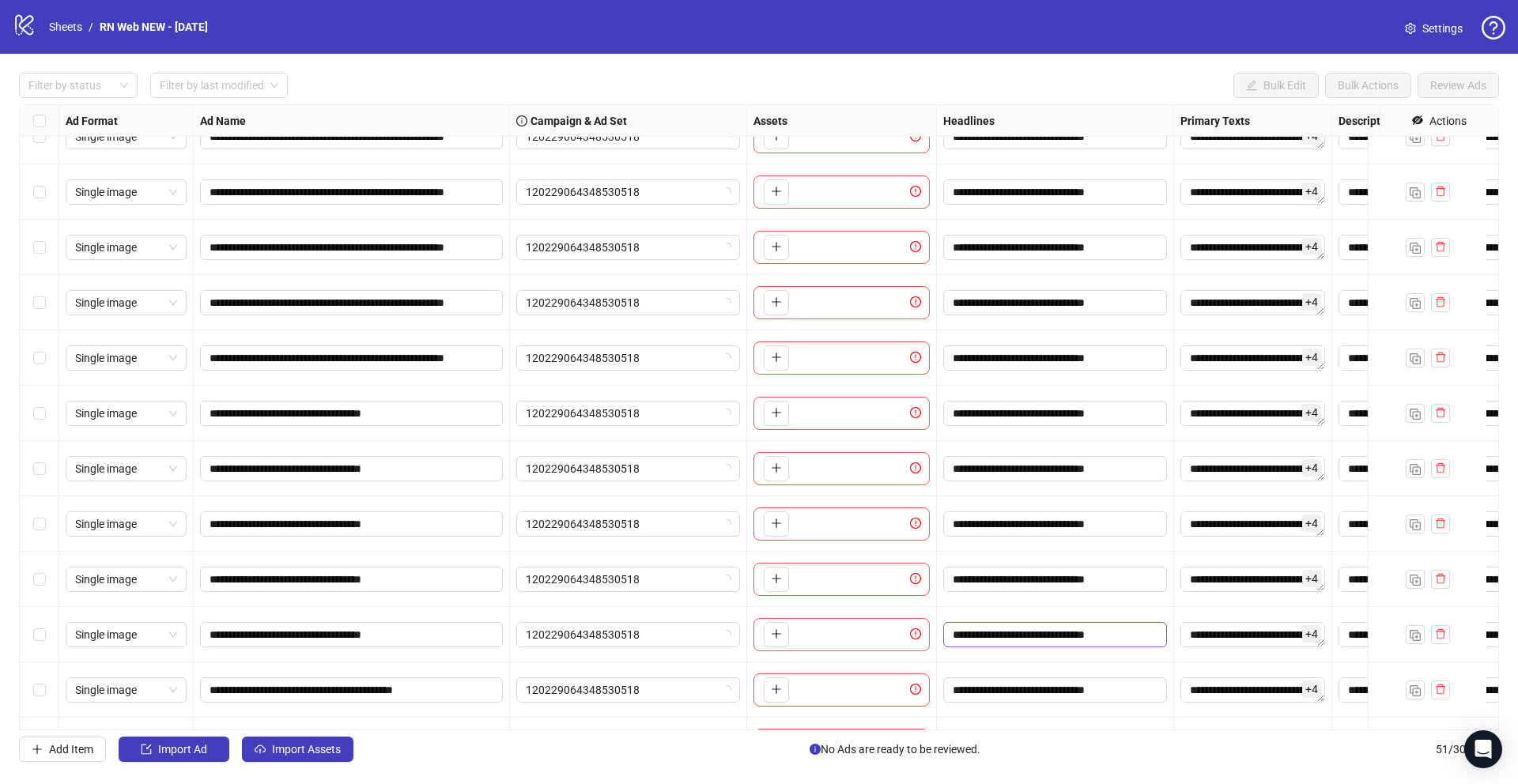scroll, scrollTop: 2241, scrollLeft: 0, axis: vertical 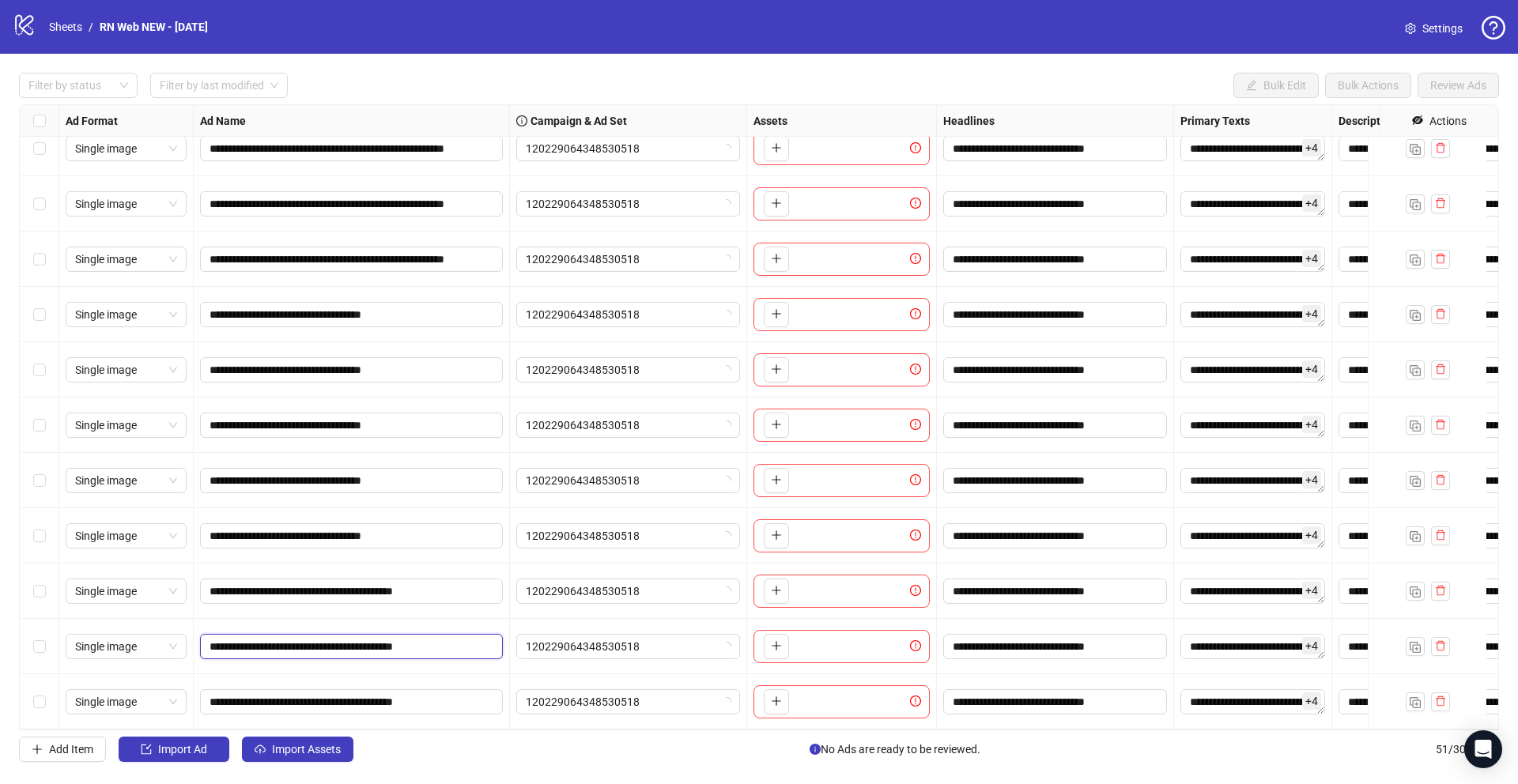 click on "**********" at bounding box center (349, 646) 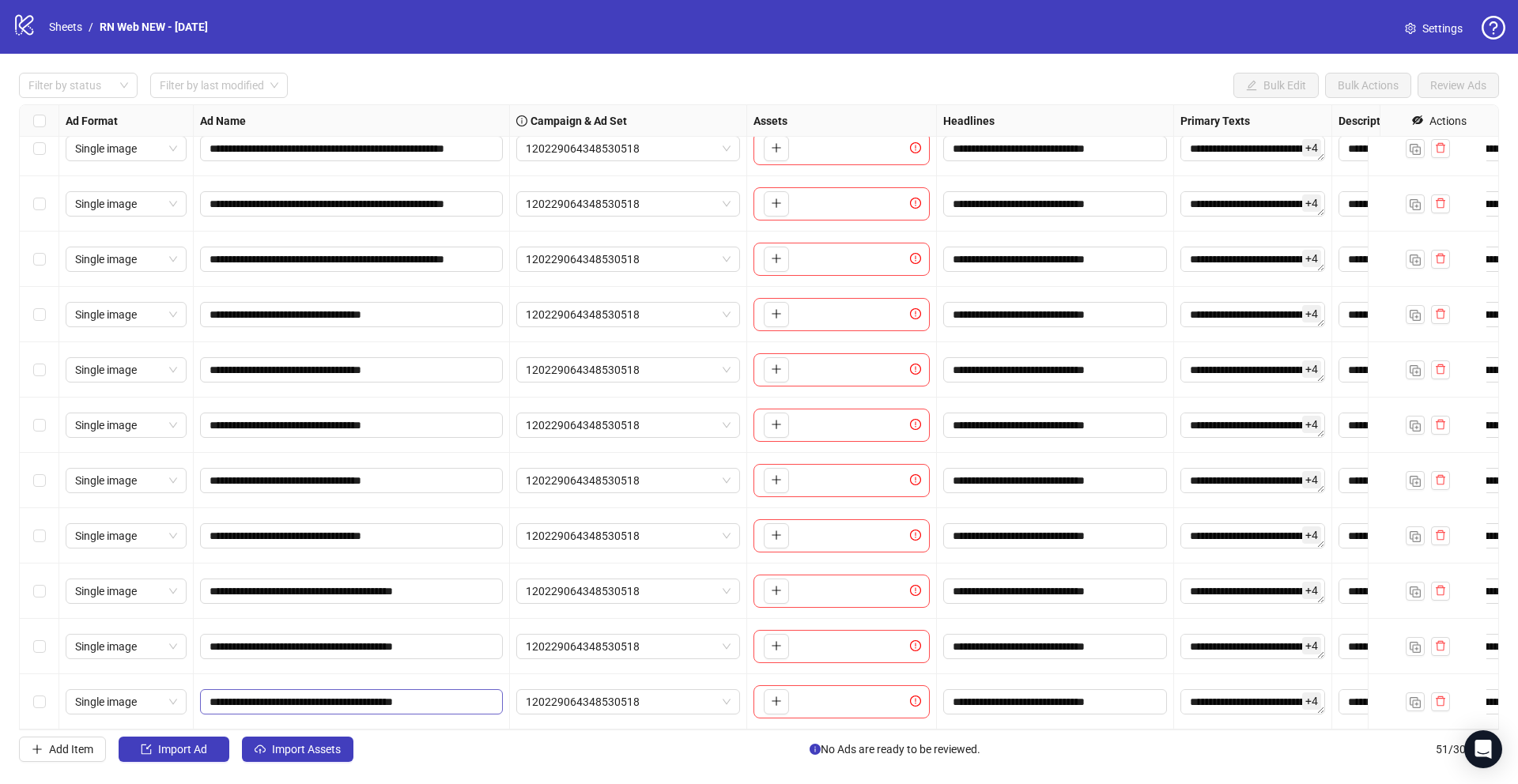 click on "**********" at bounding box center [351, 702] 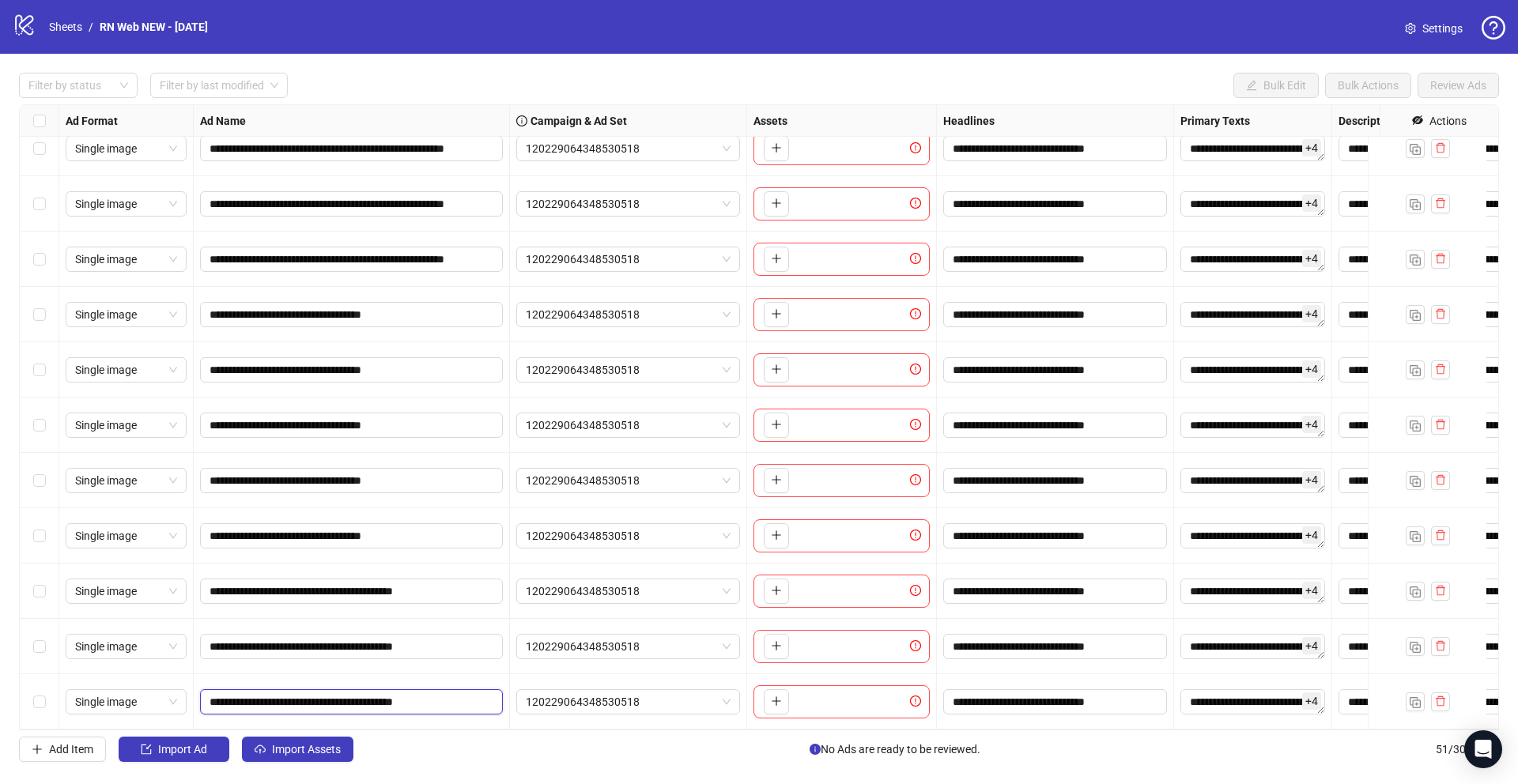 click on "**********" at bounding box center [349, 702] 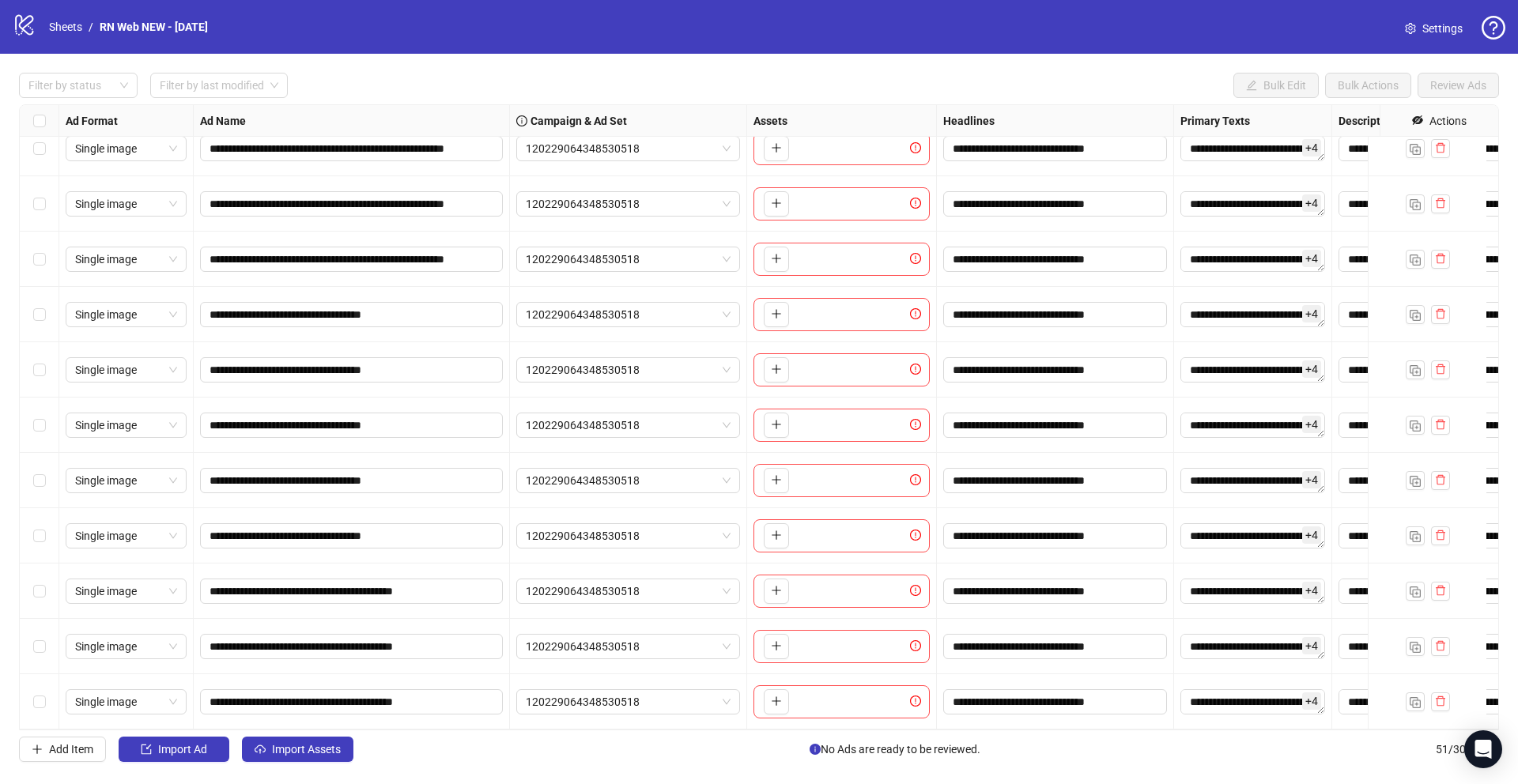 click on "**********" at bounding box center (352, 702) 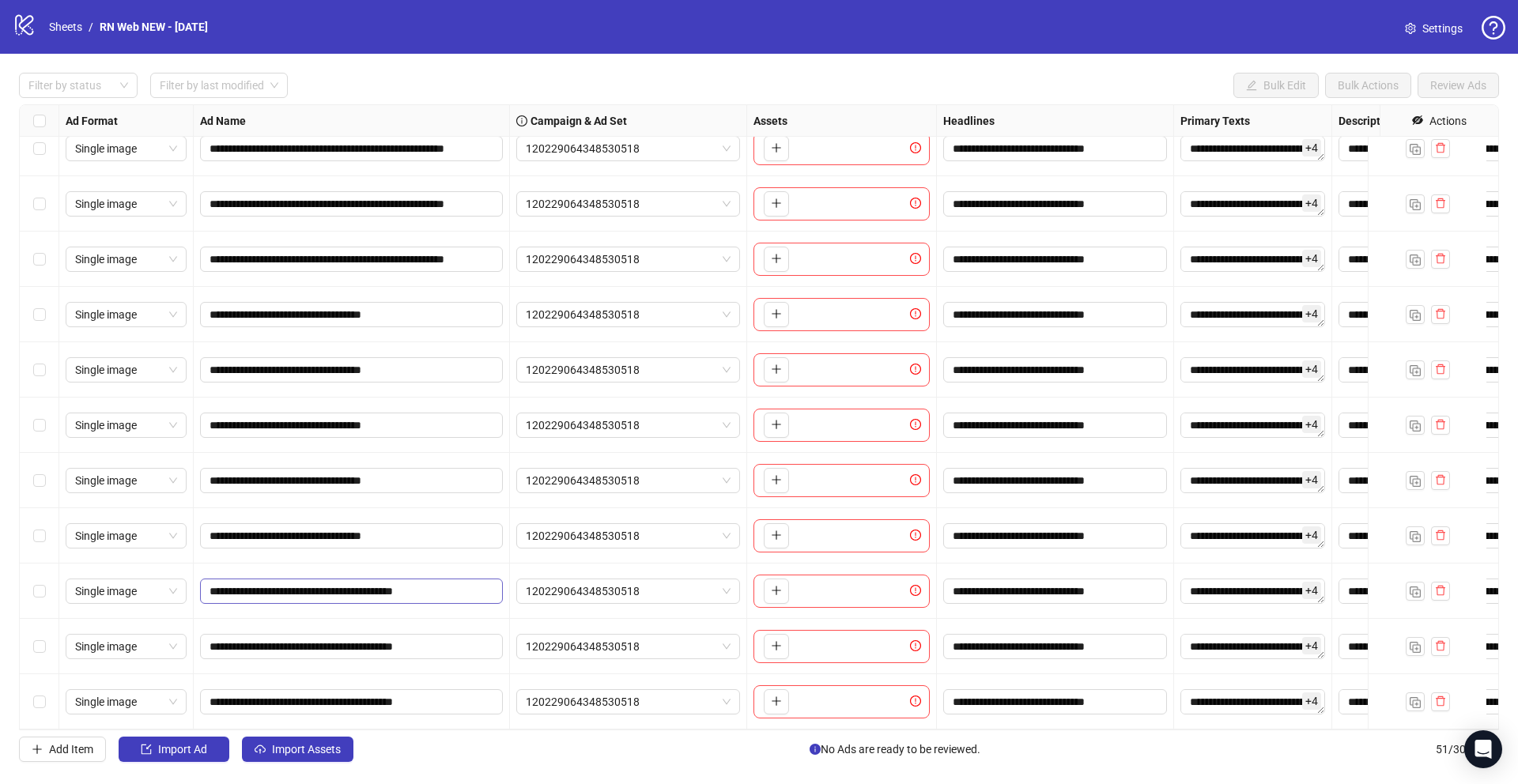 scroll, scrollTop: 1837, scrollLeft: 0, axis: vertical 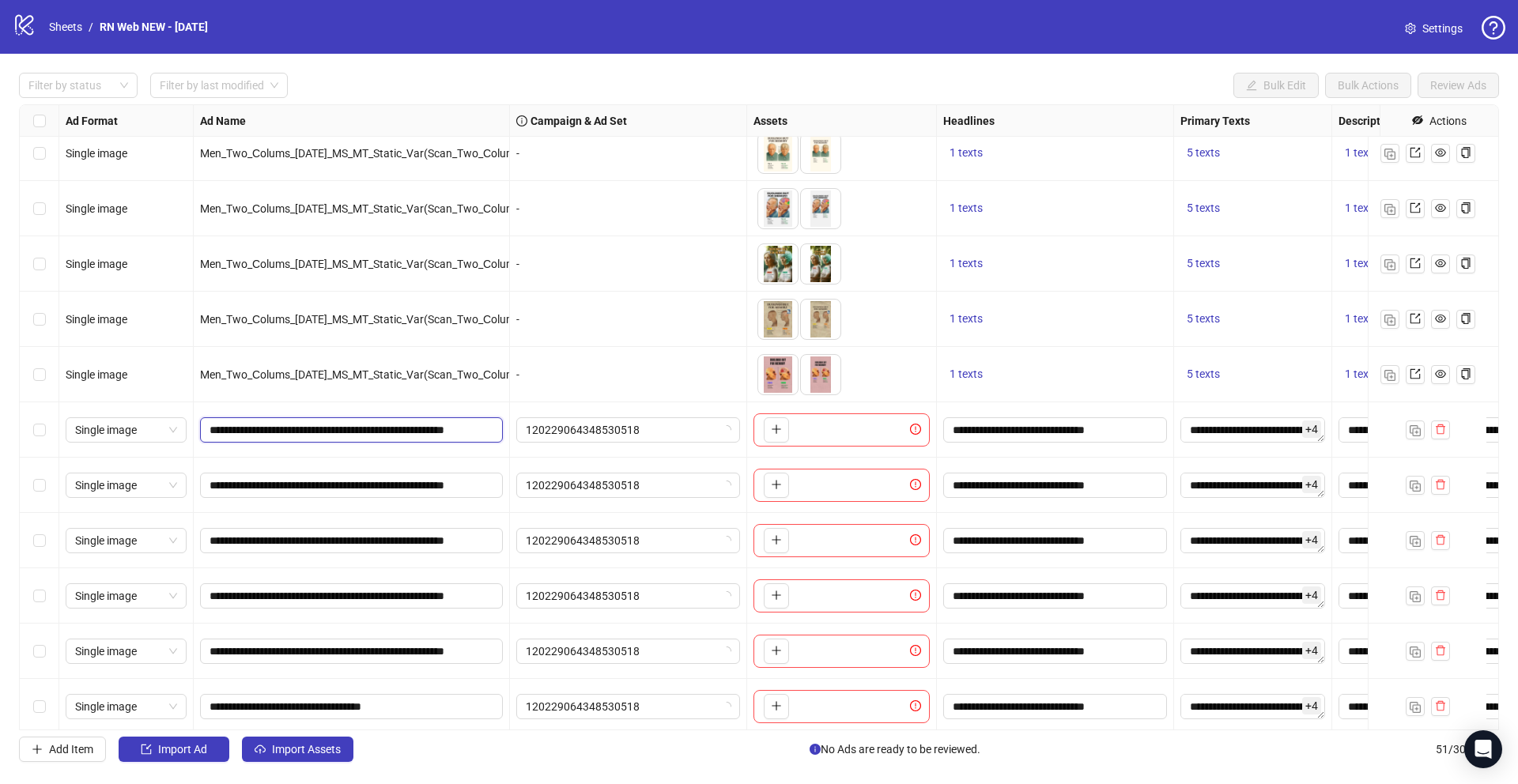 click on "**********" at bounding box center (349, 430) 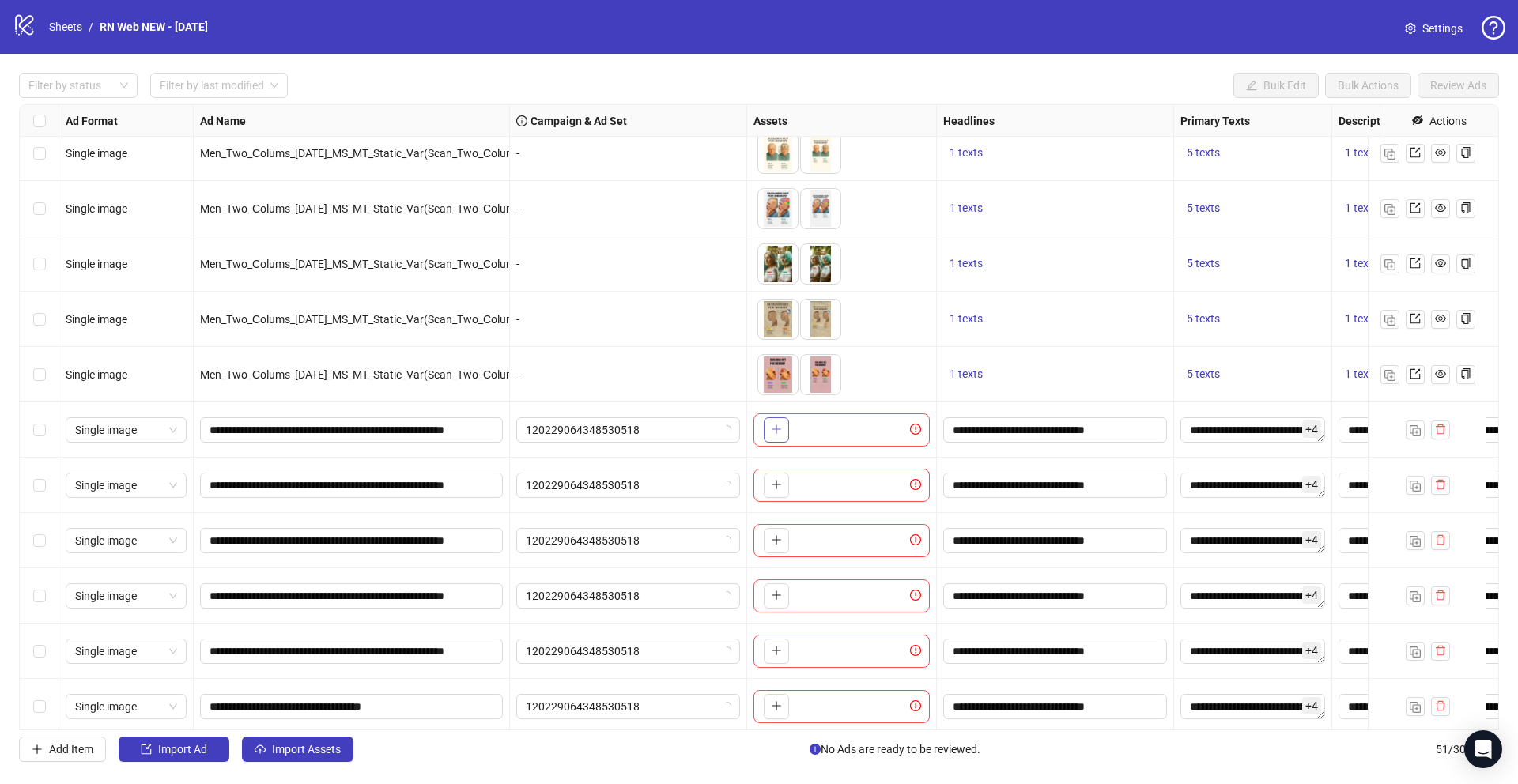 click at bounding box center [776, 430] 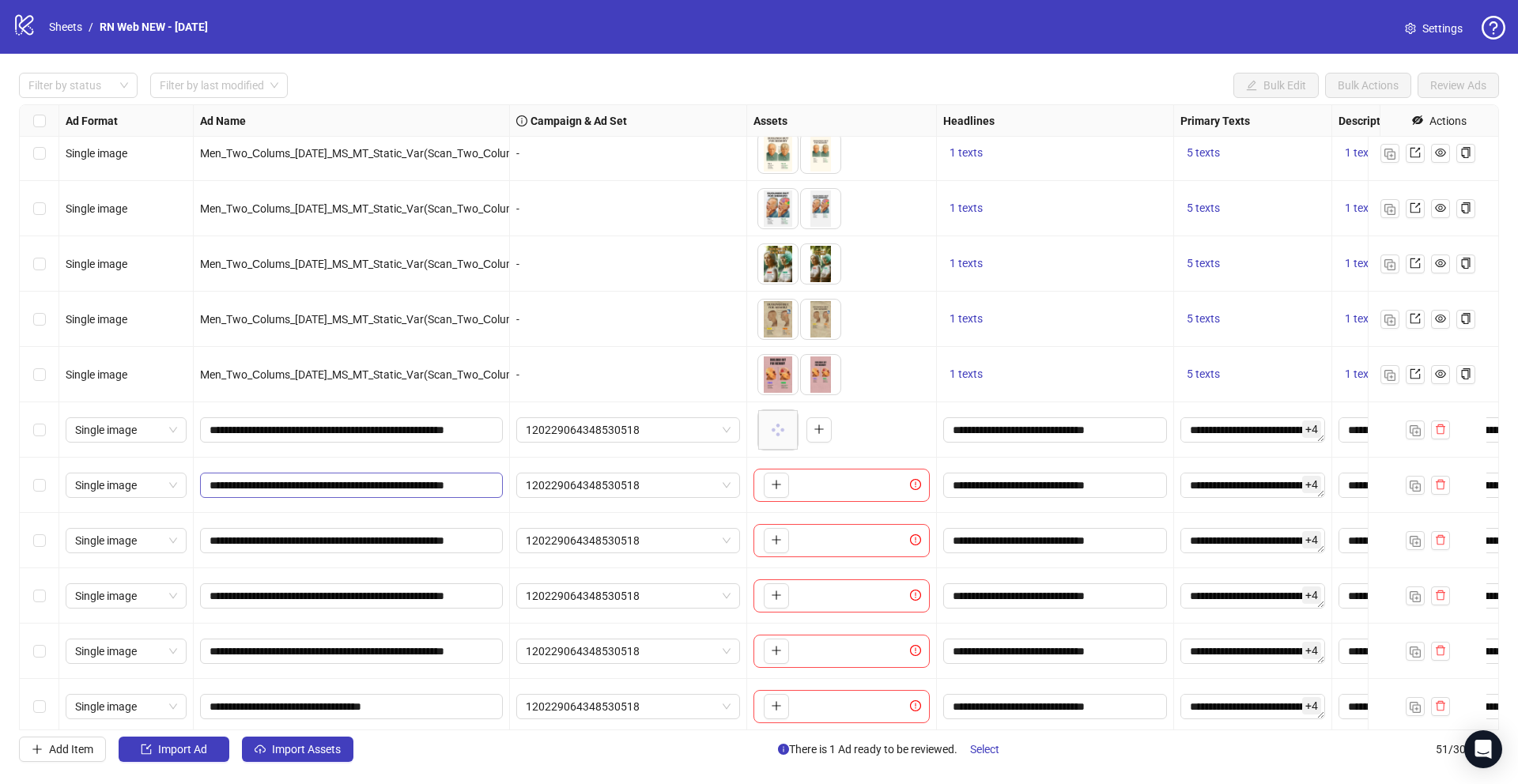 click on "**********" at bounding box center (351, 485) 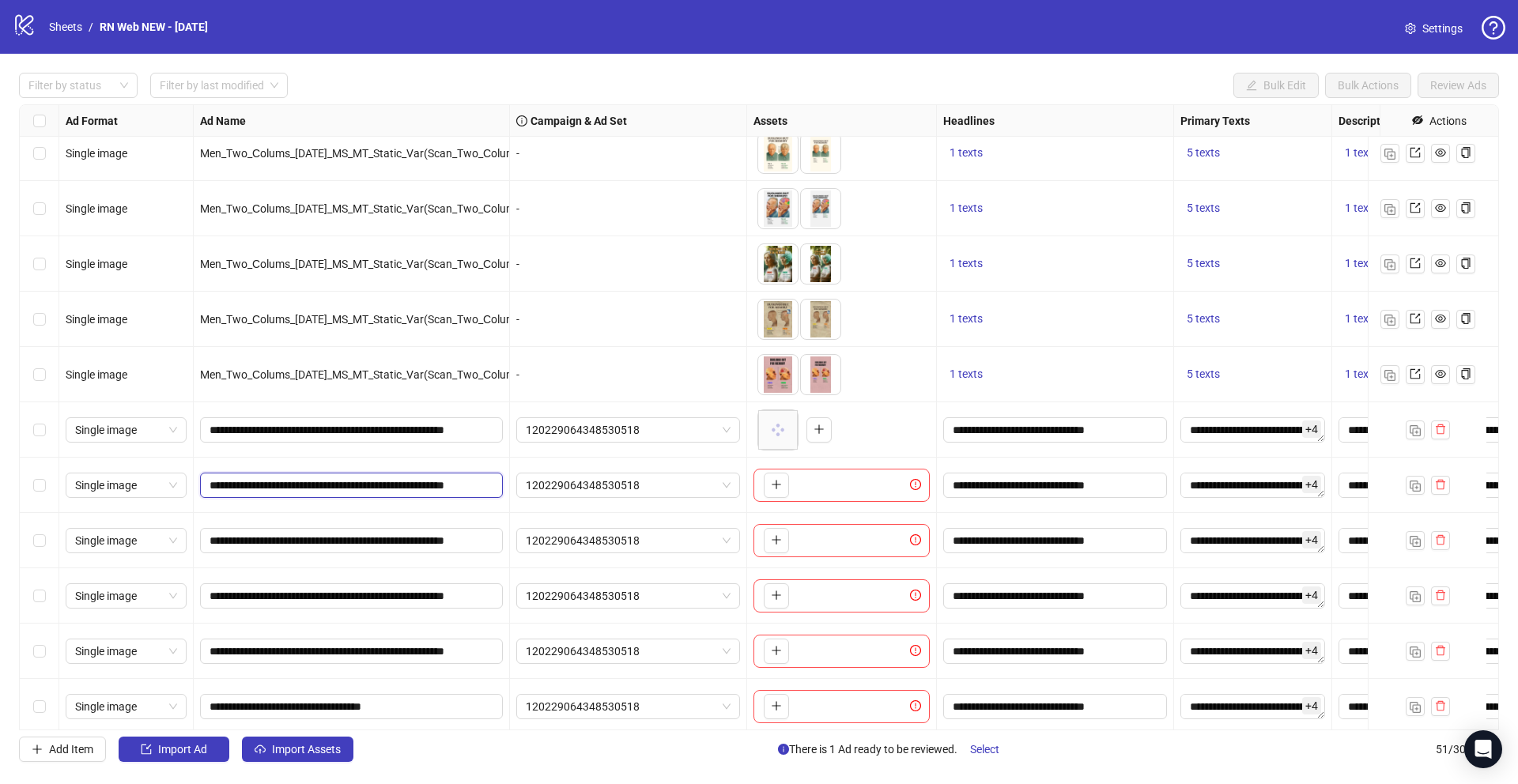 scroll, scrollTop: 0, scrollLeft: 40, axis: horizontal 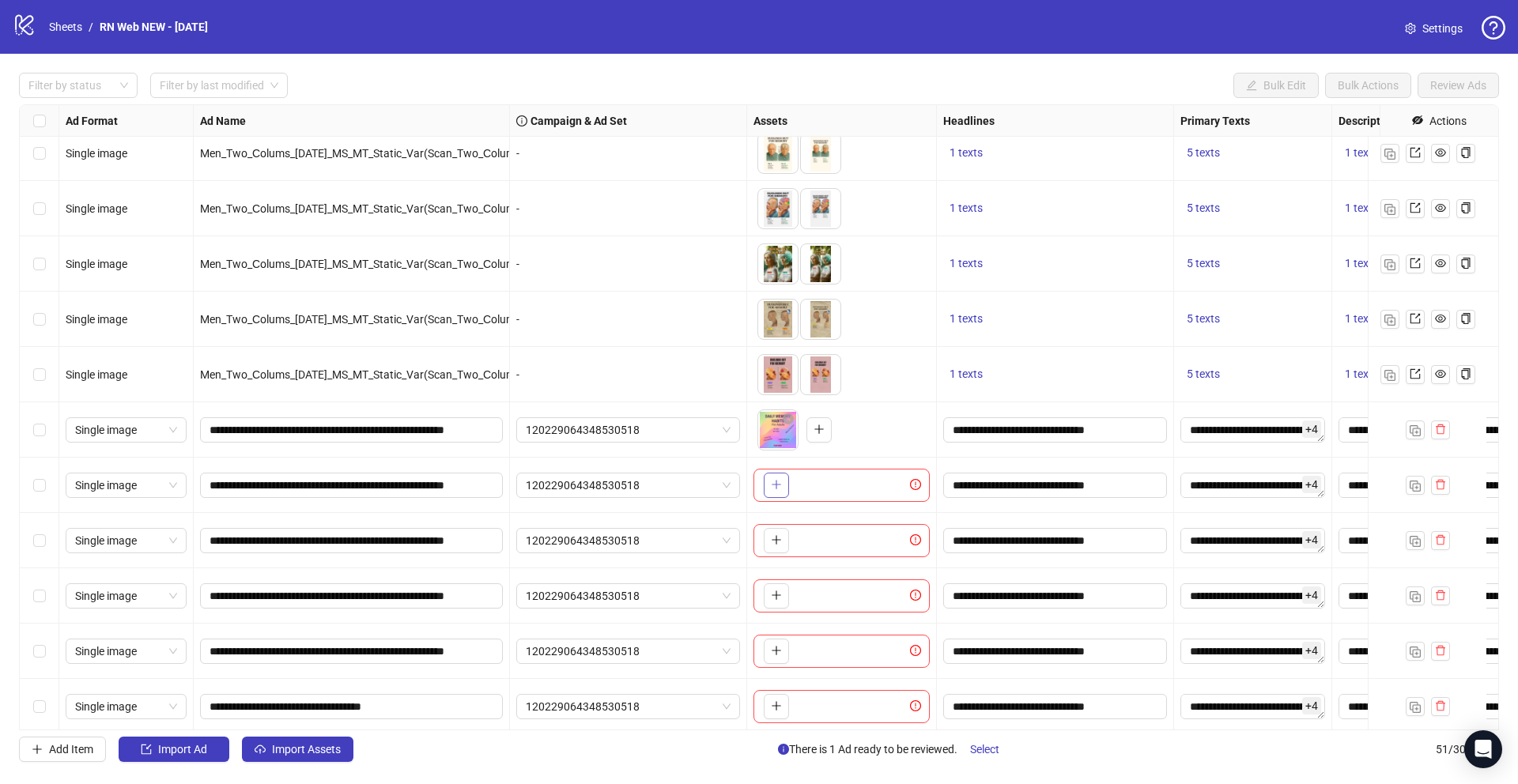 click at bounding box center (776, 485) 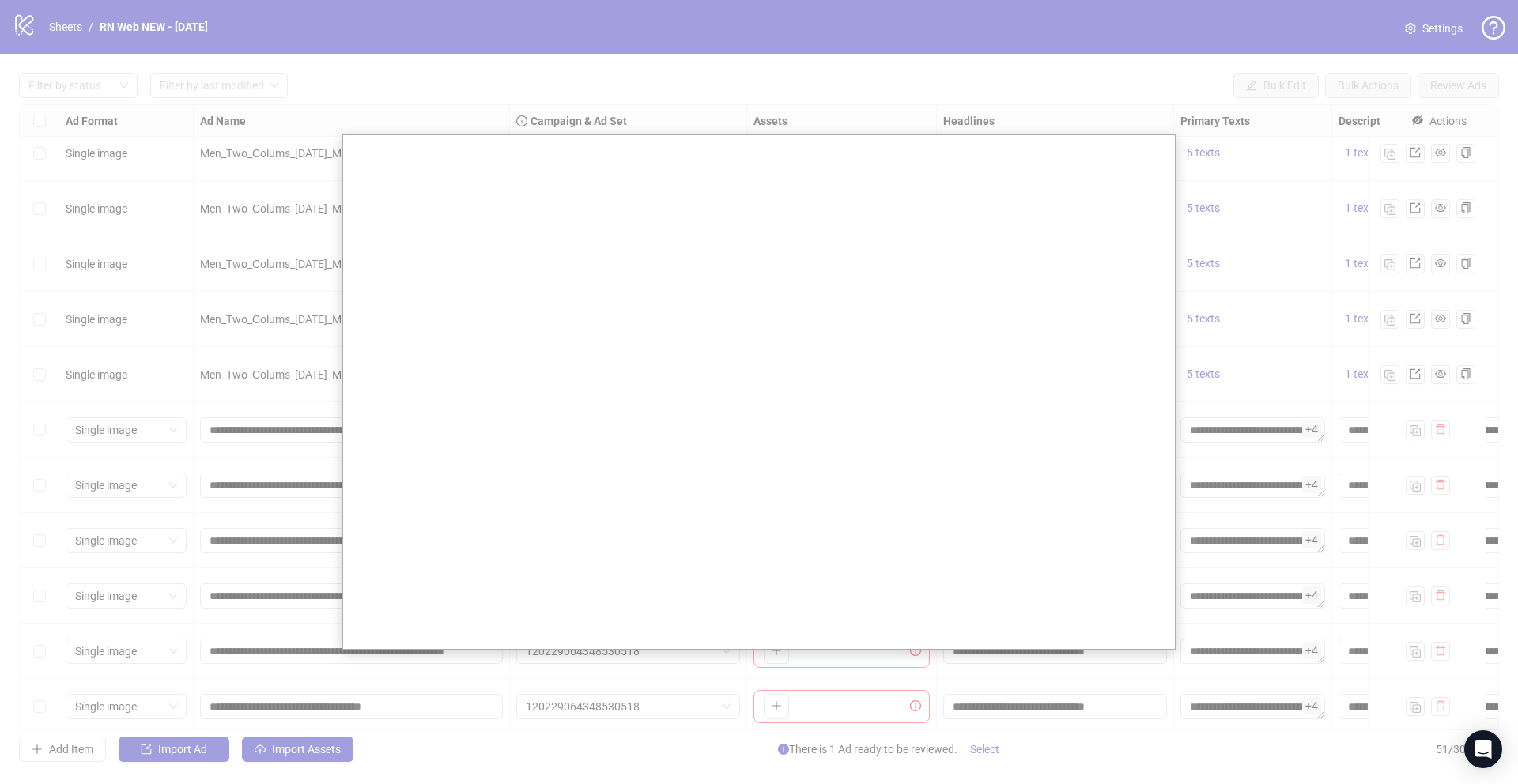 scroll, scrollTop: 0, scrollLeft: 0, axis: both 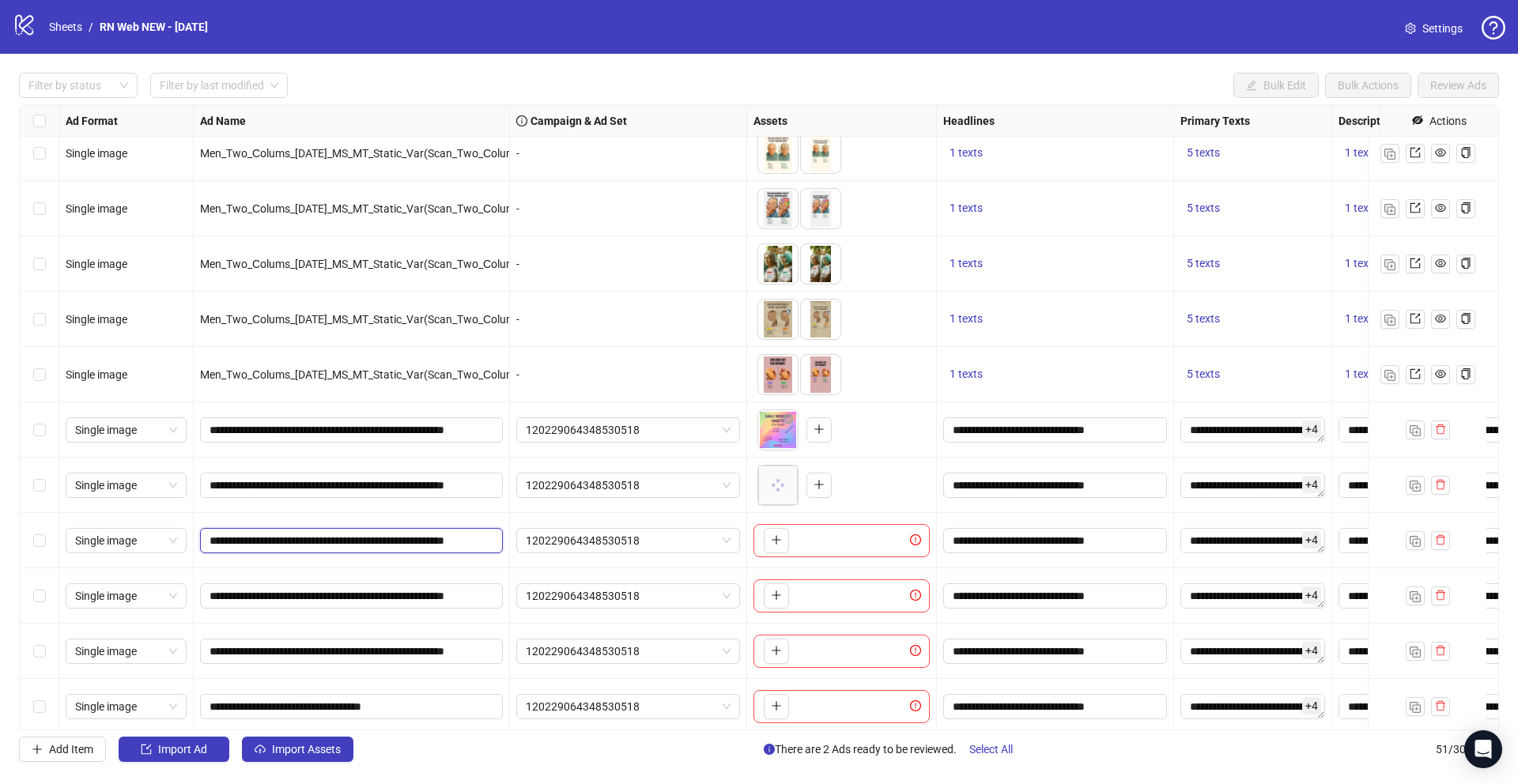 click on "**********" at bounding box center [349, 541] 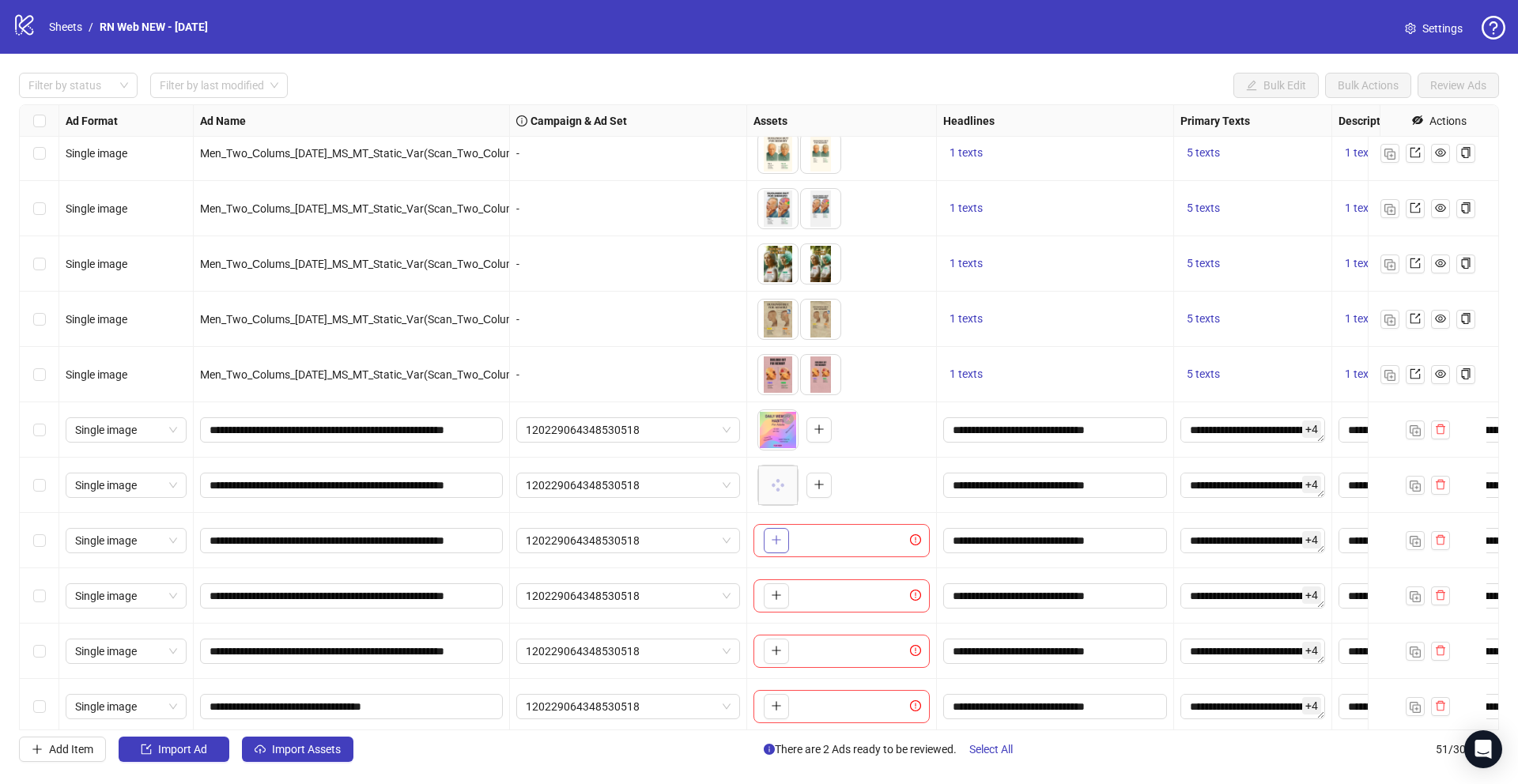 click at bounding box center [776, 541] 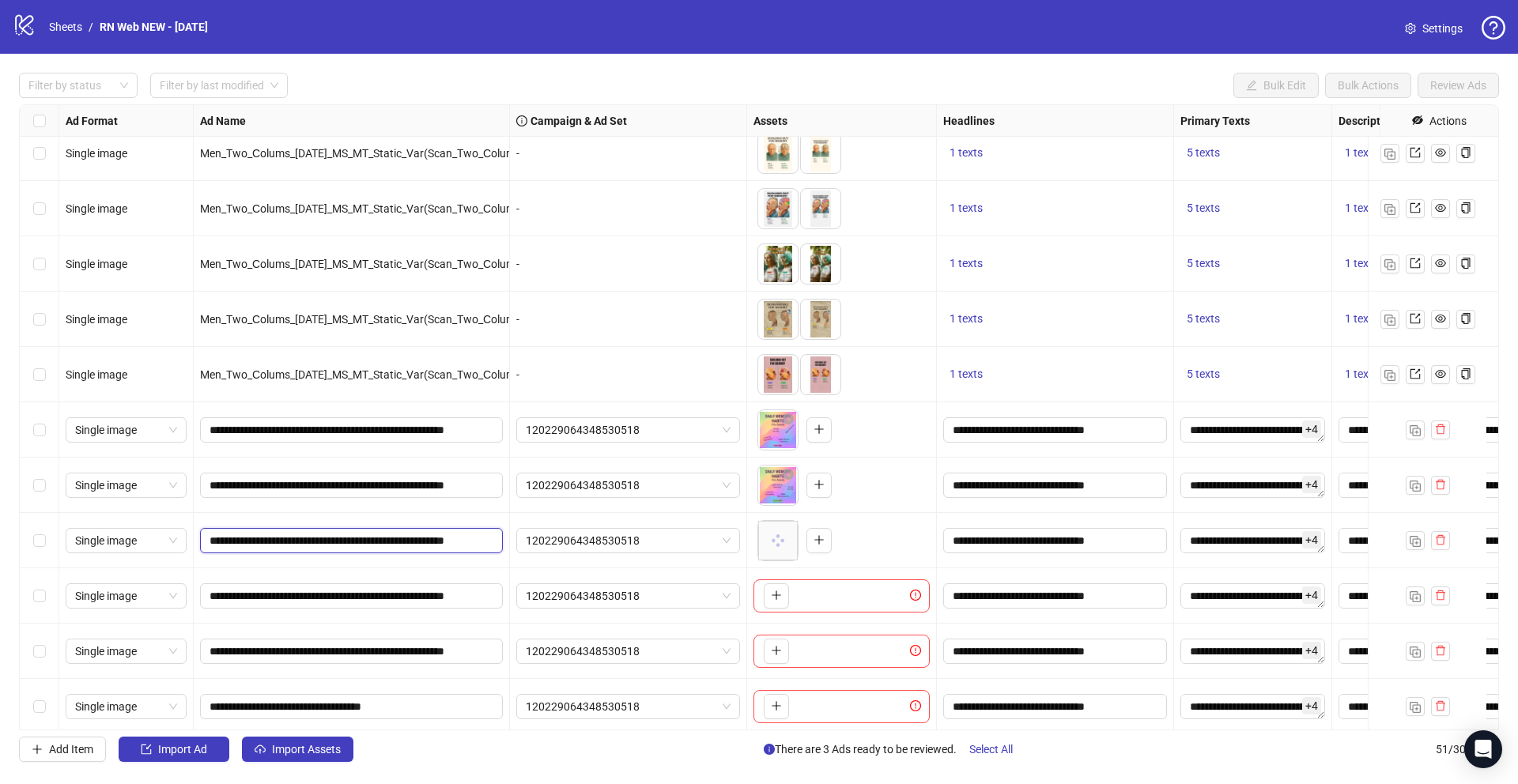 click on "**********" at bounding box center (349, 541) 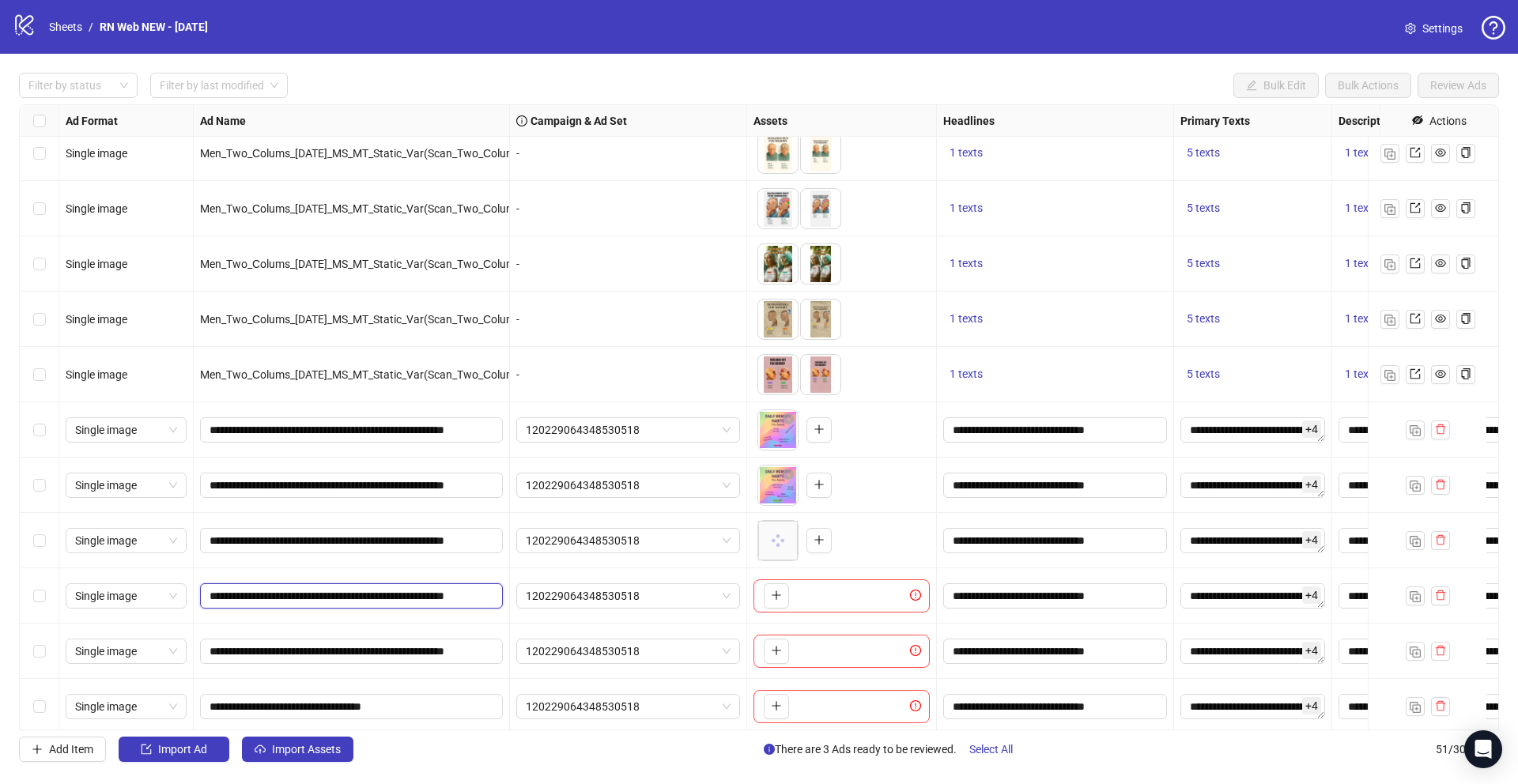 click on "**********" at bounding box center (349, 596) 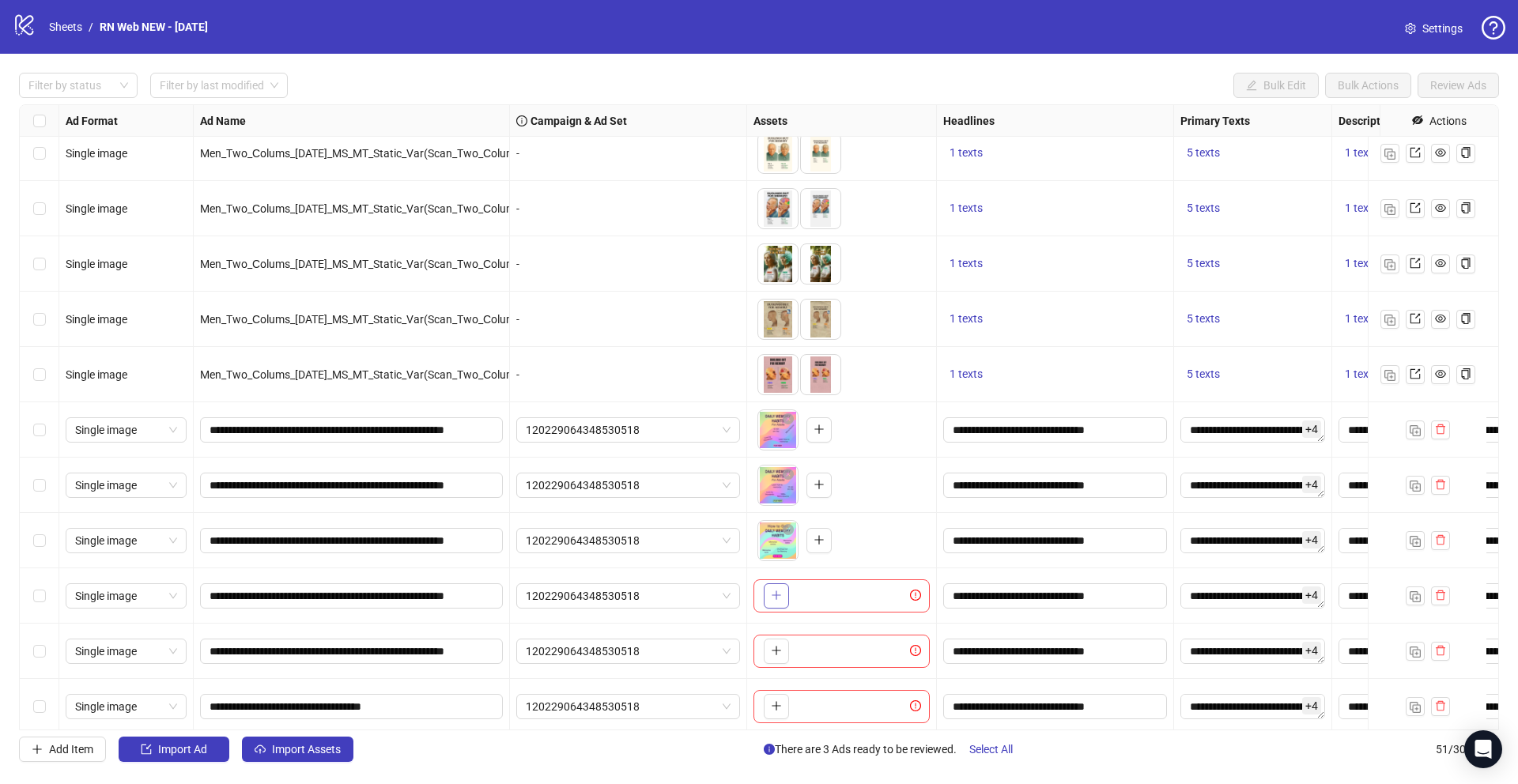 click 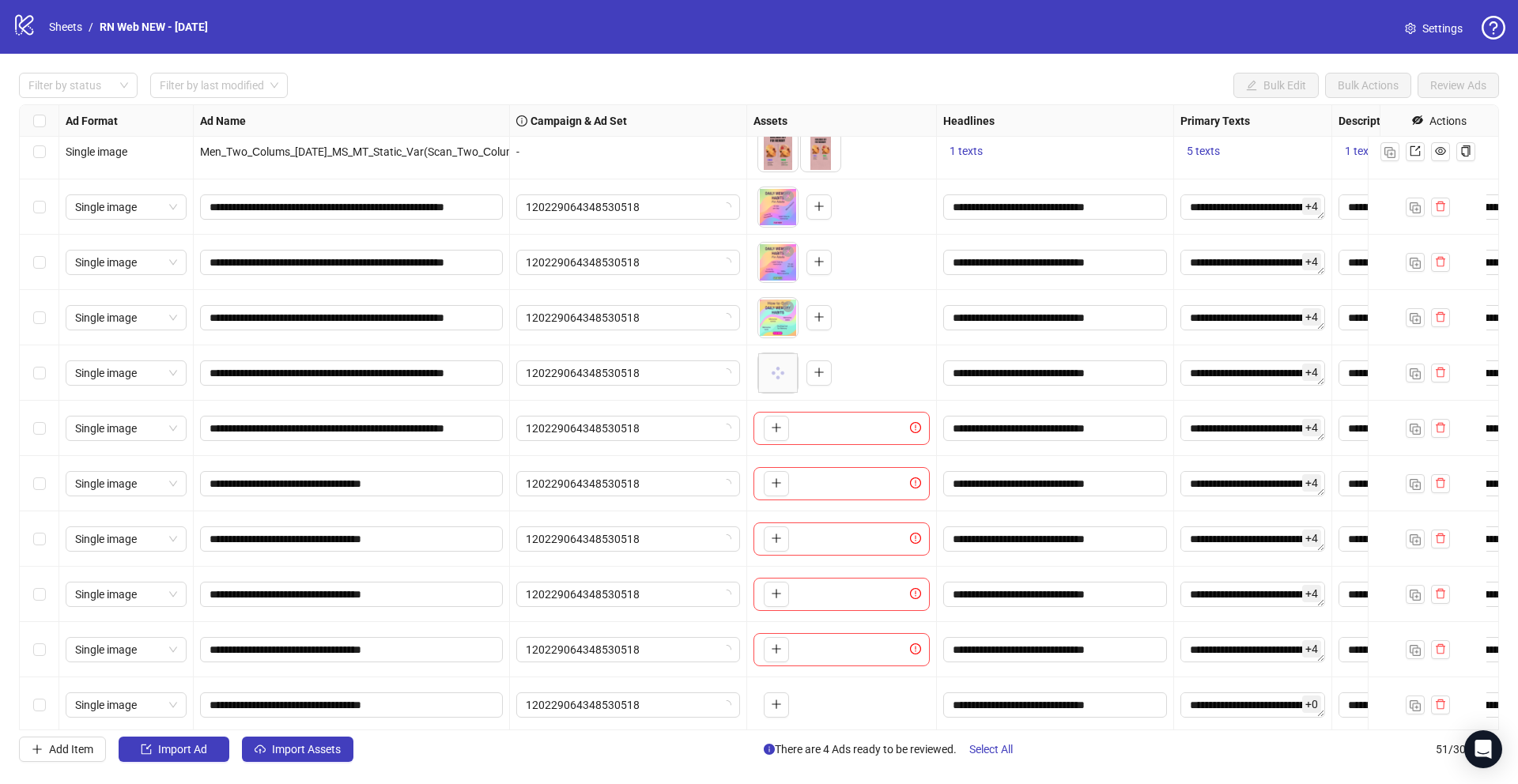 scroll, scrollTop: 2164, scrollLeft: 0, axis: vertical 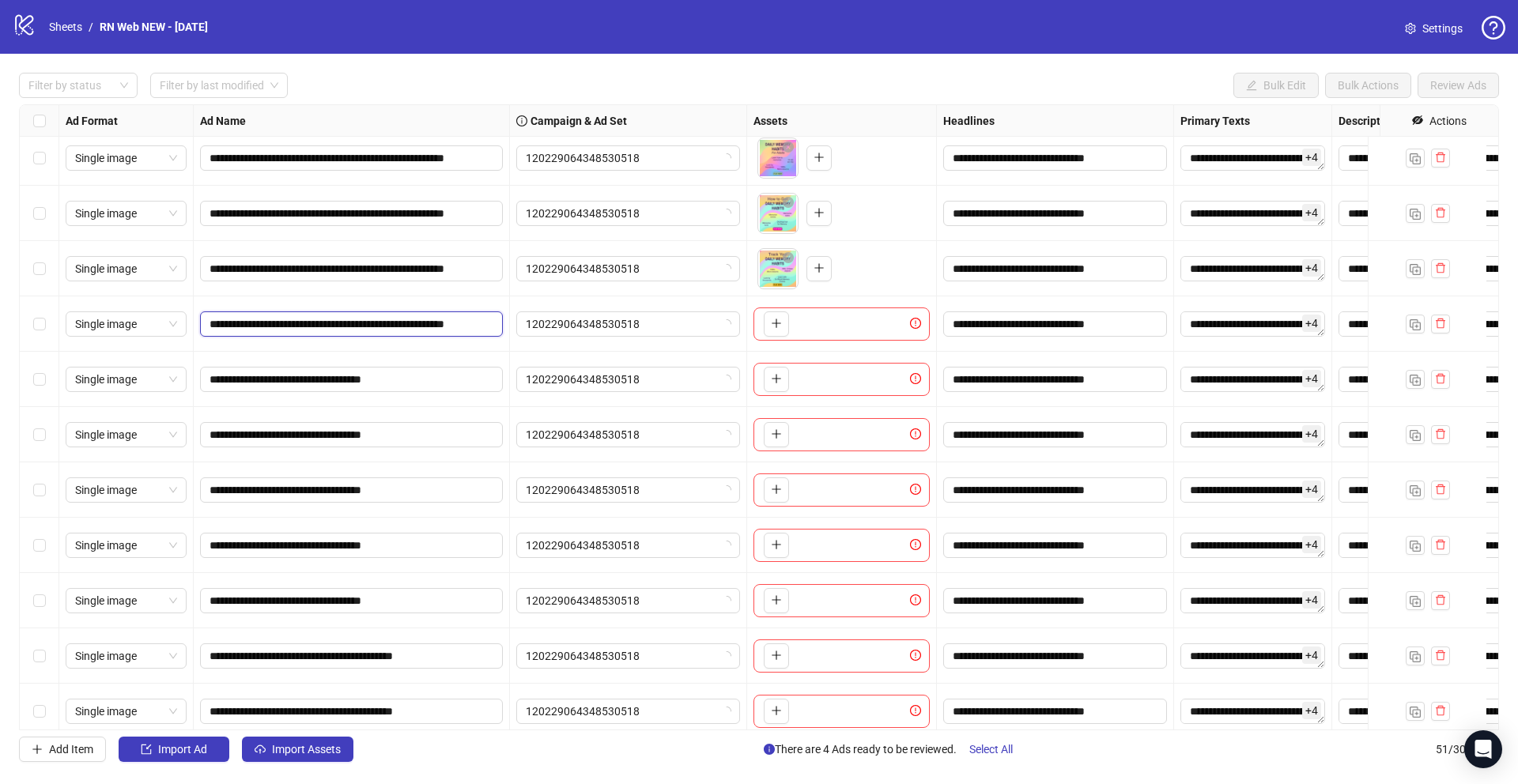 click on "**********" at bounding box center (349, 324) 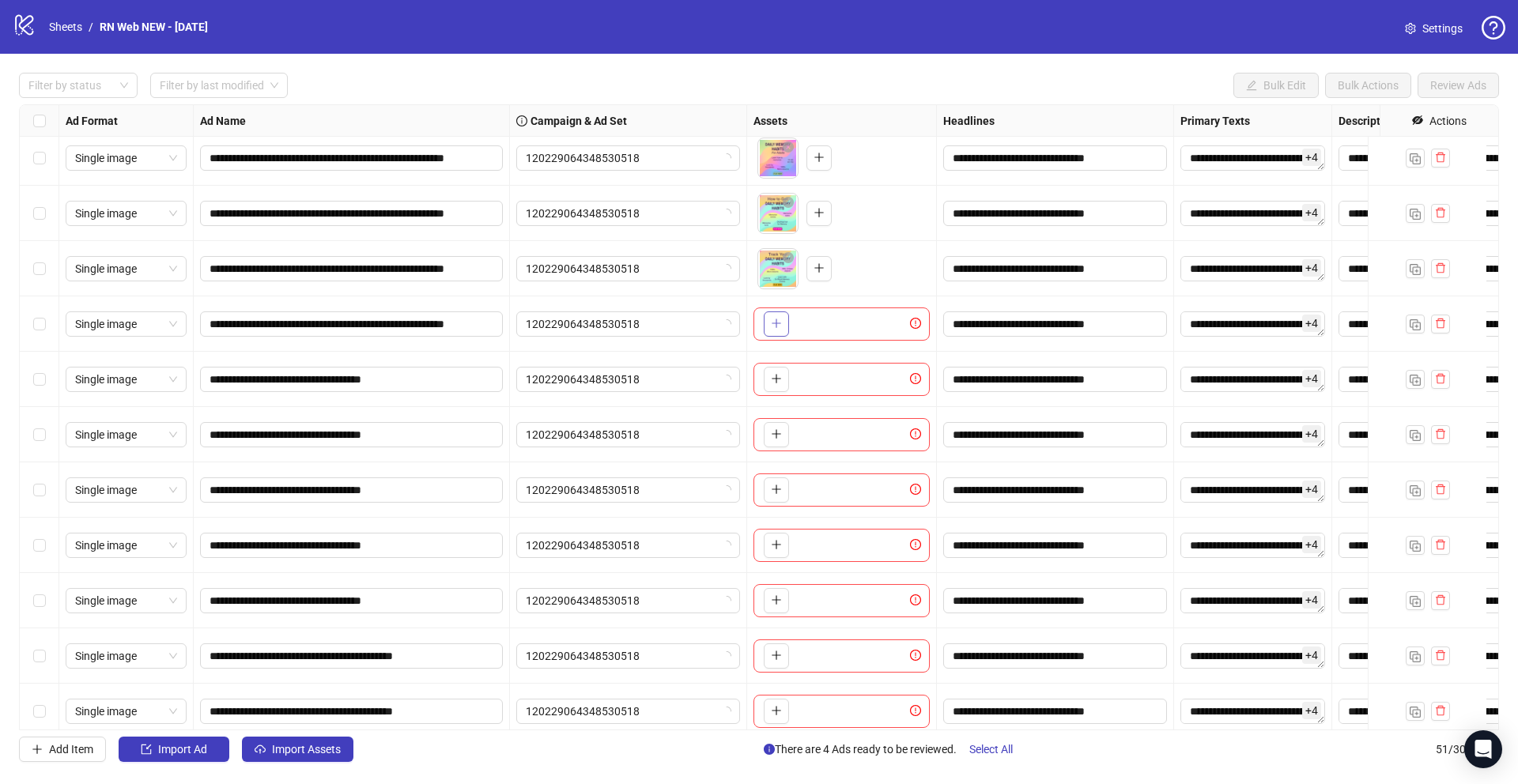 click at bounding box center (776, 323) 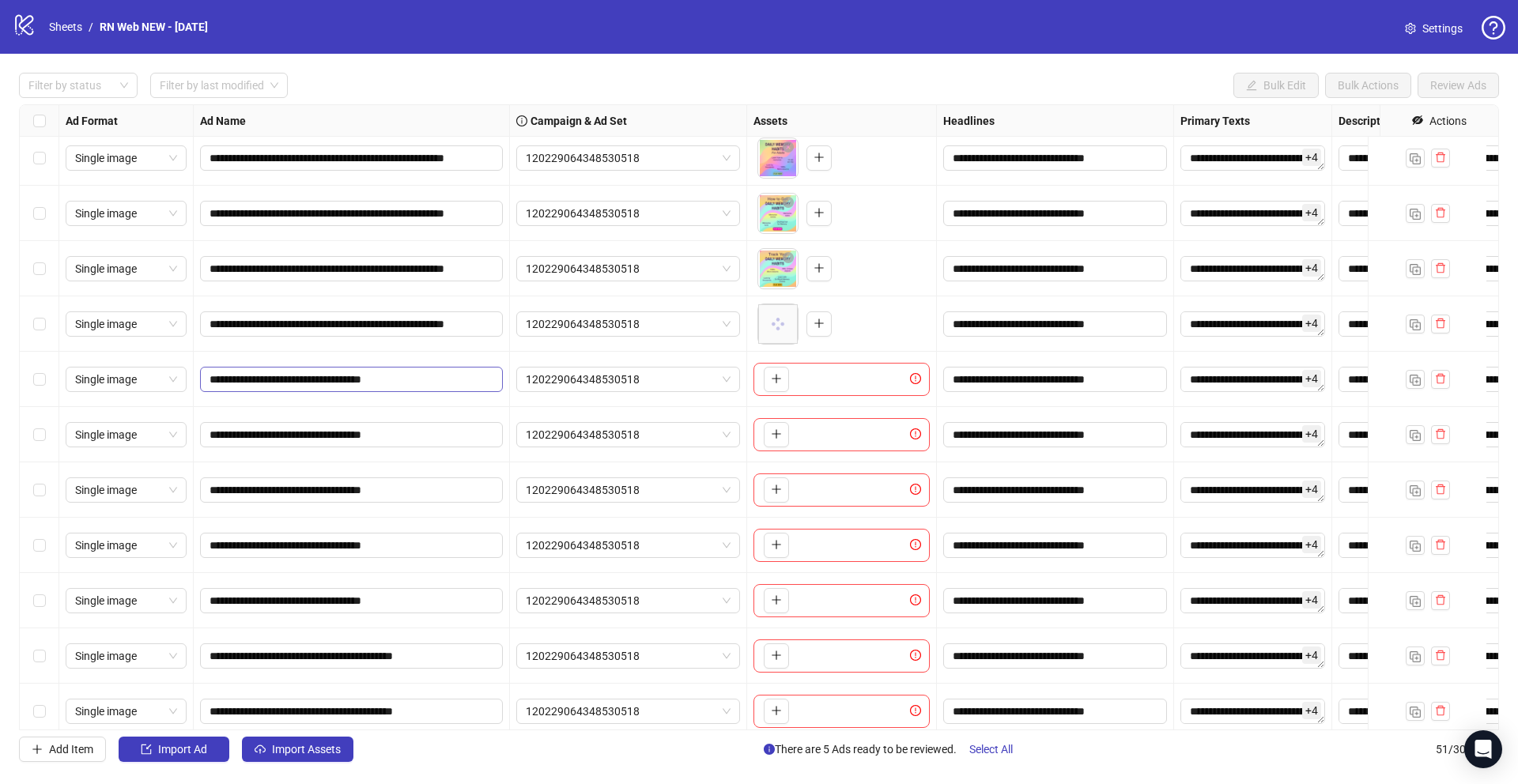 click on "**********" at bounding box center [351, 379] 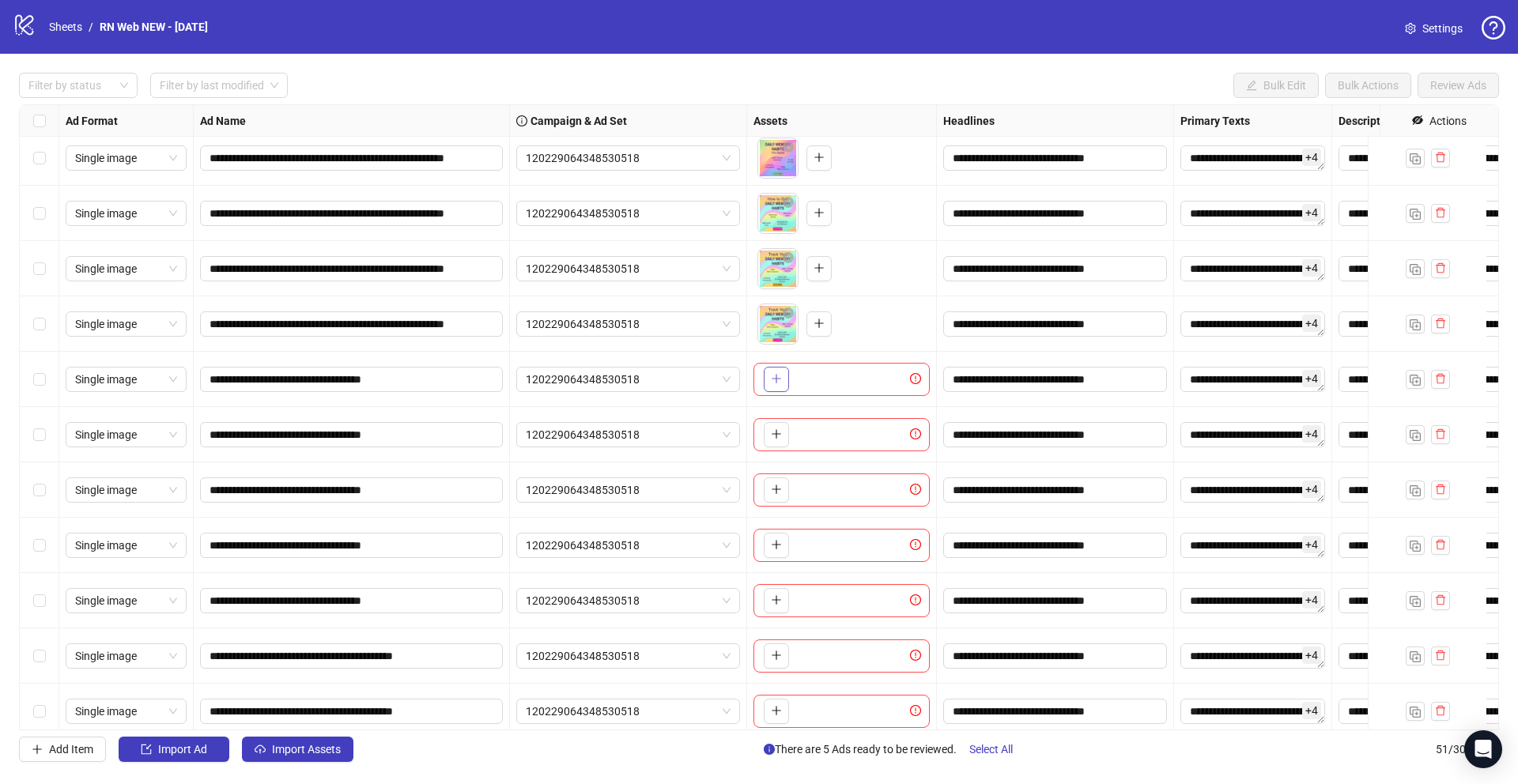 click at bounding box center [776, 379] 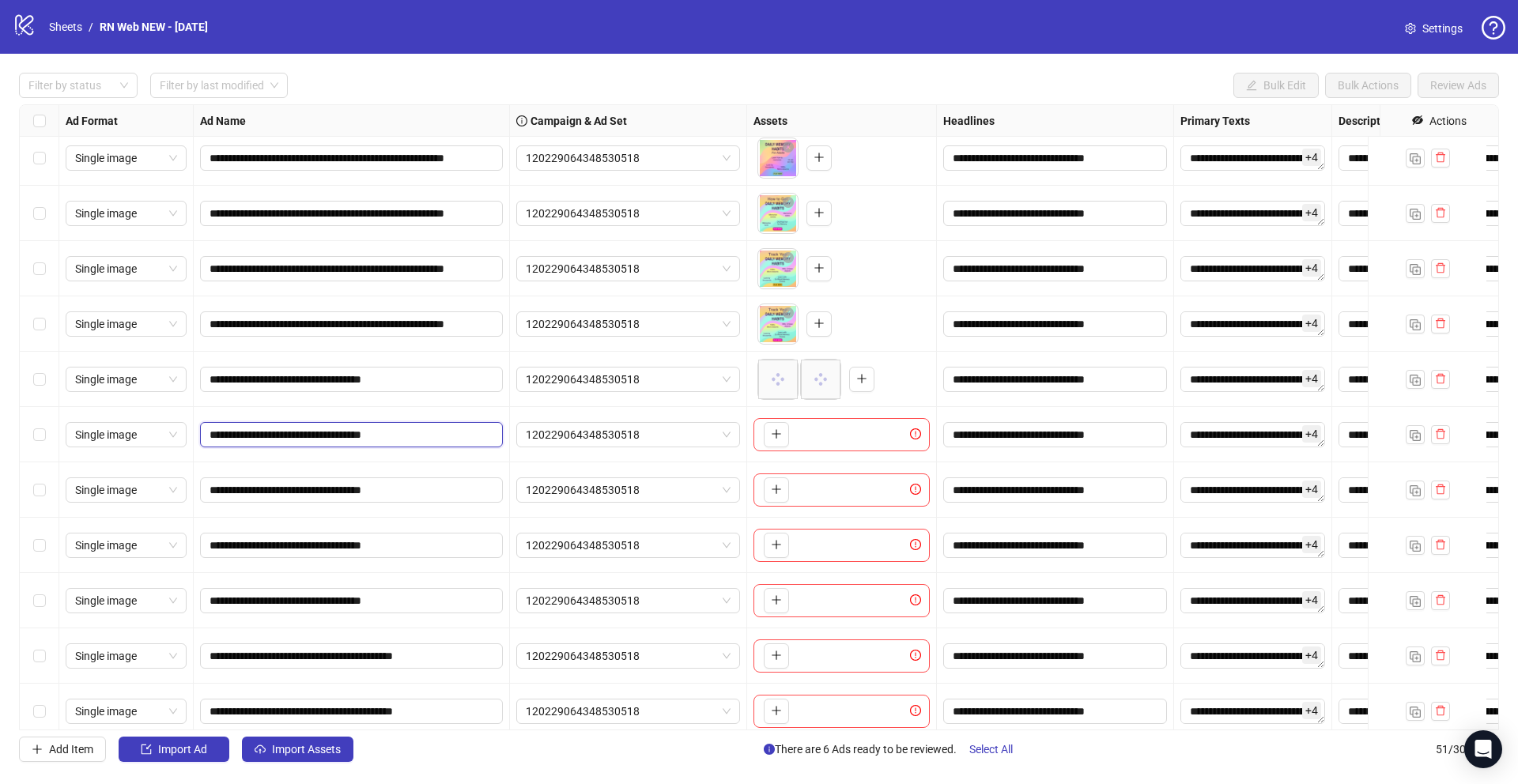 click on "**********" at bounding box center [349, 435] 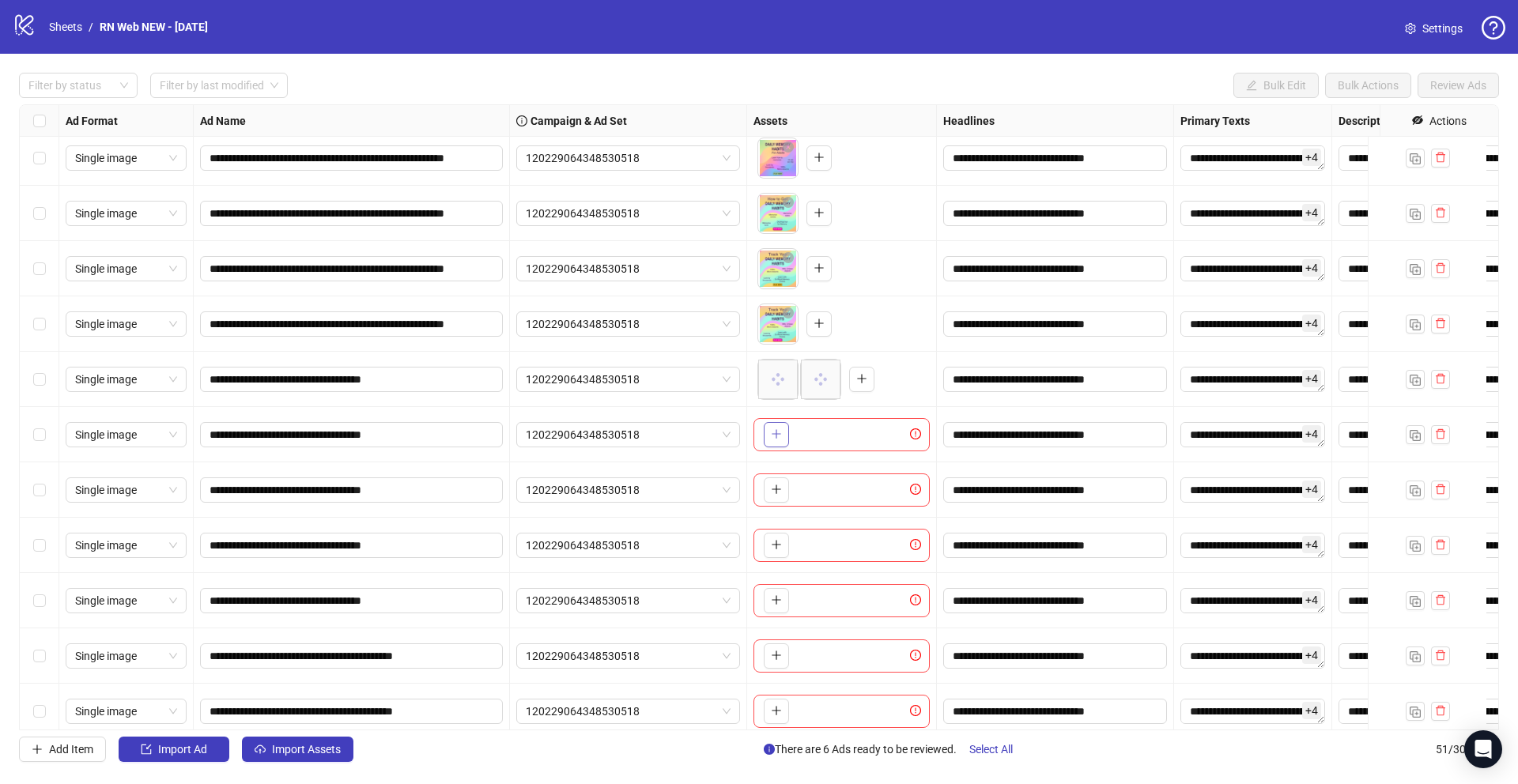 click 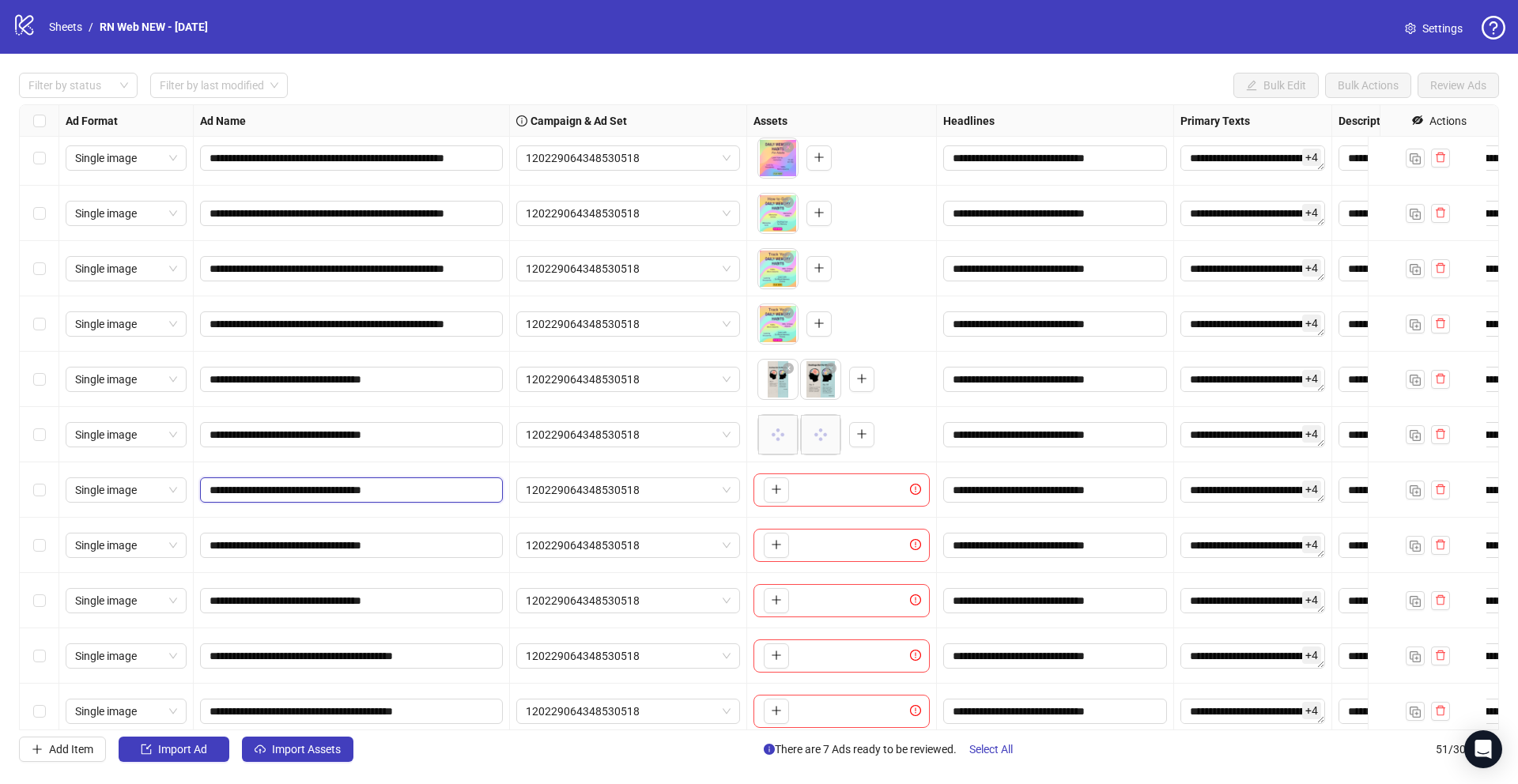click on "**********" at bounding box center [349, 490] 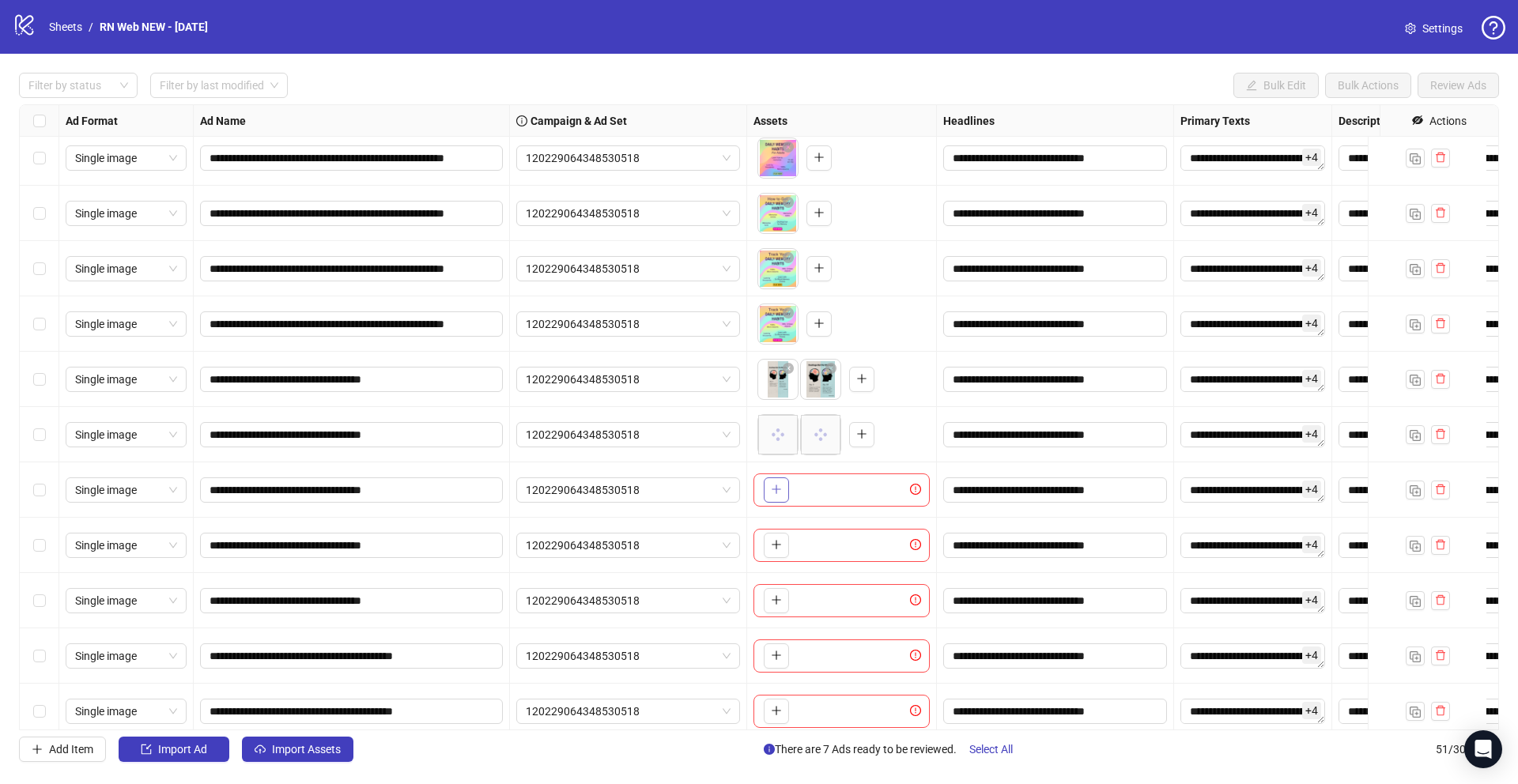 click 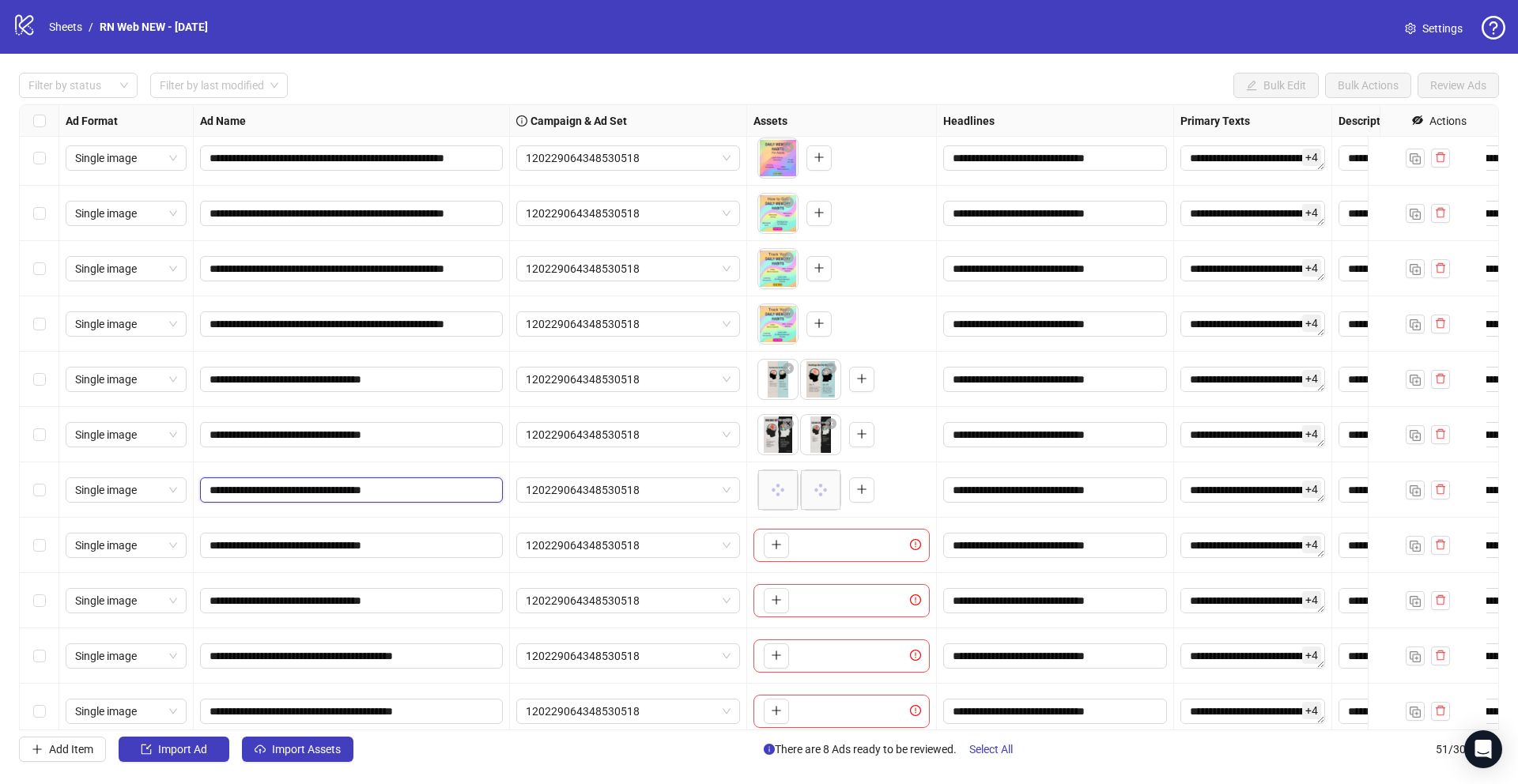 click on "**********" at bounding box center [349, 490] 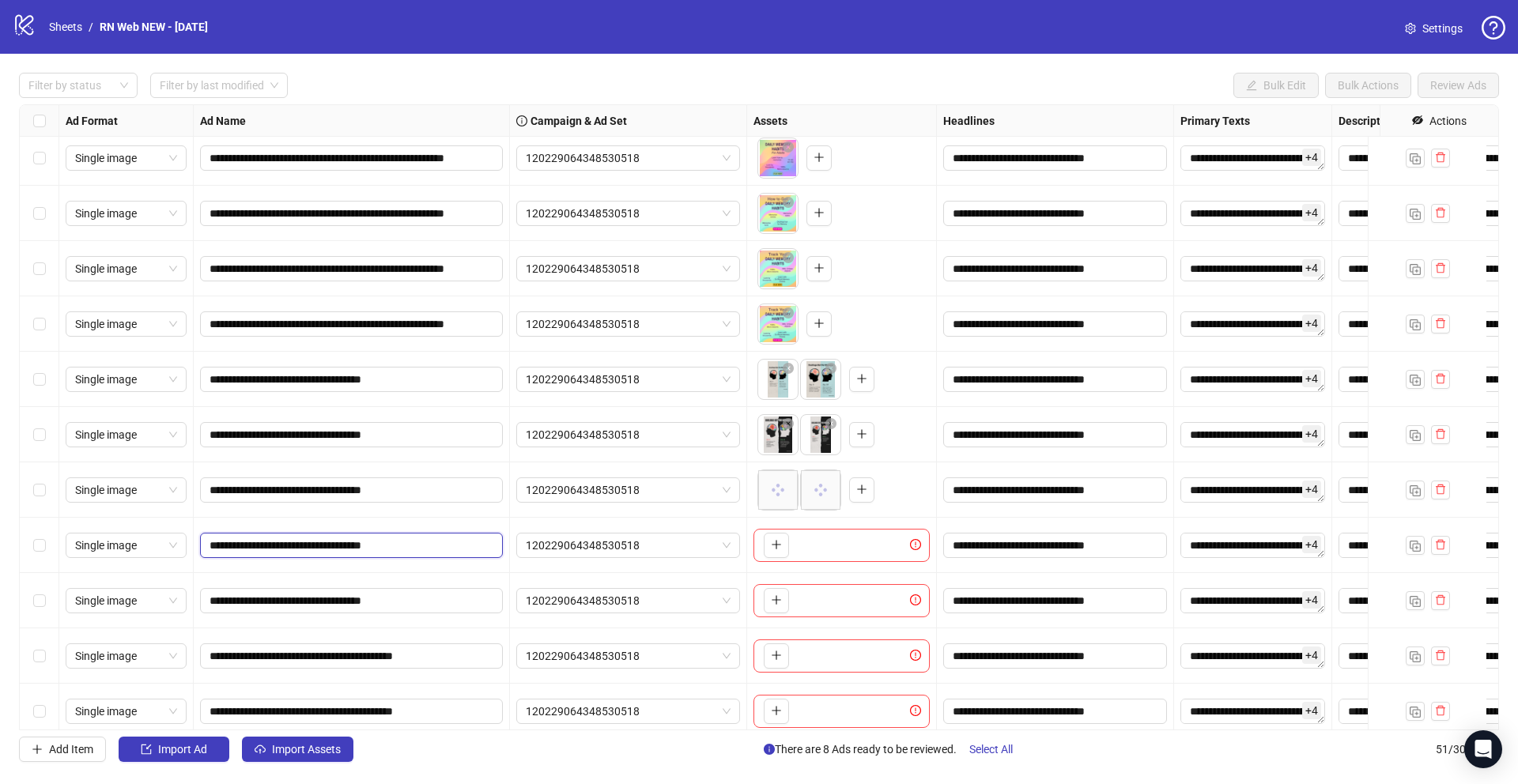 click on "**********" at bounding box center (349, 545) 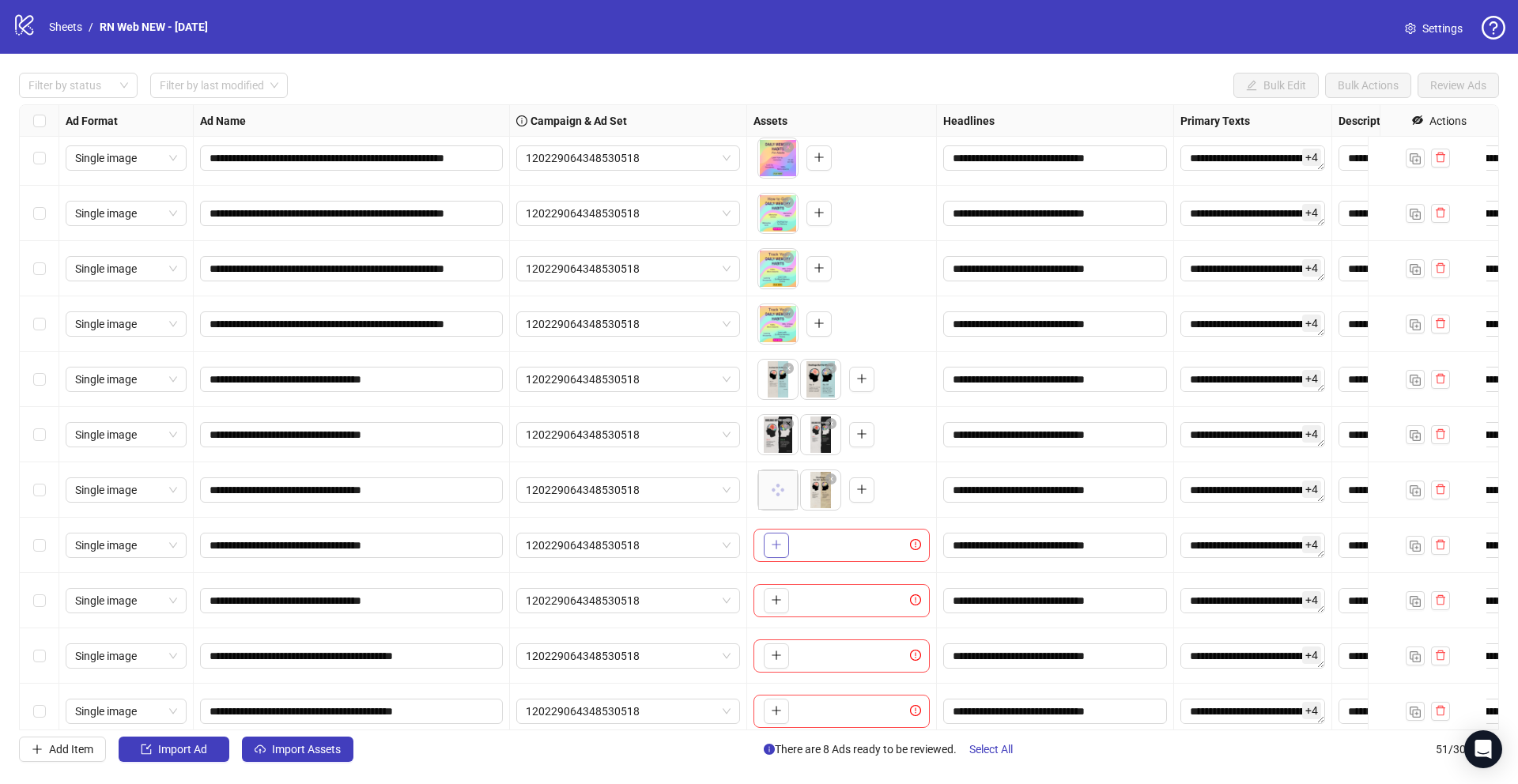 click 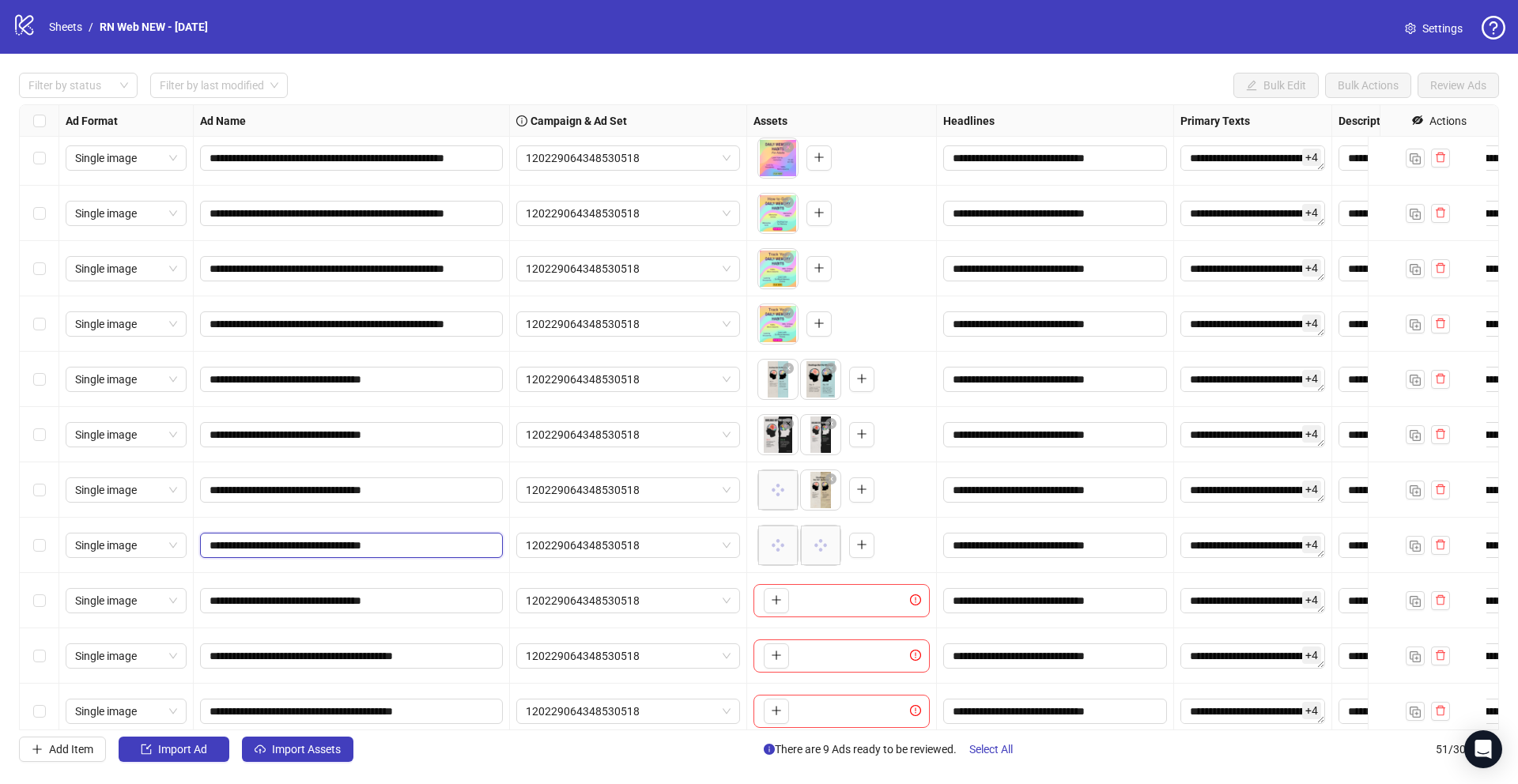 click on "**********" at bounding box center (349, 545) 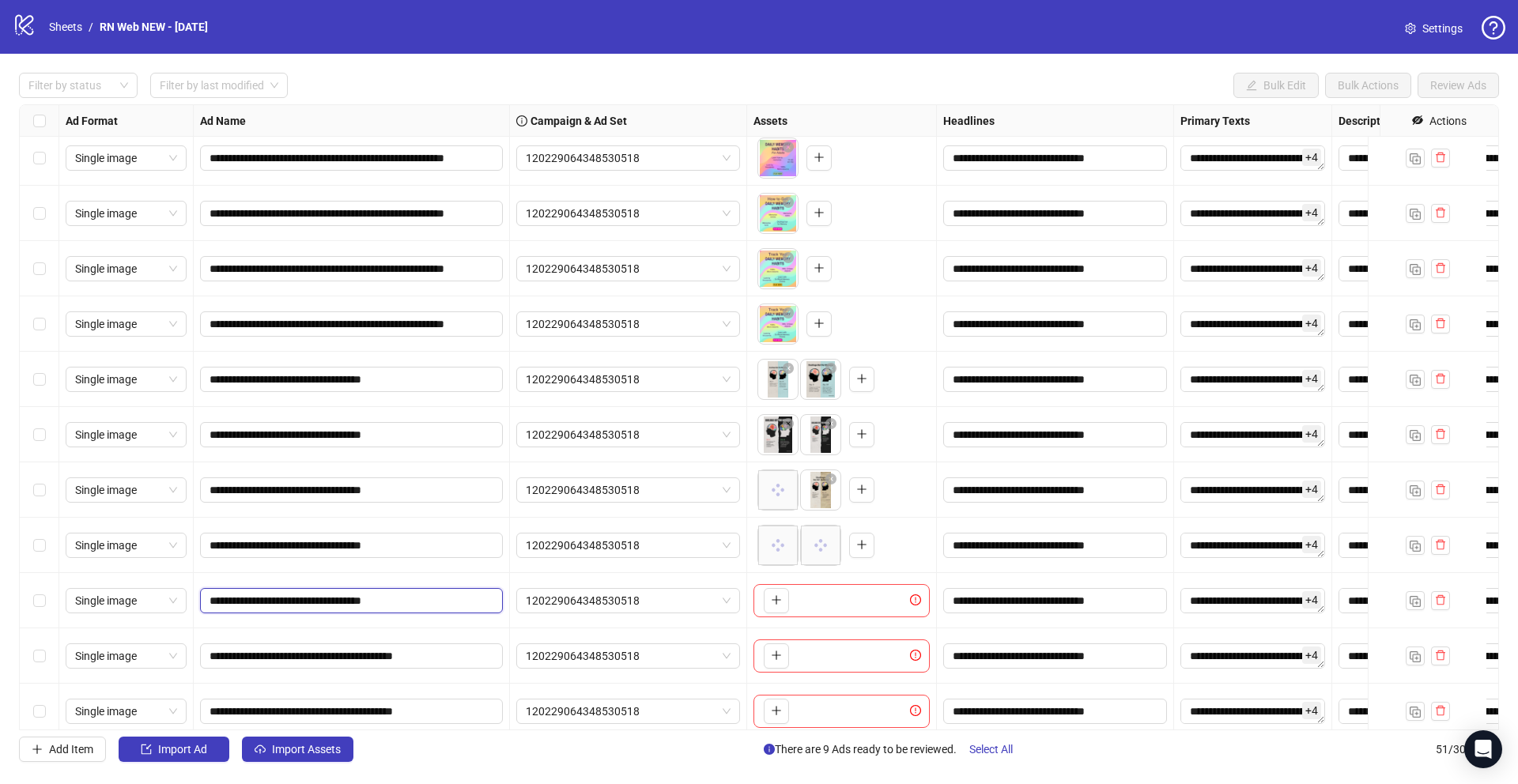 click on "**********" at bounding box center [349, 601] 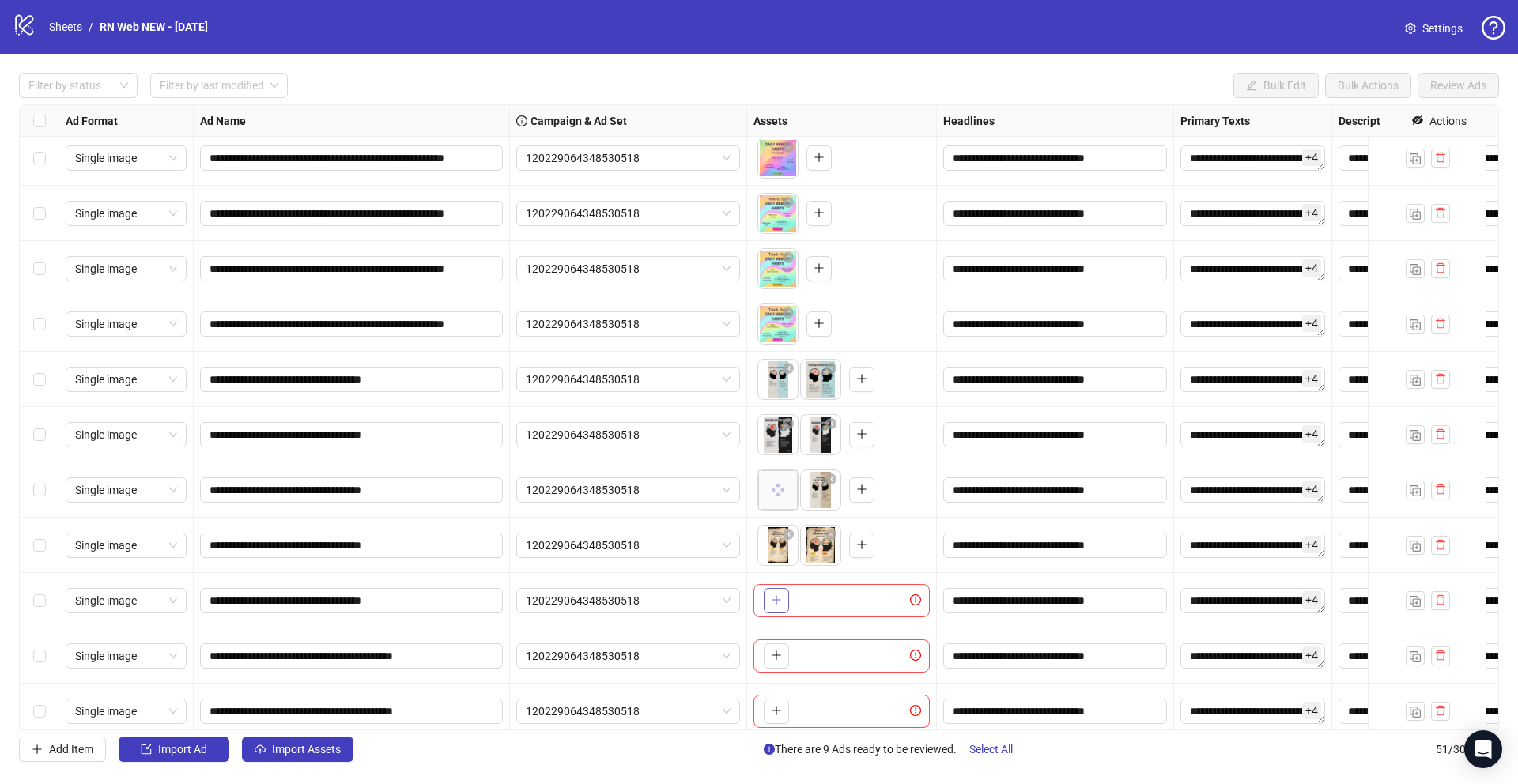 click at bounding box center [776, 601] 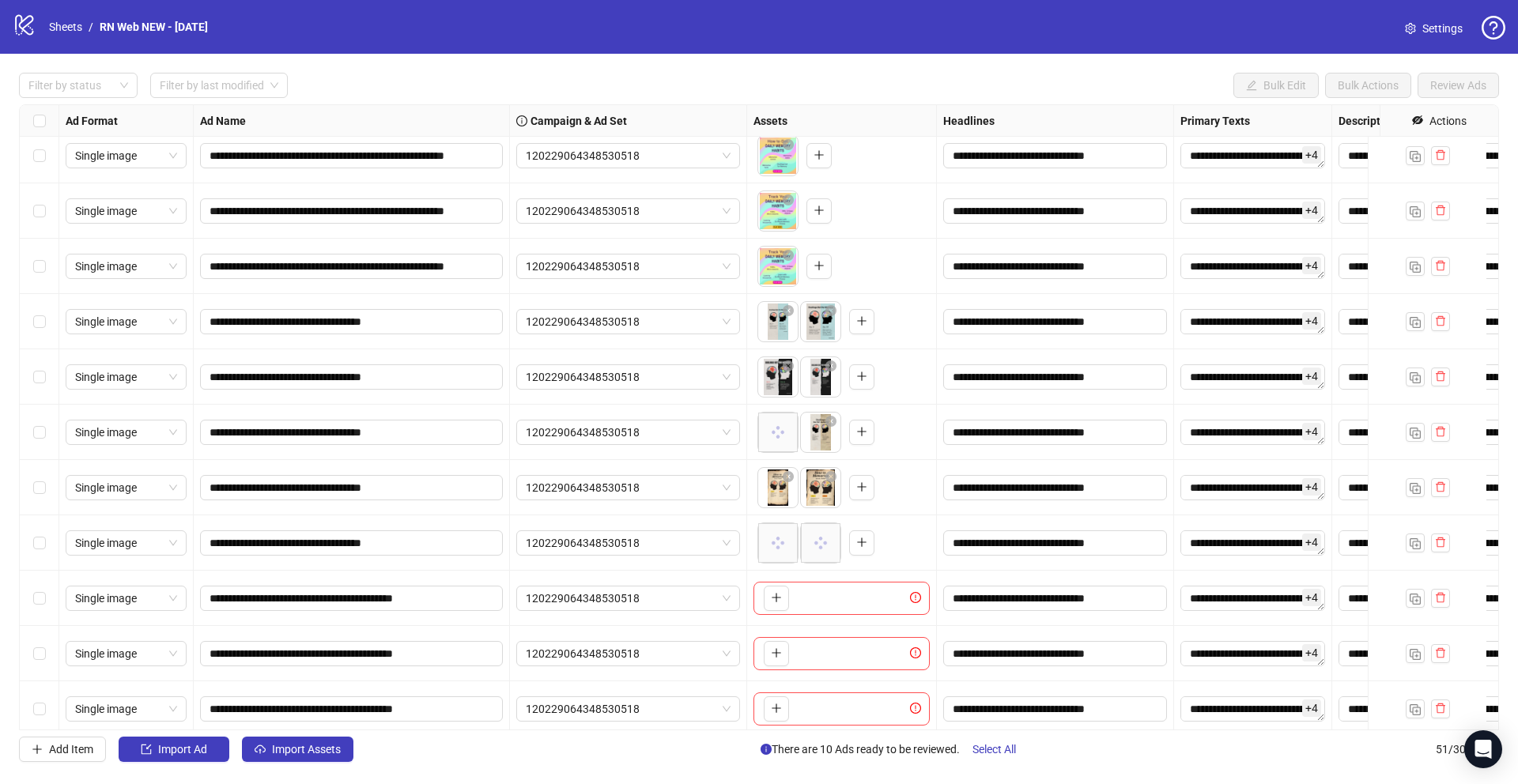 scroll, scrollTop: 2233, scrollLeft: 0, axis: vertical 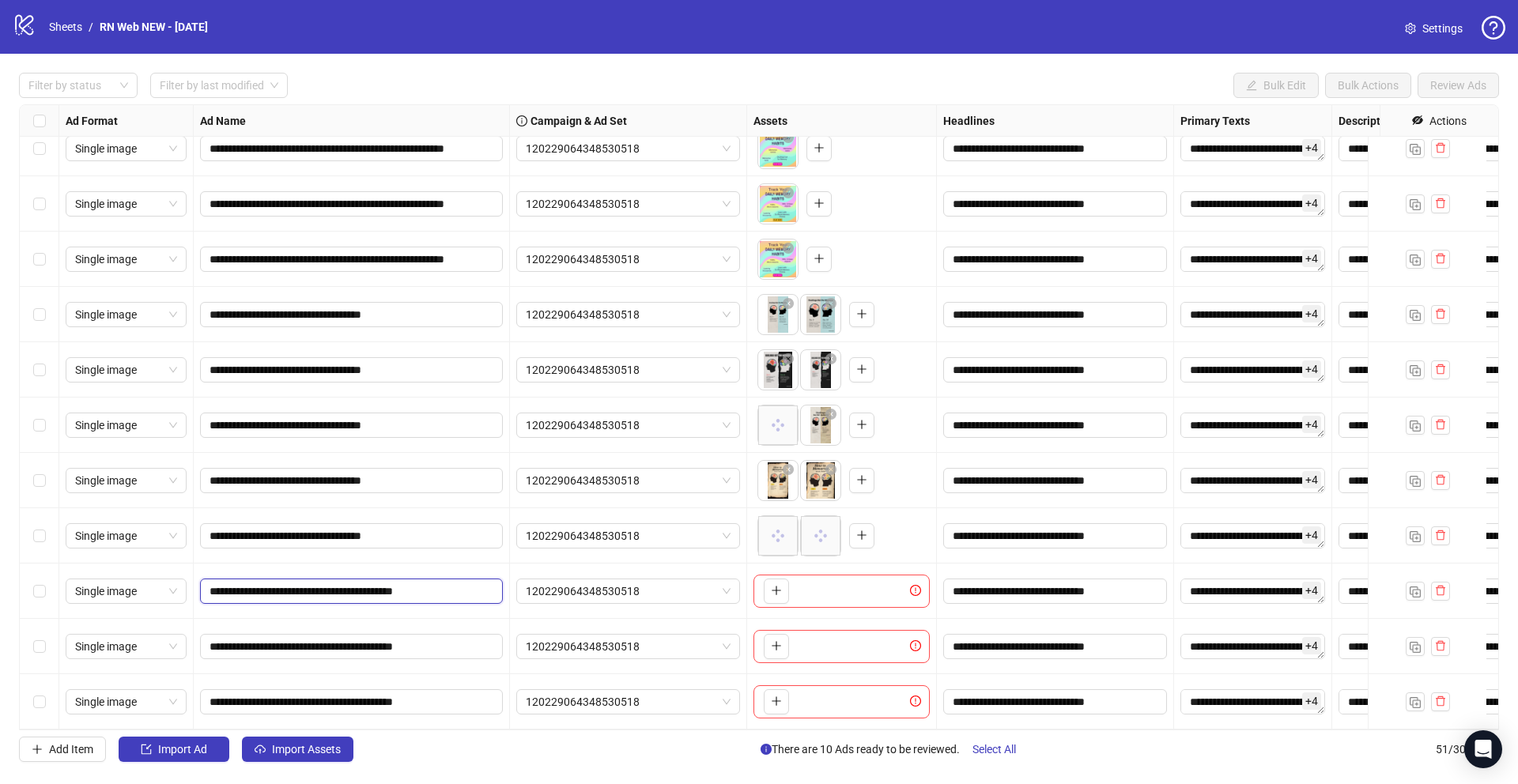 click on "**********" at bounding box center [349, 591] 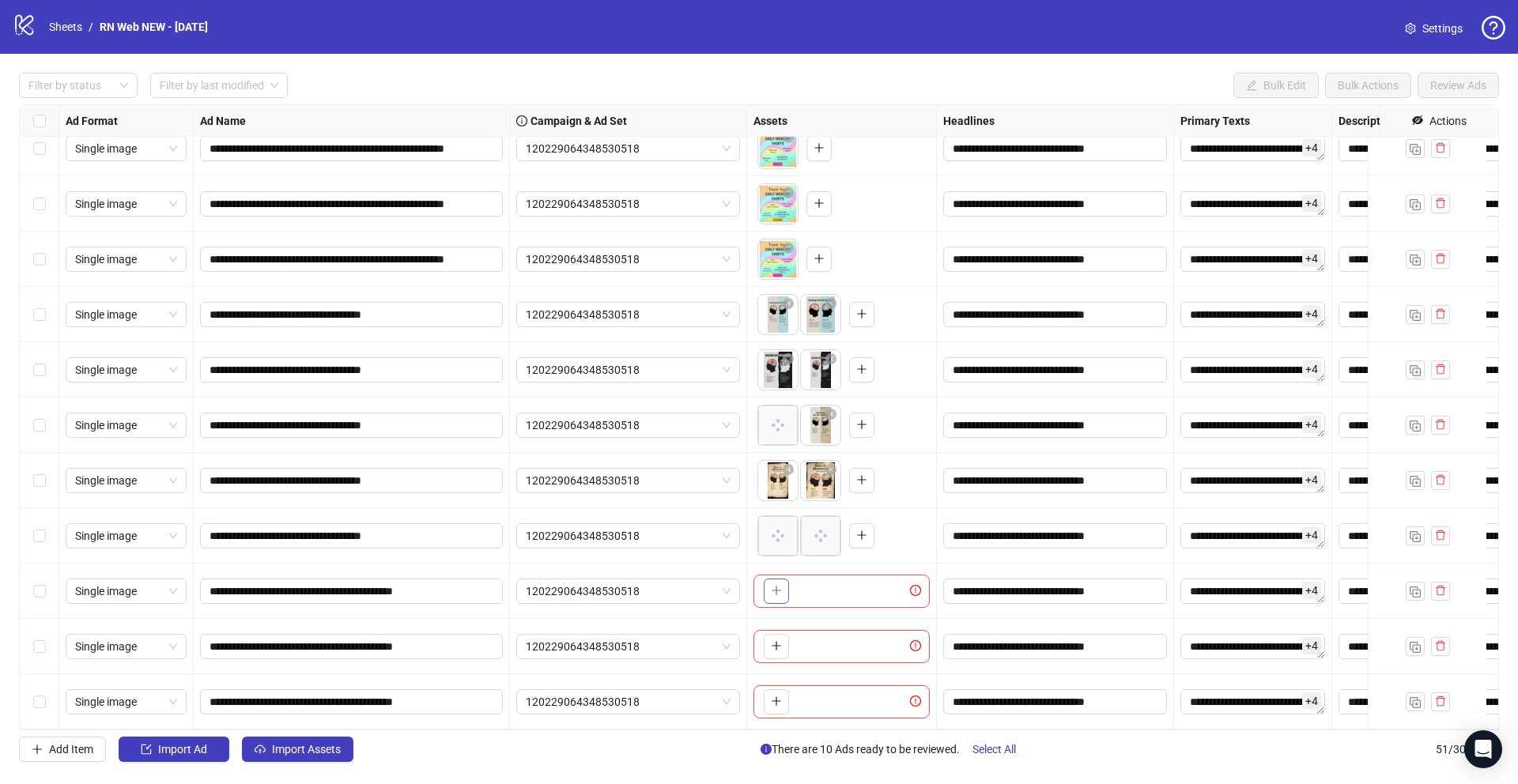 click at bounding box center [776, 591] 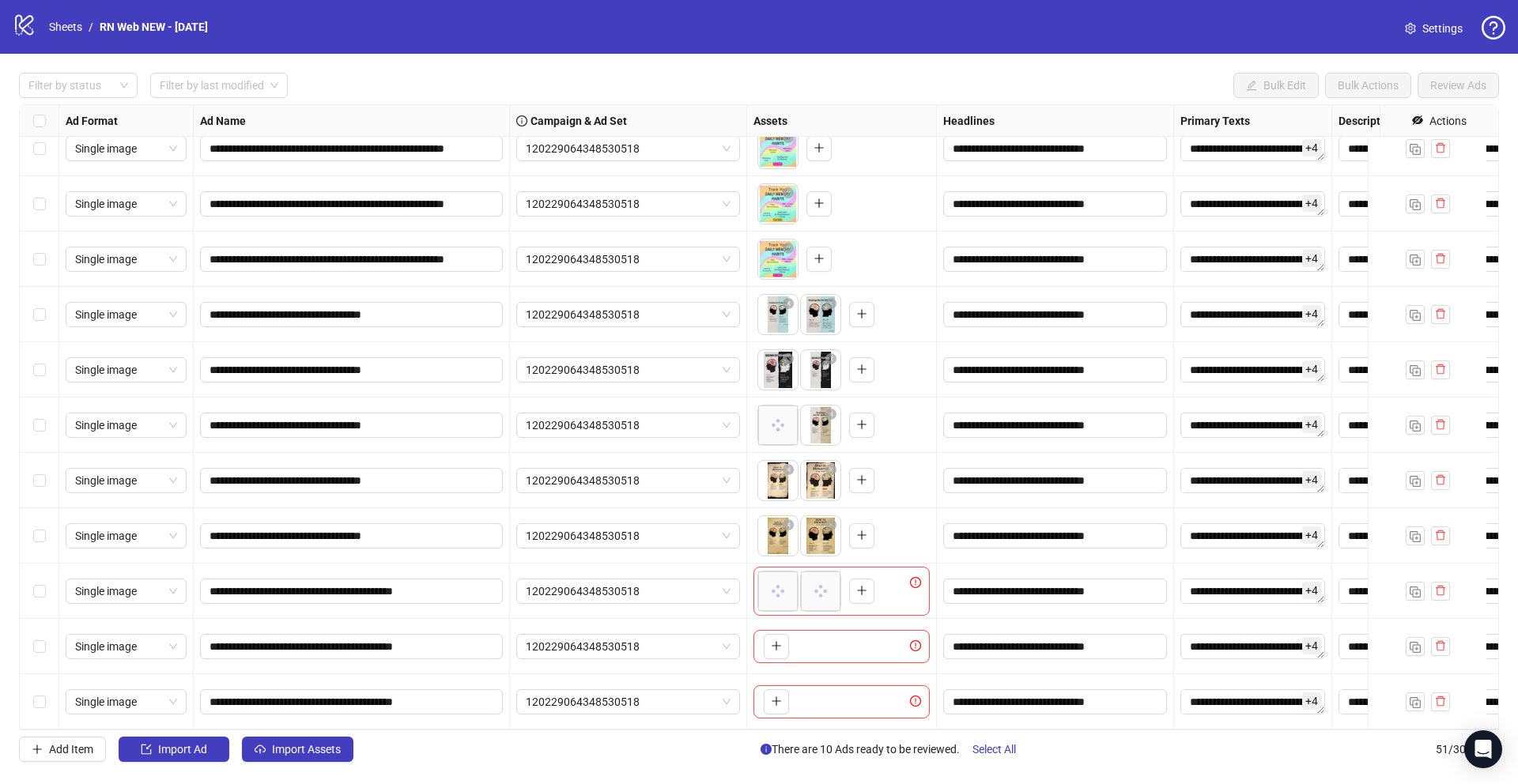 scroll, scrollTop: 2241, scrollLeft: 0, axis: vertical 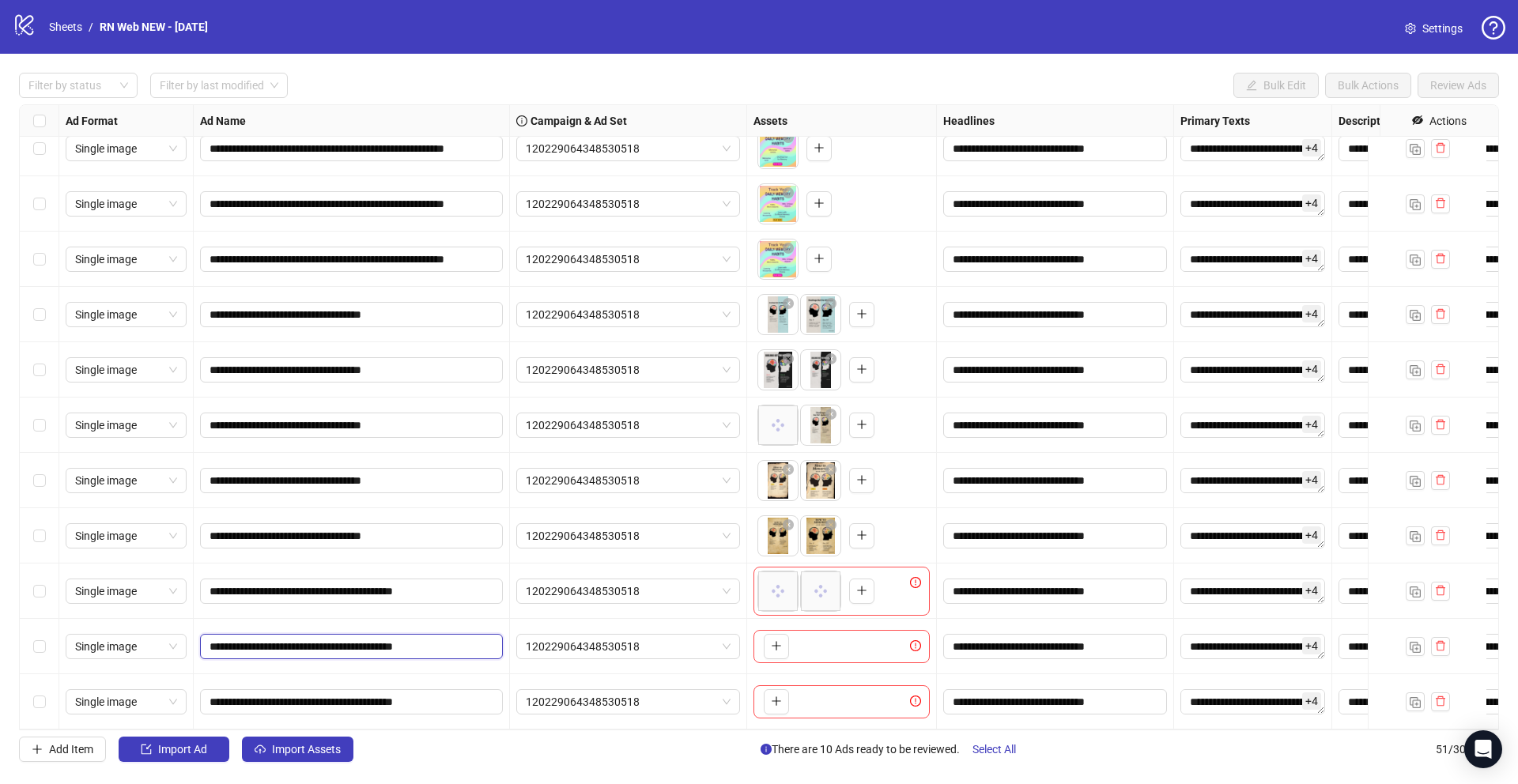 click on "**********" at bounding box center [349, 646] 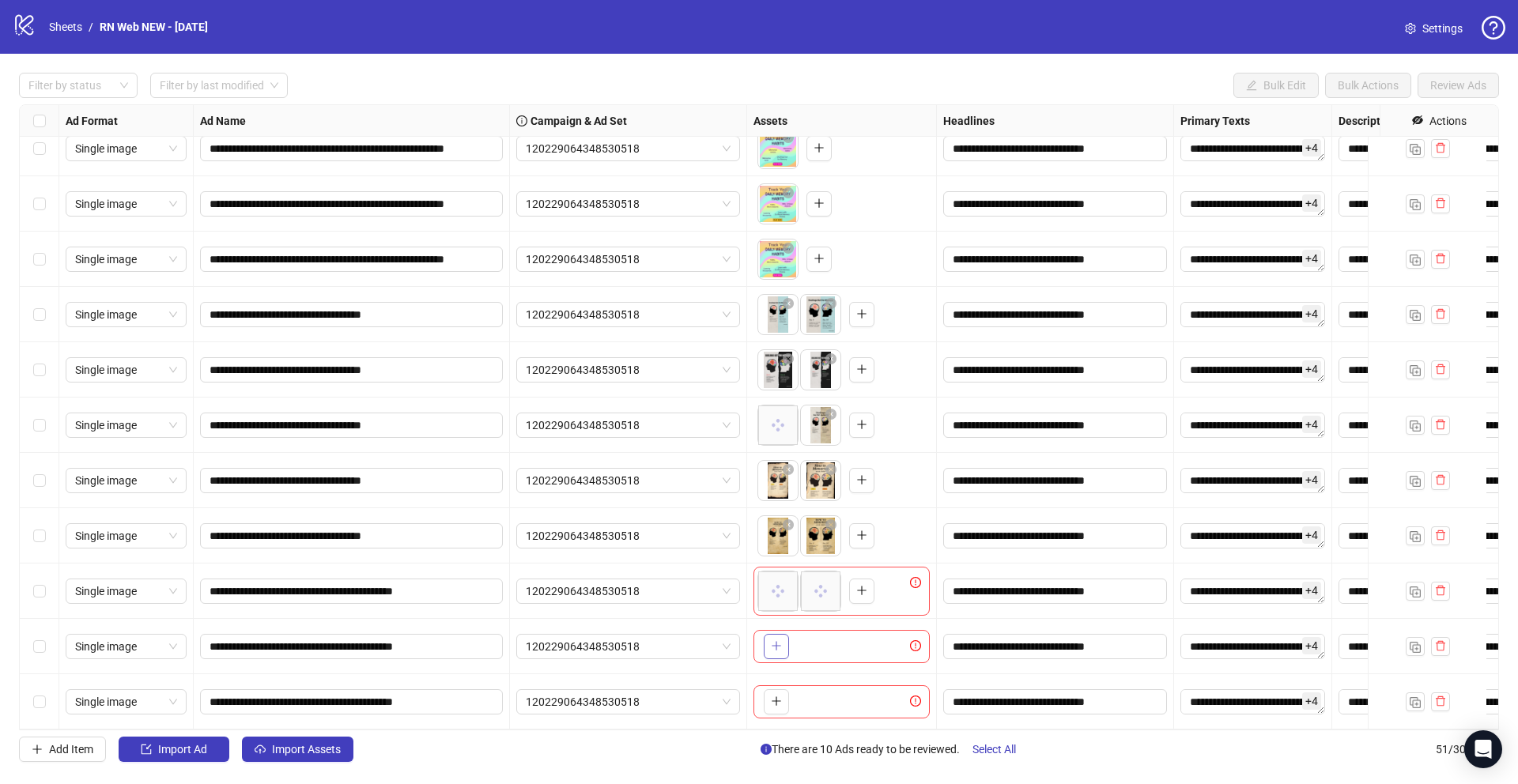 click 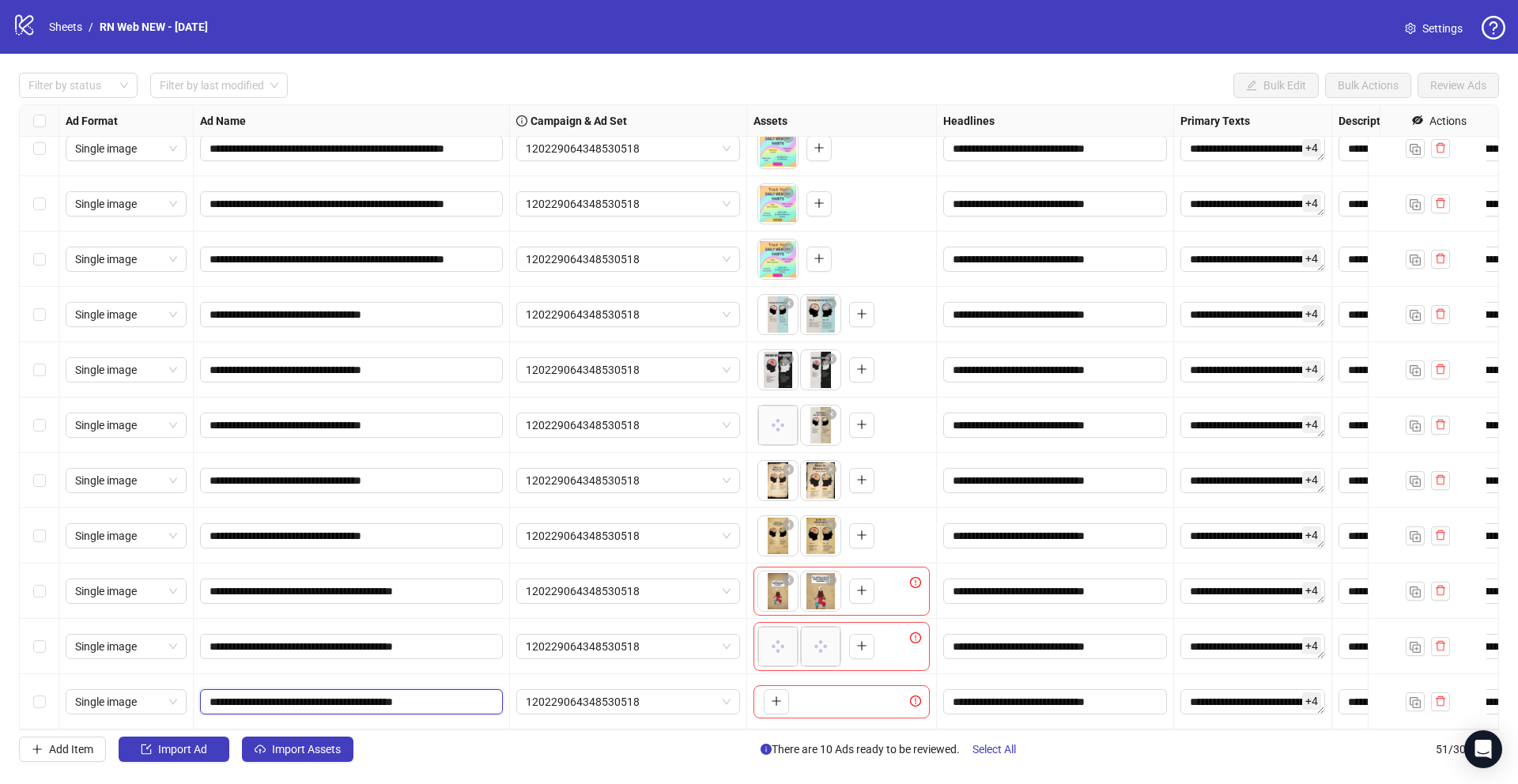 click on "**********" at bounding box center (349, 702) 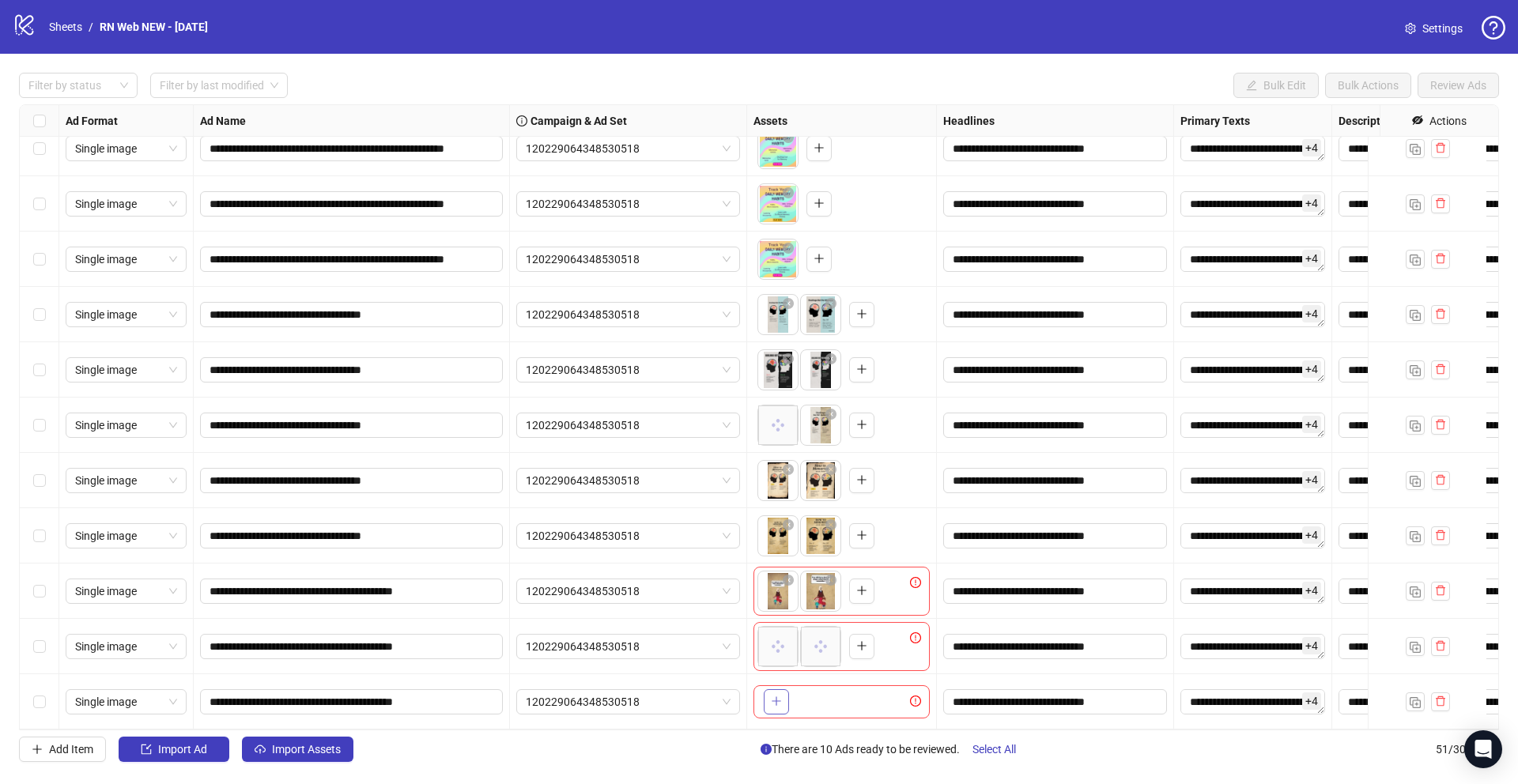 click at bounding box center (776, 702) 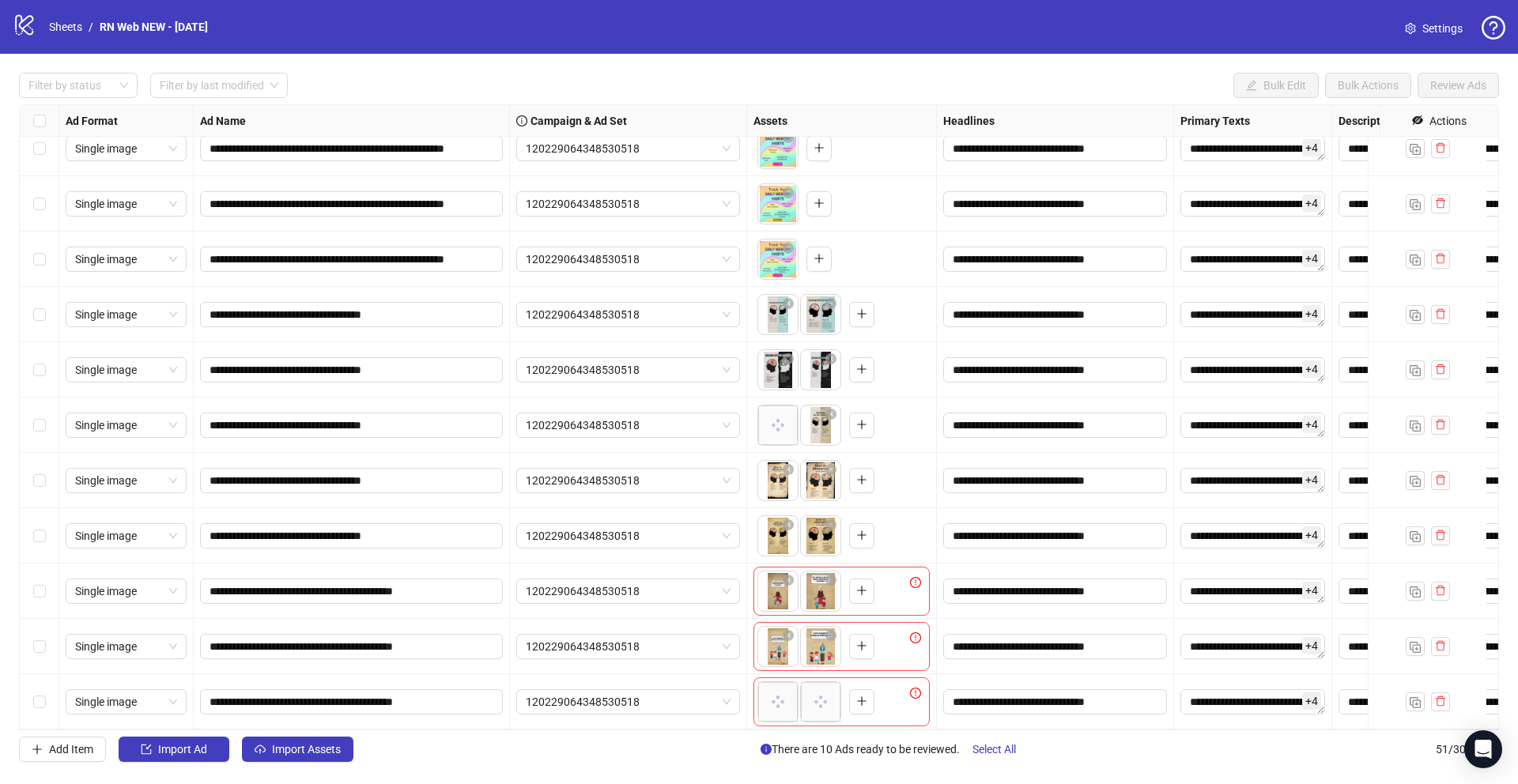 click on "Single image" at bounding box center [126, 591] 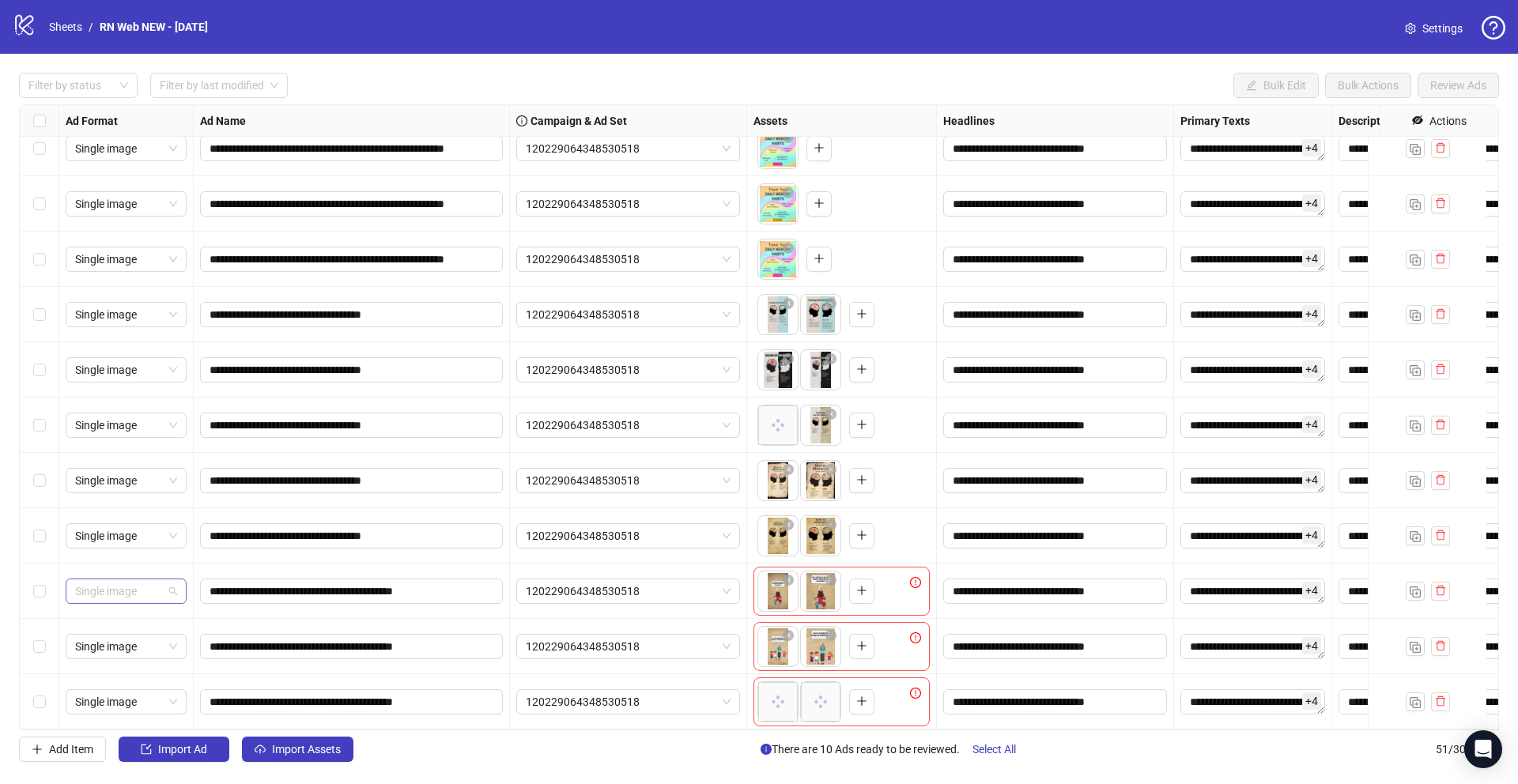 click on "Single image" at bounding box center (126, 591) 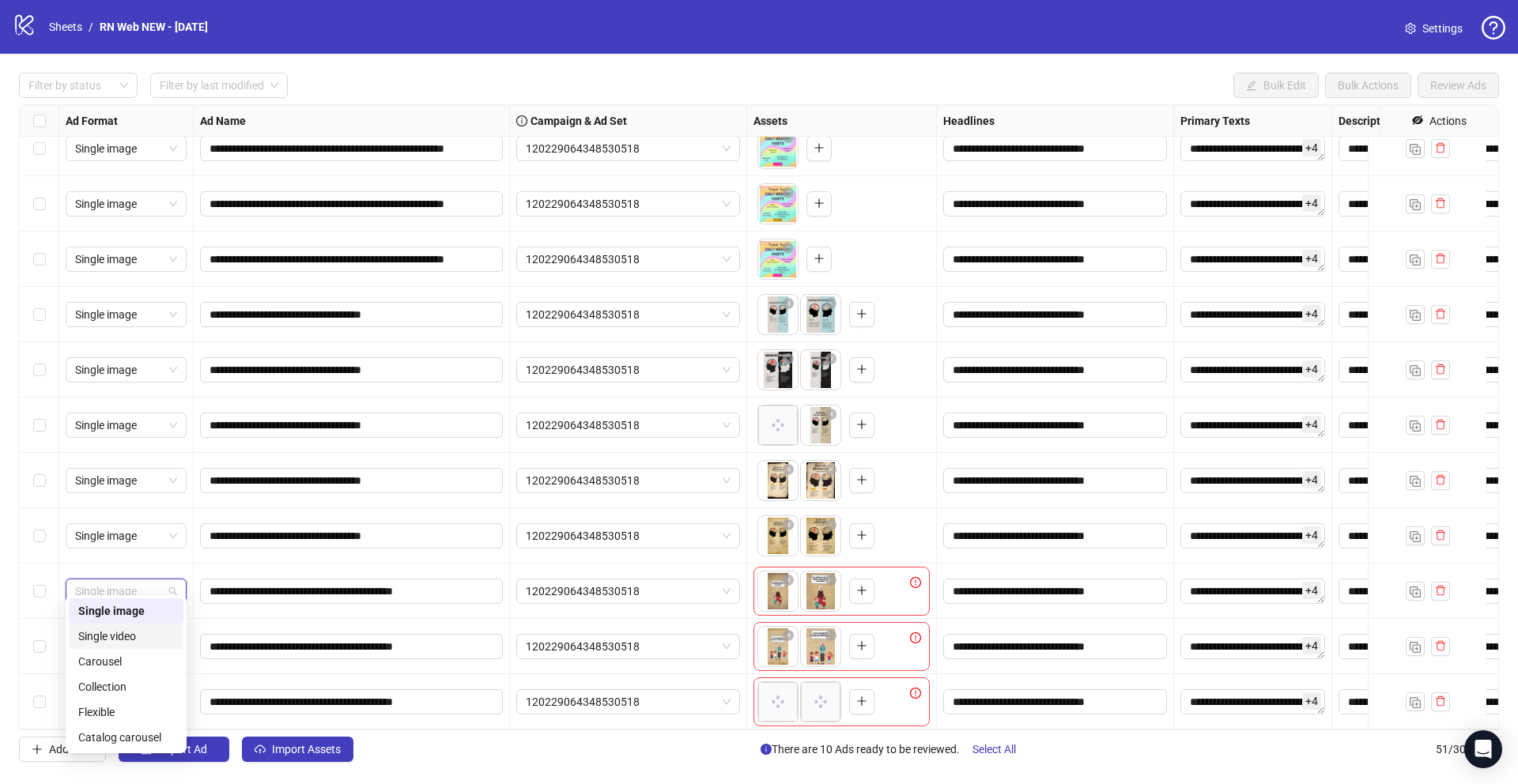 click on "Single video" at bounding box center (126, 636) 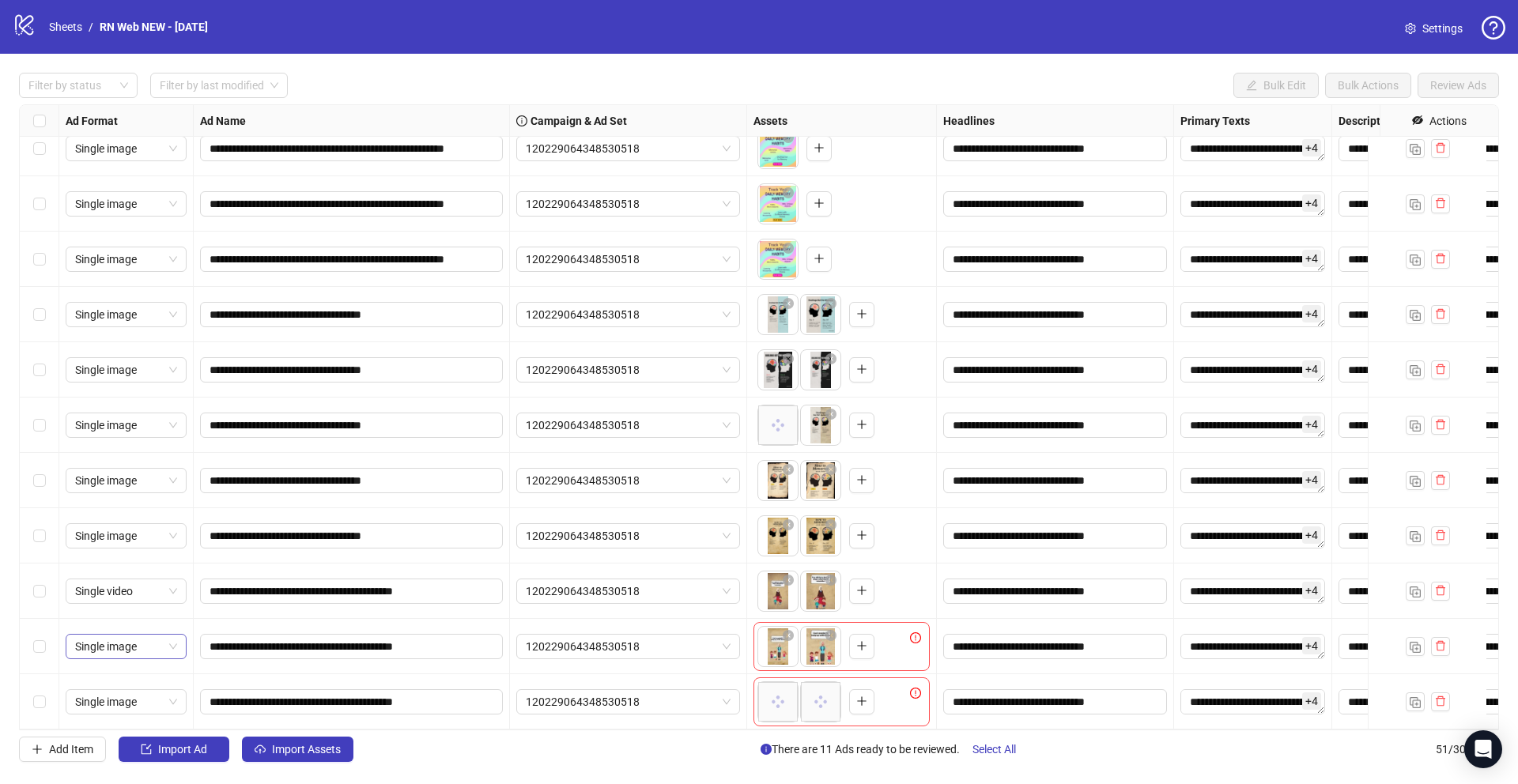 click on "Single image" at bounding box center (126, 646) 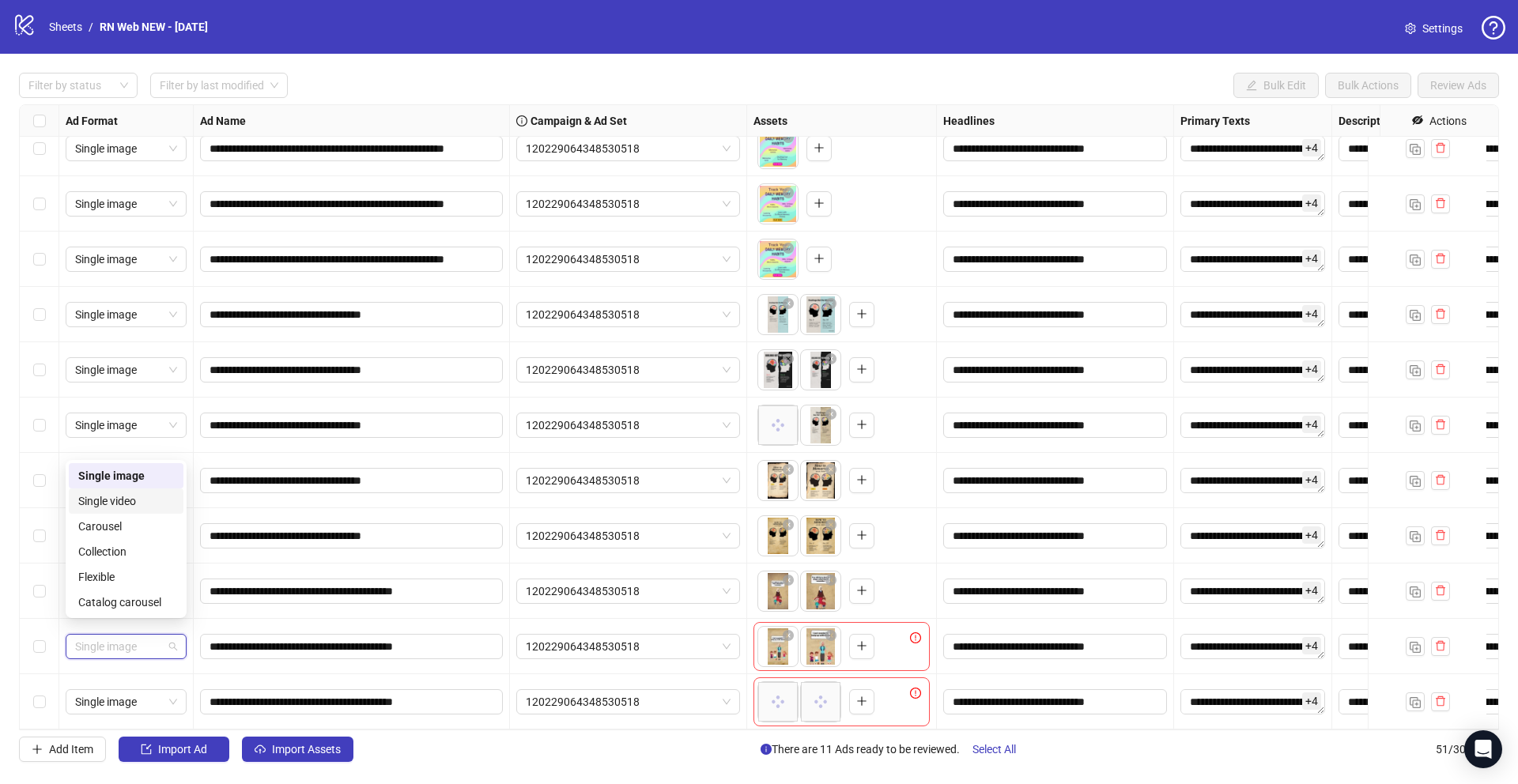 click on "Single video" at bounding box center [126, 501] 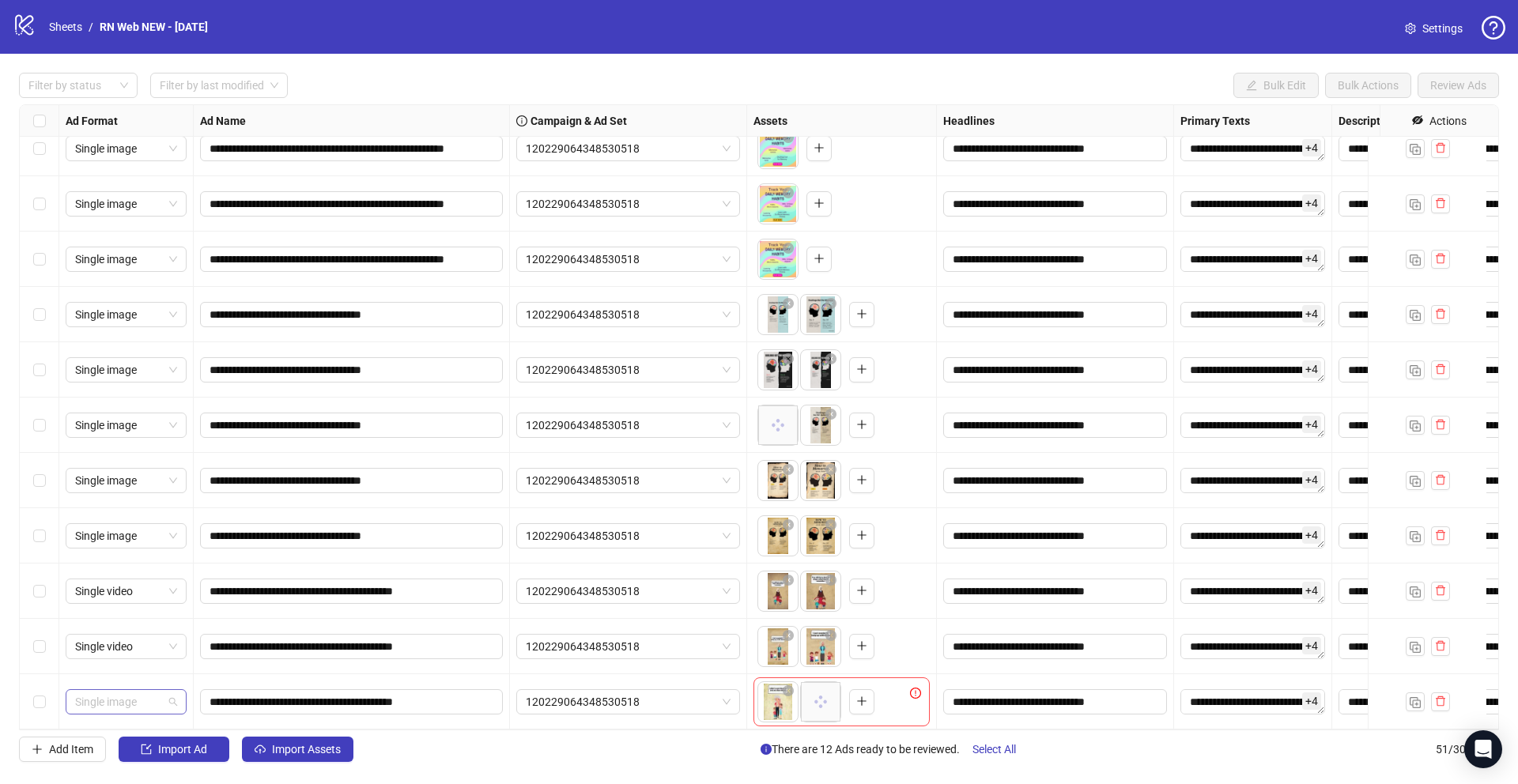 click on "Single image" at bounding box center [126, 702] 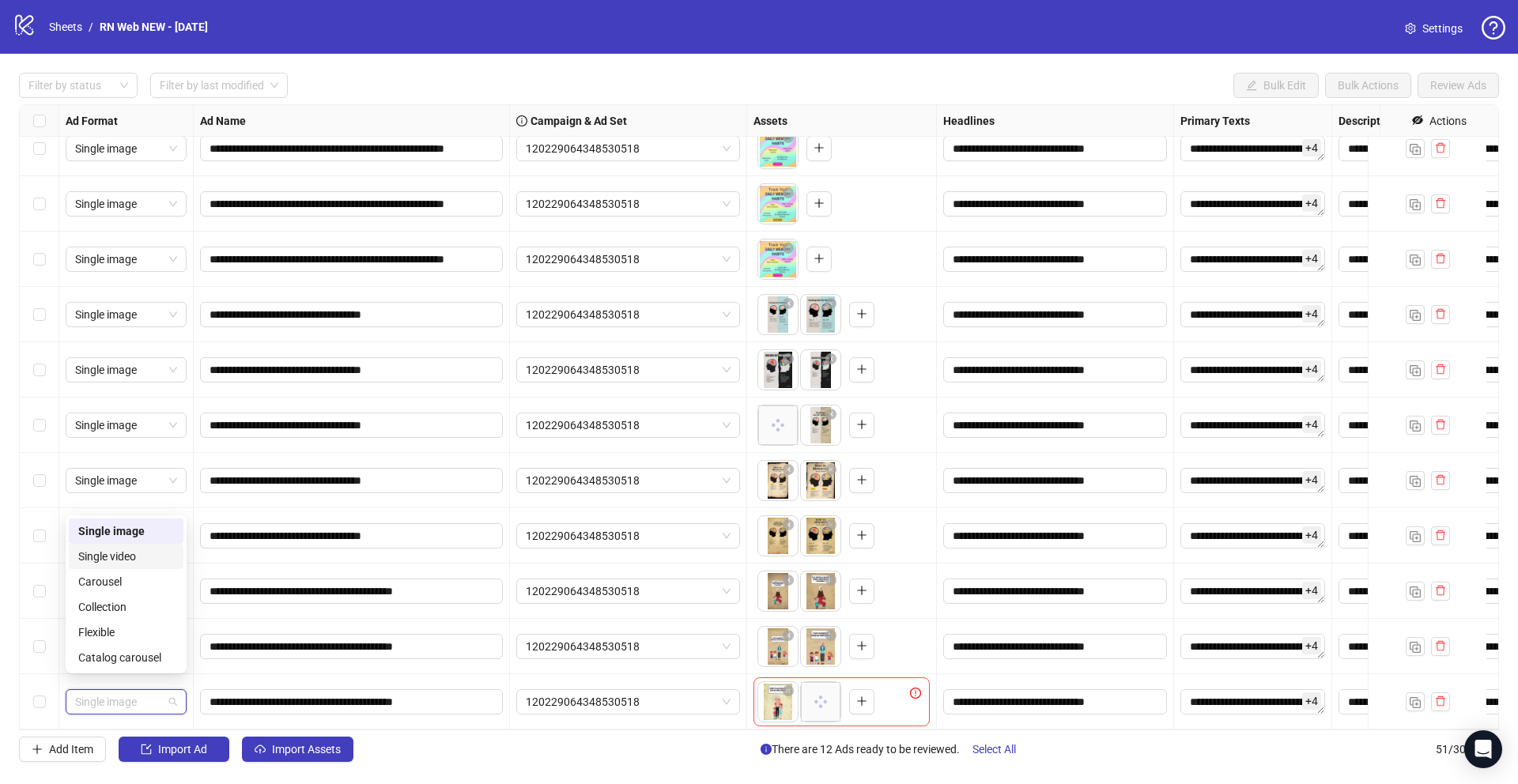 click on "Single video" at bounding box center (126, 556) 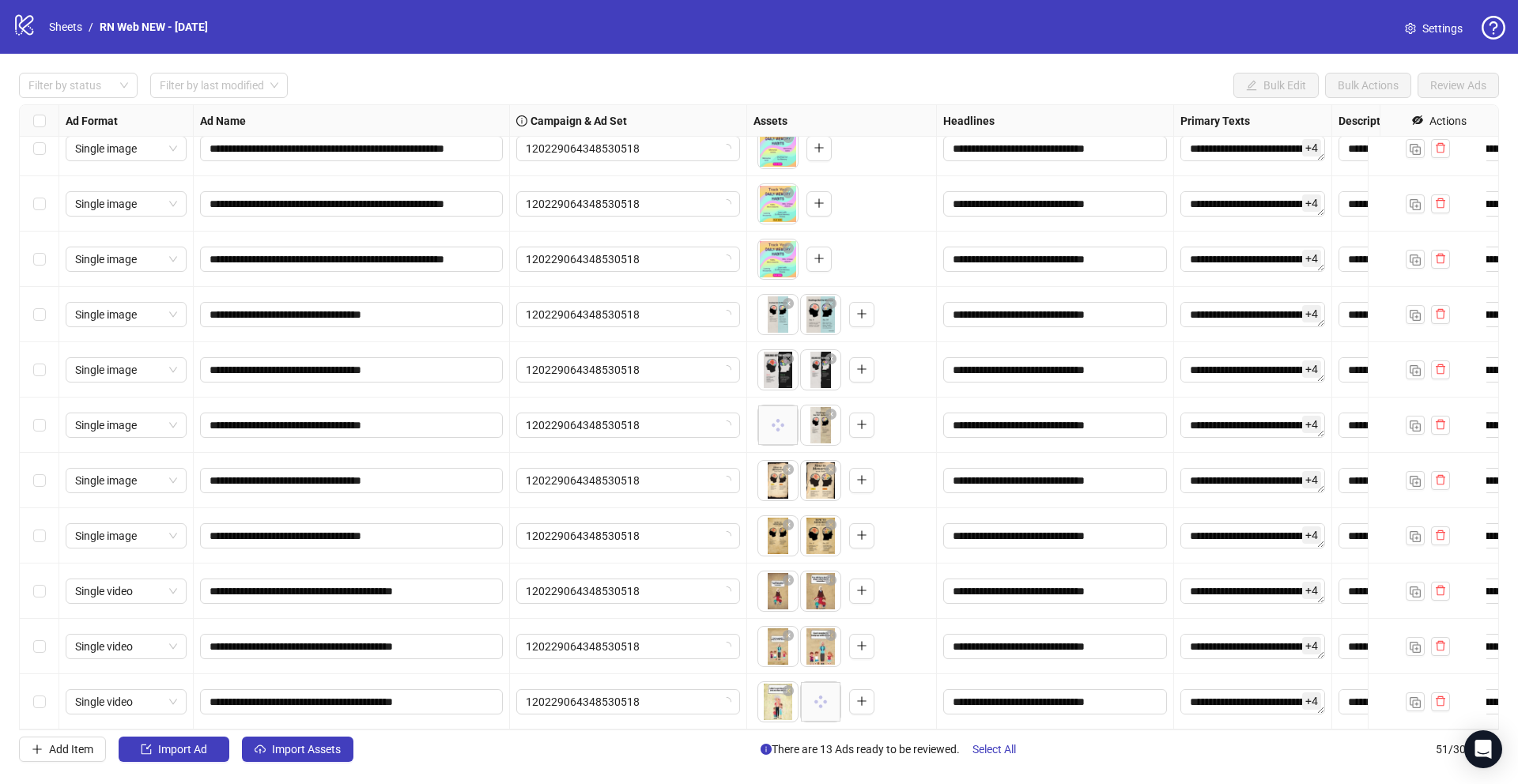 scroll, scrollTop: 2236, scrollLeft: 0, axis: vertical 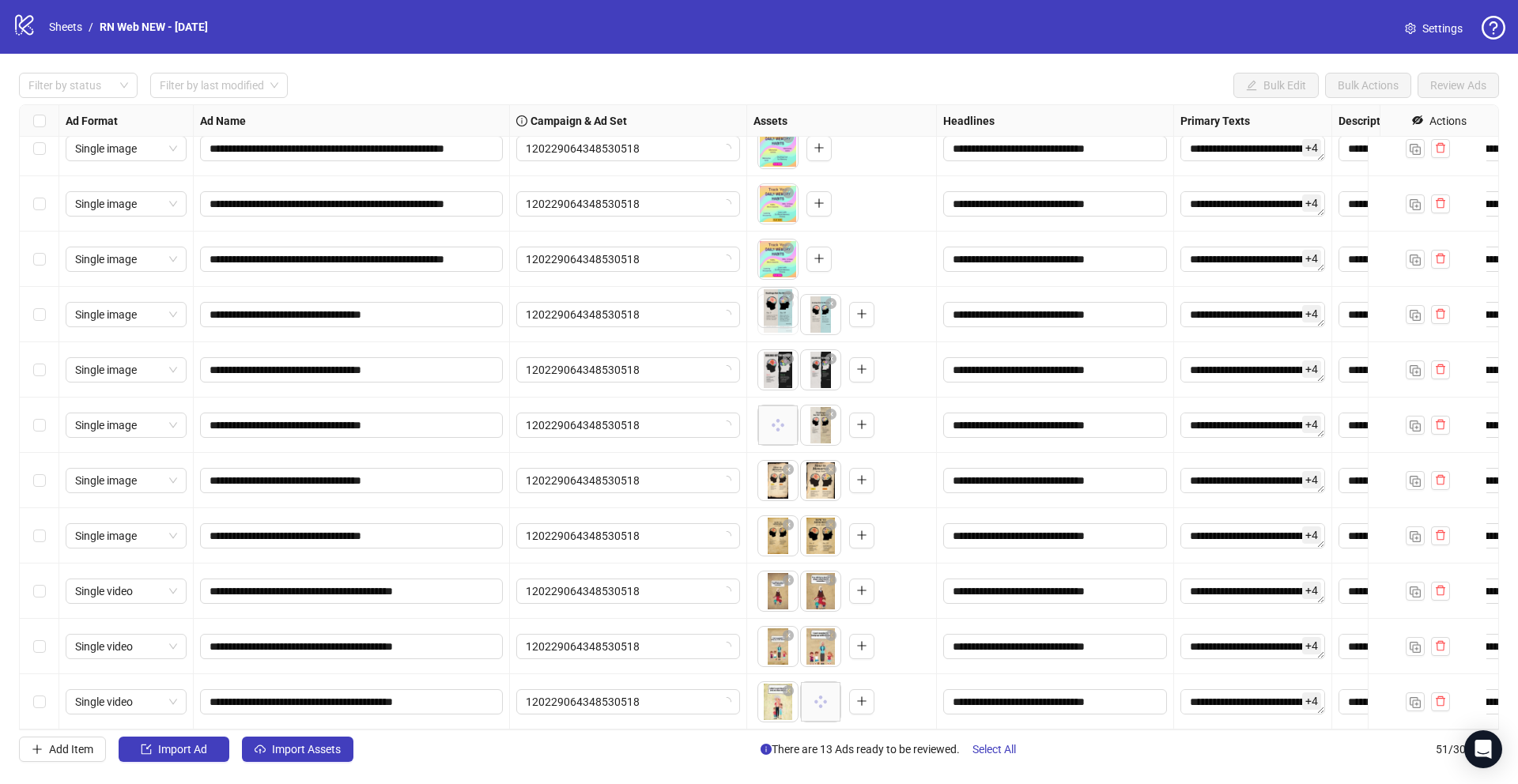 drag, startPoint x: 824, startPoint y: 310, endPoint x: 772, endPoint y: 318, distance: 52.61179 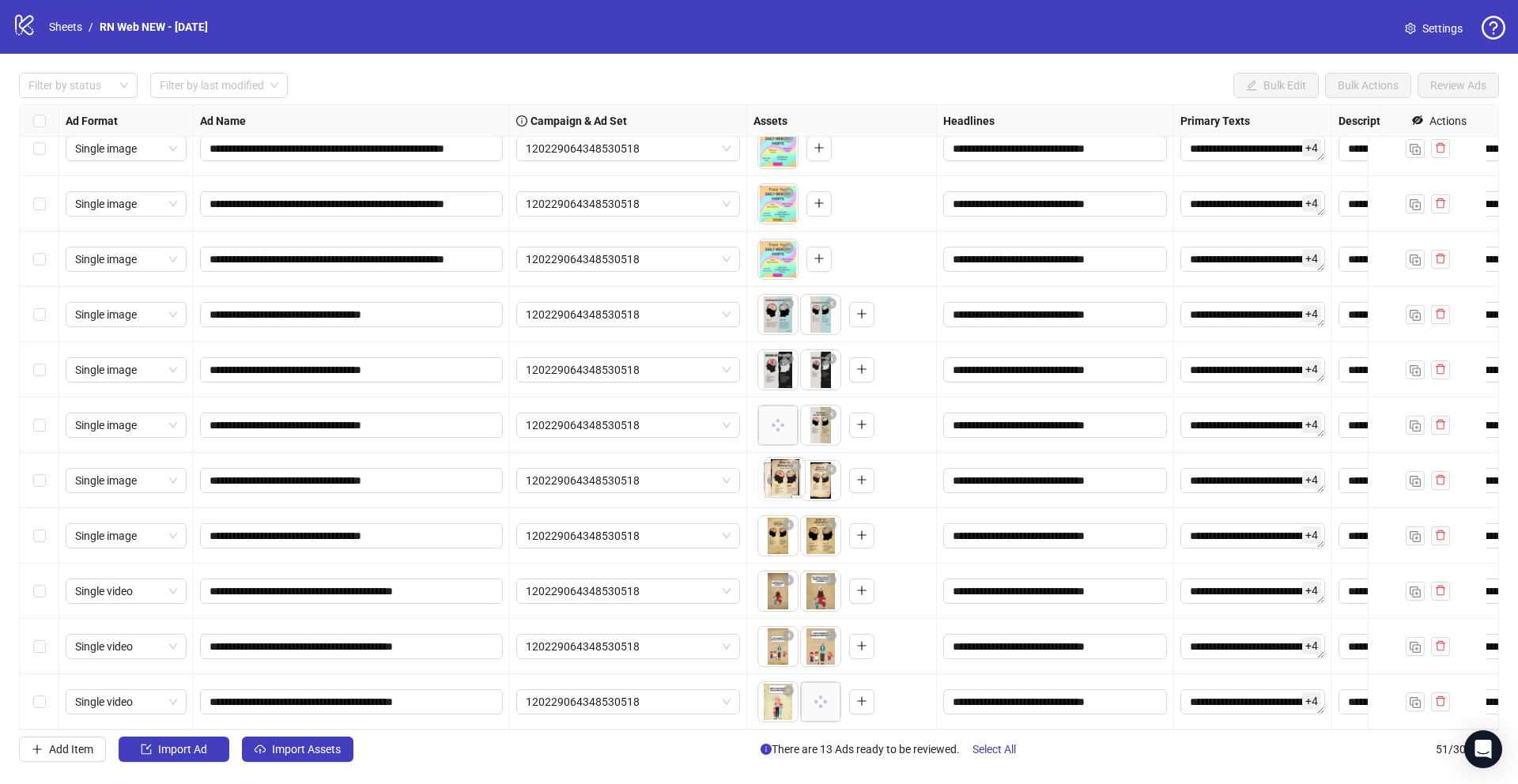 drag, startPoint x: 824, startPoint y: 480, endPoint x: 772, endPoint y: 484, distance: 52.153619 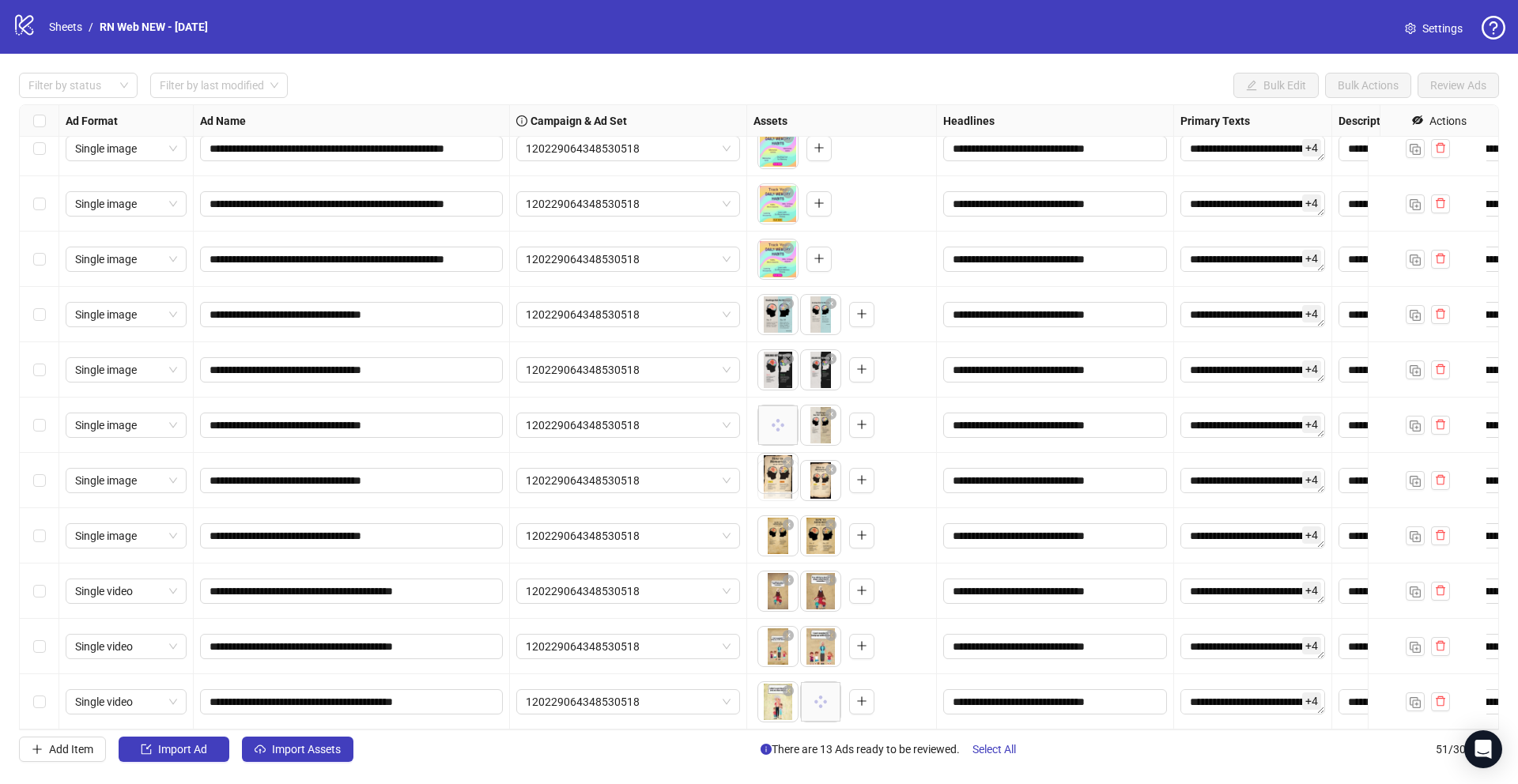 click on "**********" at bounding box center [759, 392] 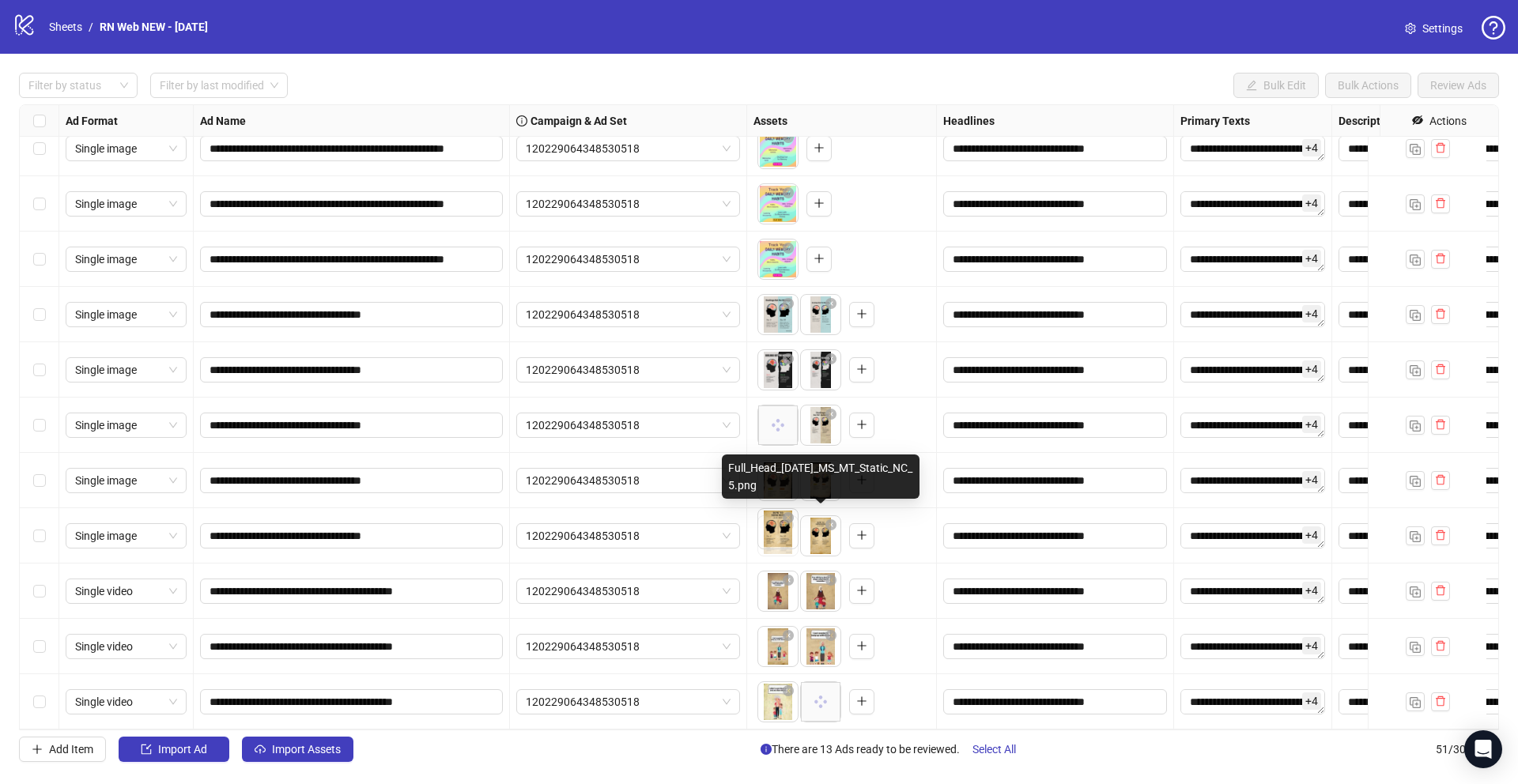 drag, startPoint x: 820, startPoint y: 537, endPoint x: 780, endPoint y: 537, distance: 40 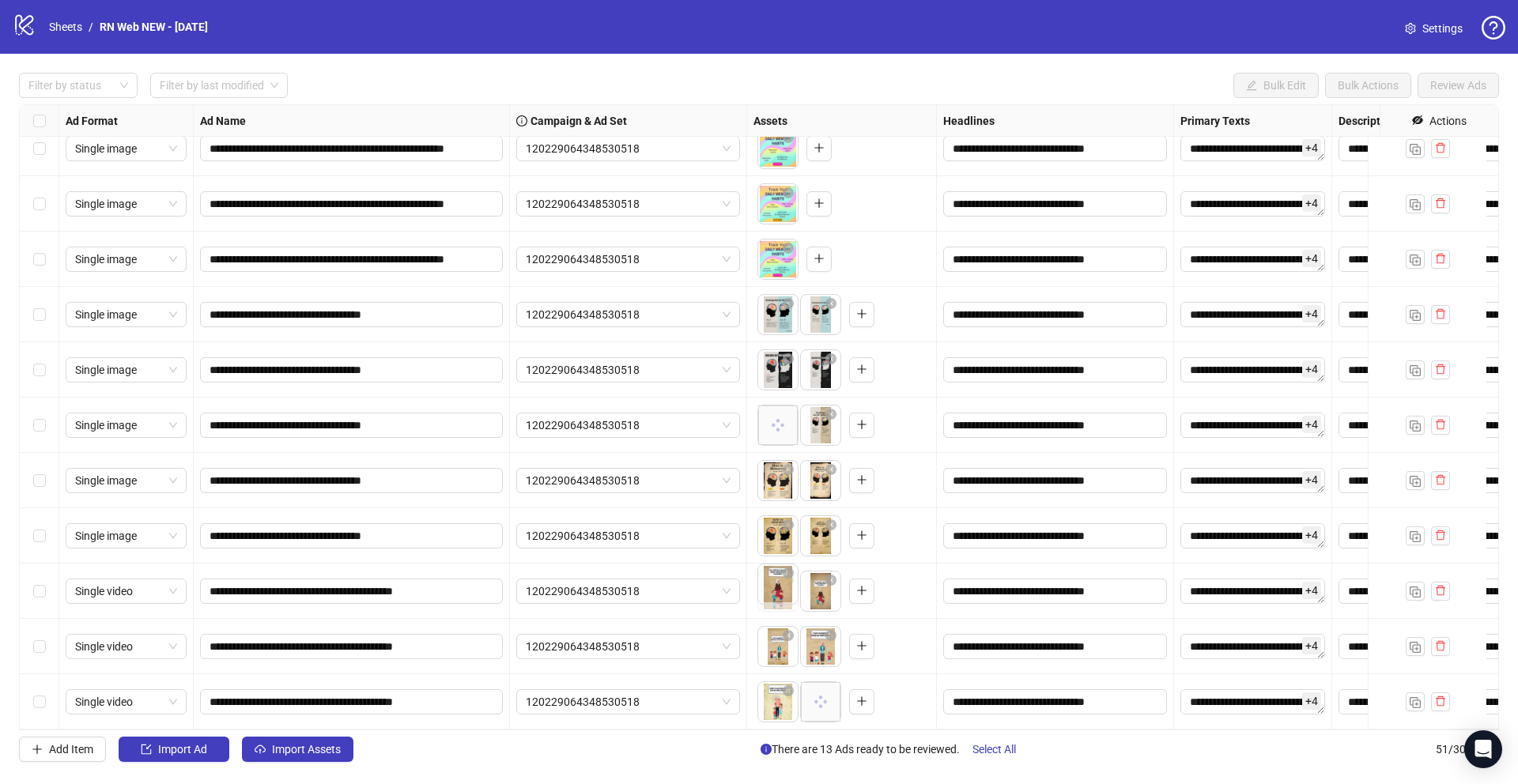 drag, startPoint x: 820, startPoint y: 592, endPoint x: 776, endPoint y: 594, distance: 44.045431 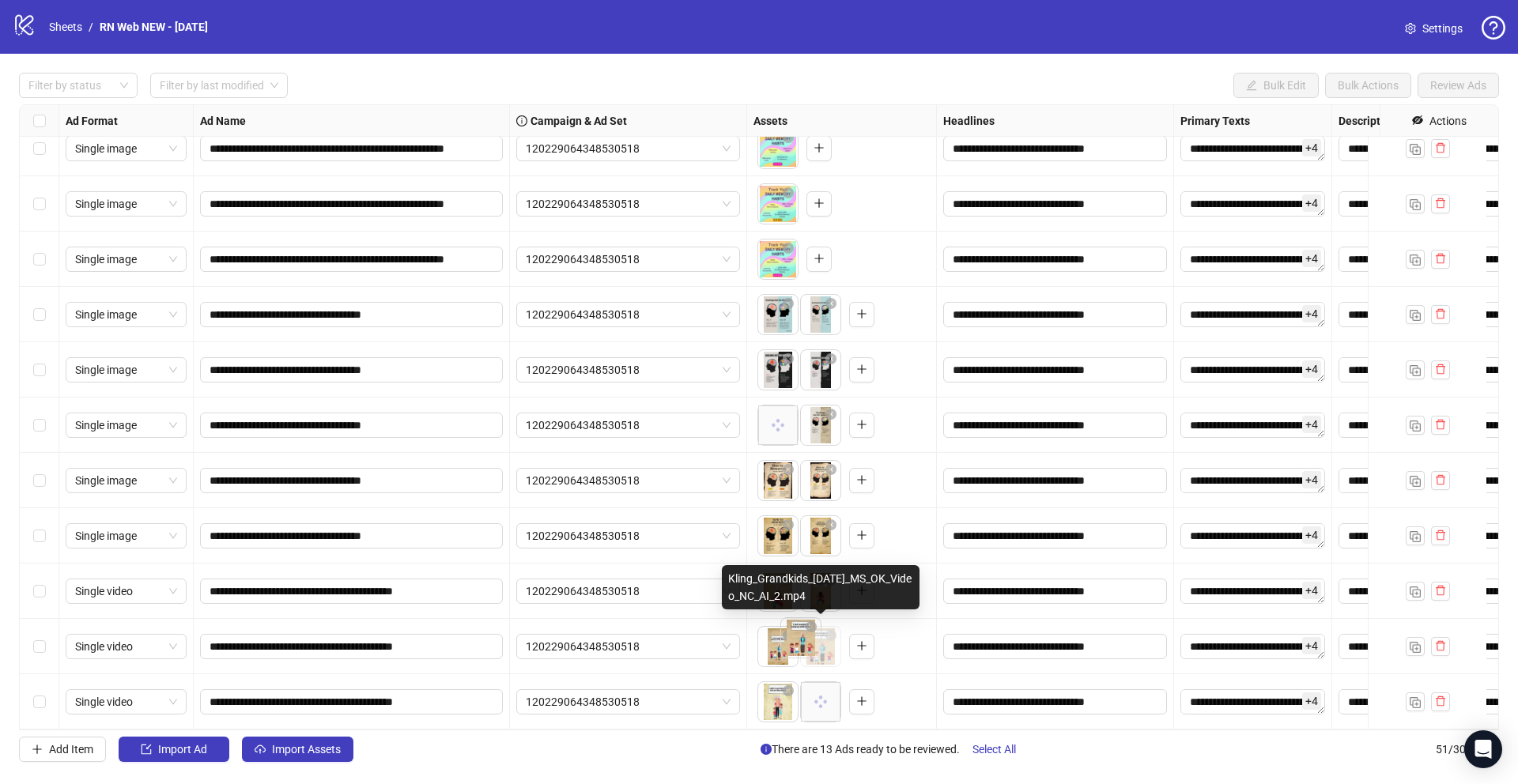 drag, startPoint x: 814, startPoint y: 642, endPoint x: 772, endPoint y: 643, distance: 42.011903 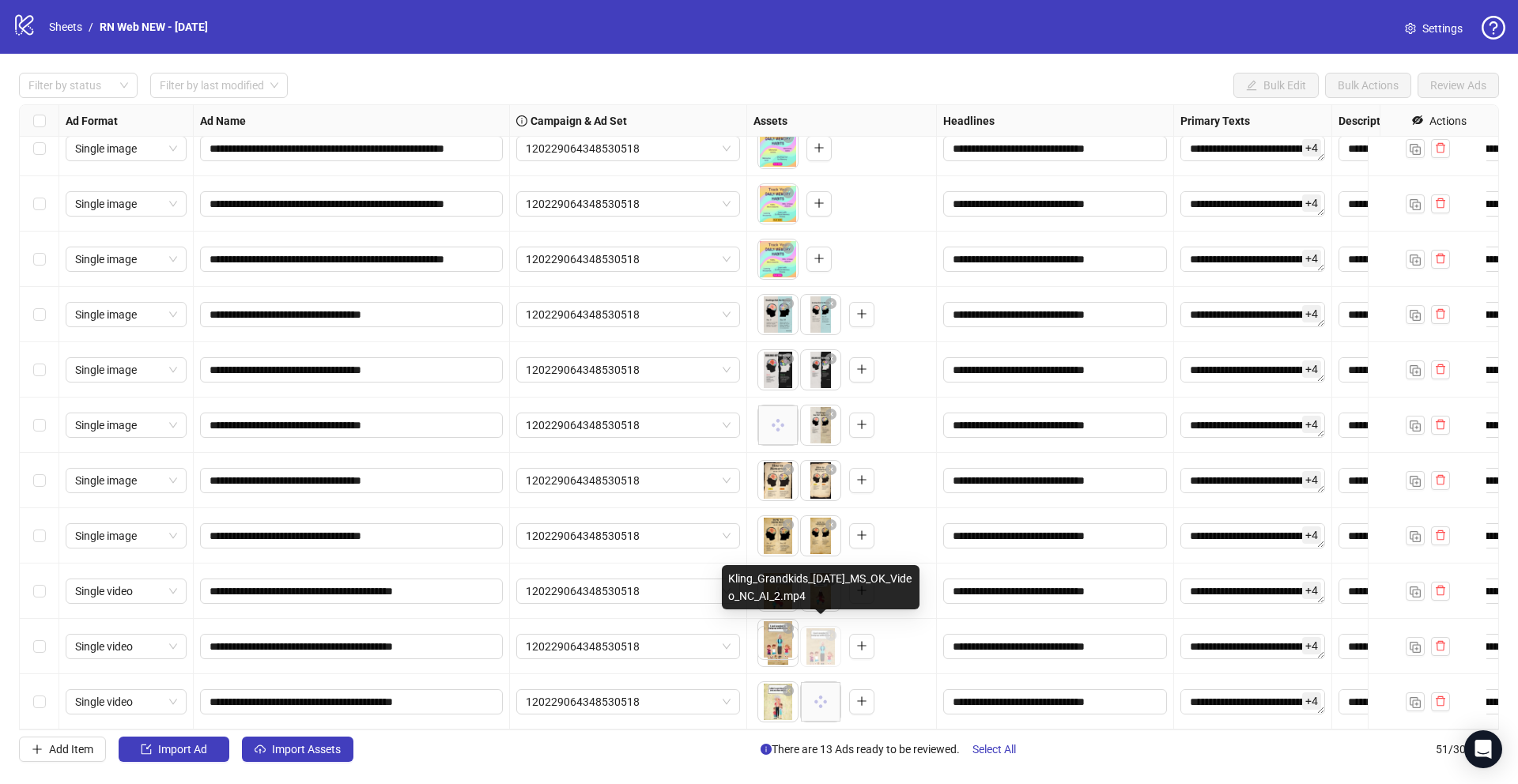 click on "**********" at bounding box center [759, 392] 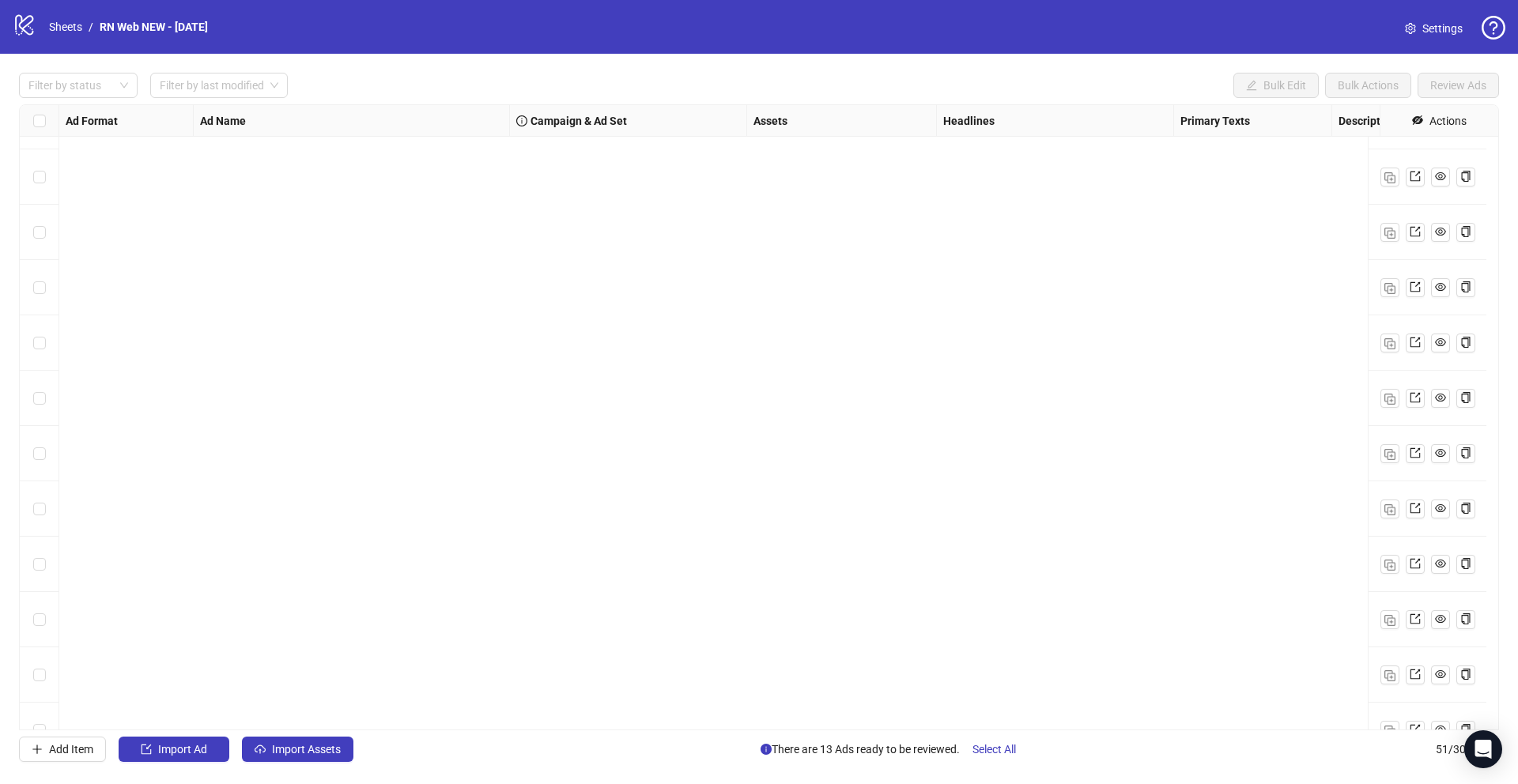 scroll, scrollTop: 2241, scrollLeft: 0, axis: vertical 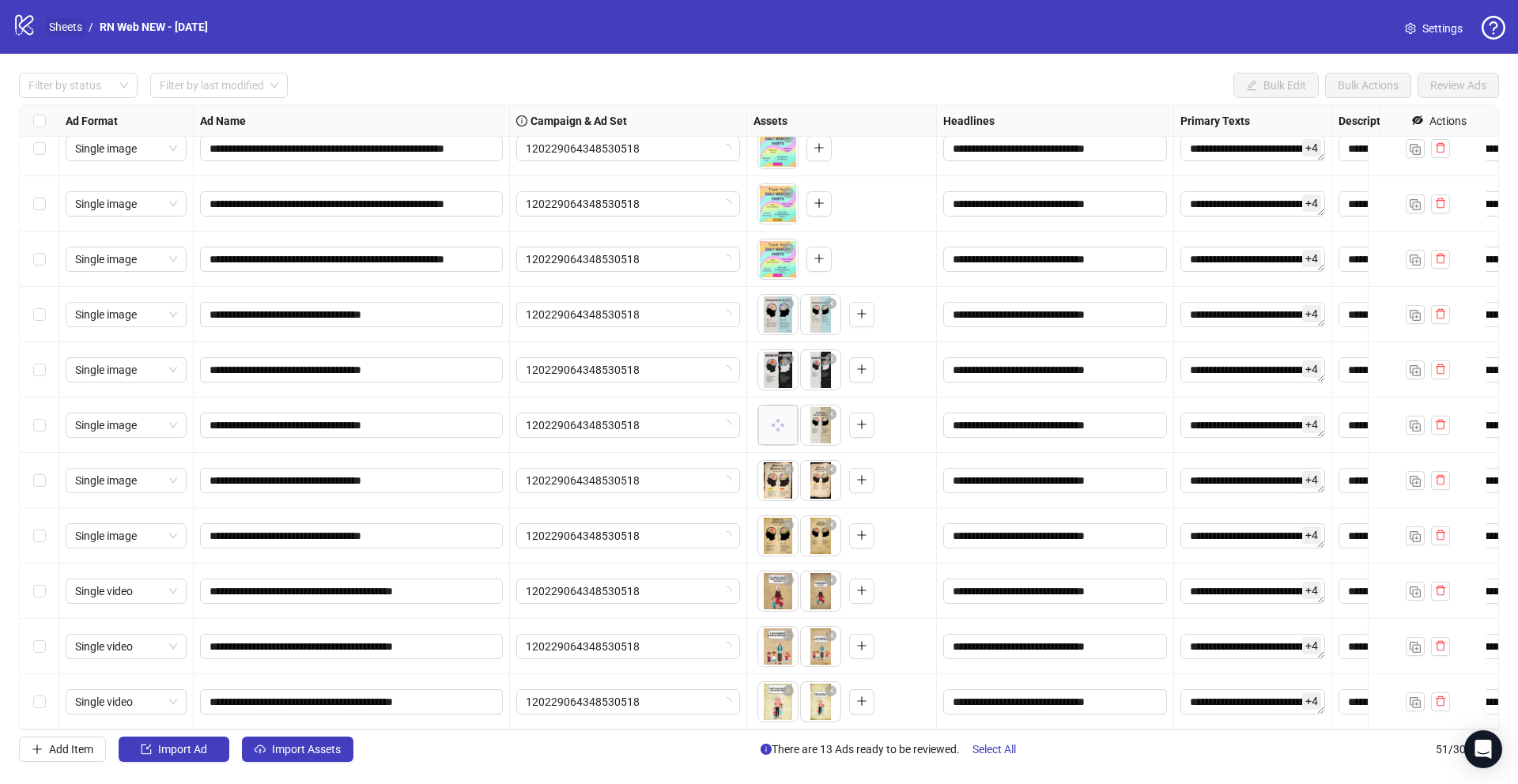 click on "Sheets" at bounding box center (66, 27) 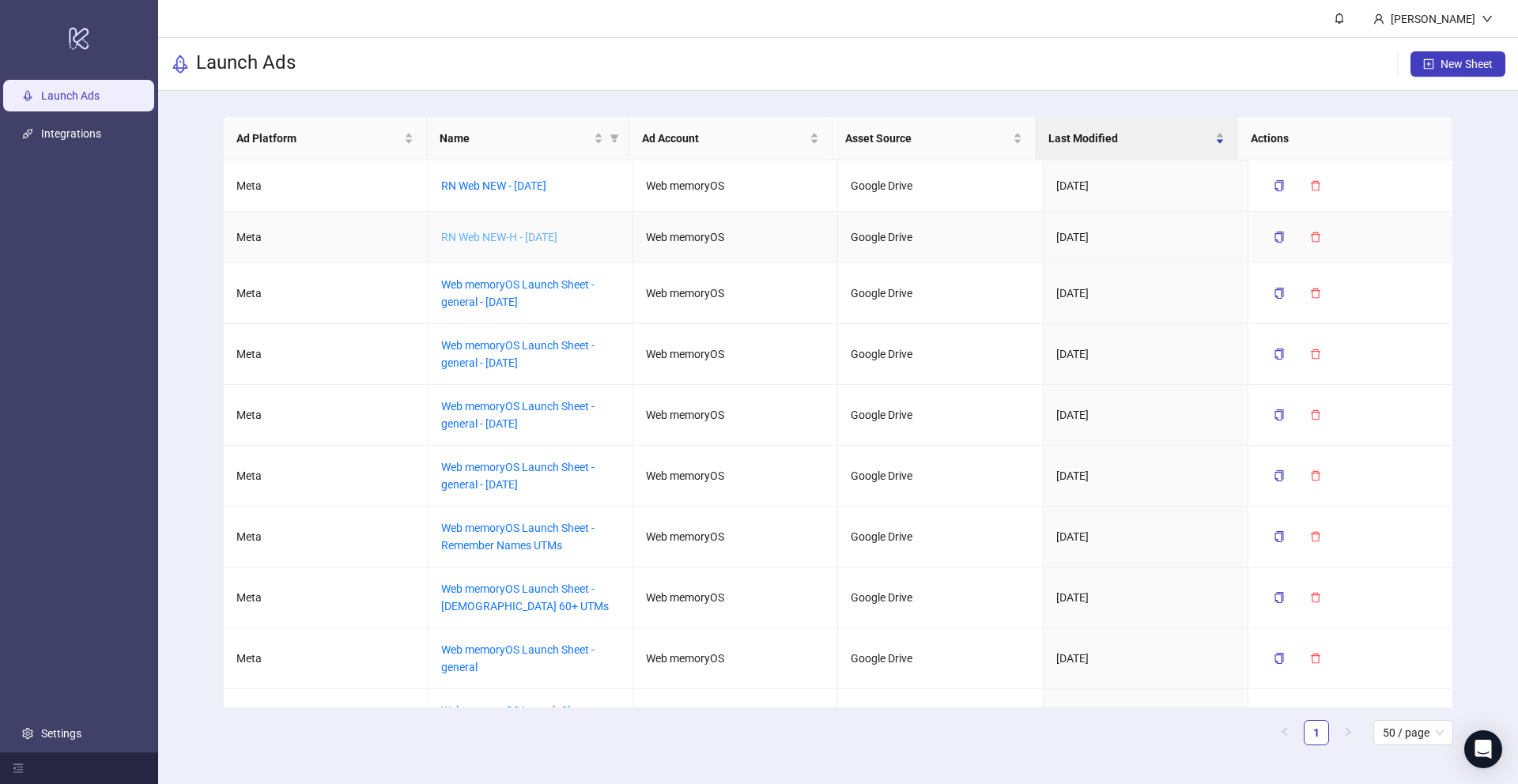click on "RN Web NEW-H - [DATE]" at bounding box center [499, 237] 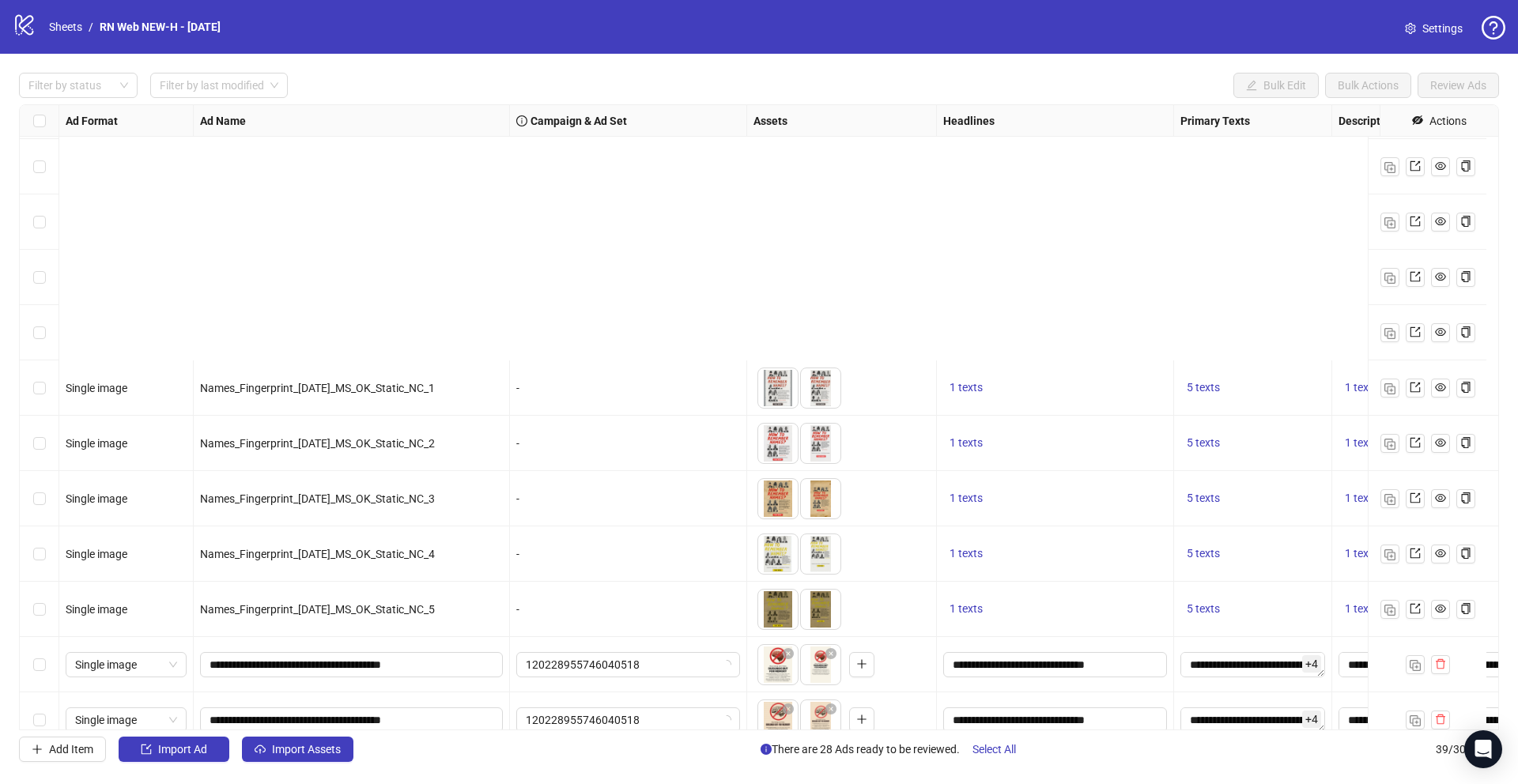 scroll, scrollTop: 0, scrollLeft: 0, axis: both 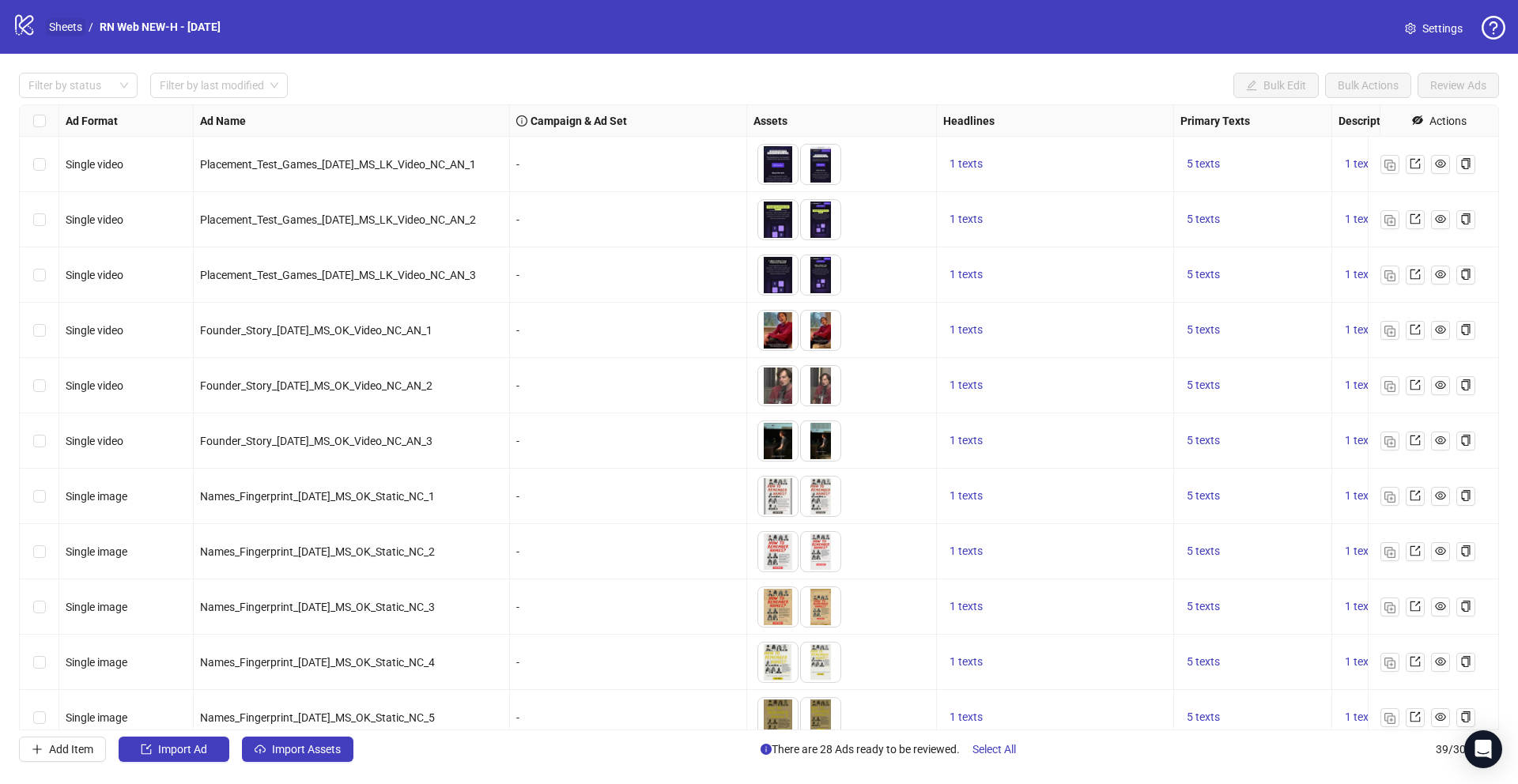 click on "Sheets" at bounding box center [66, 27] 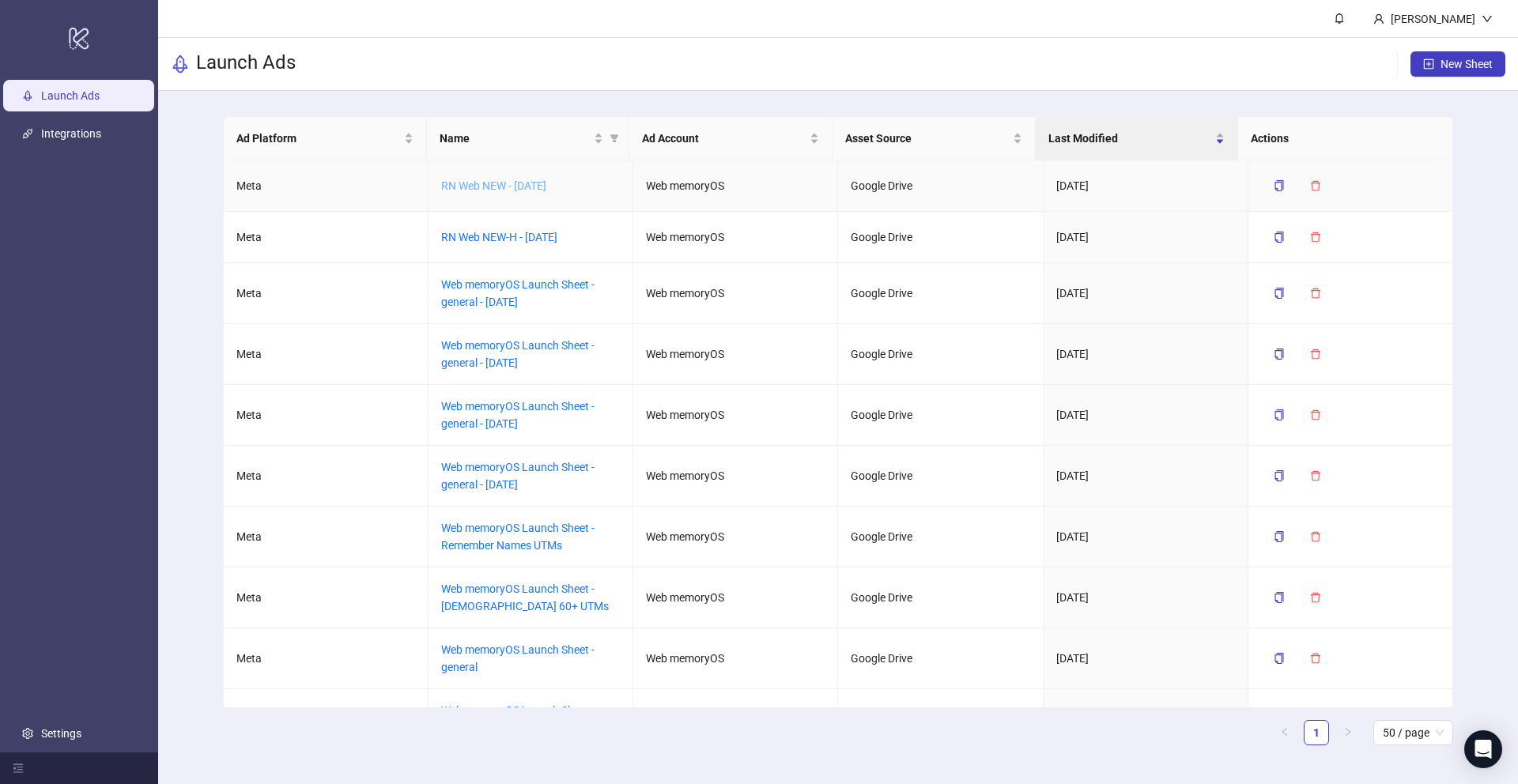 click on "RN Web NEW - [DATE]" at bounding box center (493, 186) 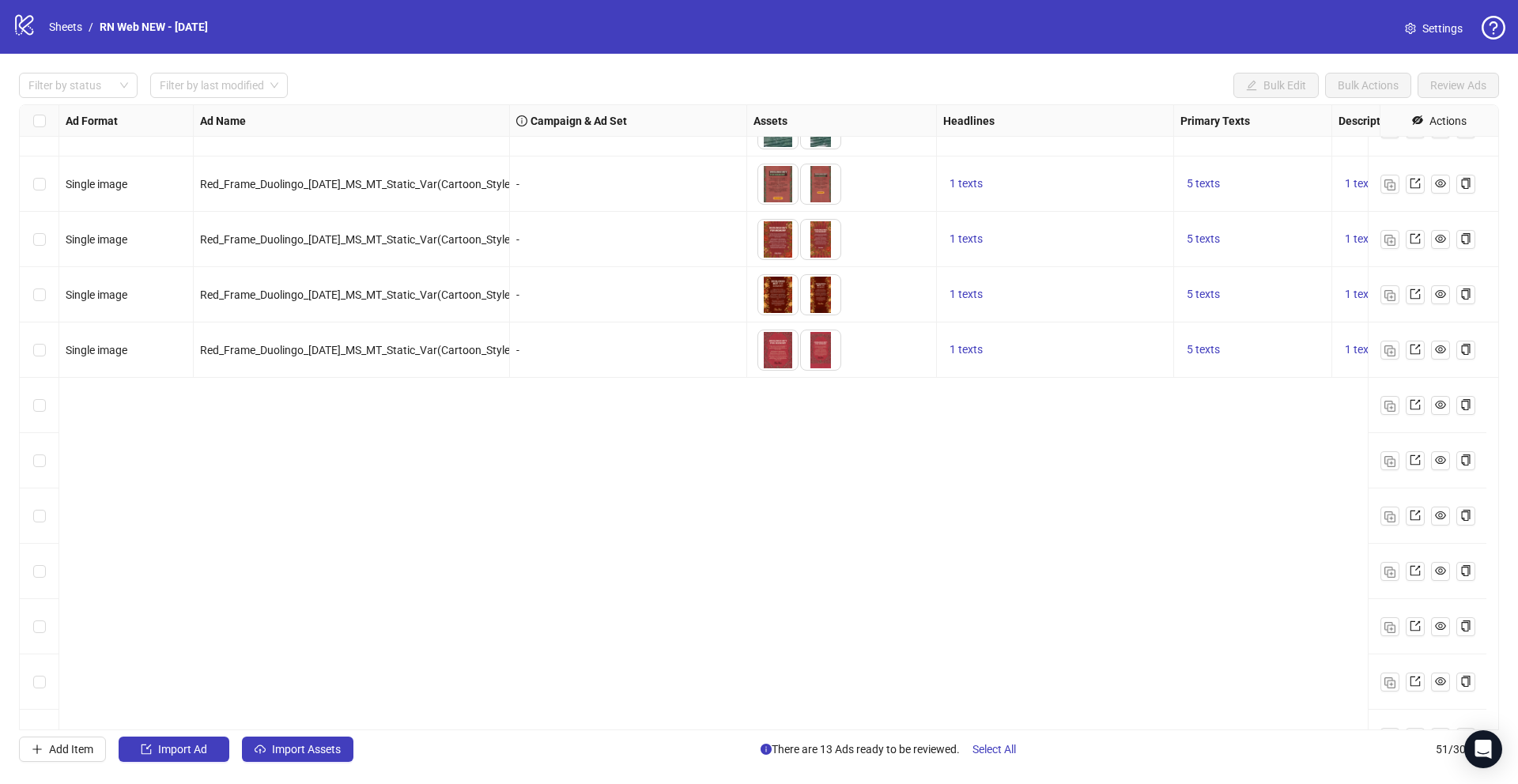 scroll, scrollTop: 0, scrollLeft: 0, axis: both 